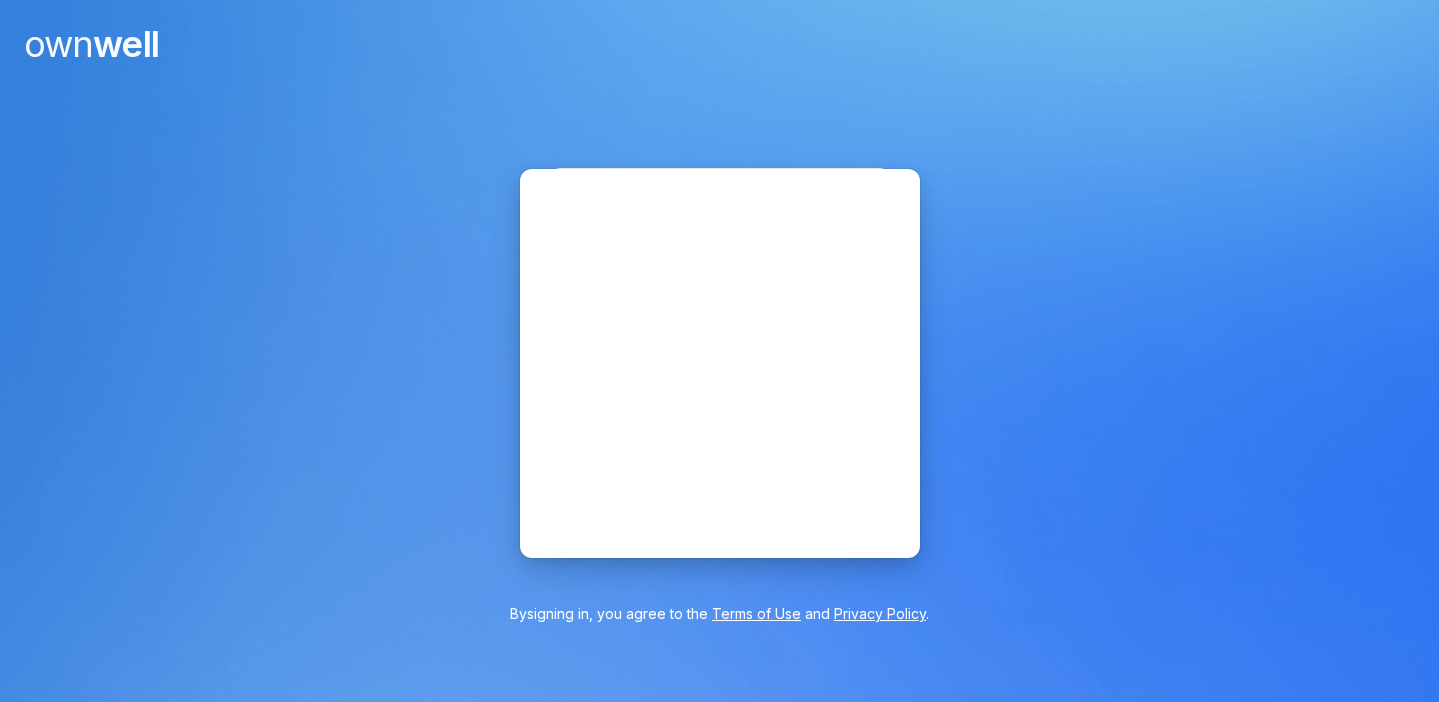 scroll, scrollTop: 0, scrollLeft: 0, axis: both 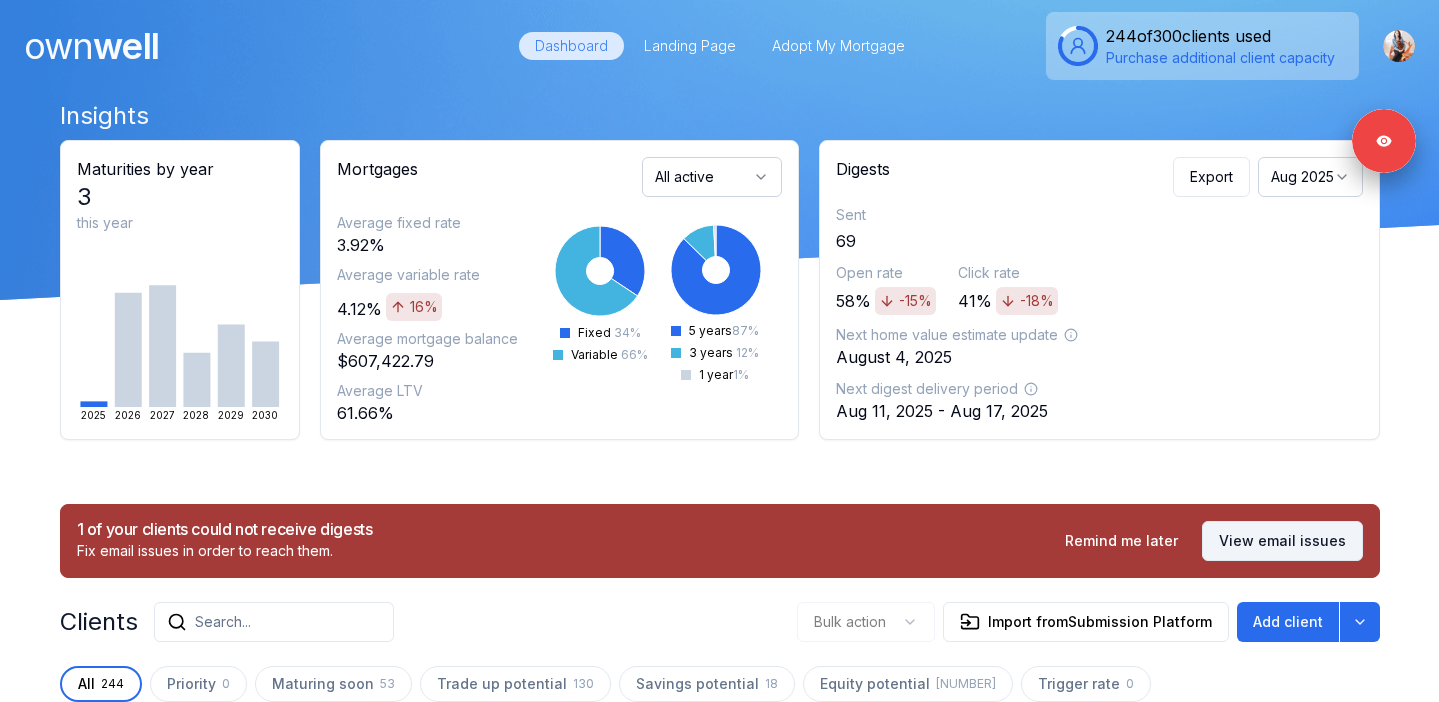 click on "View email issues" at bounding box center [1282, 541] 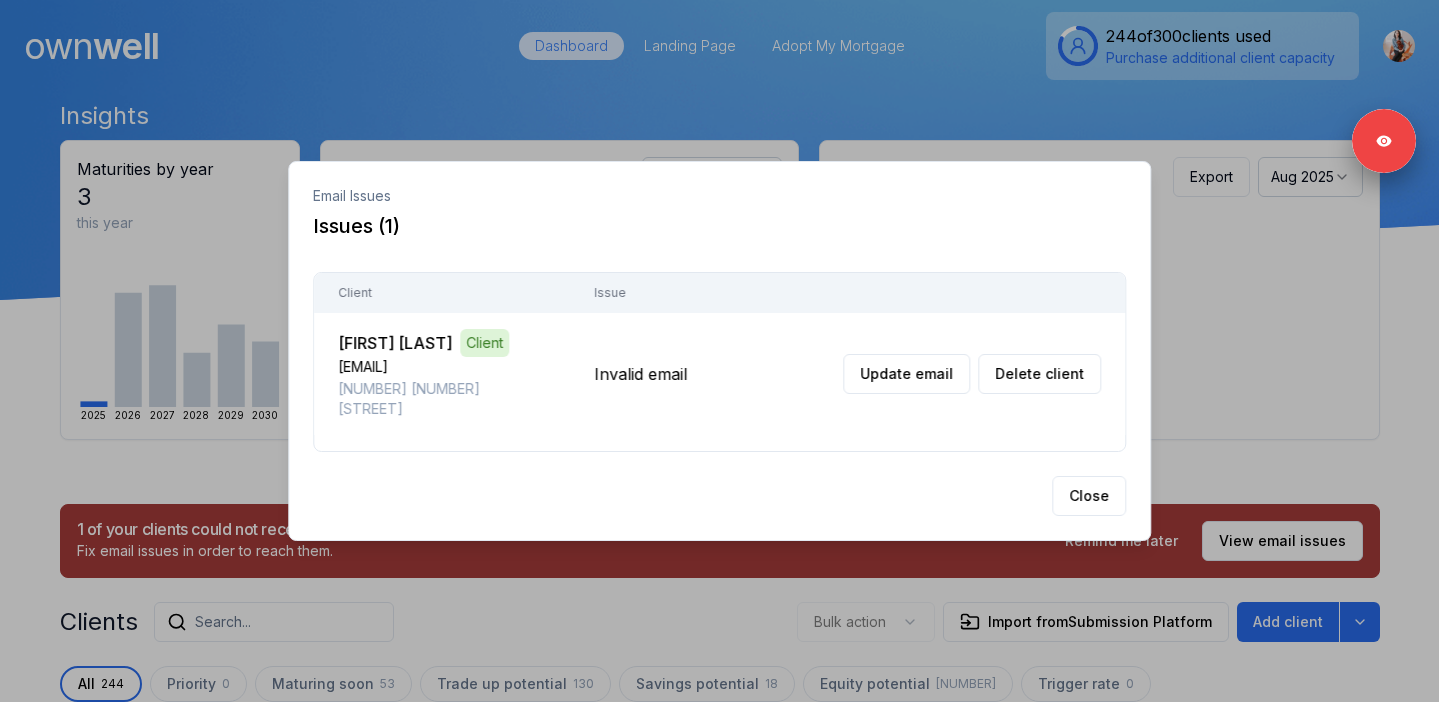 click at bounding box center [719, 351] 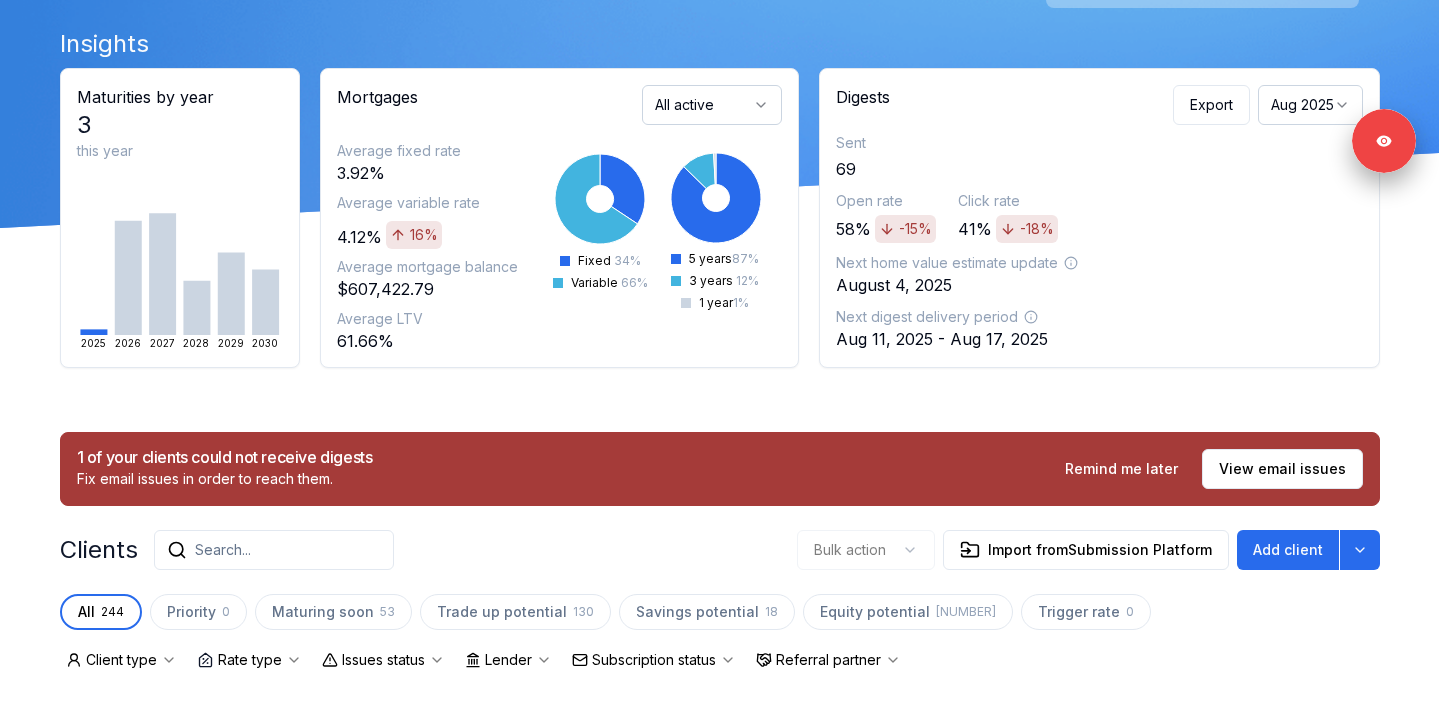 scroll, scrollTop: 264, scrollLeft: 0, axis: vertical 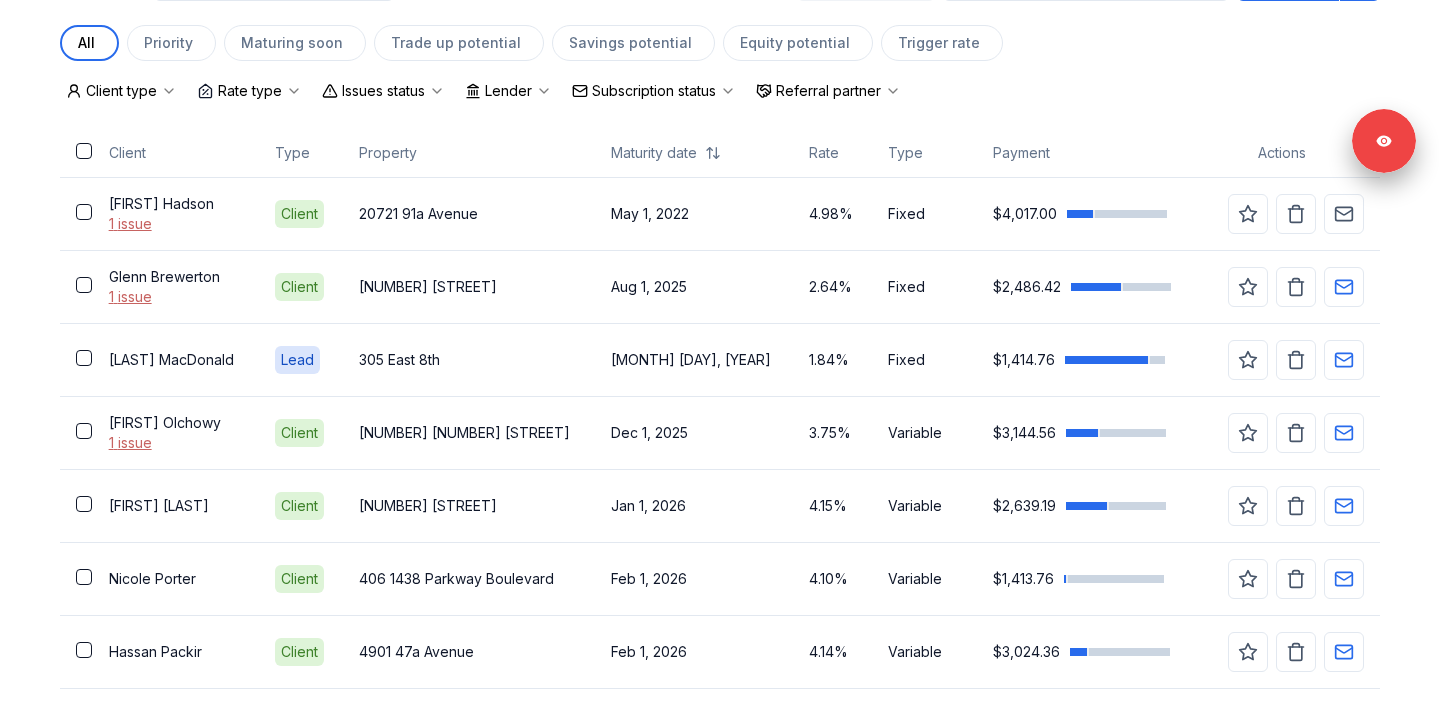 click on "Issues status" at bounding box center (383, 91) 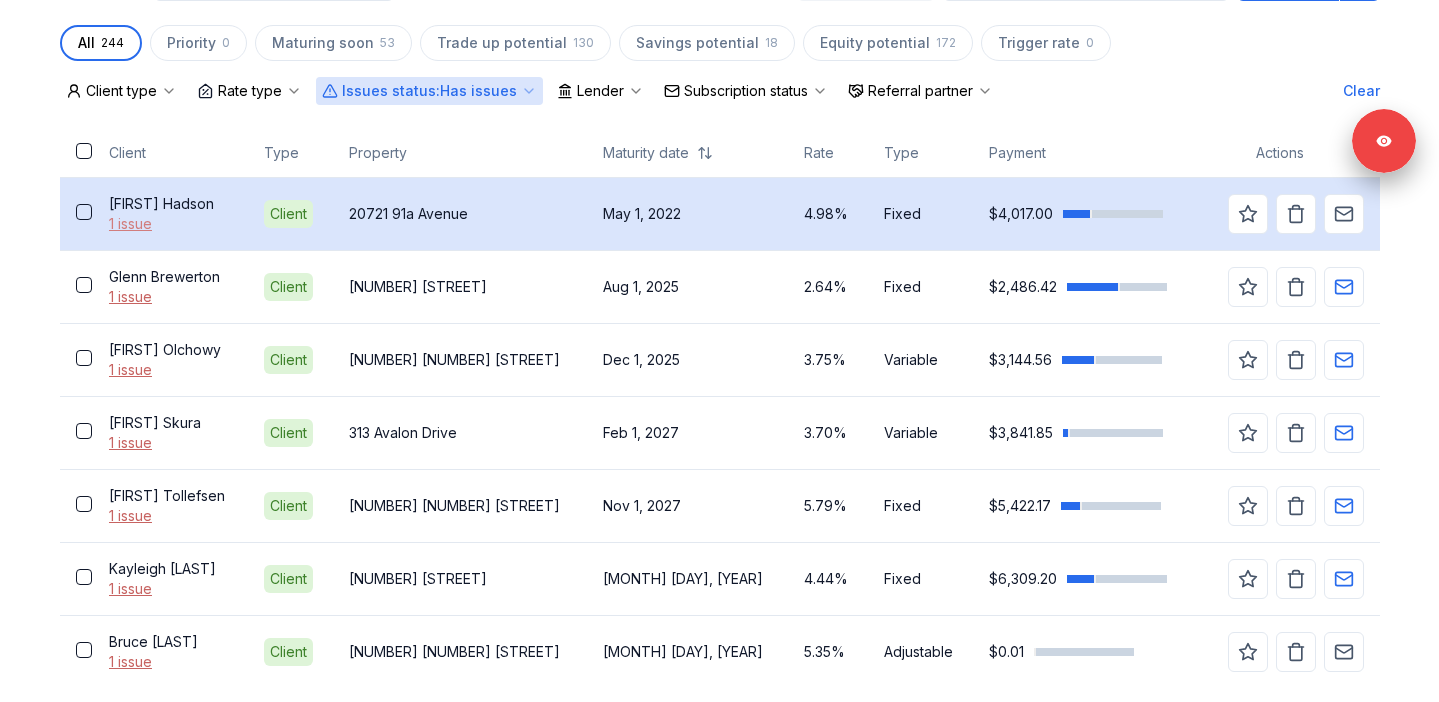 click on "1   issue" at bounding box center [170, 224] 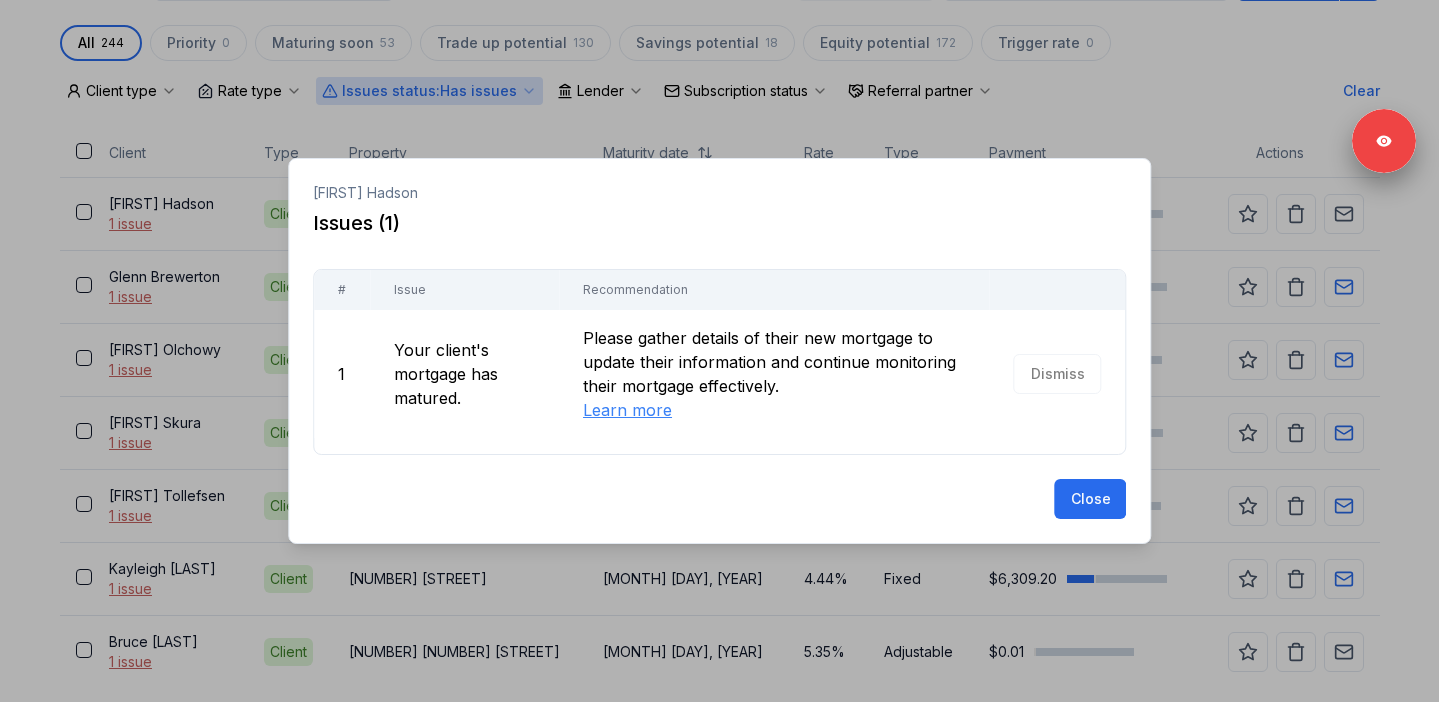 click at bounding box center (719, 351) 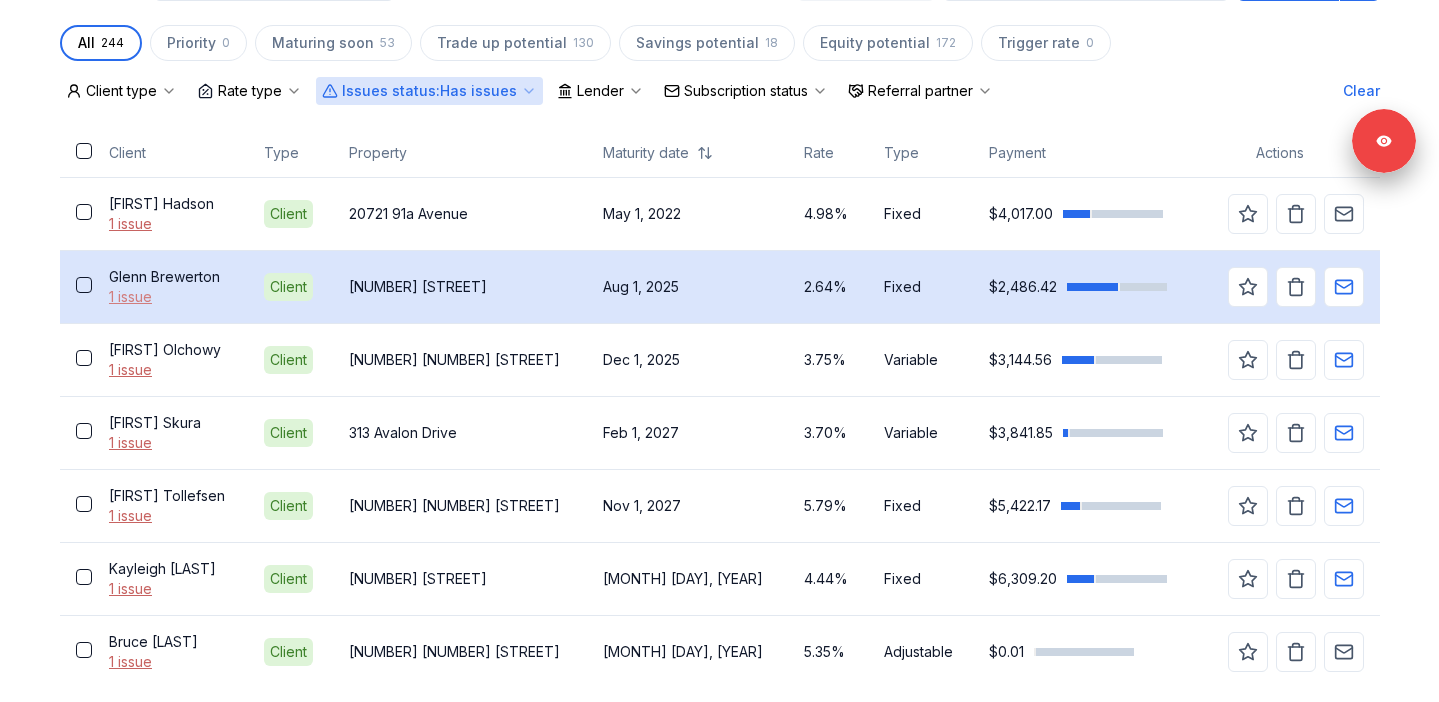 click on "1   issue" at bounding box center (170, 297) 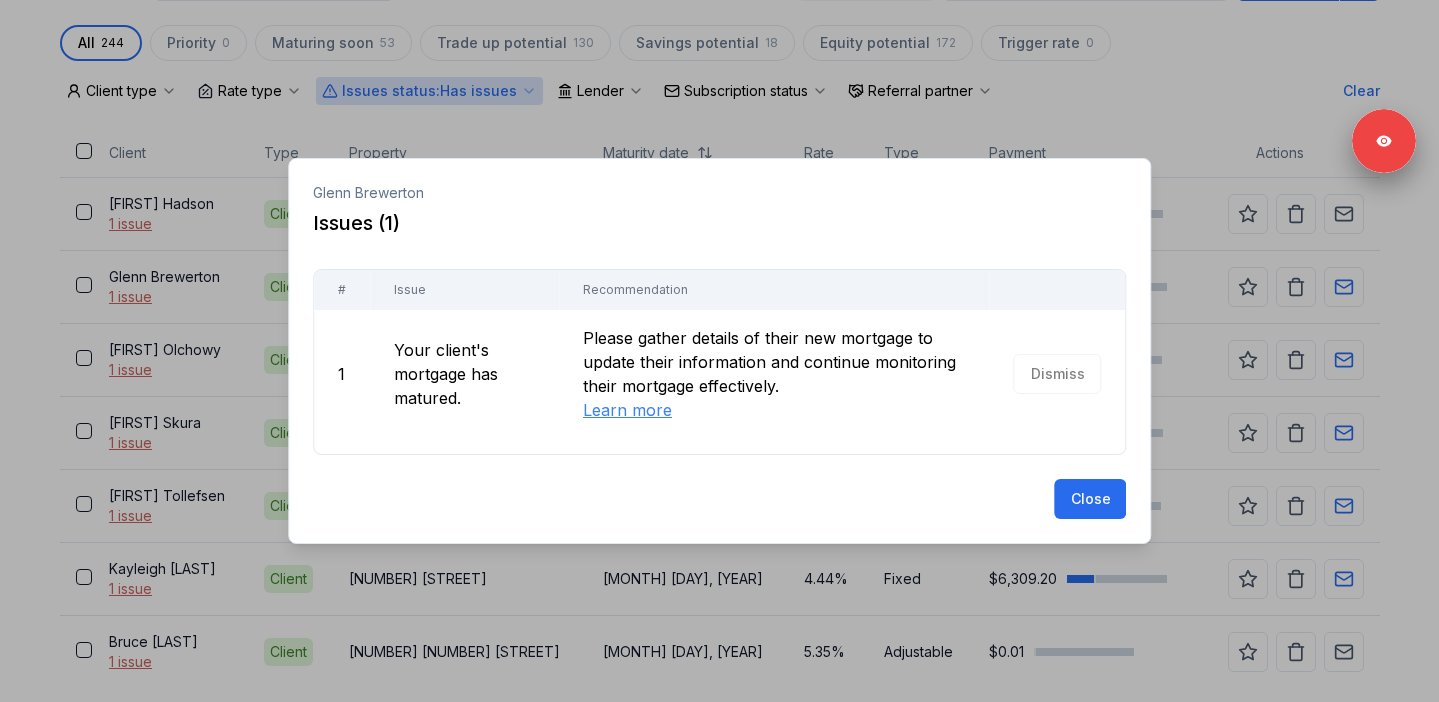 click at bounding box center [719, 351] 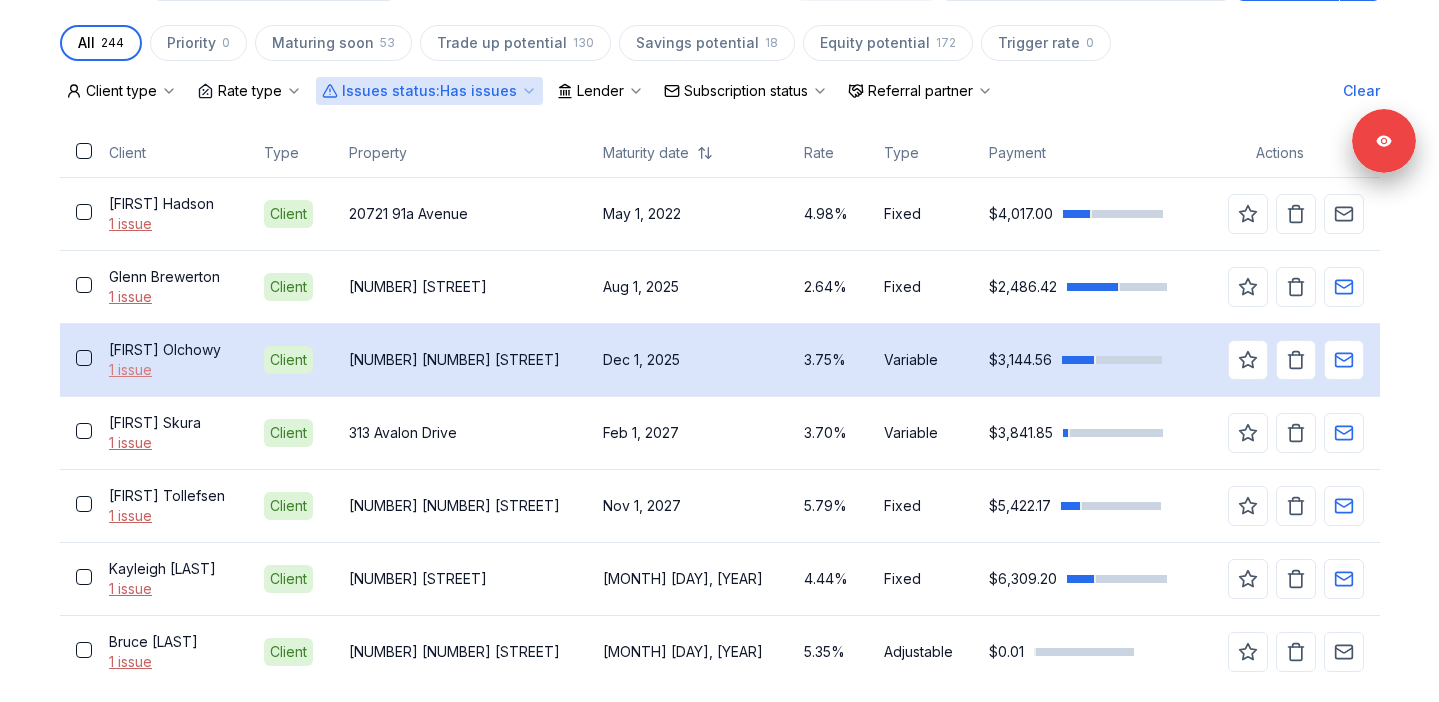 click on "1   issue" at bounding box center [170, 370] 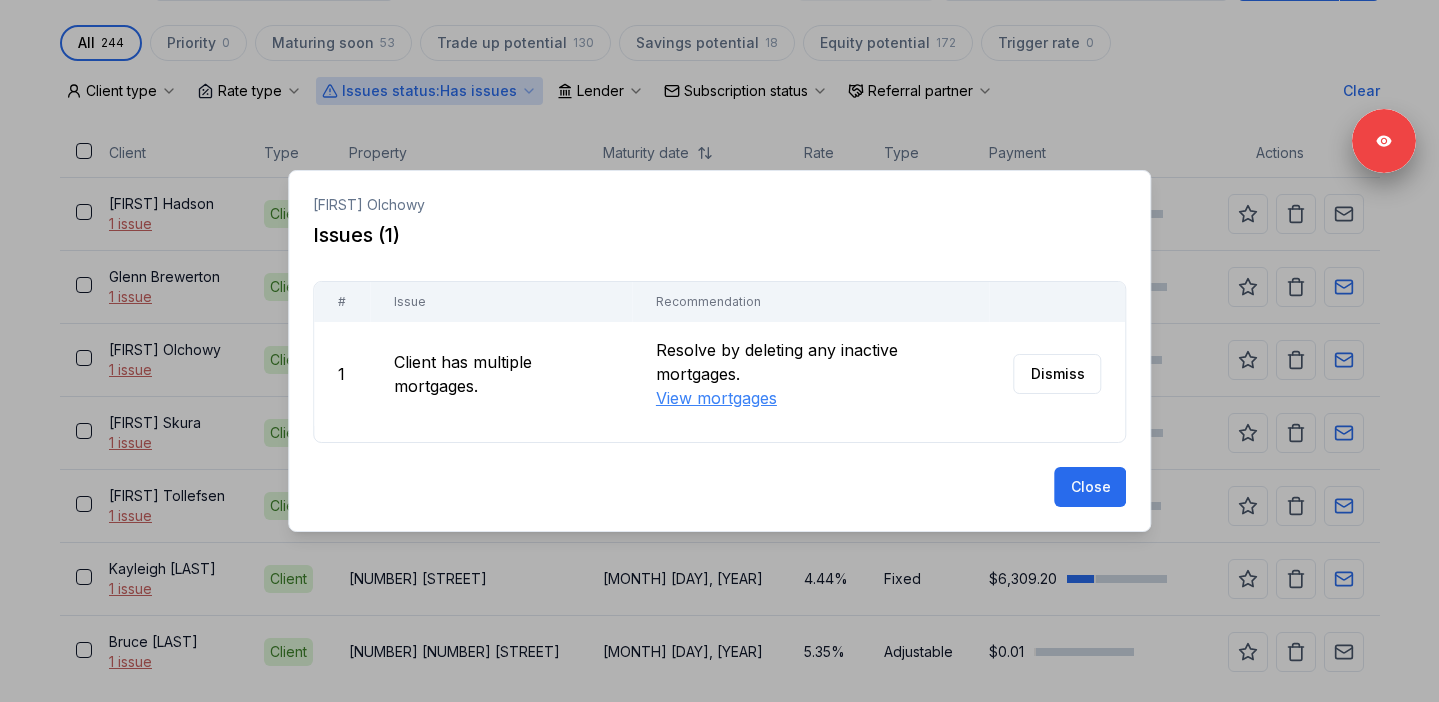 click at bounding box center (719, 351) 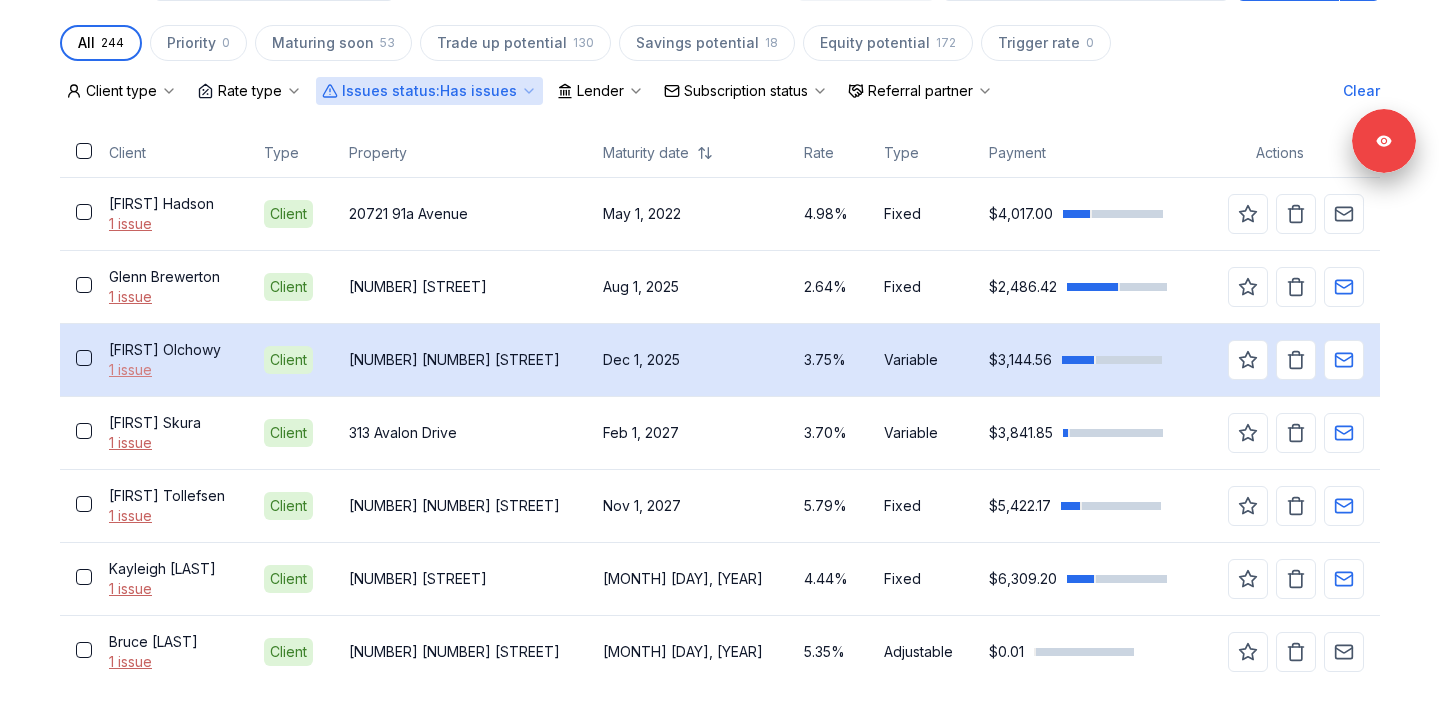 click on "1   issue" at bounding box center [170, 370] 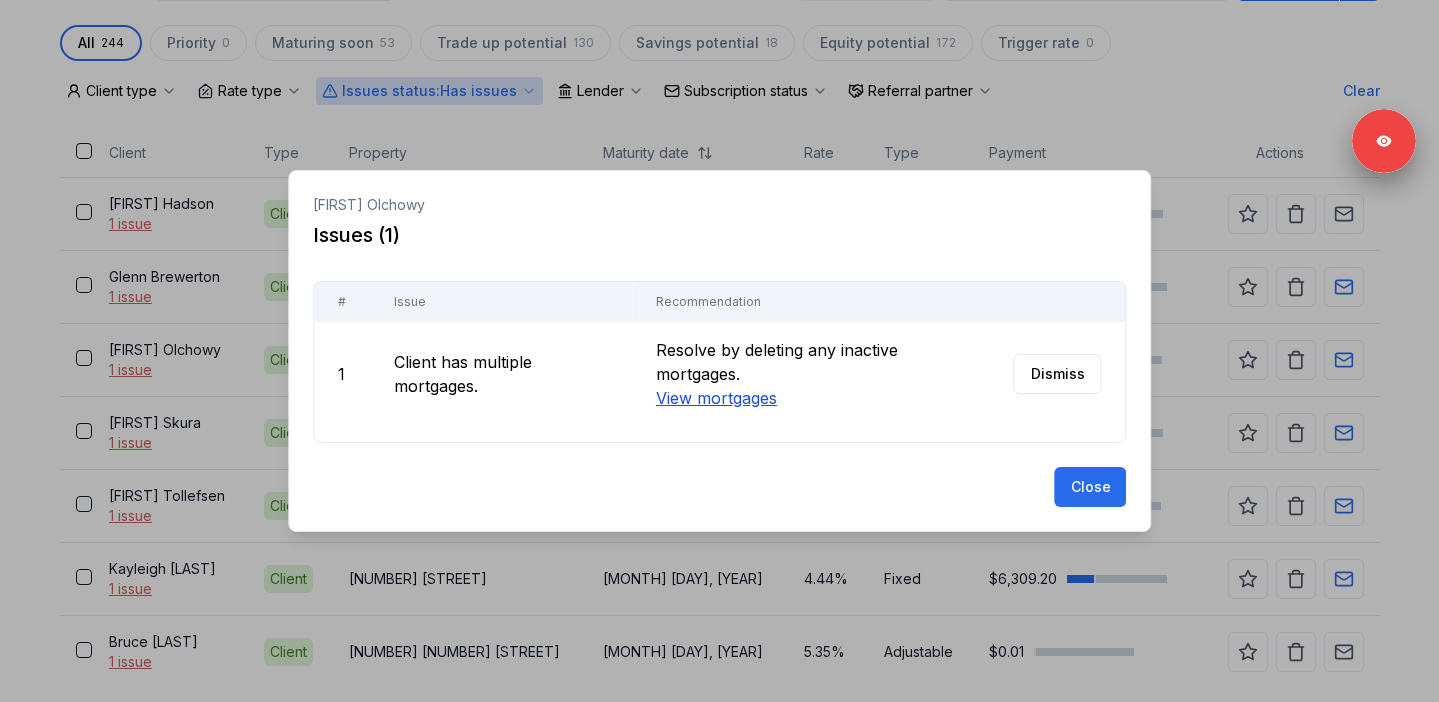 click on "View mortgages" at bounding box center (715, 398) 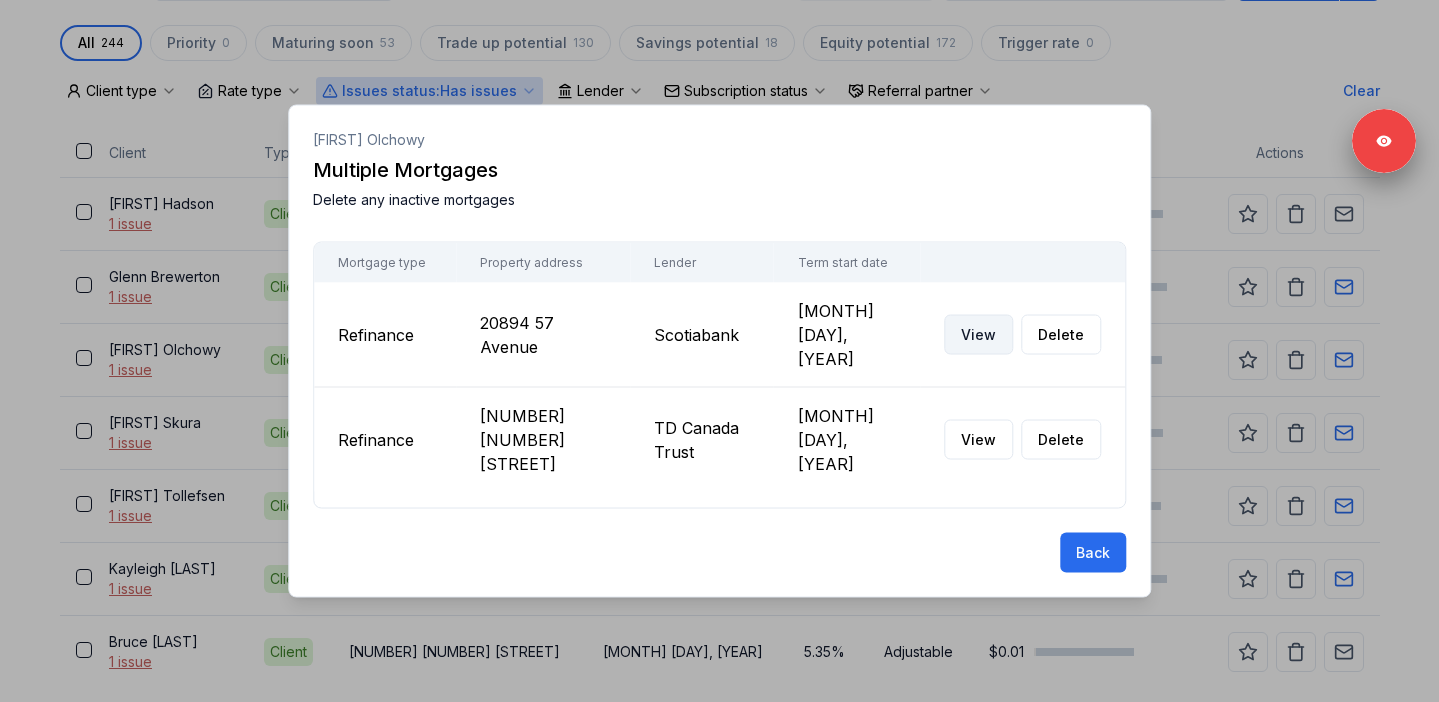 click on "View" at bounding box center (978, 335) 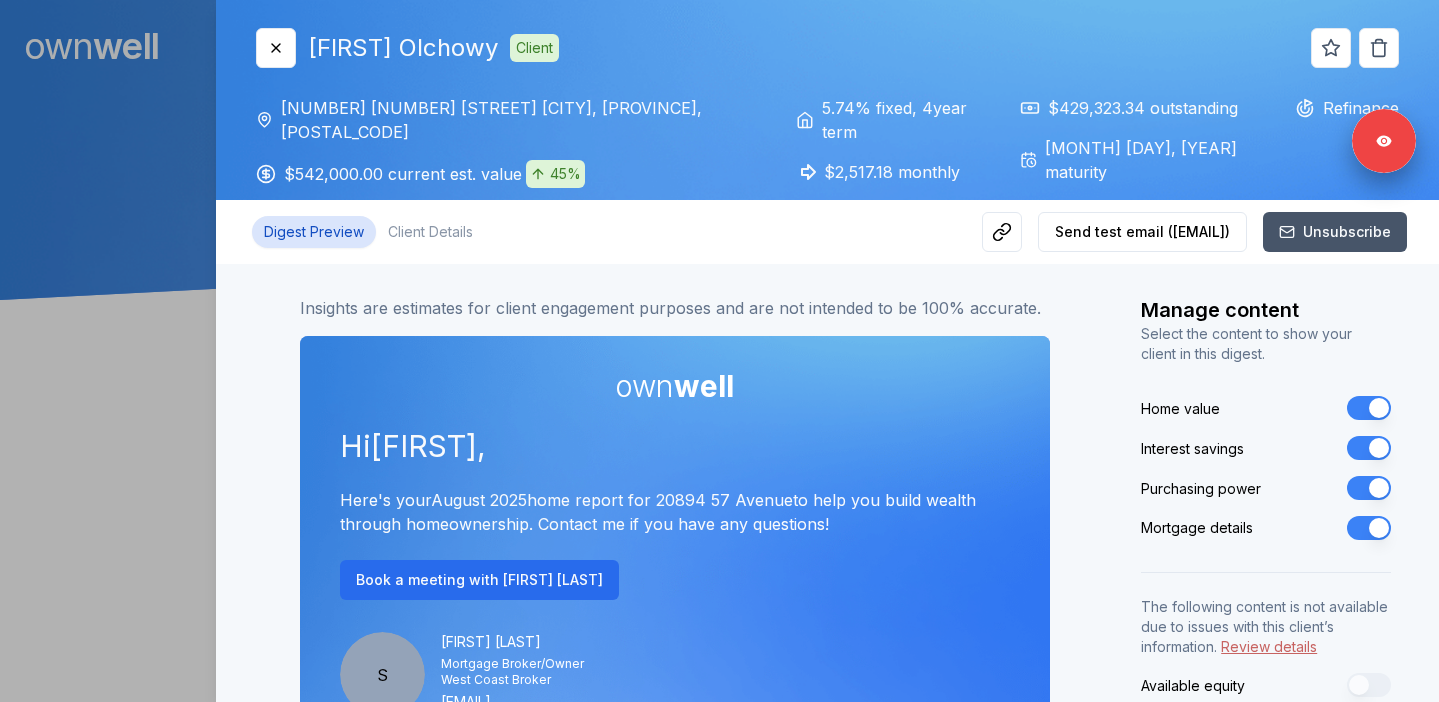 scroll, scrollTop: 0, scrollLeft: 0, axis: both 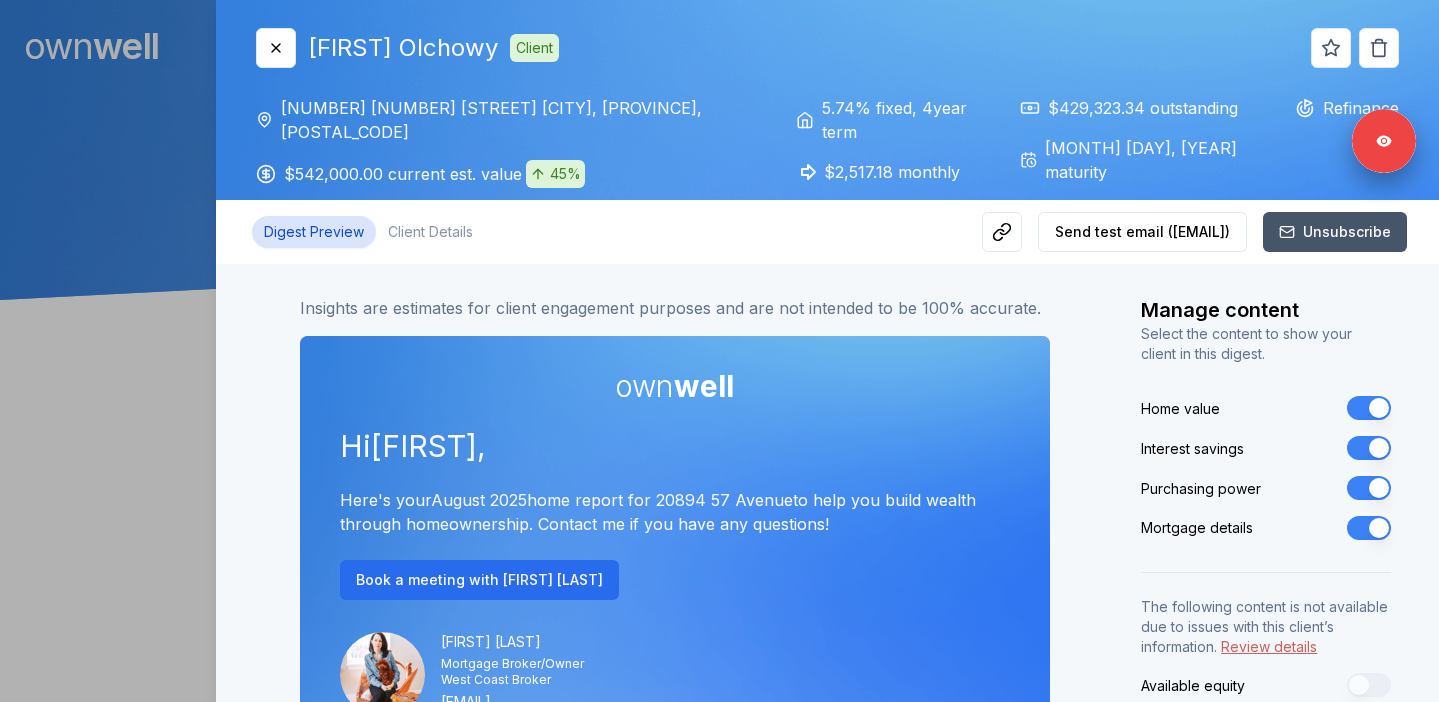 click on "Purchasing power" at bounding box center (1369, 488) 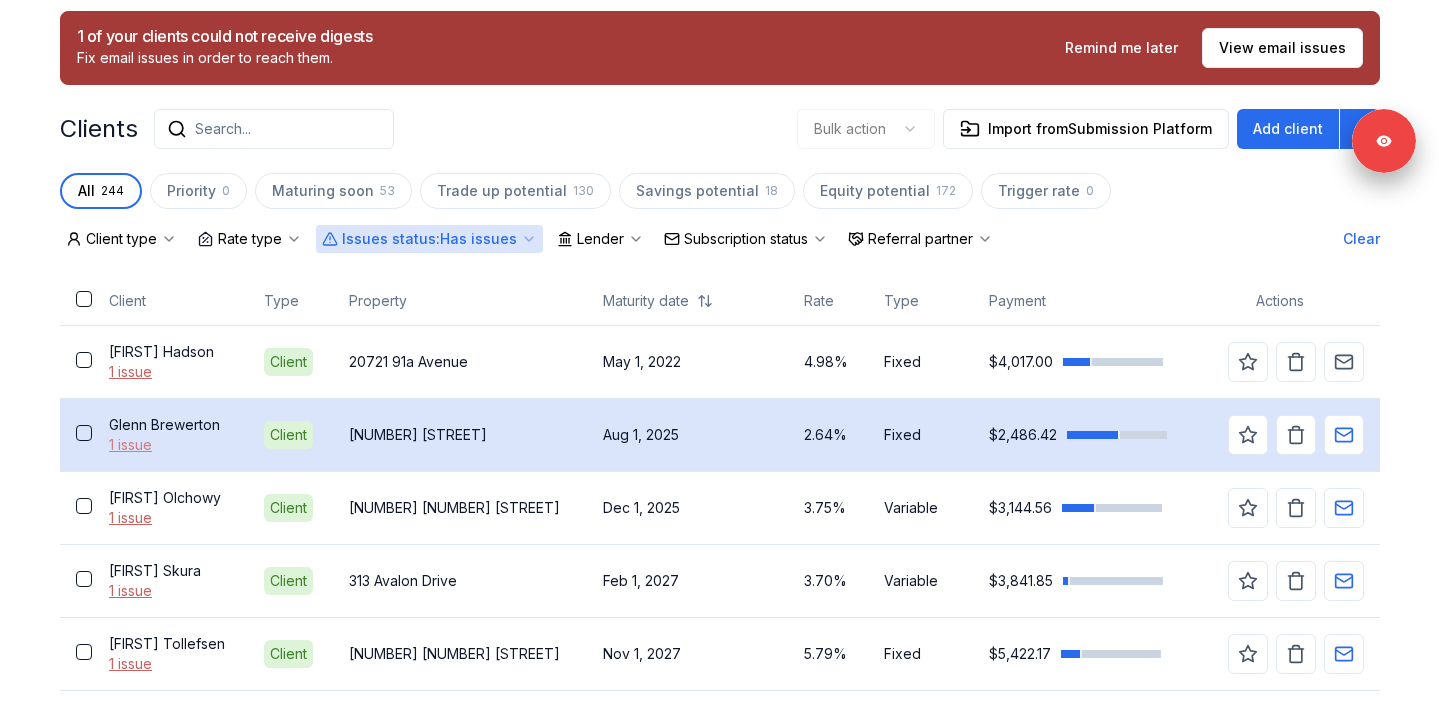 scroll, scrollTop: 548, scrollLeft: 0, axis: vertical 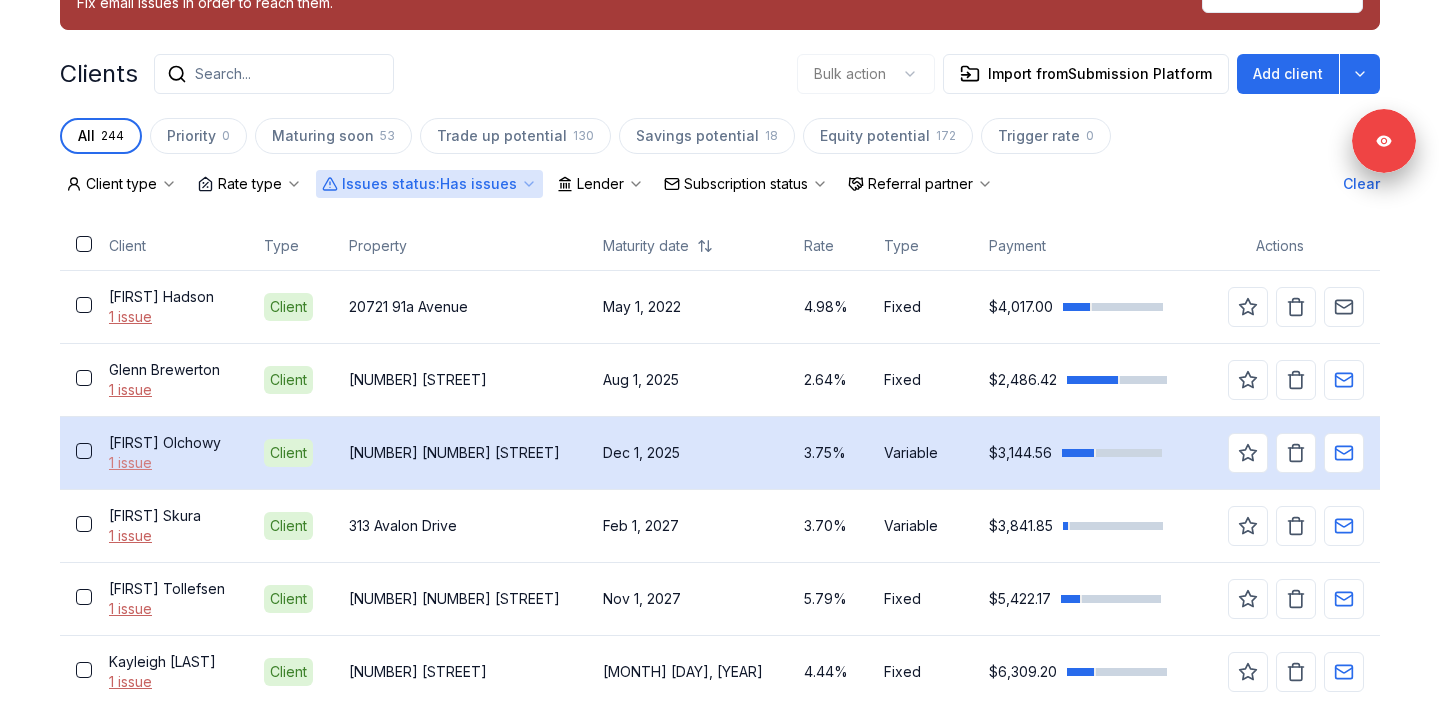 click on "1   issue" at bounding box center [170, 463] 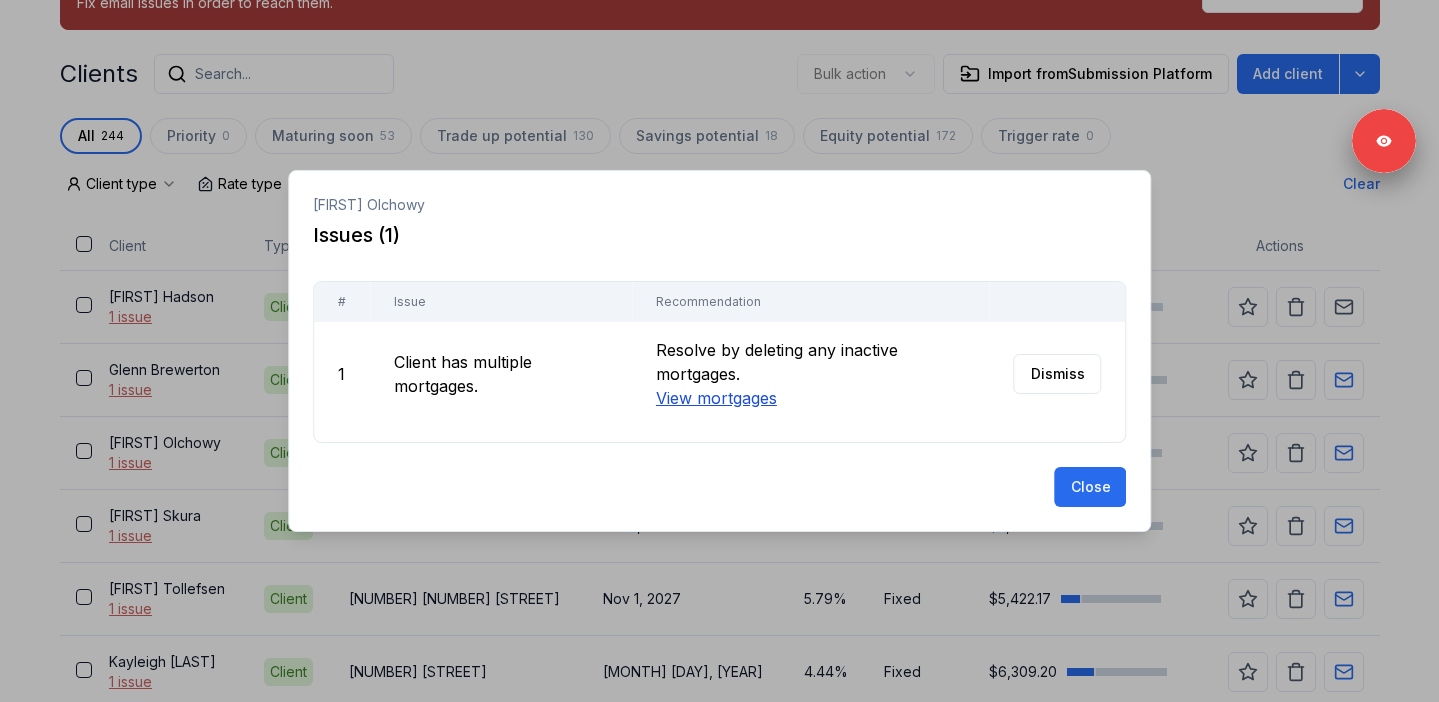 click on "View mortgages" at bounding box center [715, 398] 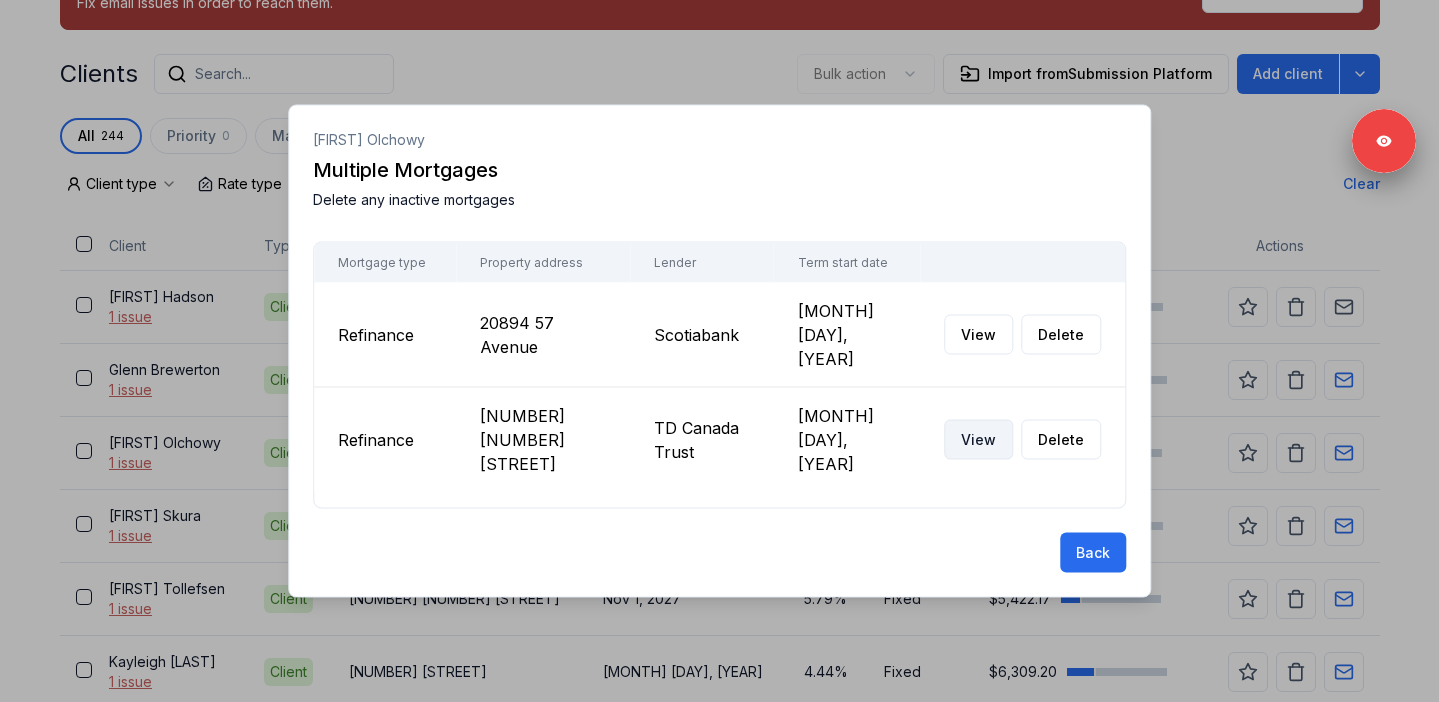 click on "View" at bounding box center (978, 440) 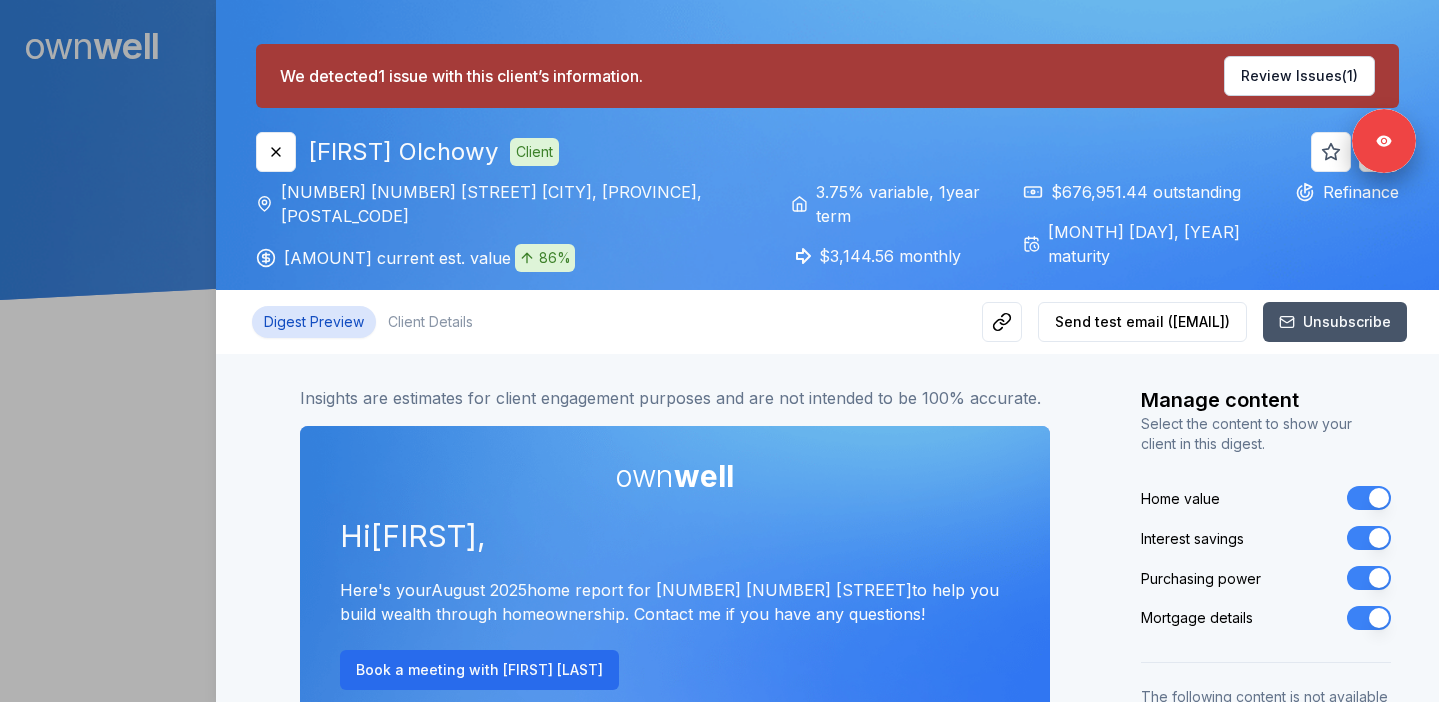 scroll, scrollTop: 0, scrollLeft: 0, axis: both 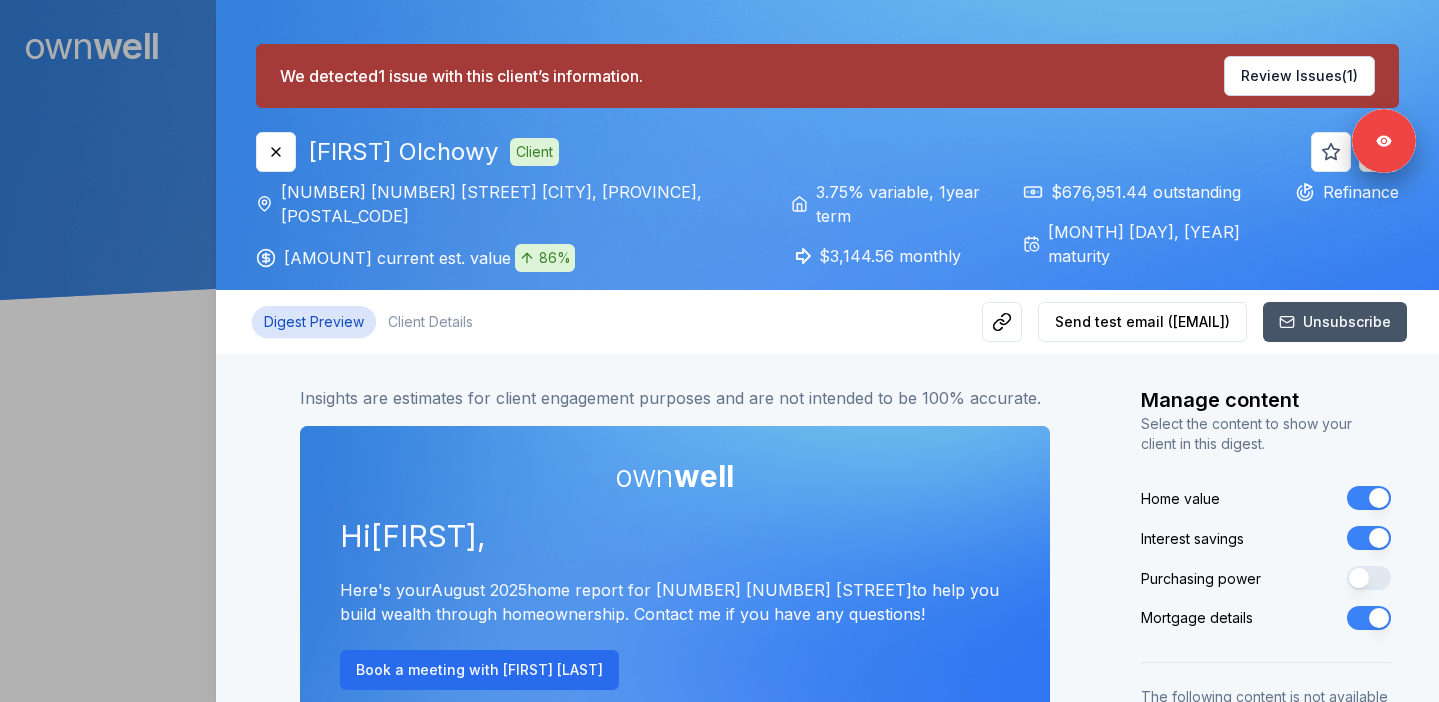 click at bounding box center [719, 351] 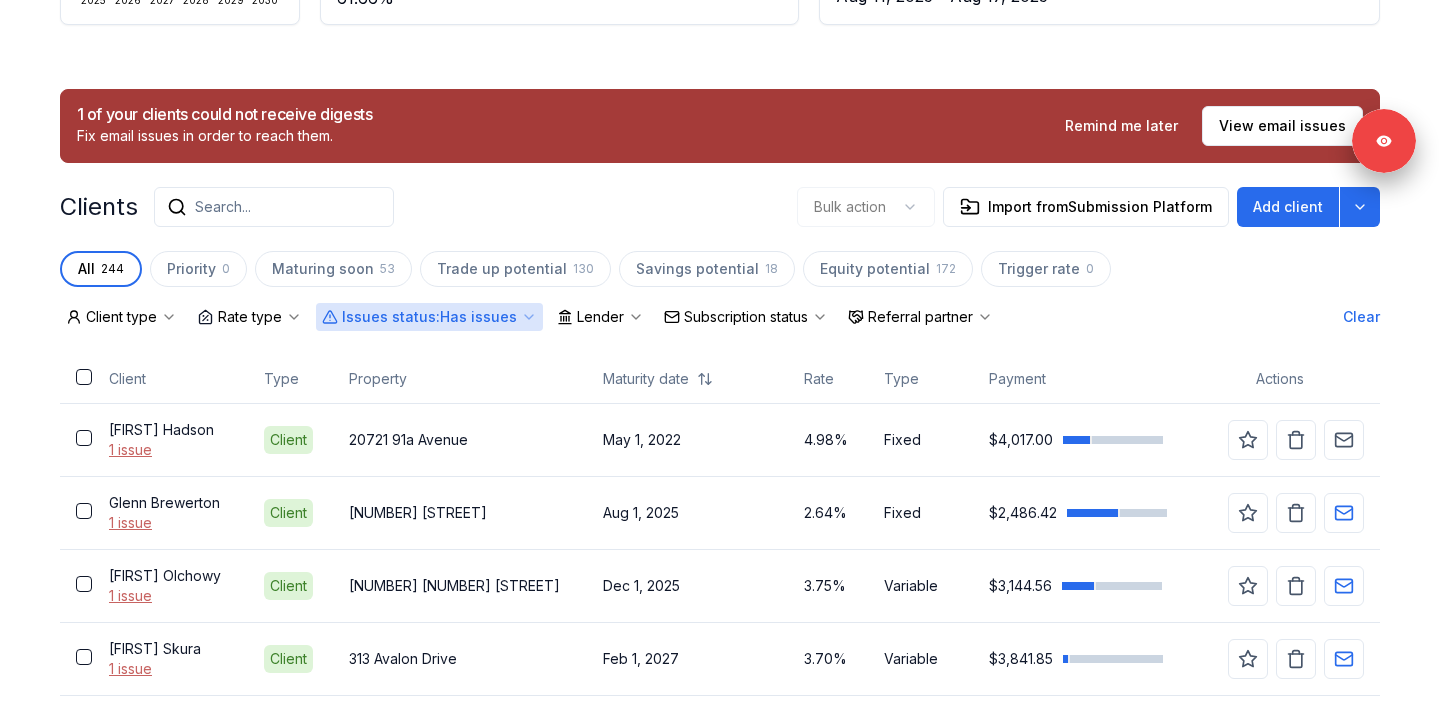 scroll, scrollTop: 702, scrollLeft: 0, axis: vertical 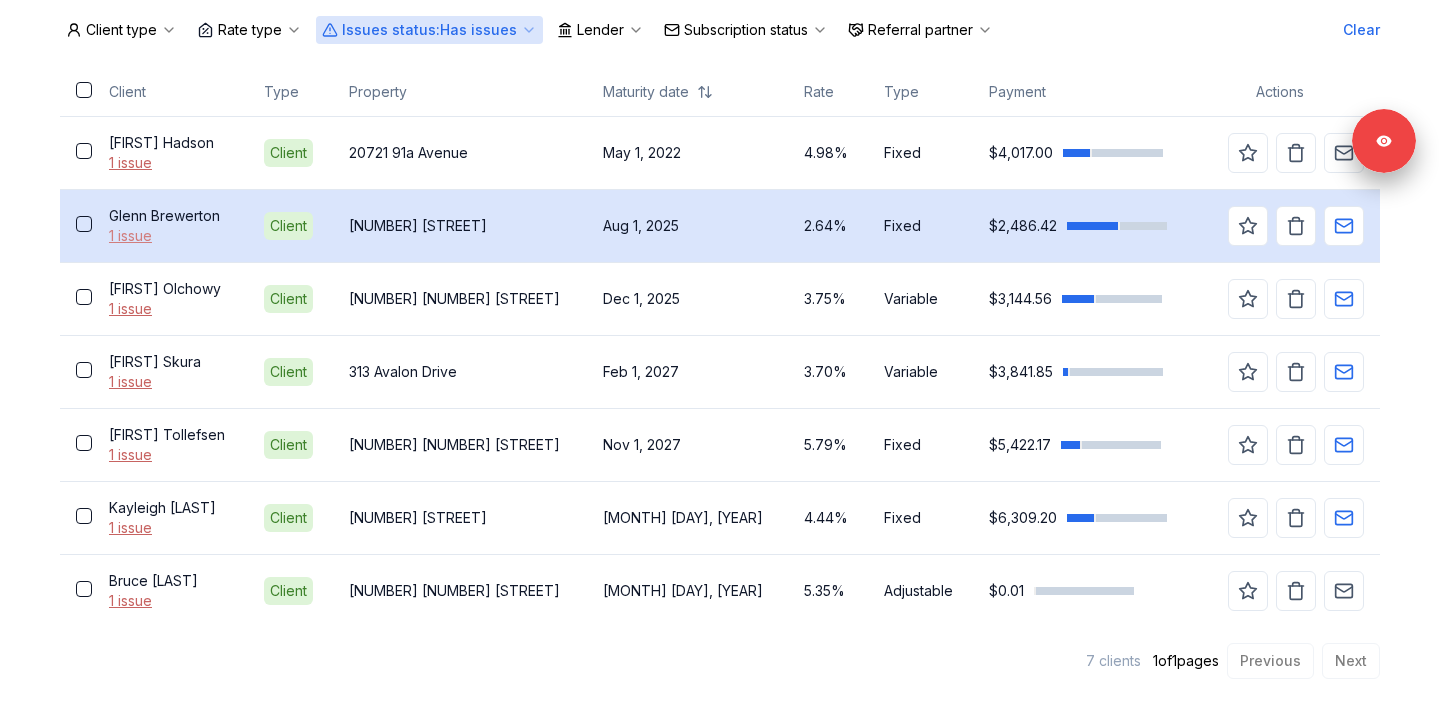 click on "1   issue" at bounding box center (170, 236) 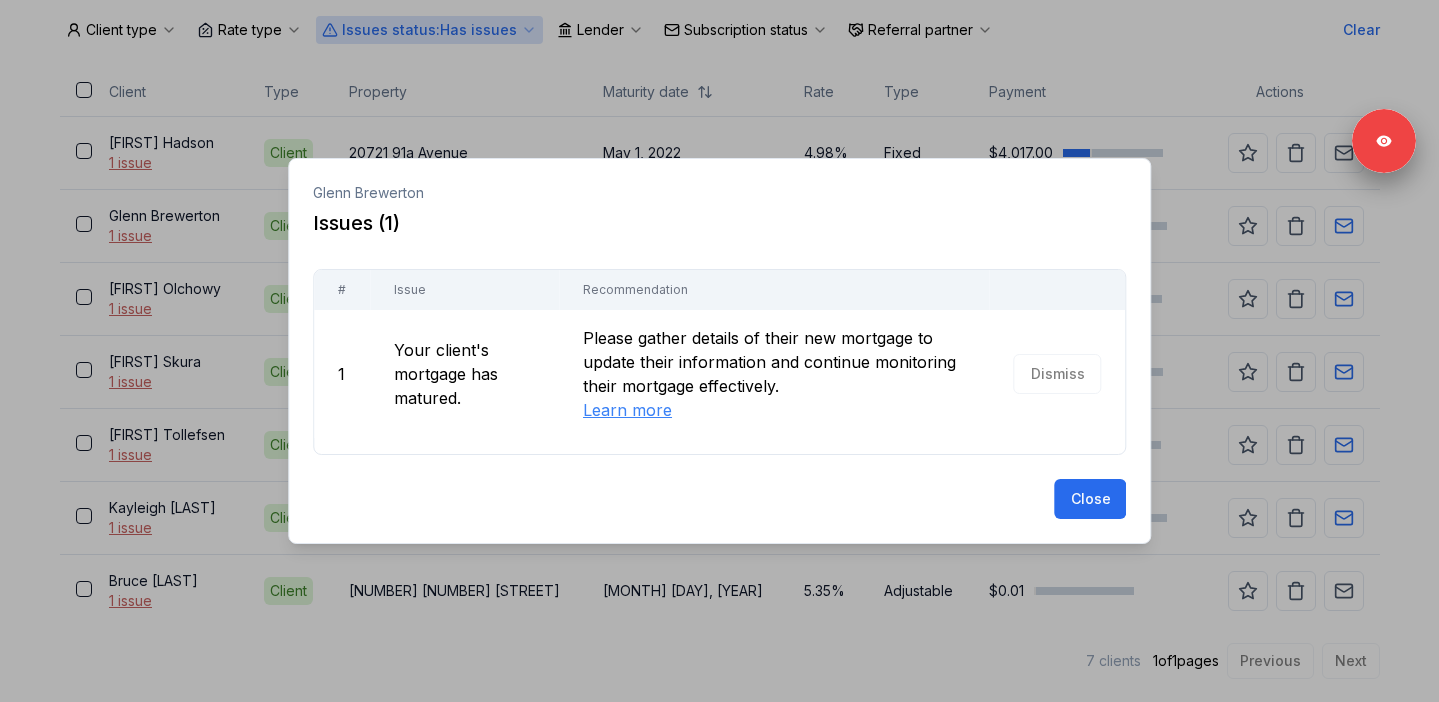 click at bounding box center [719, 351] 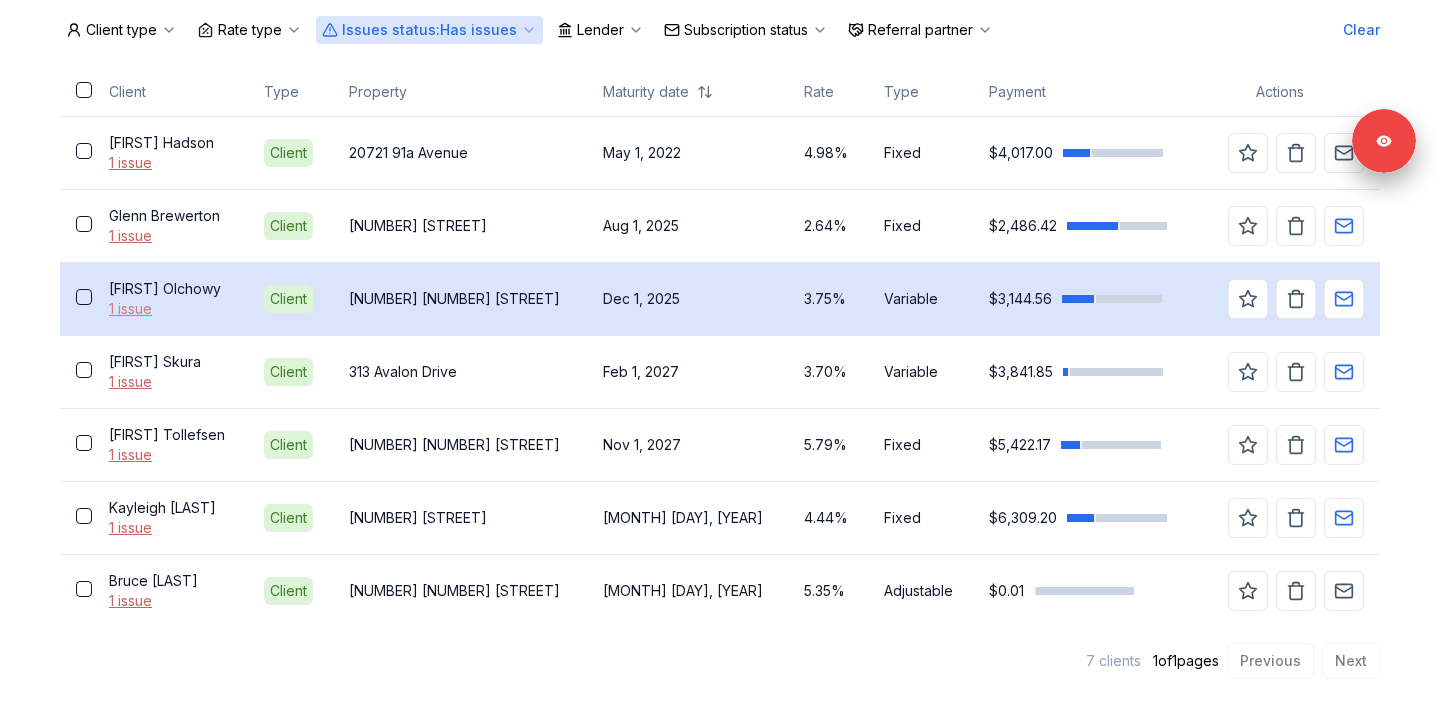 click on "1   issue" at bounding box center (170, 309) 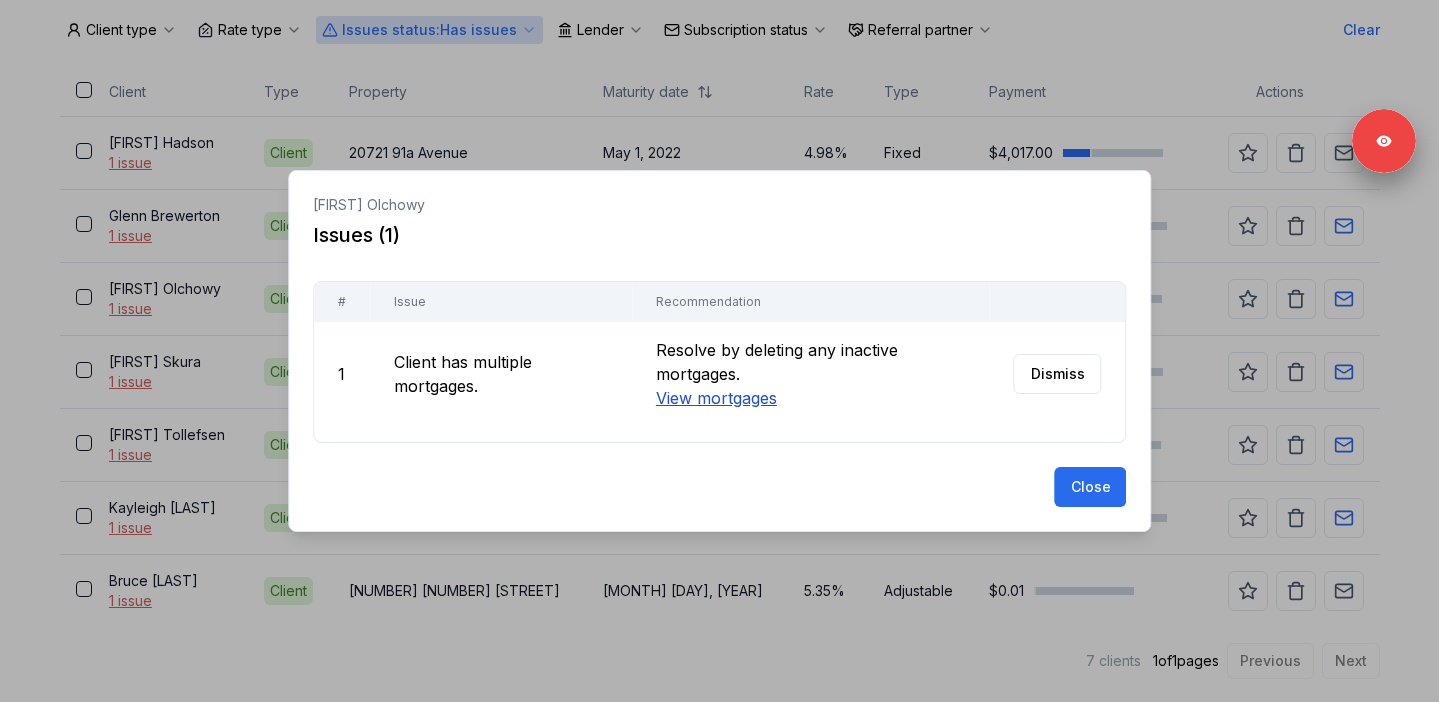 click on "View mortgages" at bounding box center [715, 398] 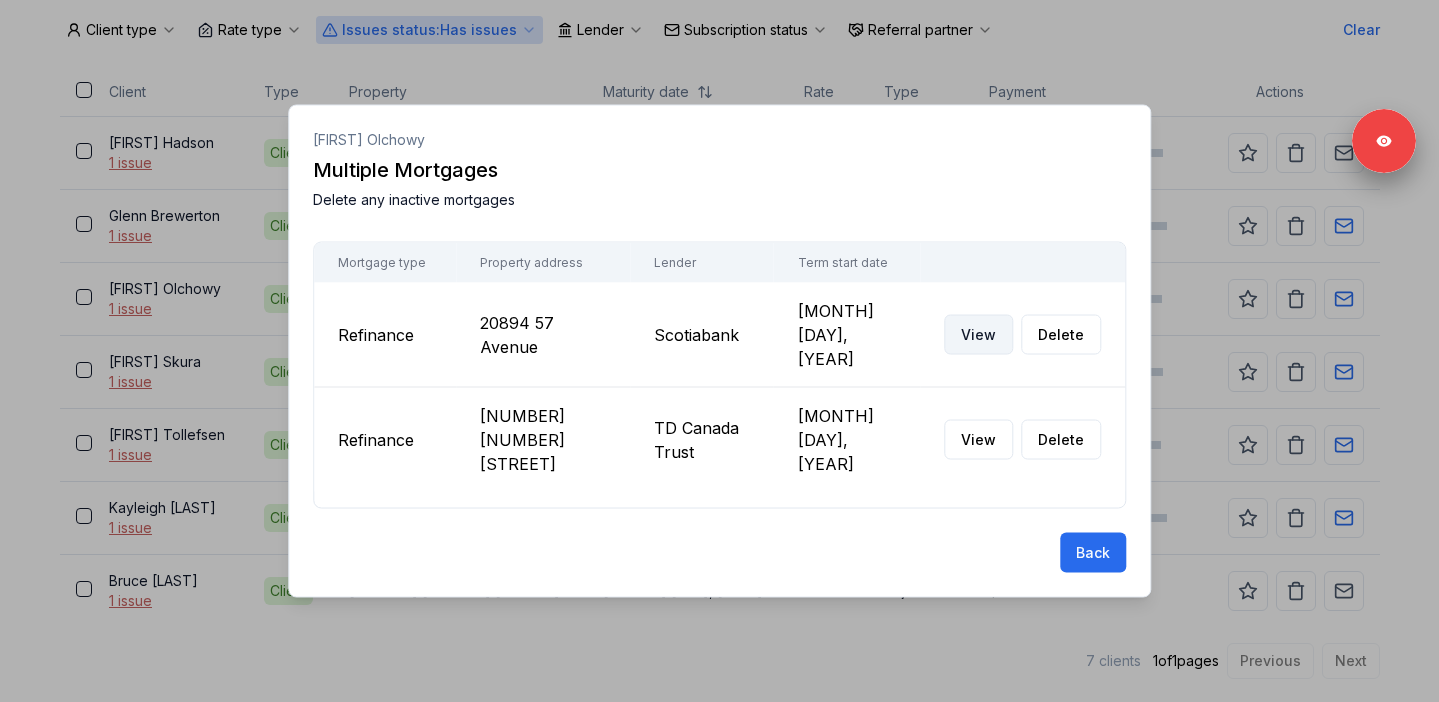 click on "View" at bounding box center (978, 335) 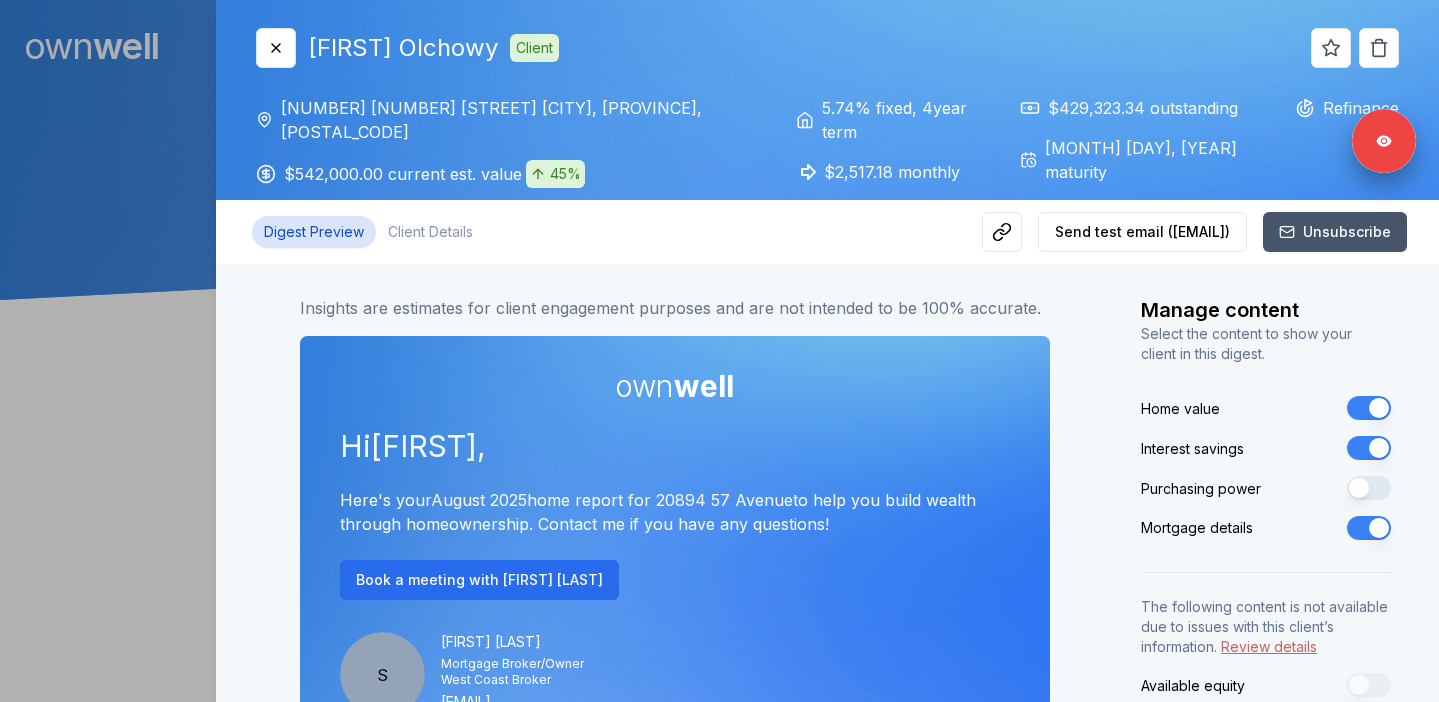 scroll, scrollTop: 0, scrollLeft: 0, axis: both 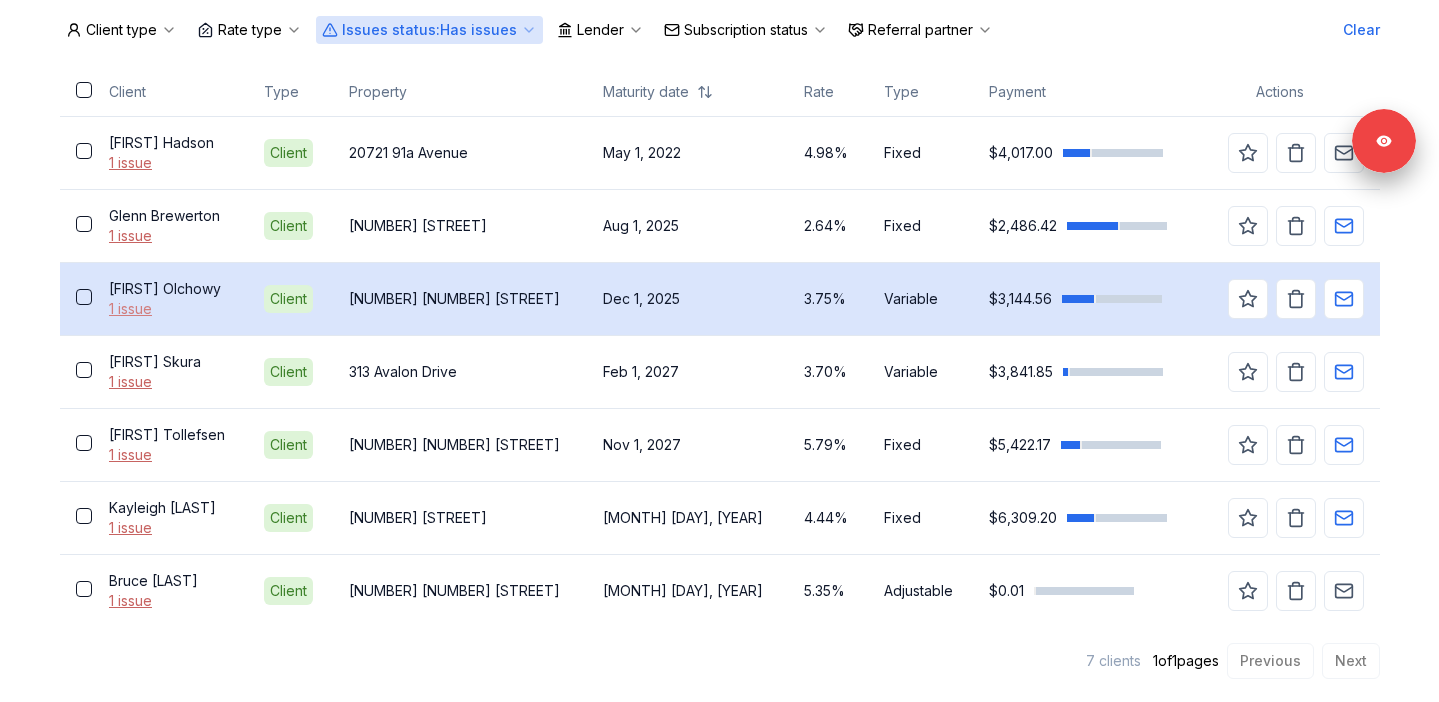 click on "1   issue" at bounding box center (170, 309) 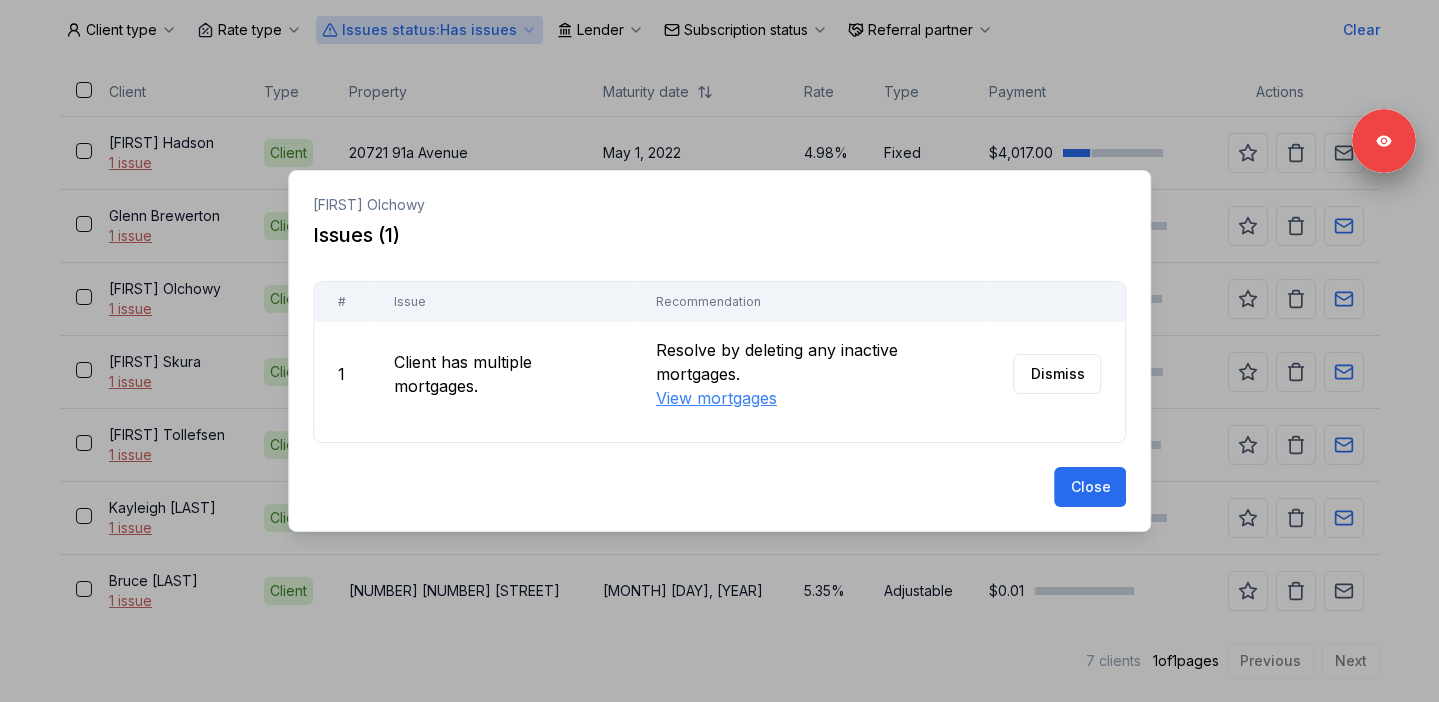 click on "Resolve by deleting any inactive mortgages. View mortgages" at bounding box center [810, 374] 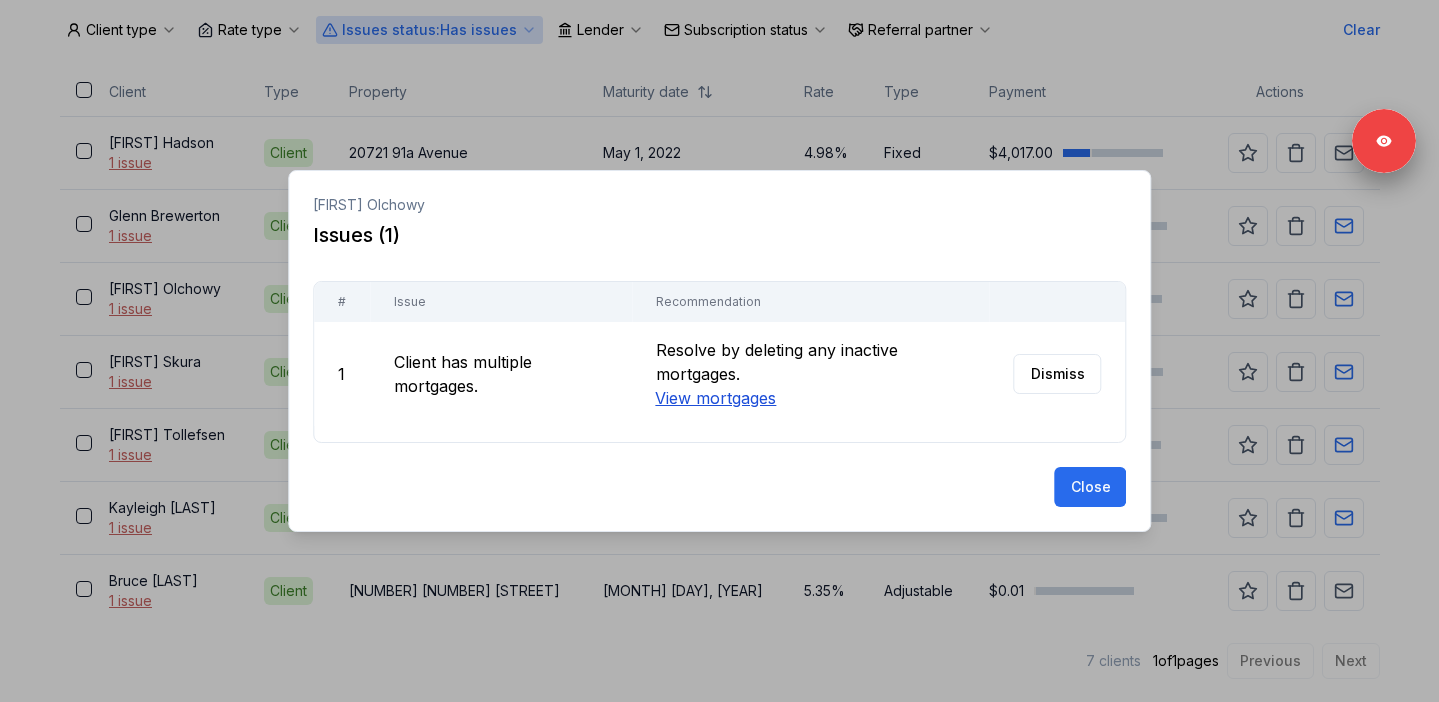 click on "View mortgages" at bounding box center (715, 398) 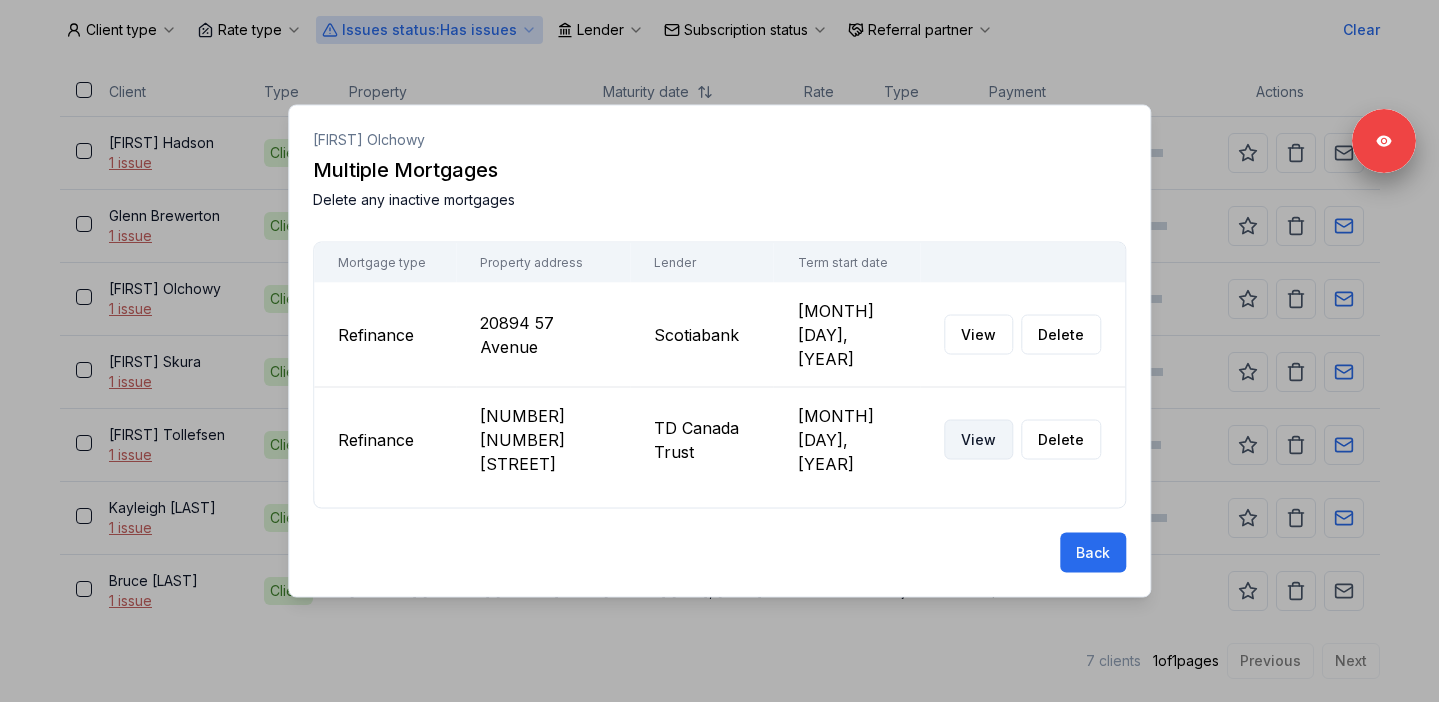 click on "View" at bounding box center [978, 440] 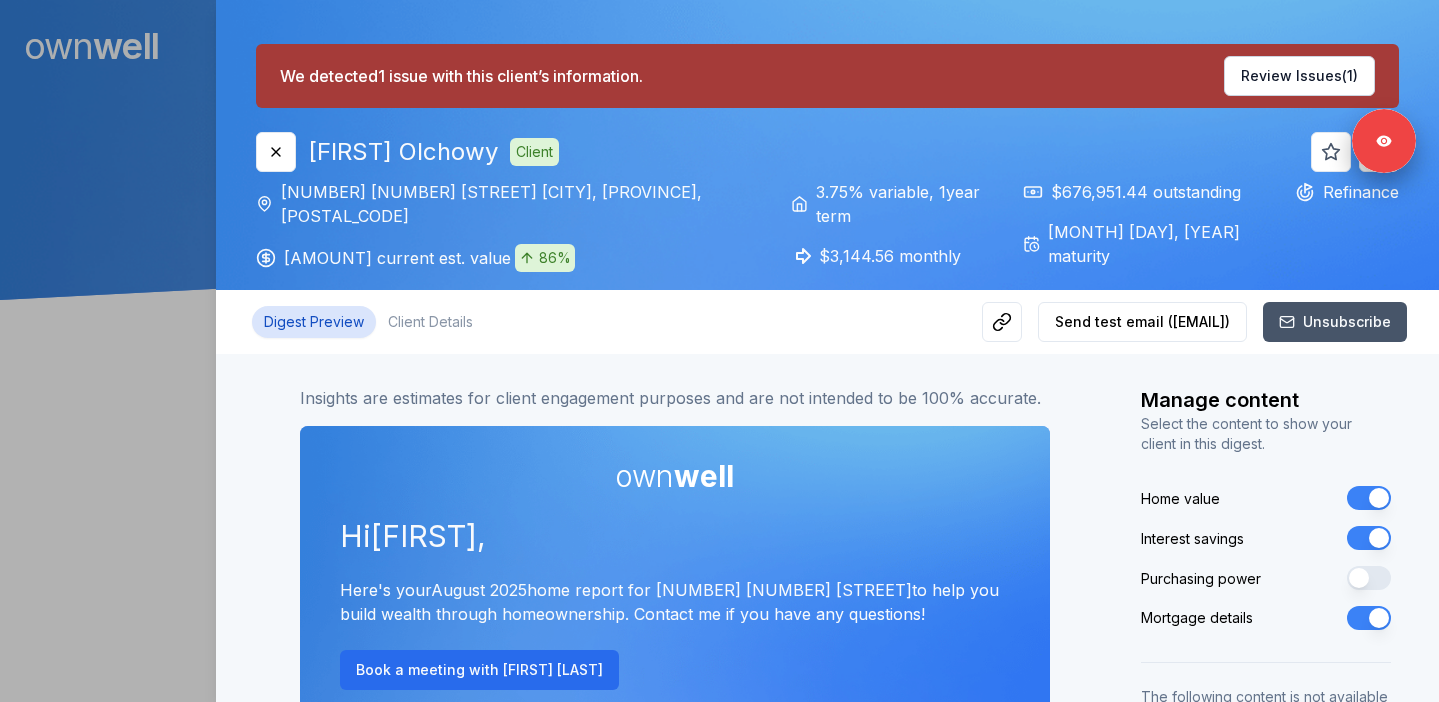scroll, scrollTop: 0, scrollLeft: 0, axis: both 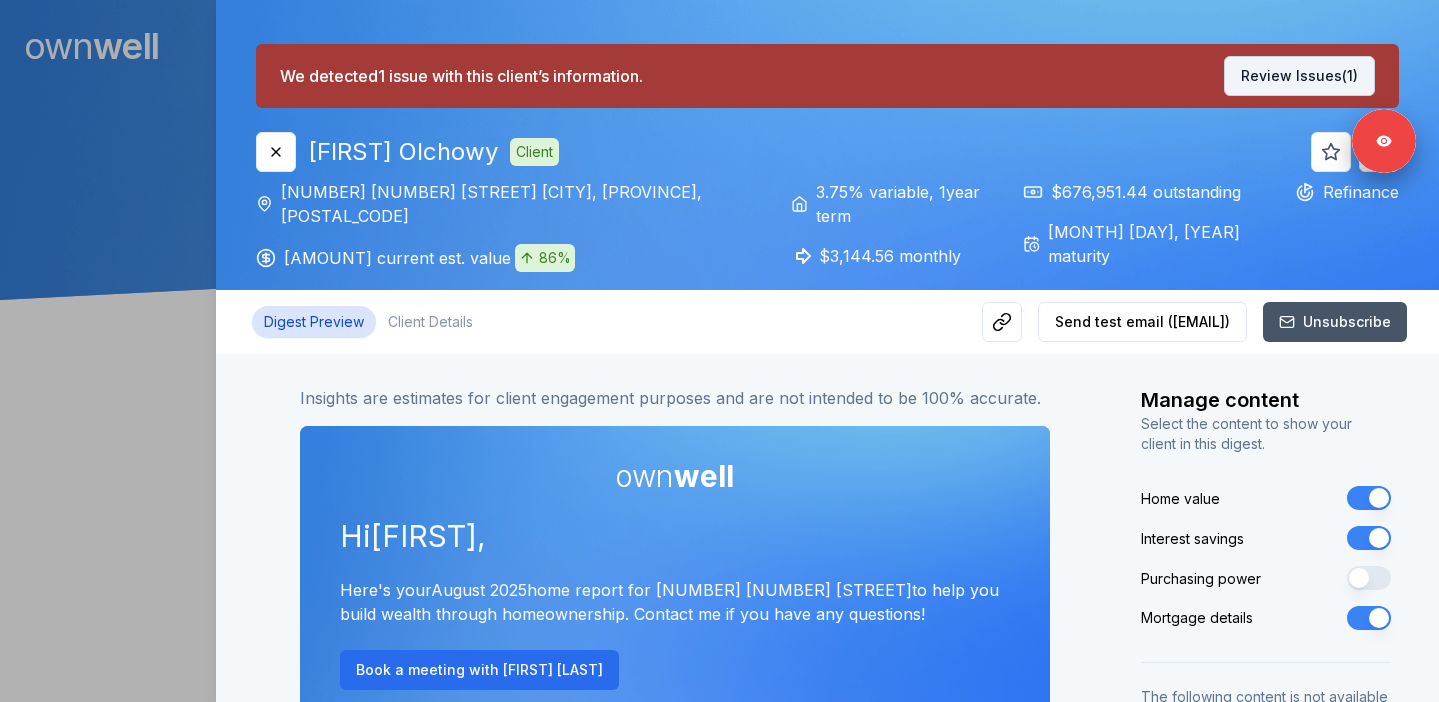 click on "Review Issues  (1)" at bounding box center (1299, 76) 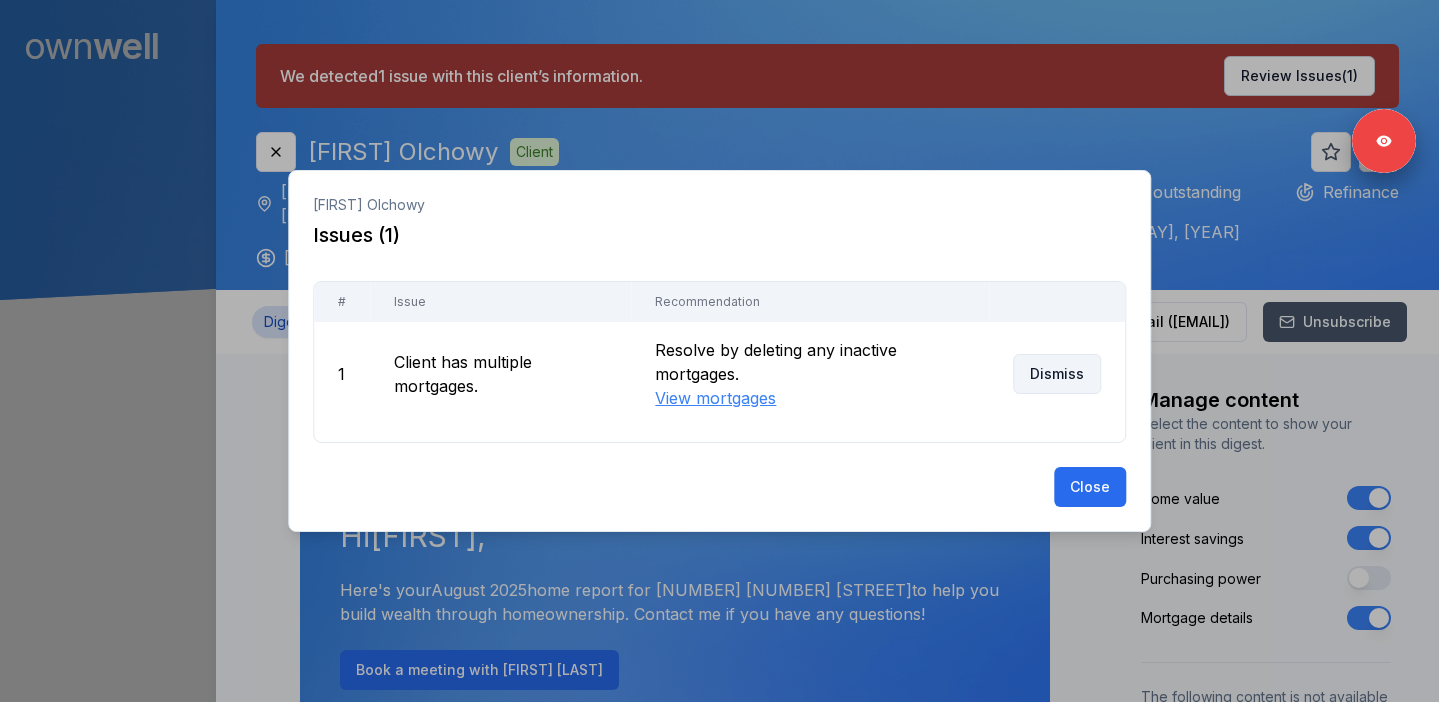 click on "Dismiss" at bounding box center [1057, 374] 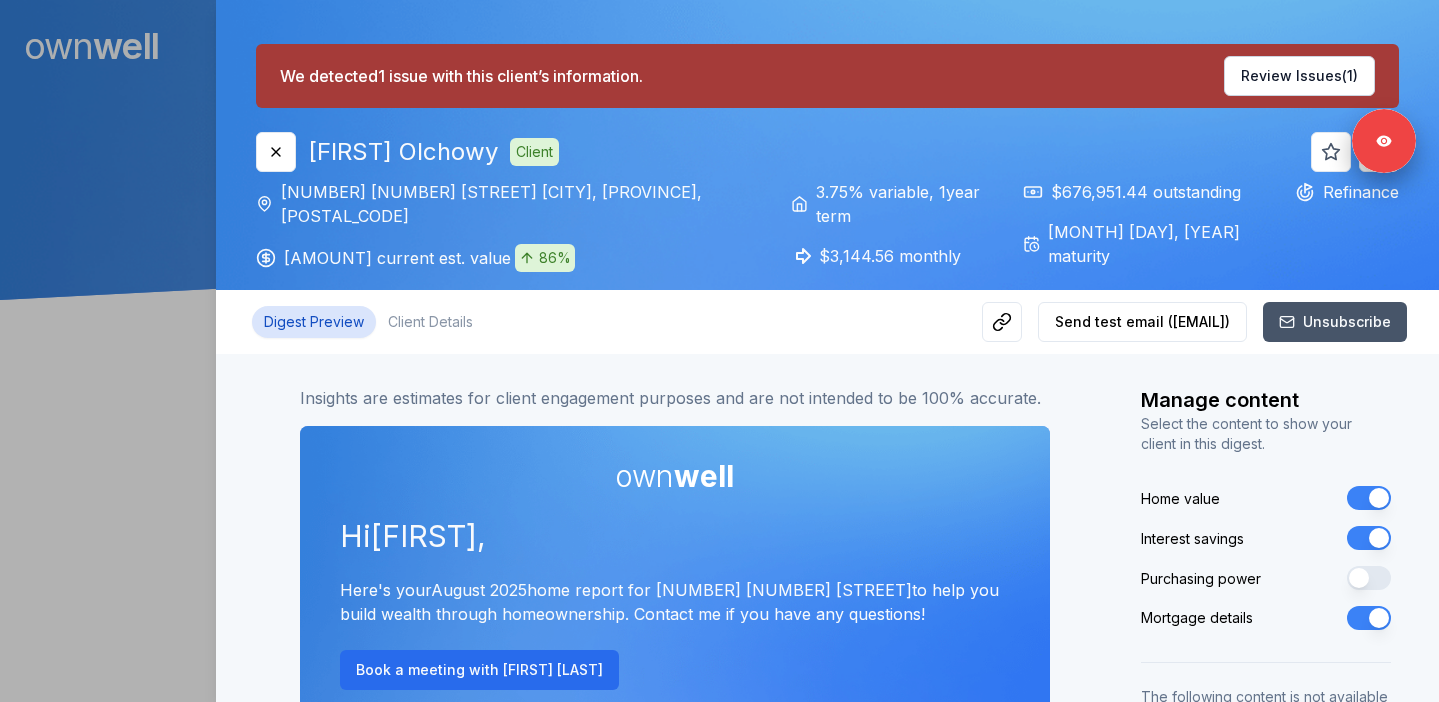 click at bounding box center [719, 351] 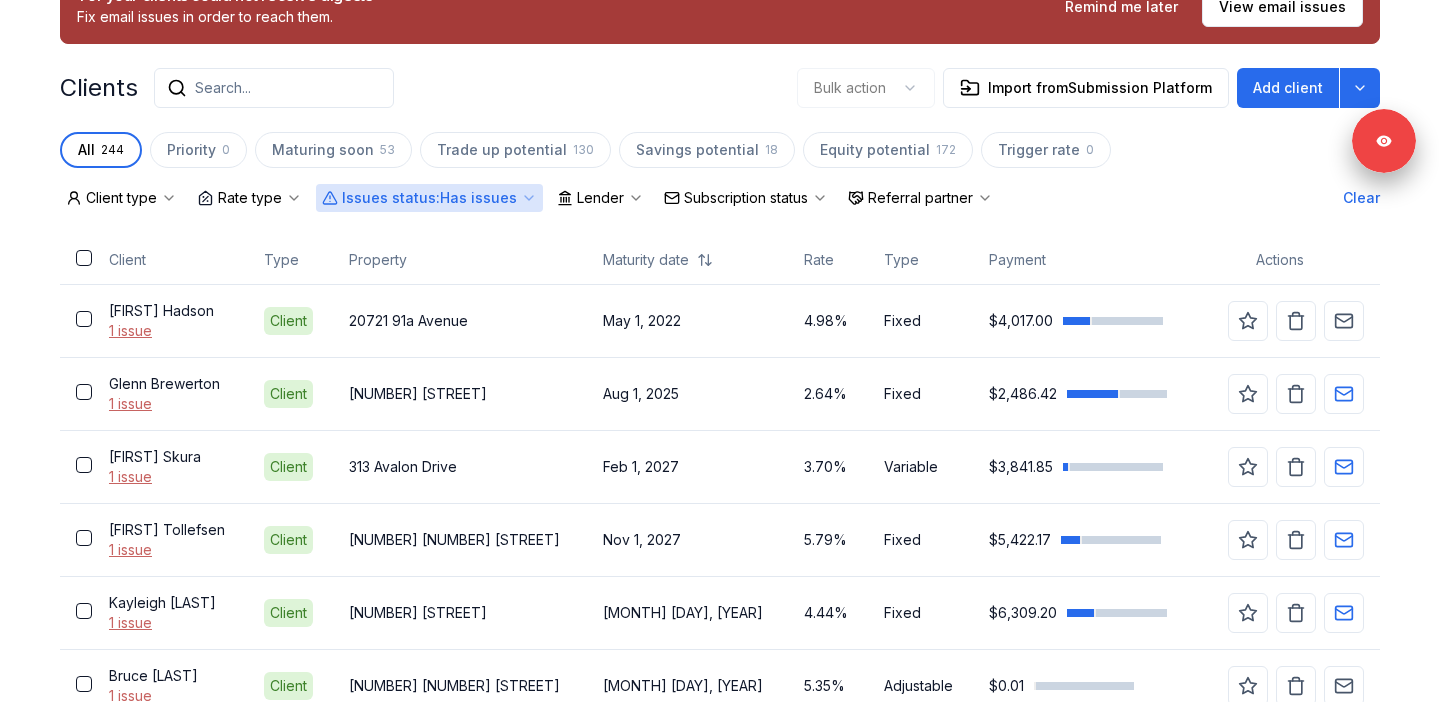 scroll, scrollTop: 629, scrollLeft: 0, axis: vertical 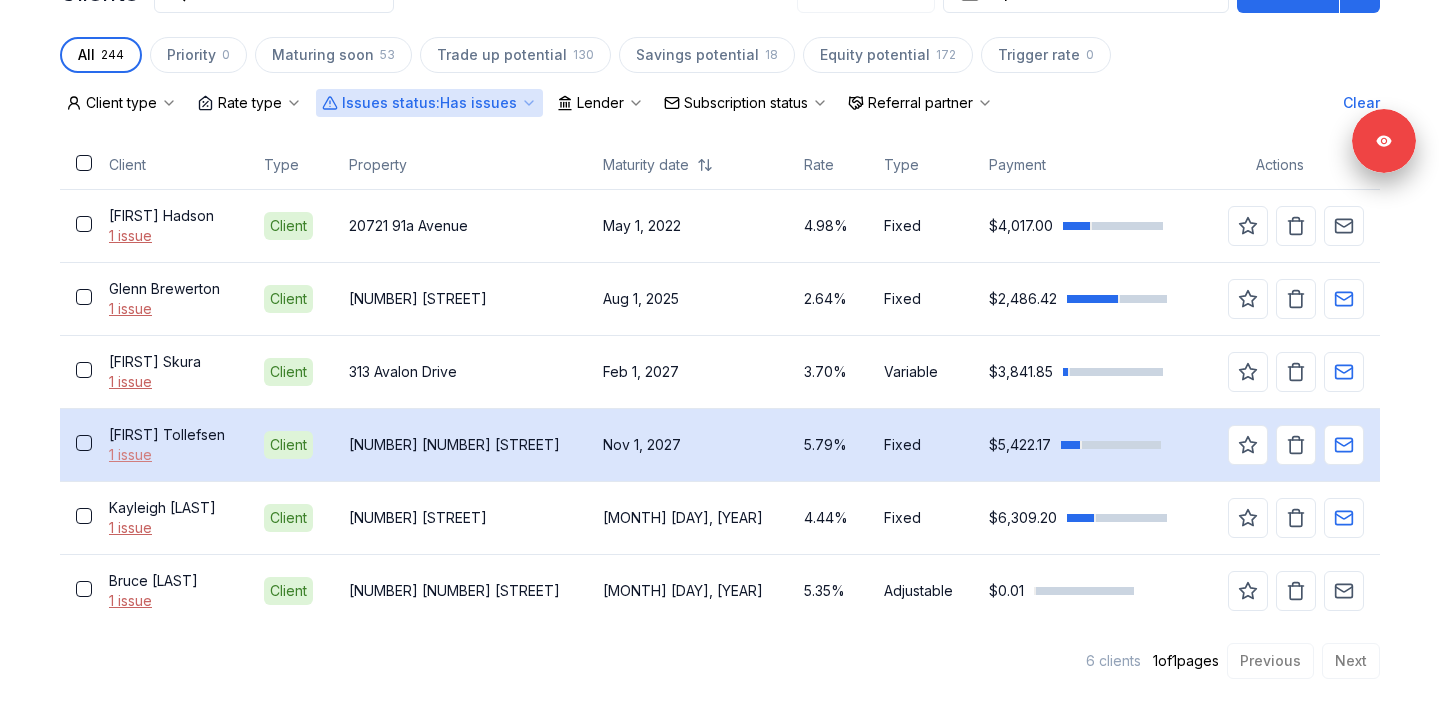 click on "1   issue" at bounding box center [170, 455] 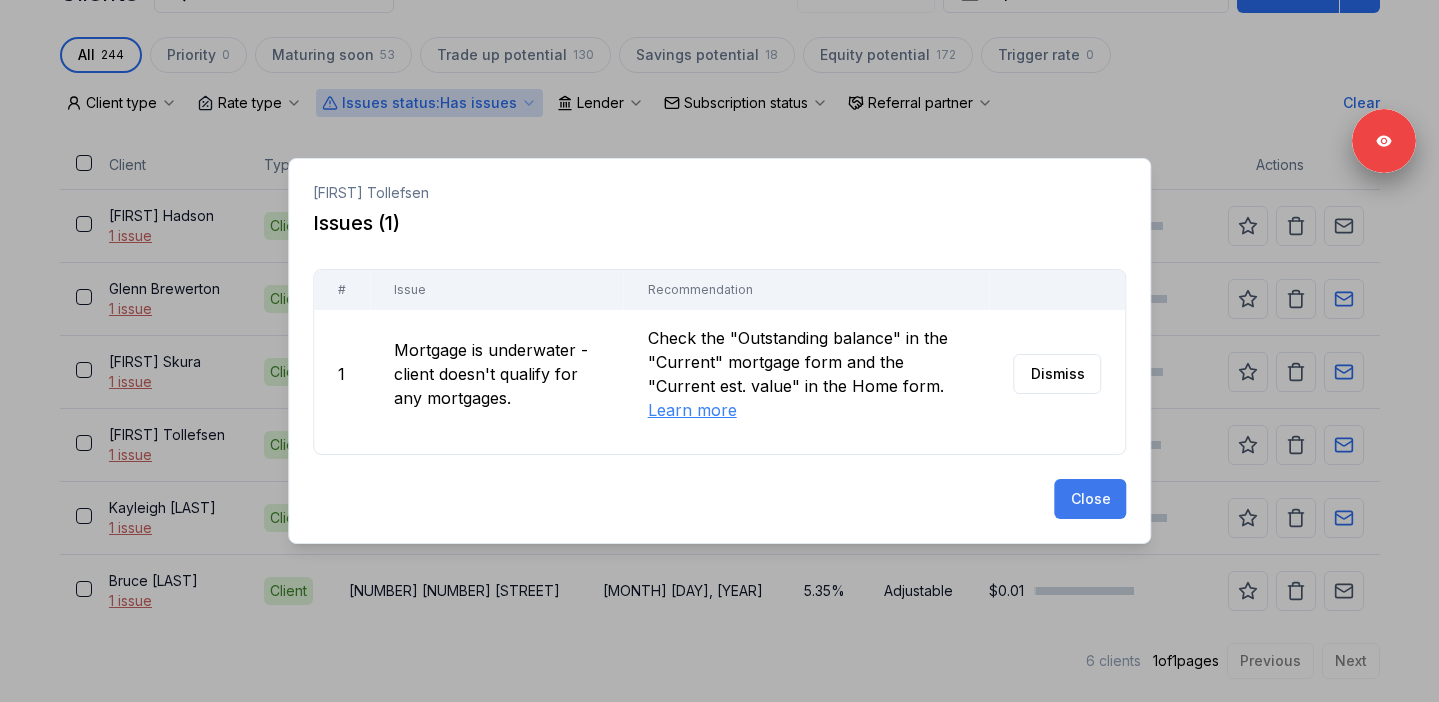 click on "Close" at bounding box center (1090, 499) 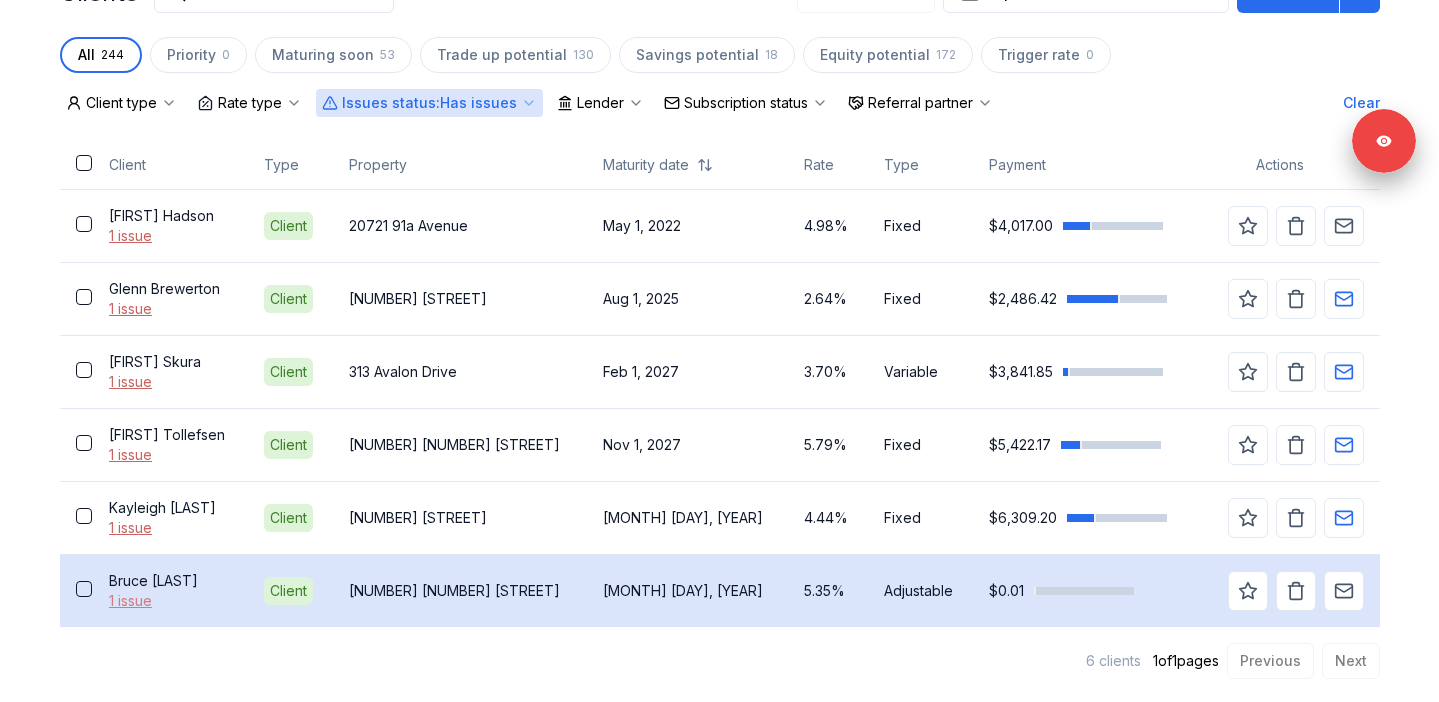 click on "1   issue" at bounding box center (170, 601) 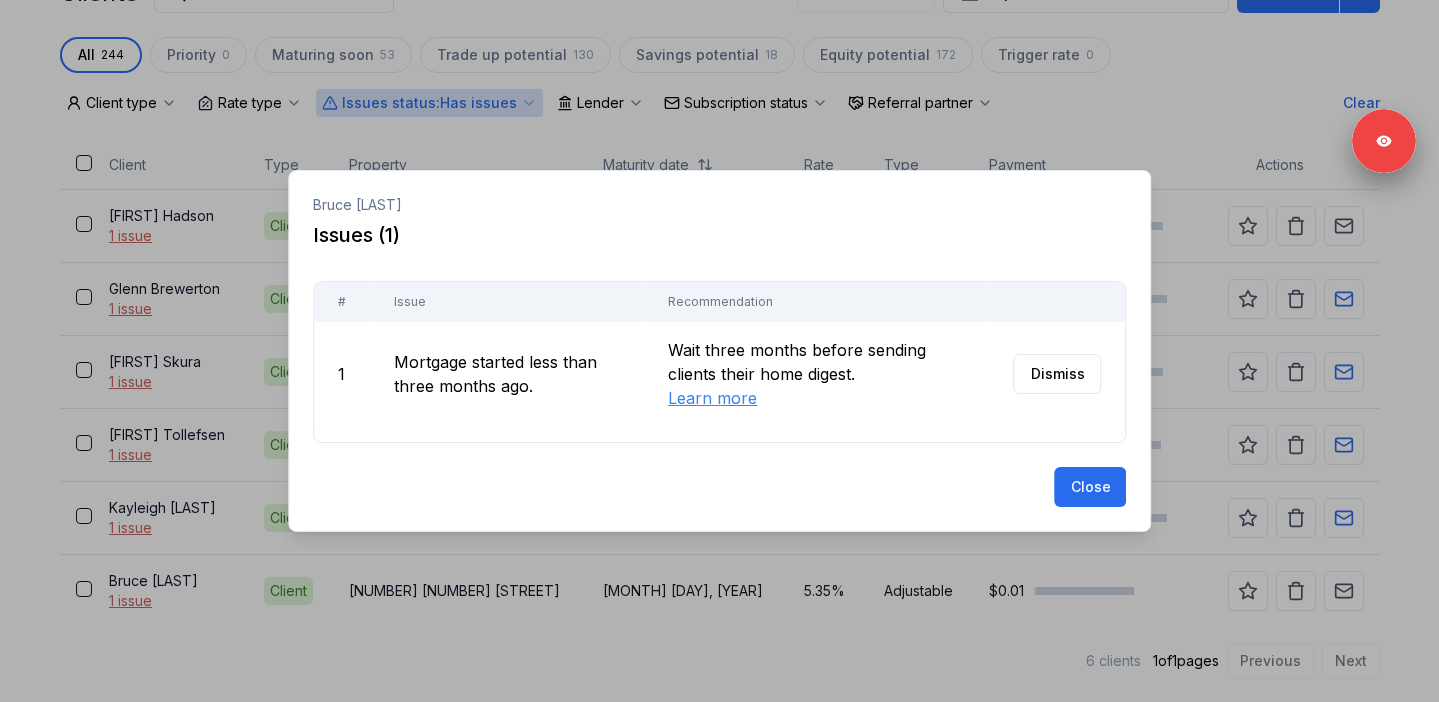 click on "Dismiss" at bounding box center [1057, 374] 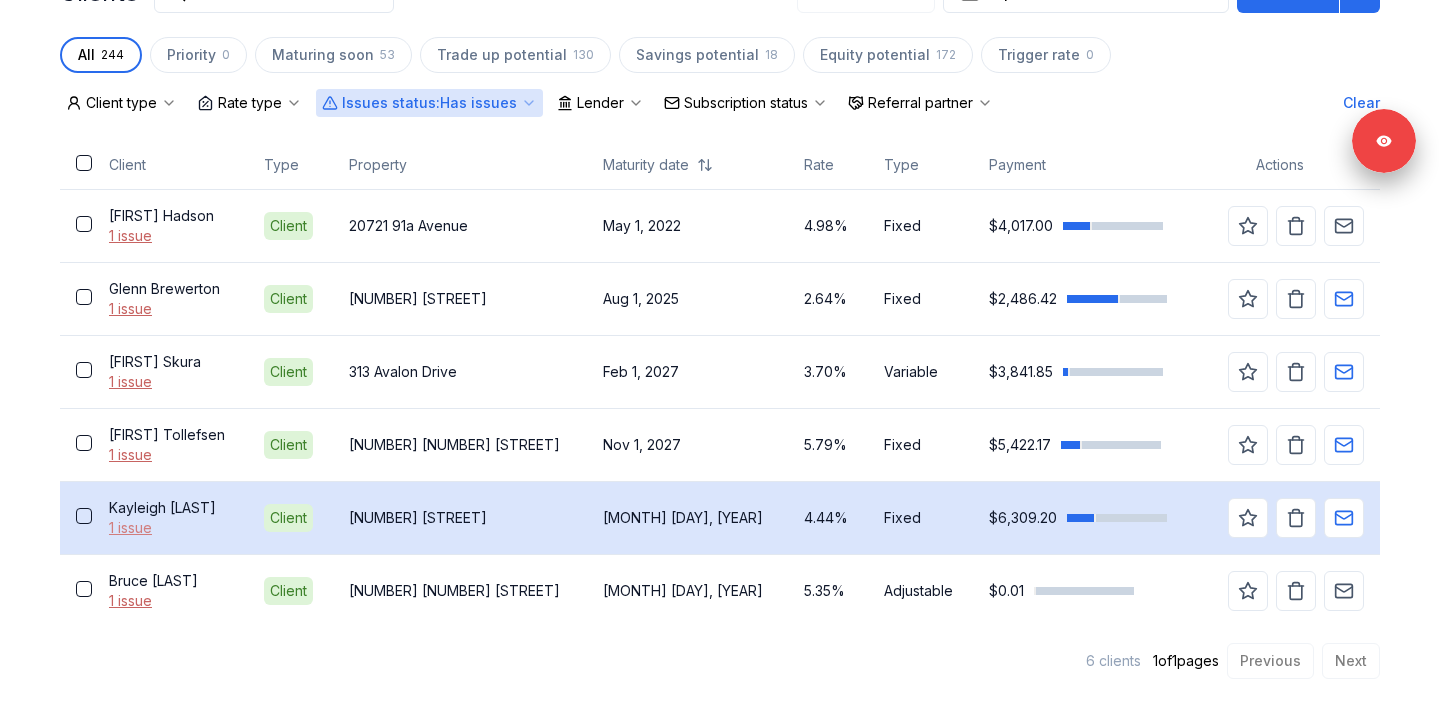 click on "1   issue" at bounding box center [170, 528] 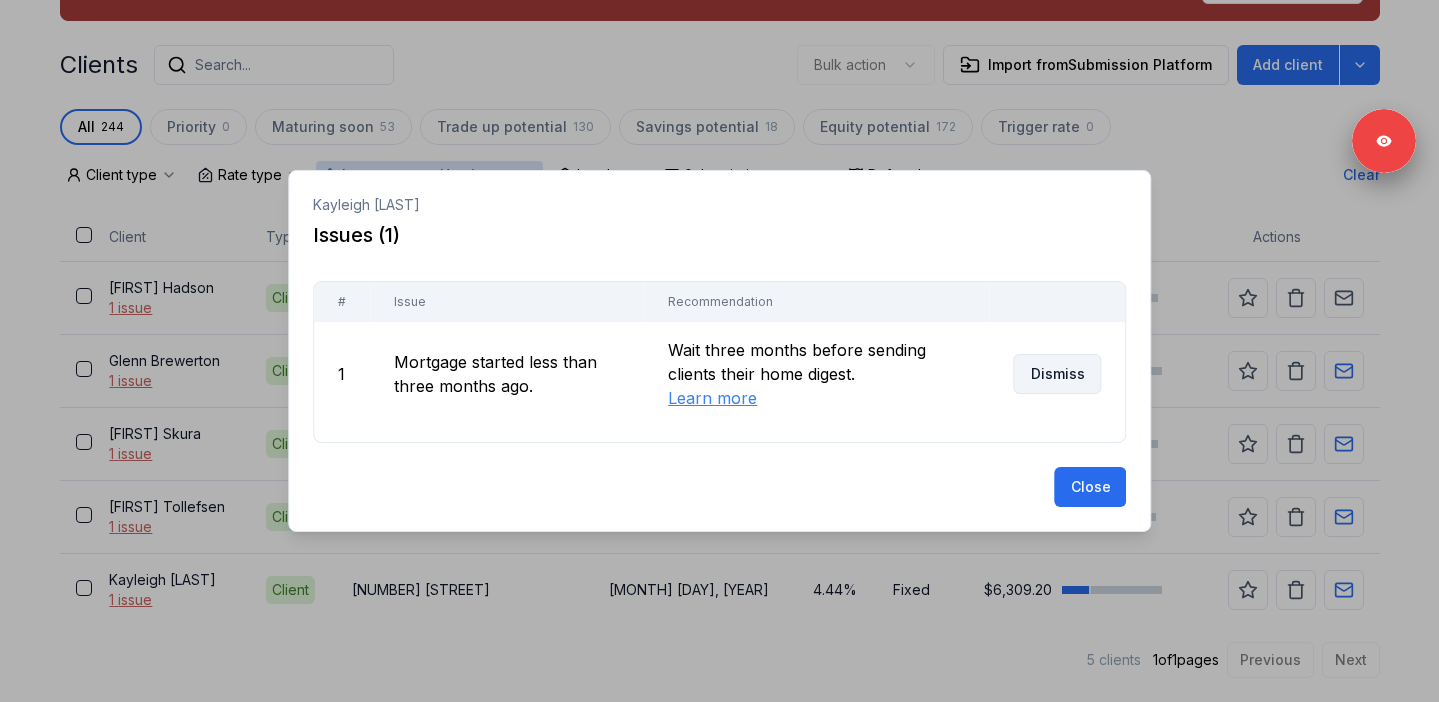 scroll, scrollTop: 556, scrollLeft: 0, axis: vertical 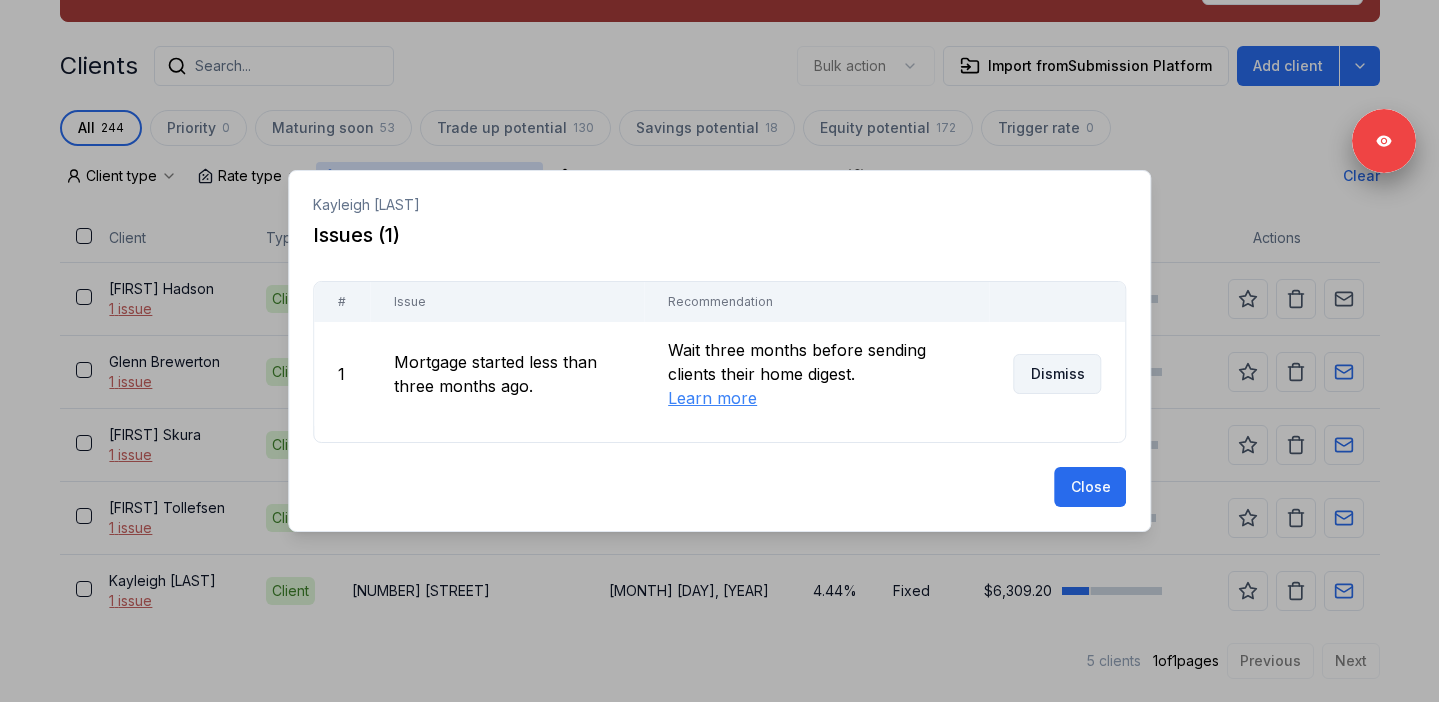 click on "Dismiss" at bounding box center [1057, 374] 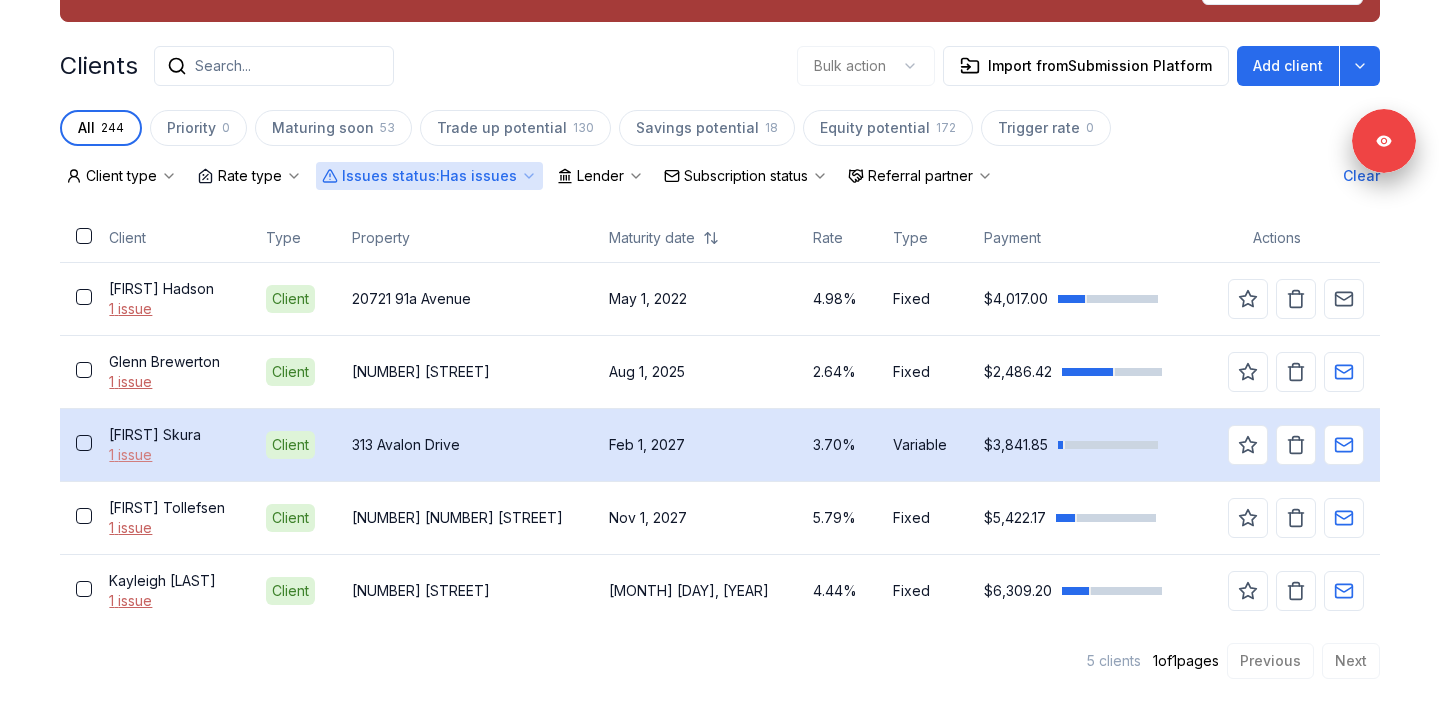 scroll, scrollTop: 483, scrollLeft: 0, axis: vertical 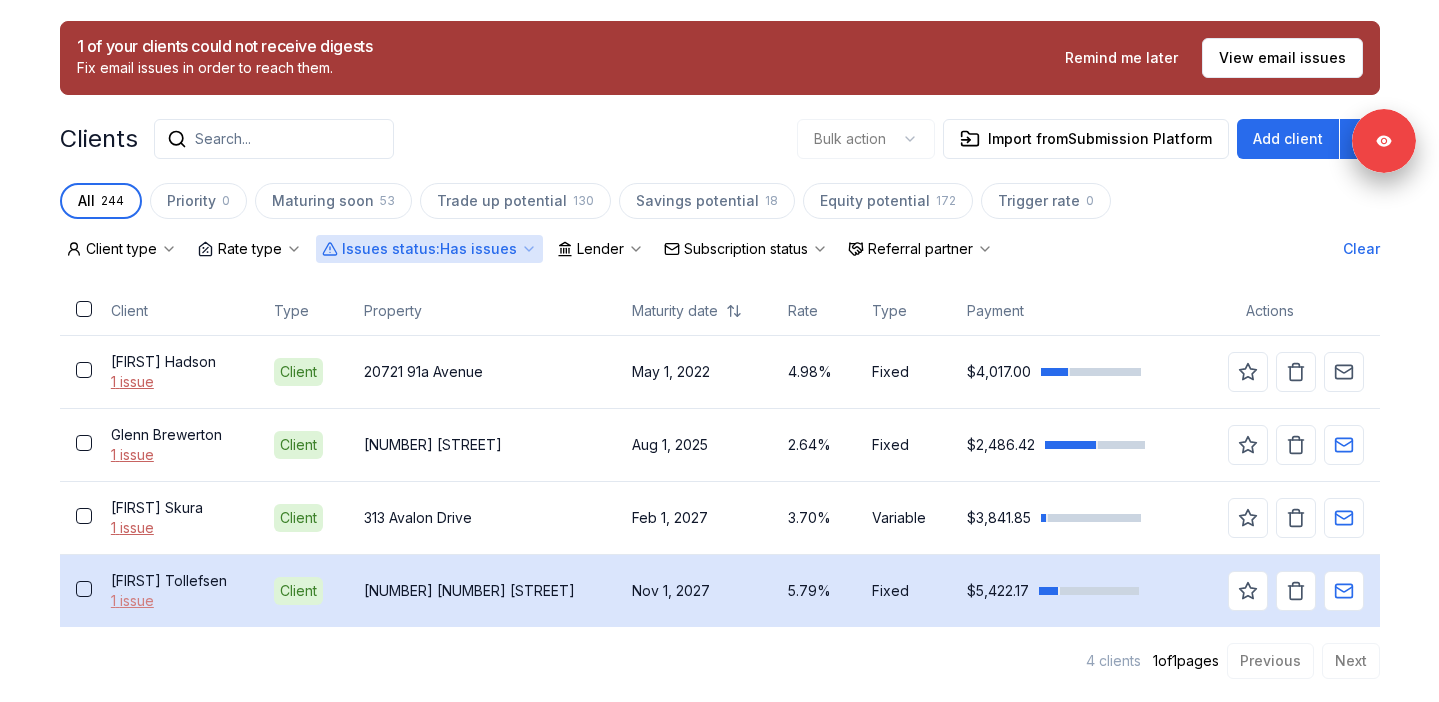 click on "1   issue" at bounding box center (176, 601) 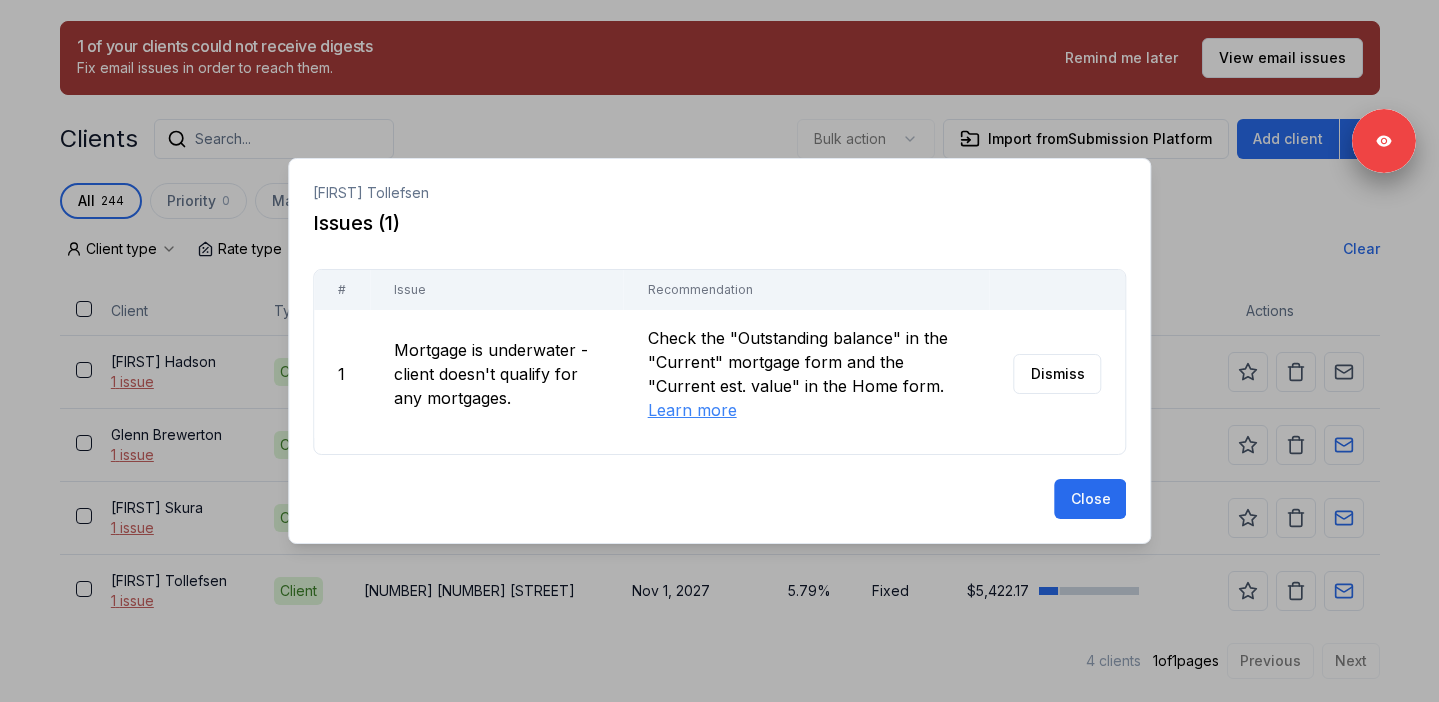 click at bounding box center [719, 351] 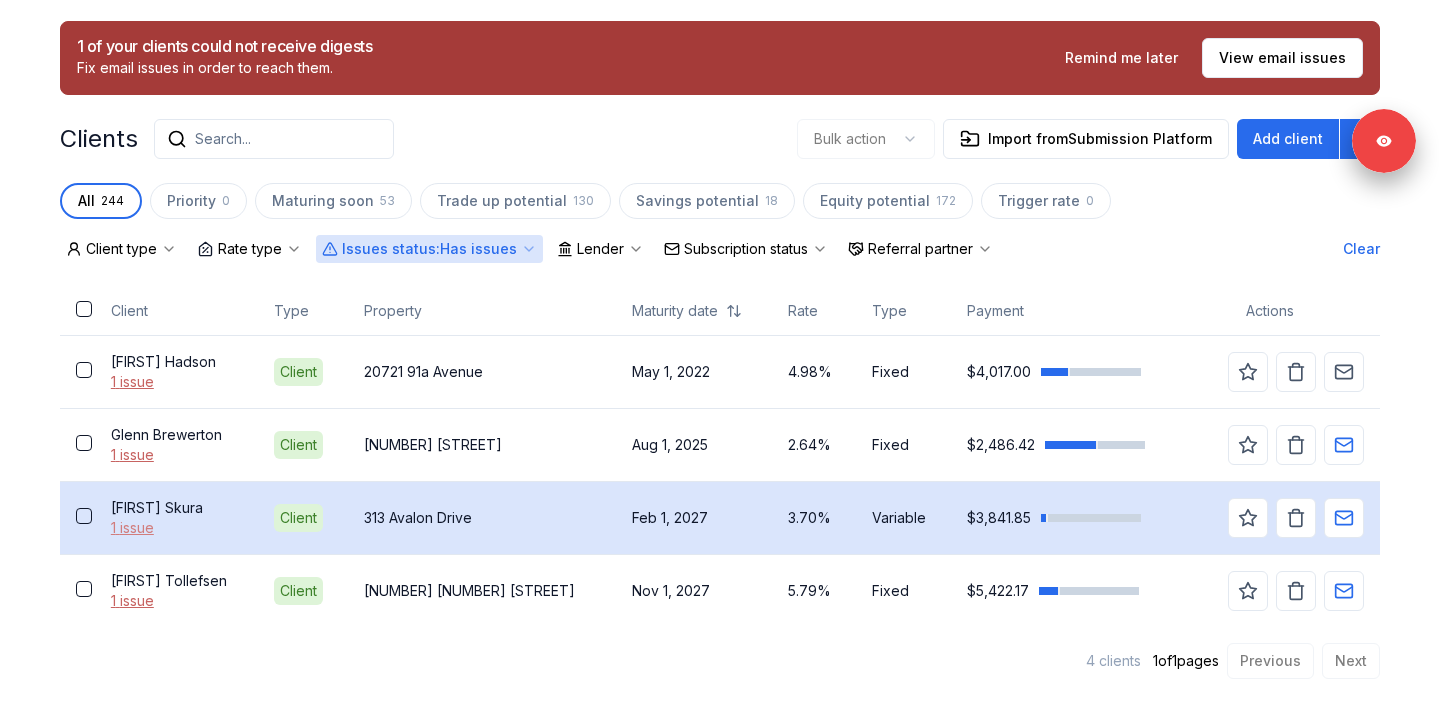 click on "1   issue" at bounding box center [176, 528] 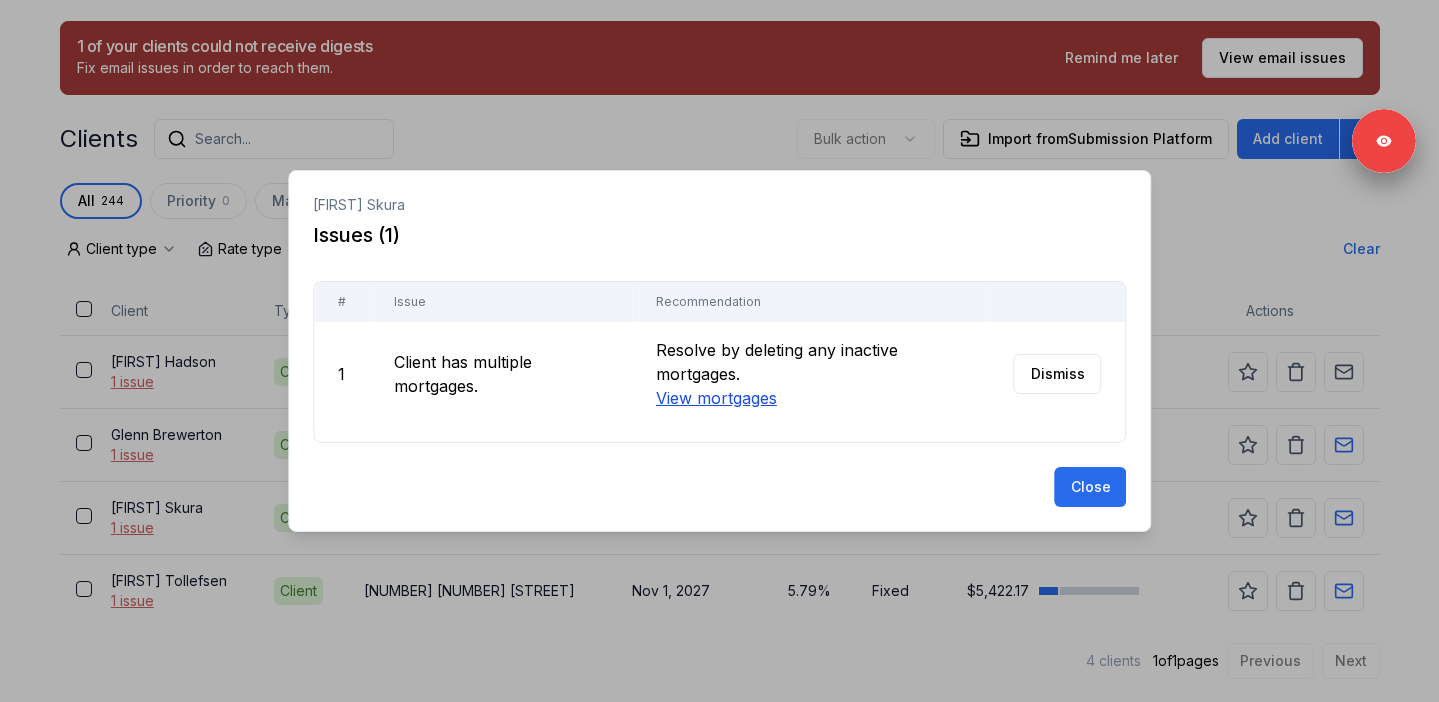 click on "View mortgages" at bounding box center (715, 398) 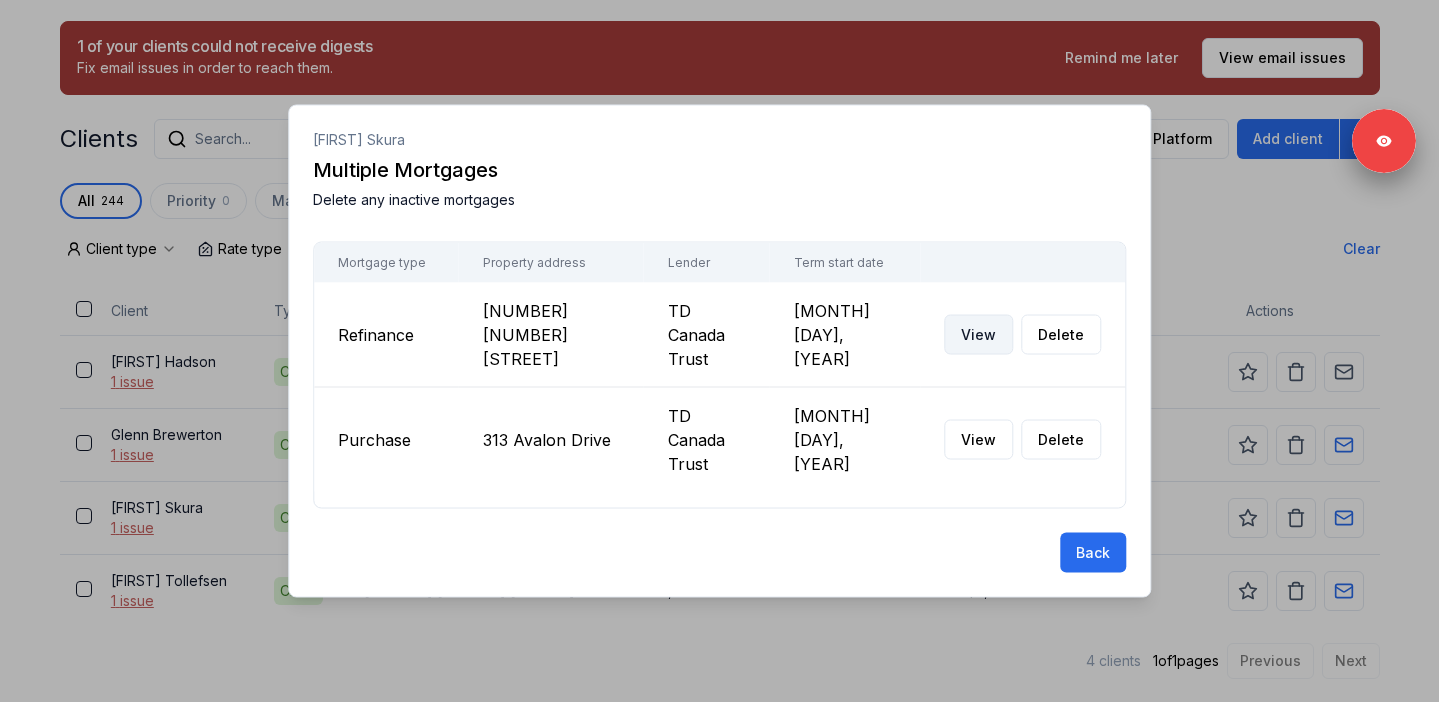 click on "View" at bounding box center [978, 335] 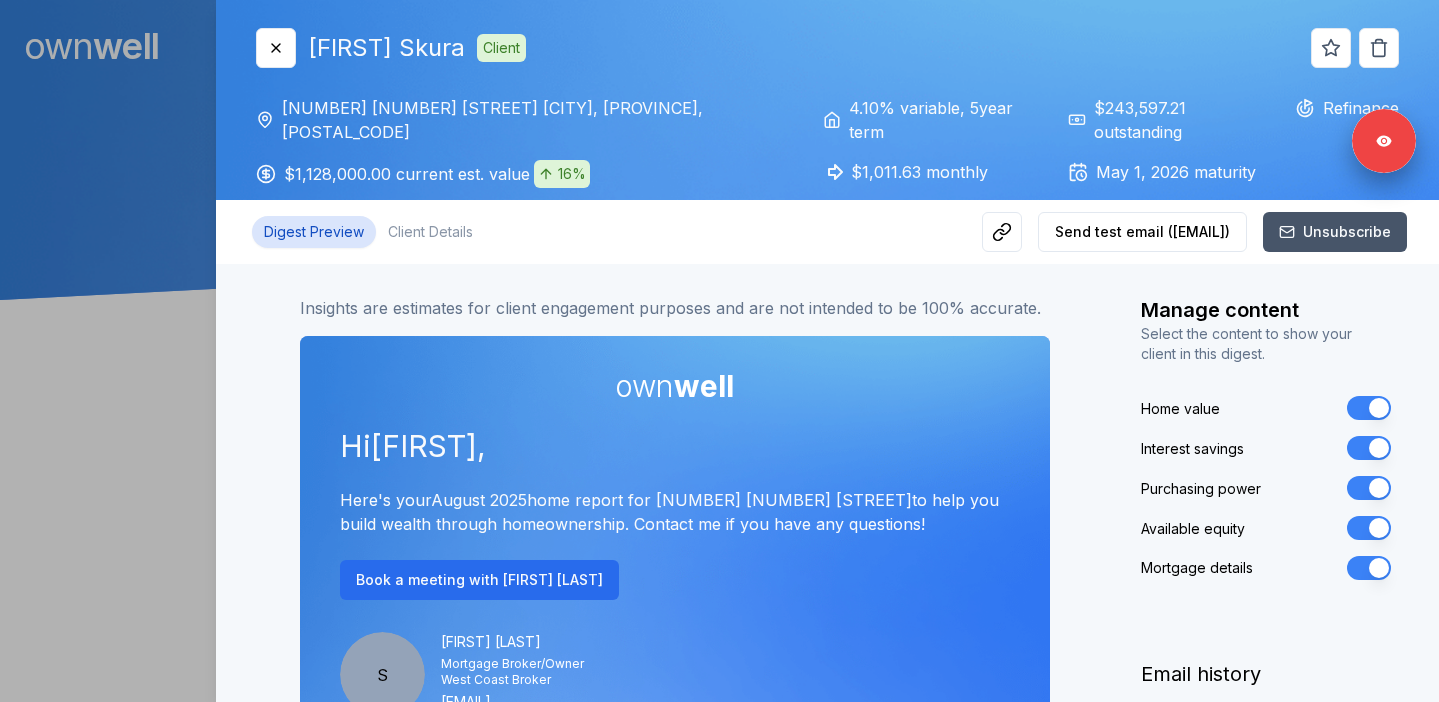 scroll, scrollTop: 0, scrollLeft: 0, axis: both 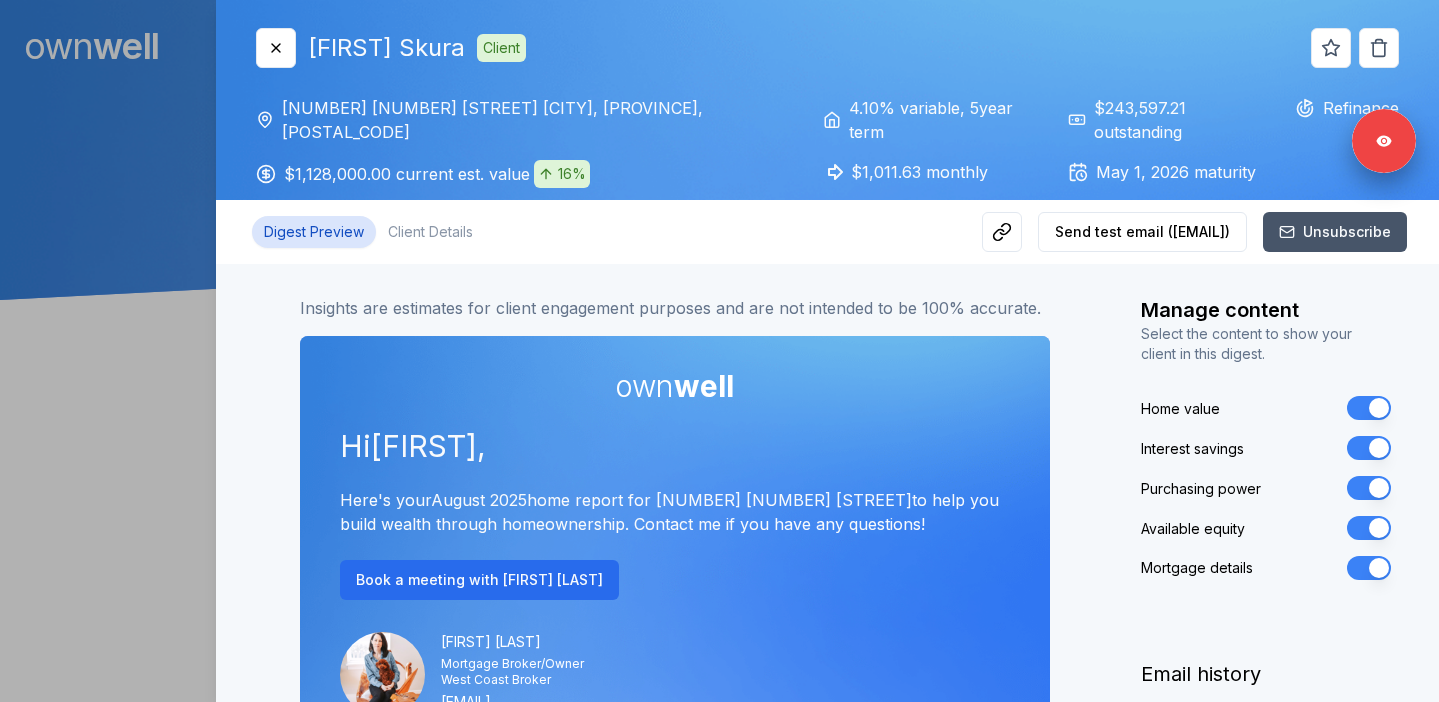 click at bounding box center [719, 351] 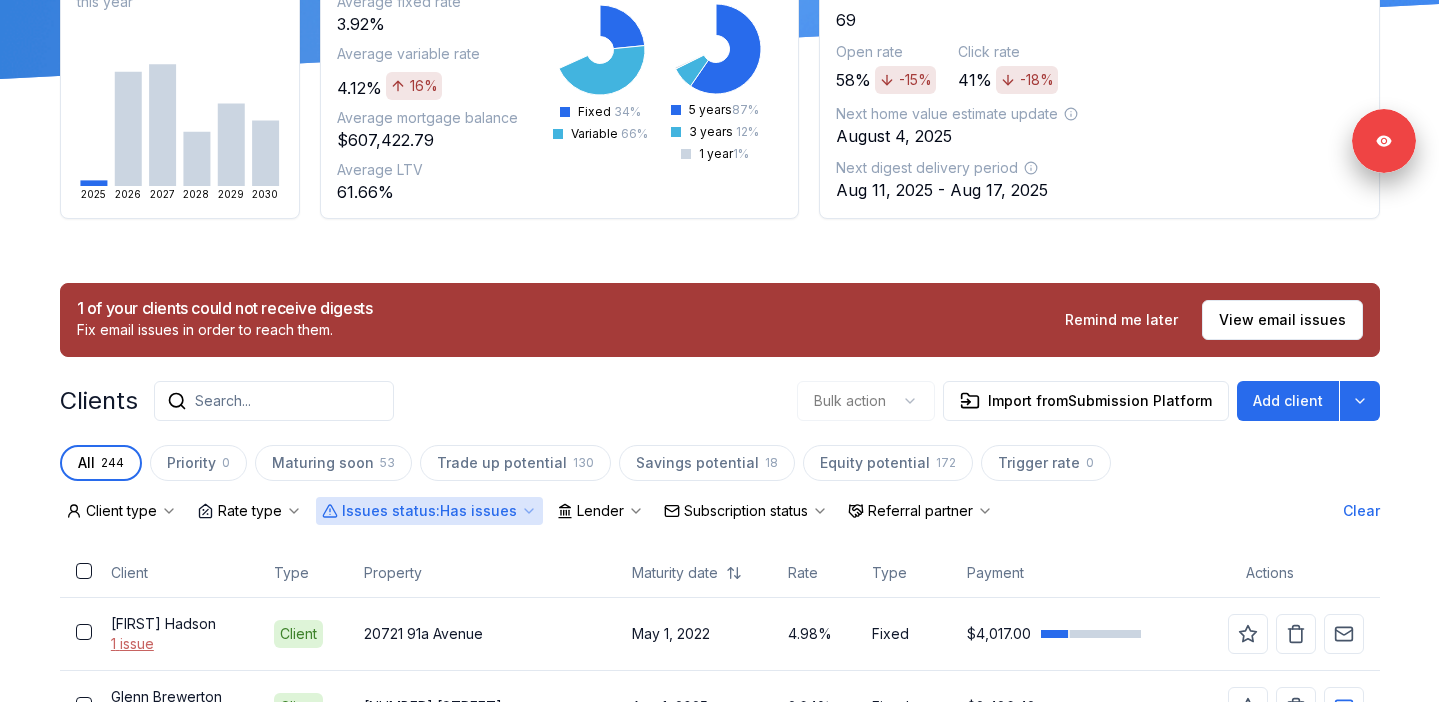 scroll, scrollTop: 483, scrollLeft: 0, axis: vertical 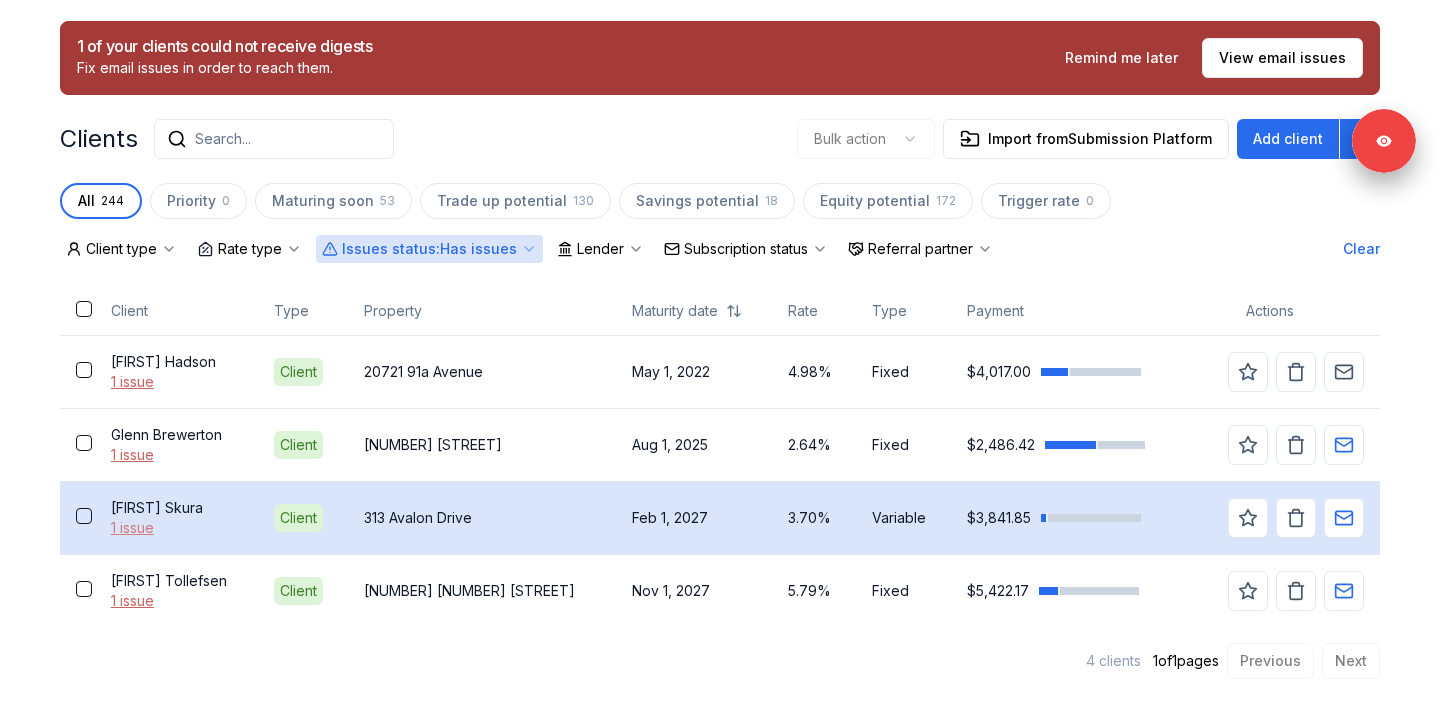 click on "1   issue" at bounding box center [176, 528] 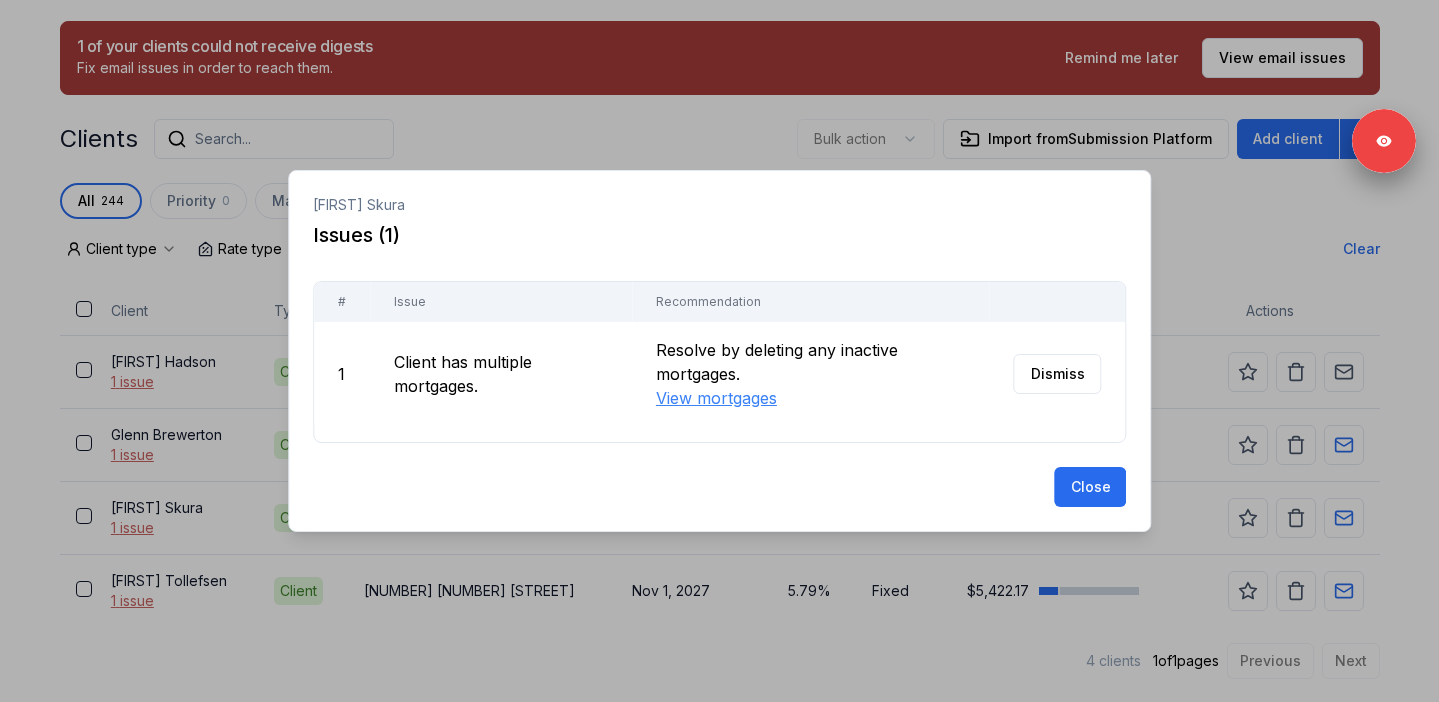 click on "Resolve by deleting any inactive mortgages. View mortgages" at bounding box center [810, 374] 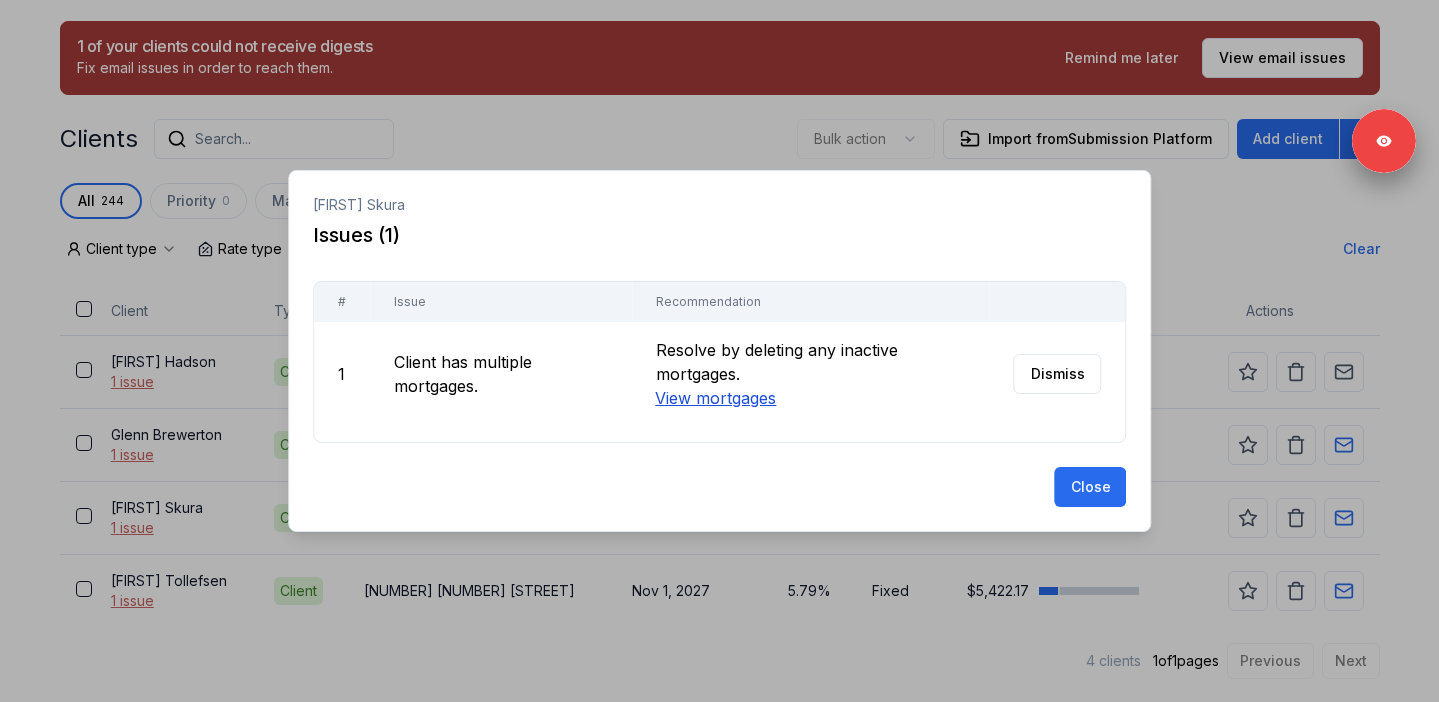 click on "View mortgages" at bounding box center (715, 398) 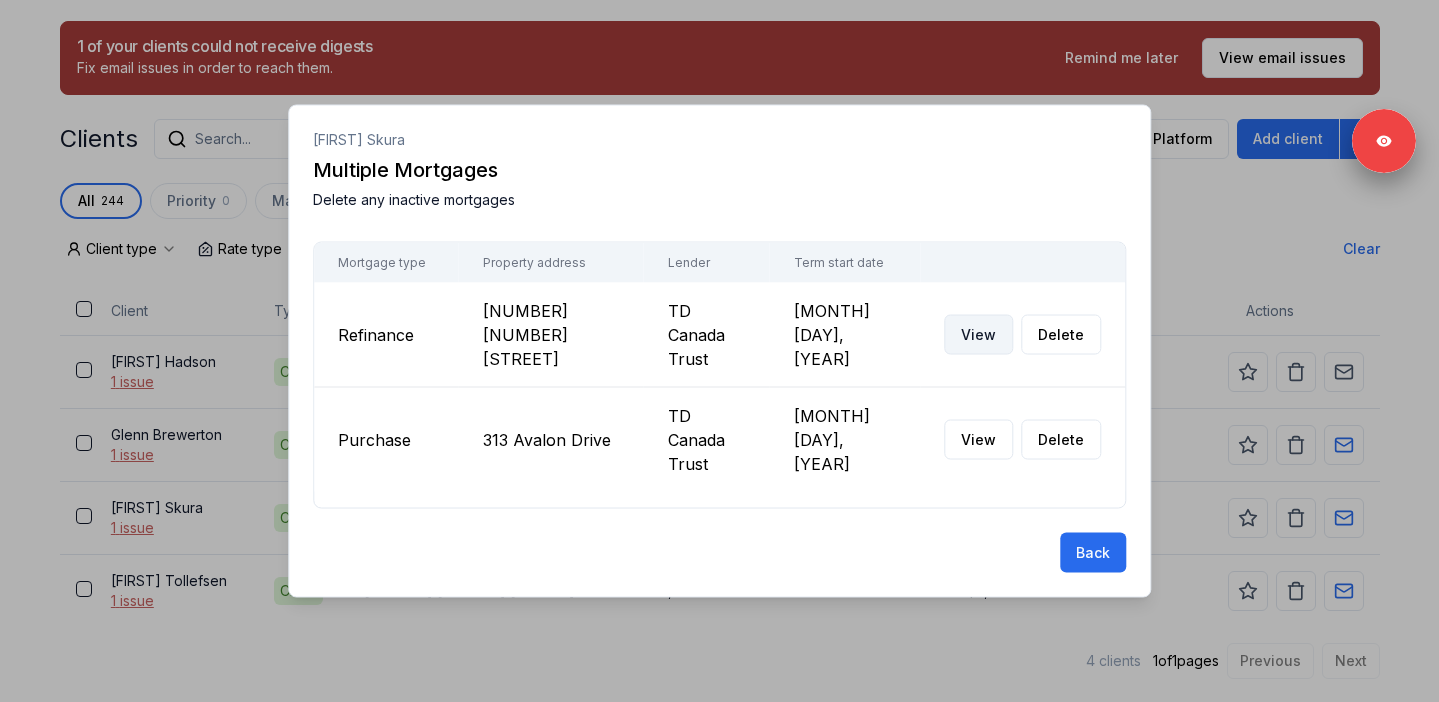 click on "View" at bounding box center [978, 335] 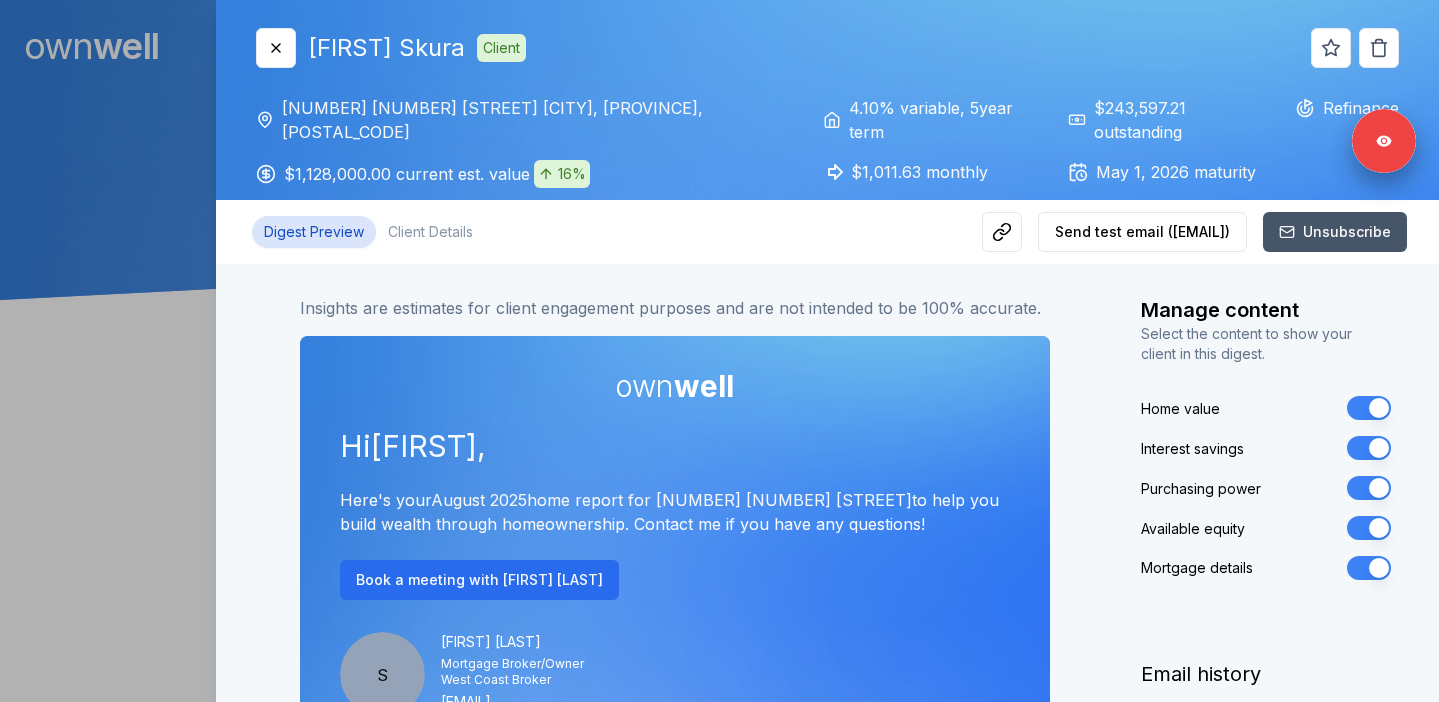 scroll, scrollTop: 0, scrollLeft: 0, axis: both 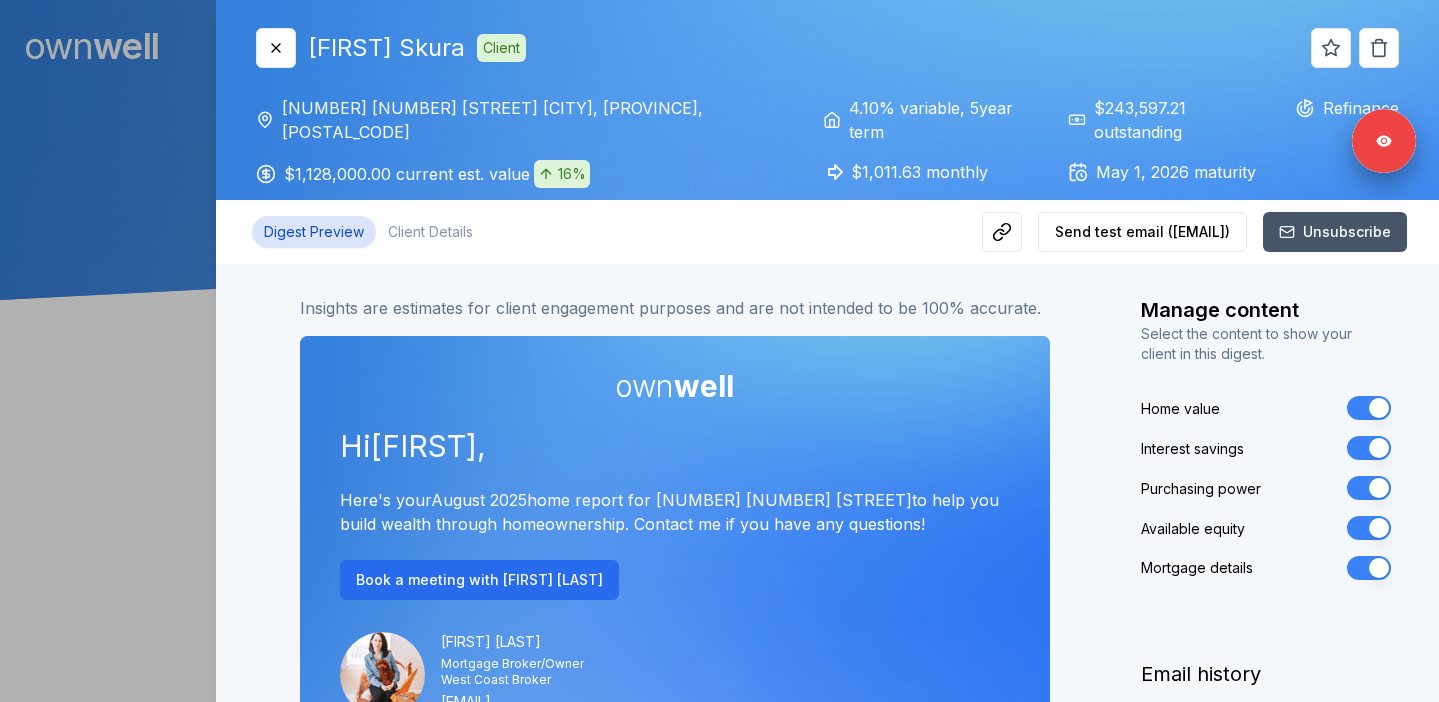 click on "Purchasing power" at bounding box center (1369, 488) 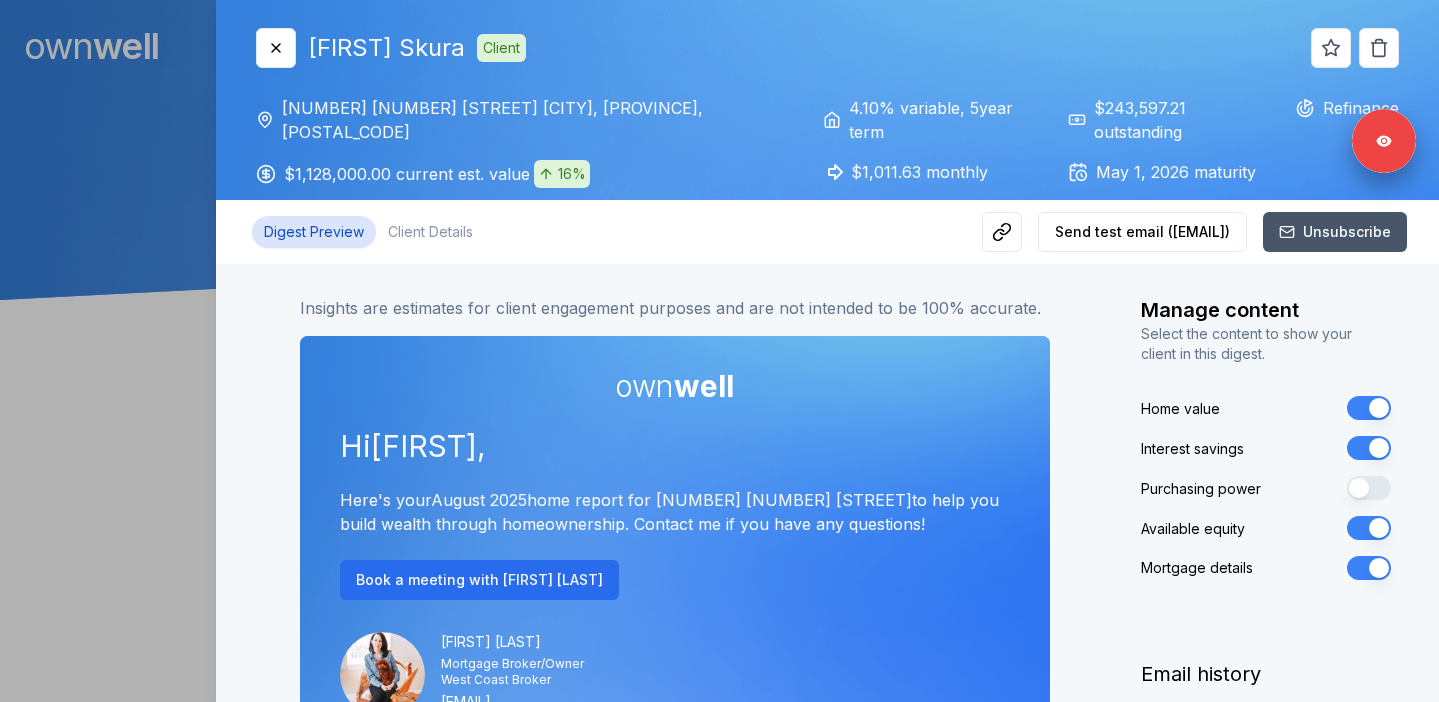 click on "Available equity" at bounding box center [1369, 528] 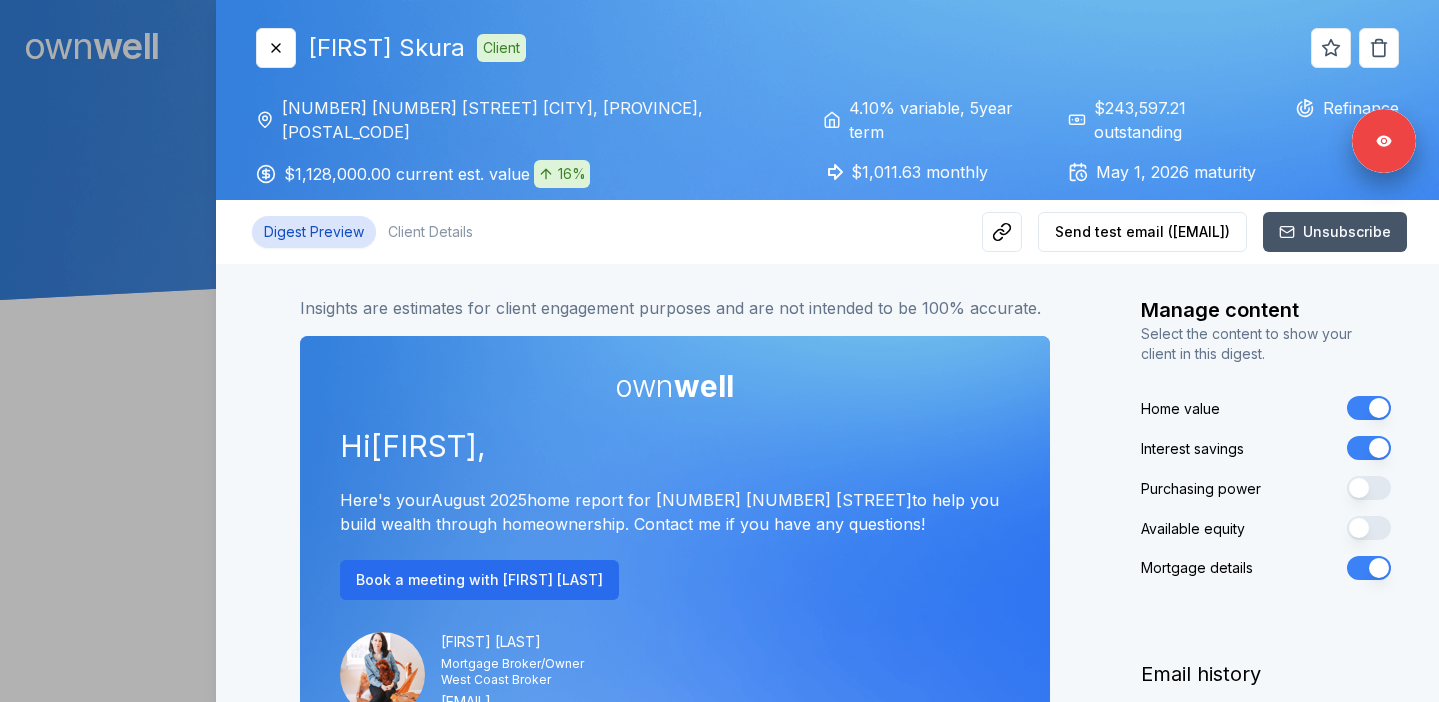 click at bounding box center [719, 351] 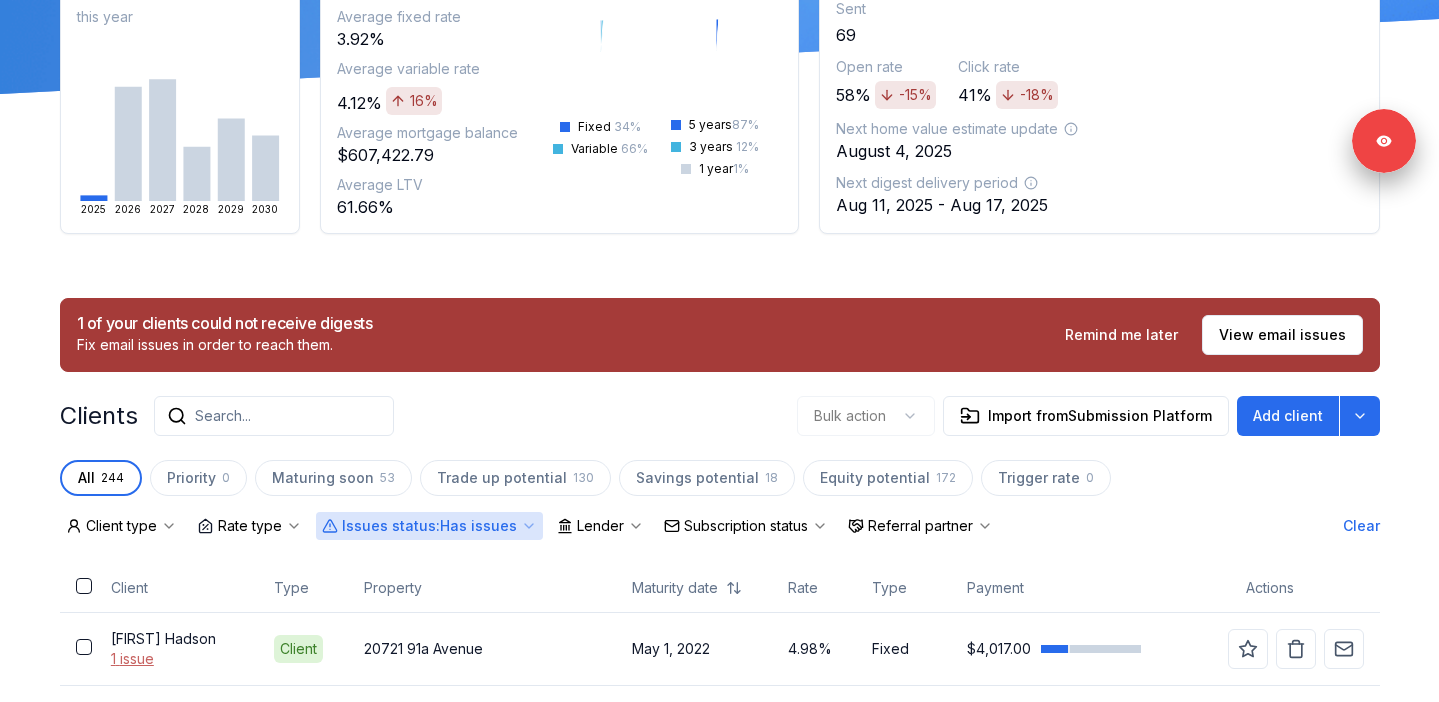 scroll, scrollTop: 483, scrollLeft: 0, axis: vertical 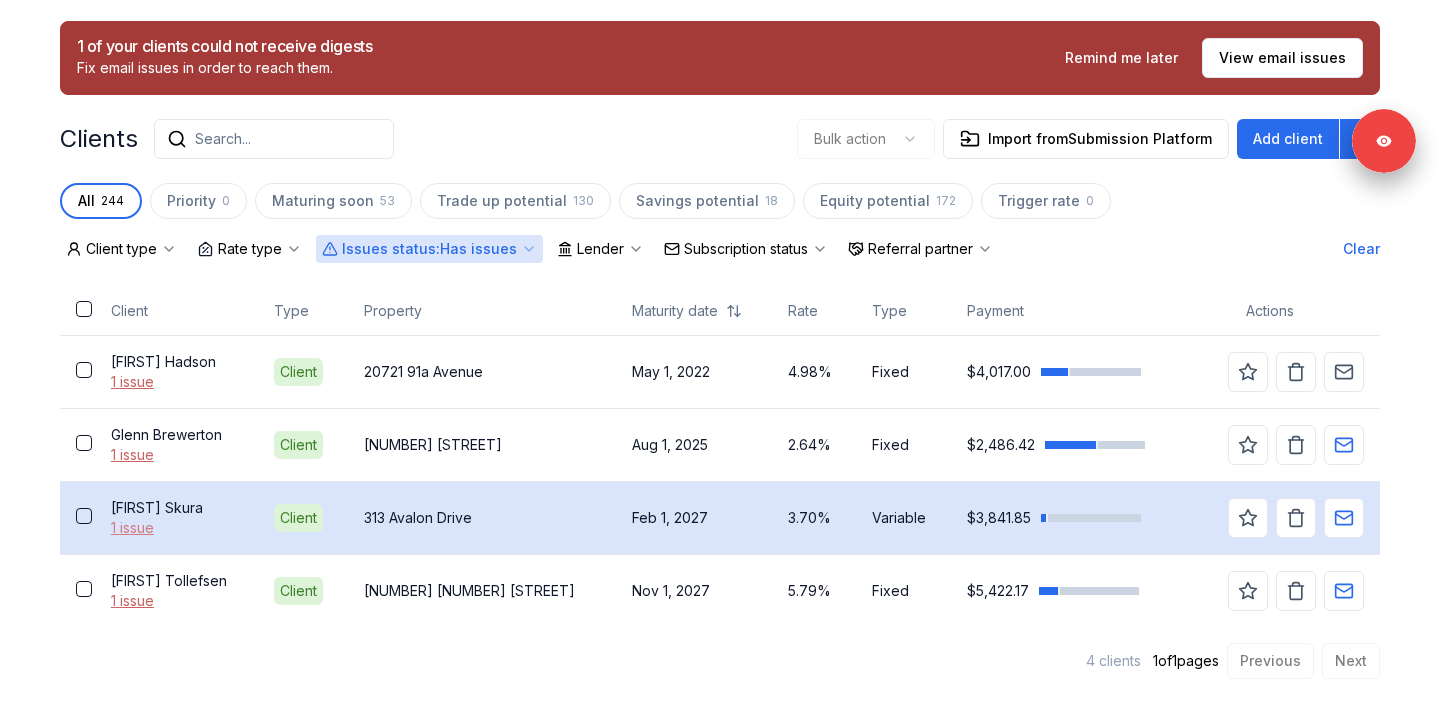 click on "1   issue" at bounding box center (176, 528) 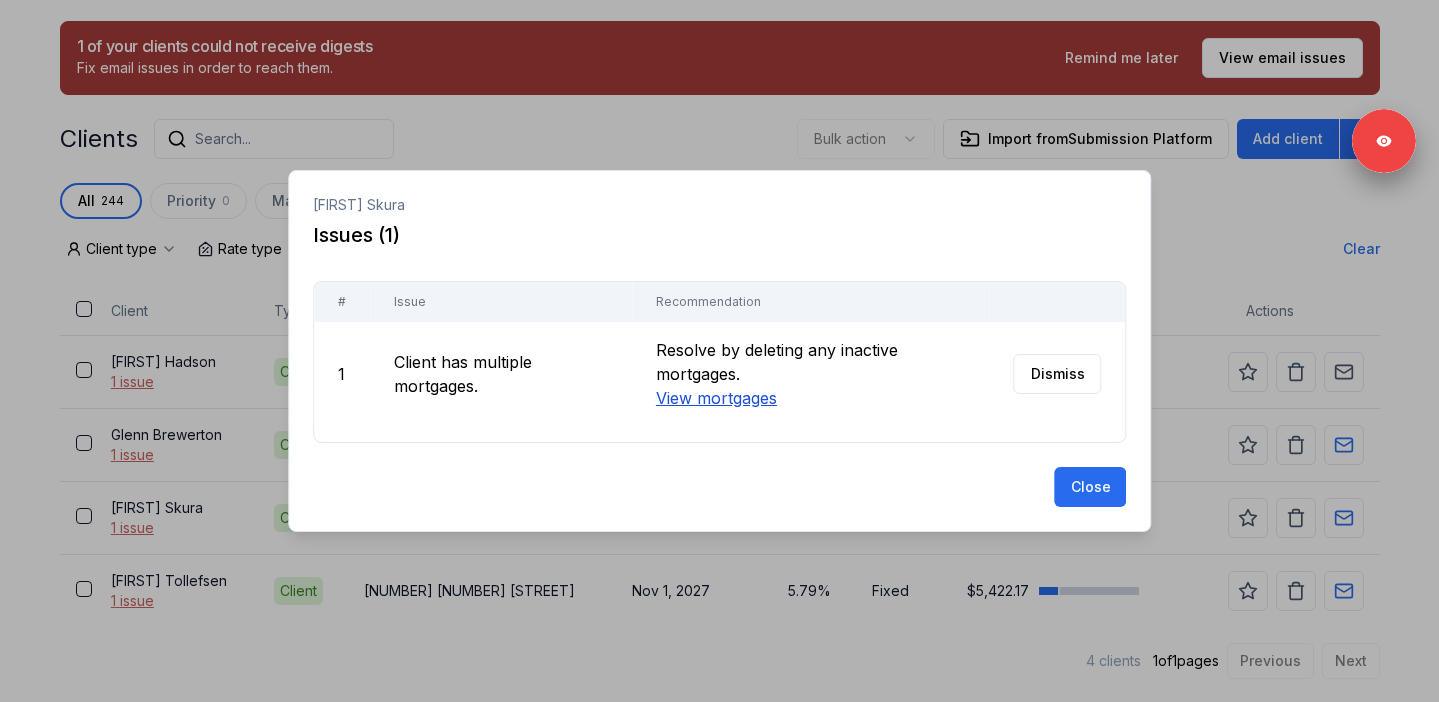click on "View mortgages" at bounding box center (715, 398) 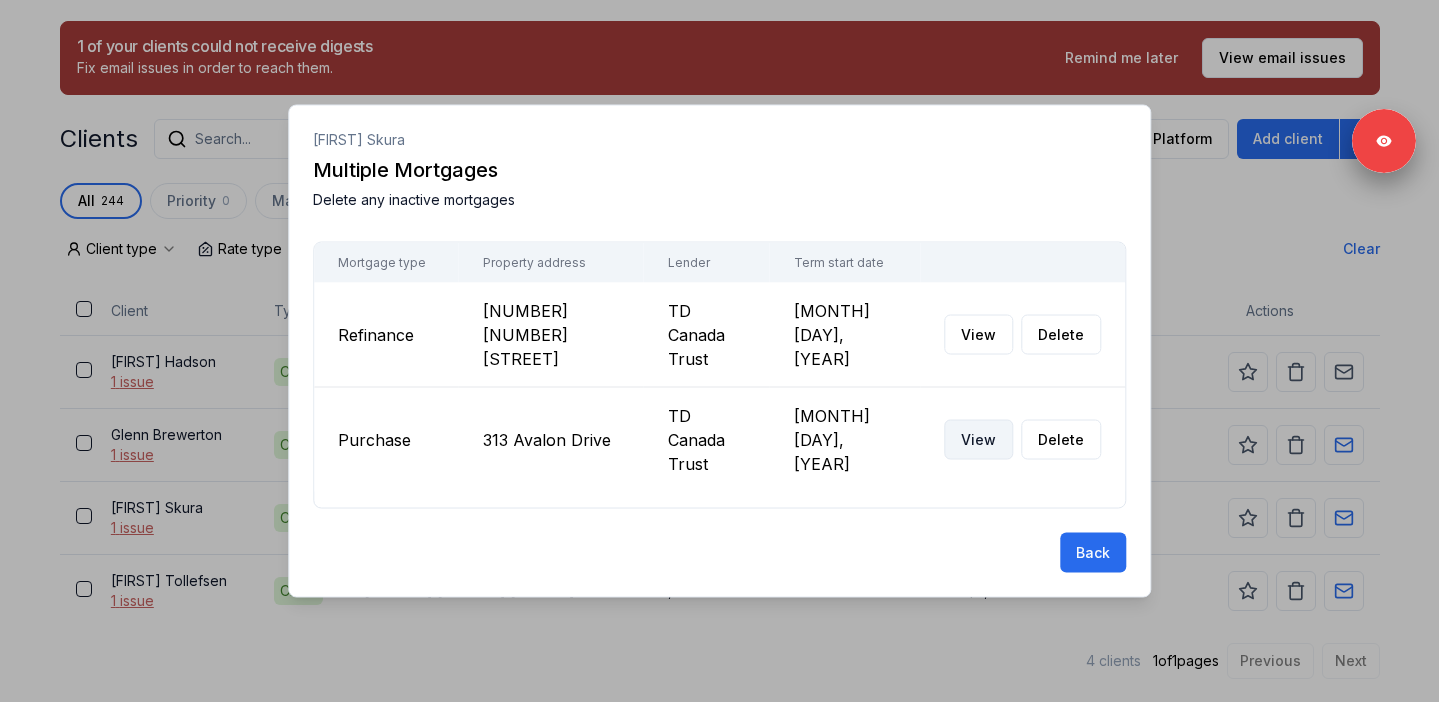 click on "View" at bounding box center (978, 440) 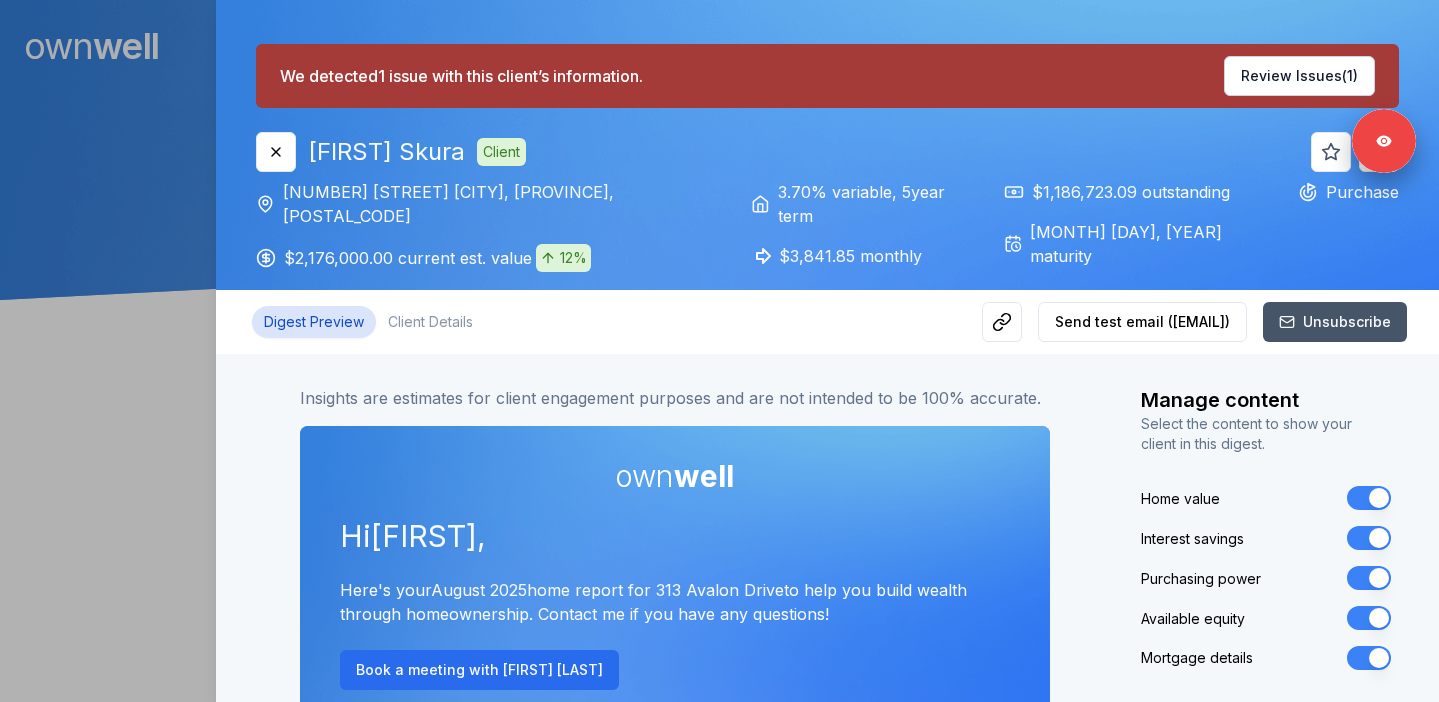 scroll, scrollTop: 0, scrollLeft: 0, axis: both 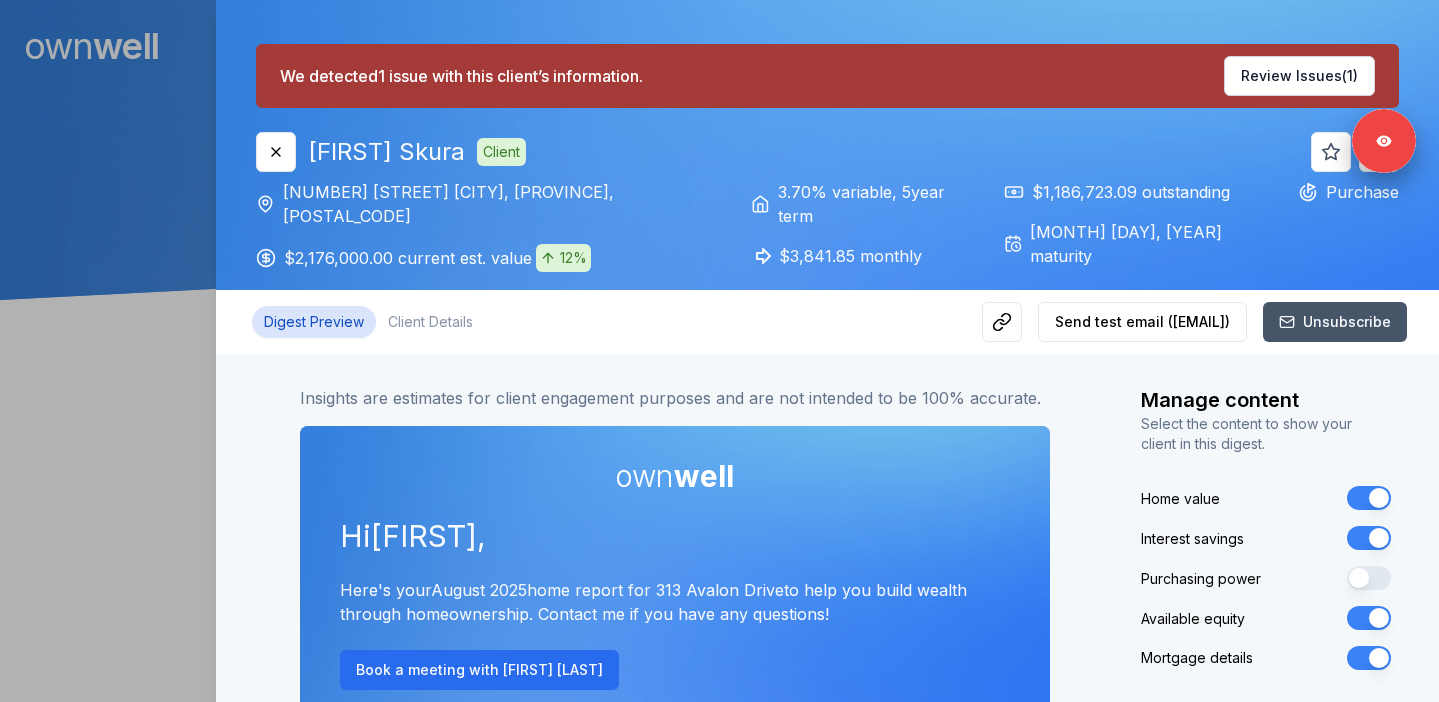 click on "Available equity" at bounding box center (1369, 618) 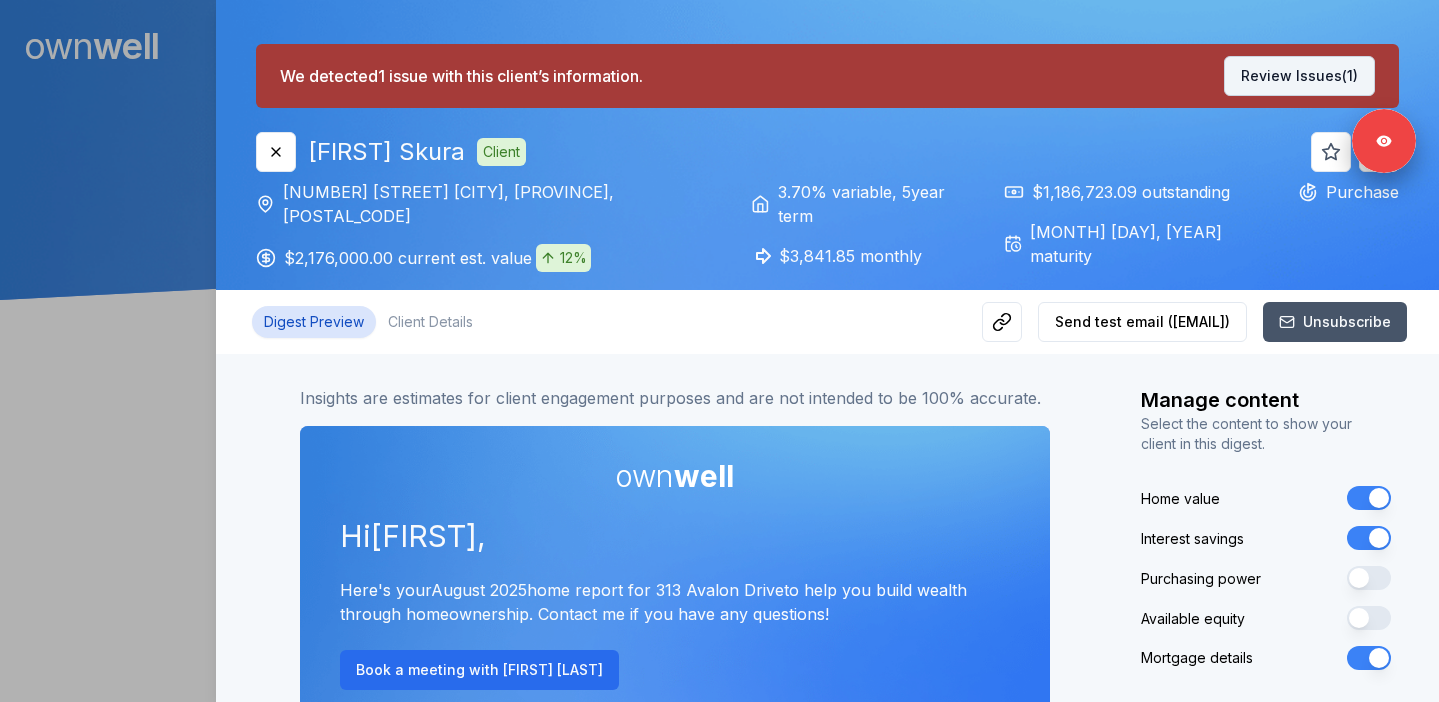 click on "Review Issues  (1)" at bounding box center (1299, 76) 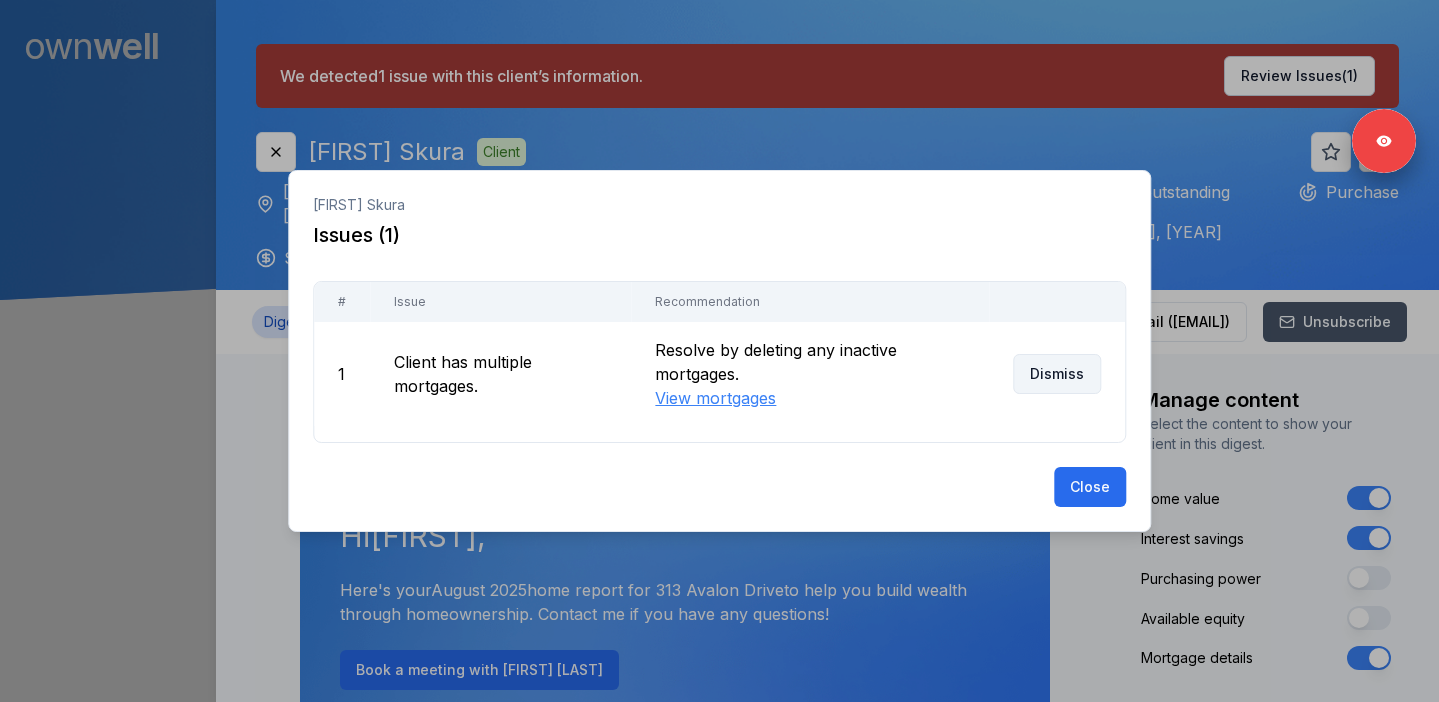 click on "Dismiss" at bounding box center (1057, 374) 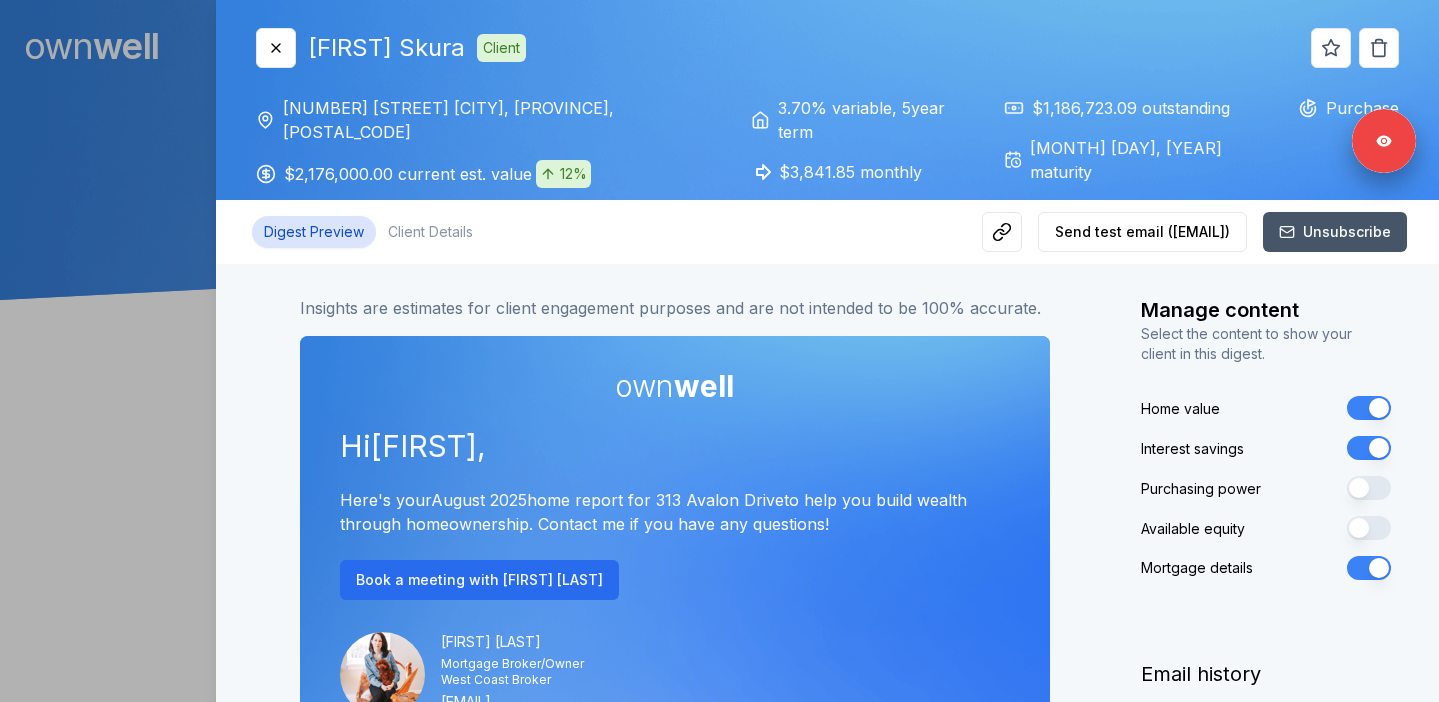 click at bounding box center (719, 351) 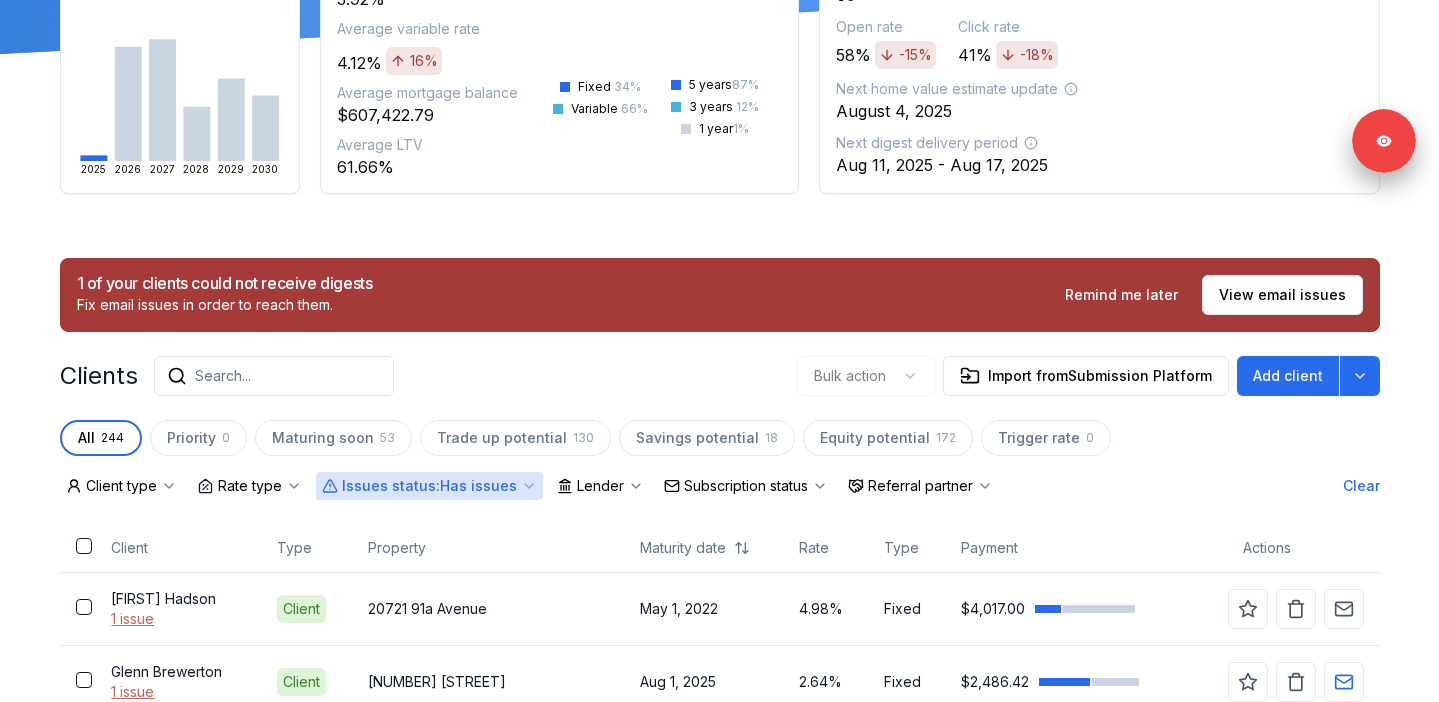 scroll, scrollTop: 410, scrollLeft: 0, axis: vertical 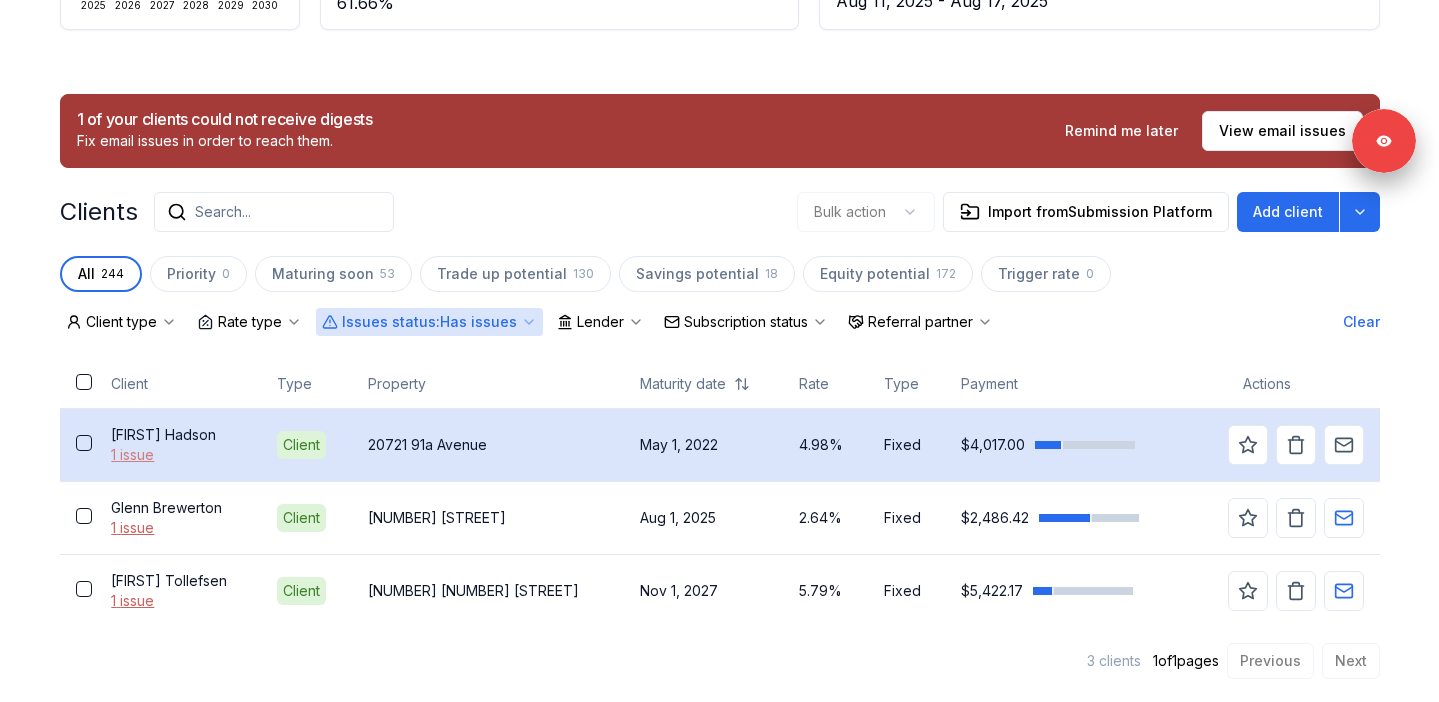click on "1   issue" at bounding box center [178, 455] 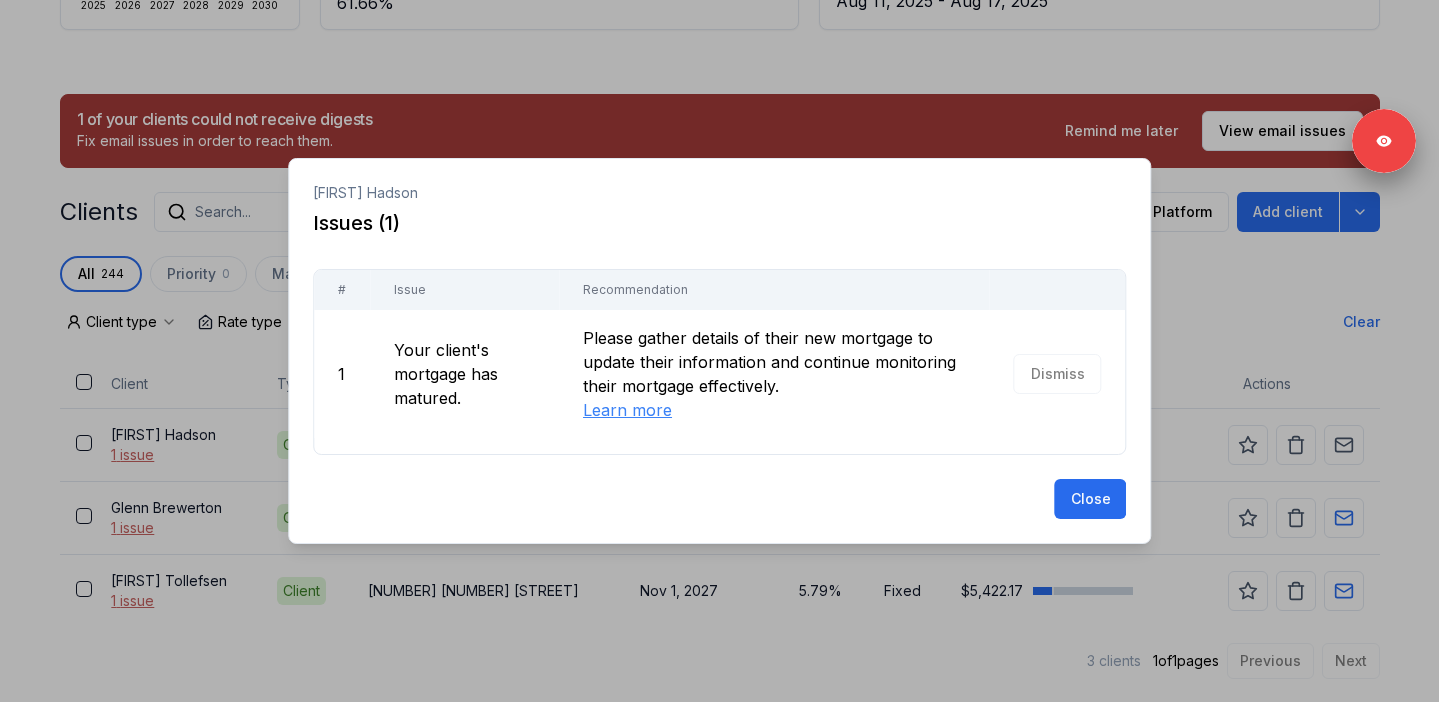 click at bounding box center [719, 351] 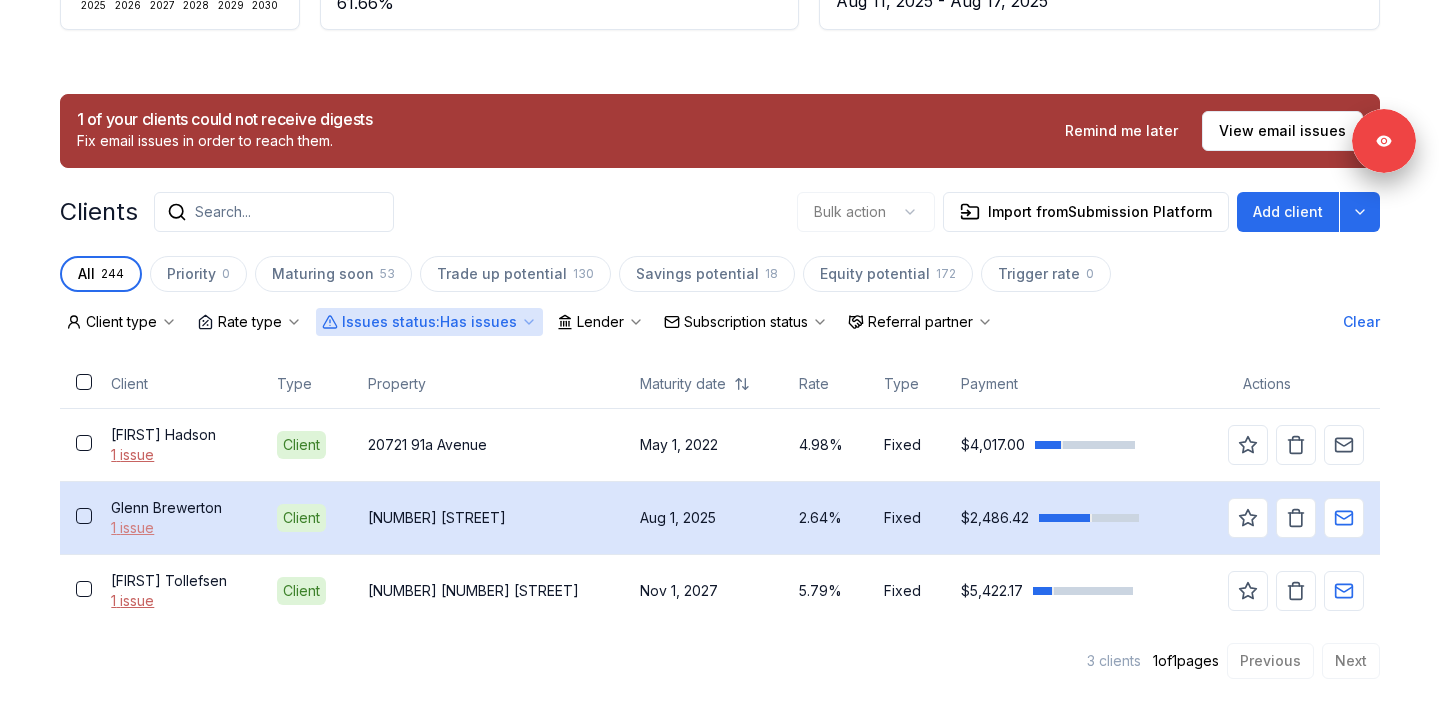 click on "1   issue" at bounding box center [178, 528] 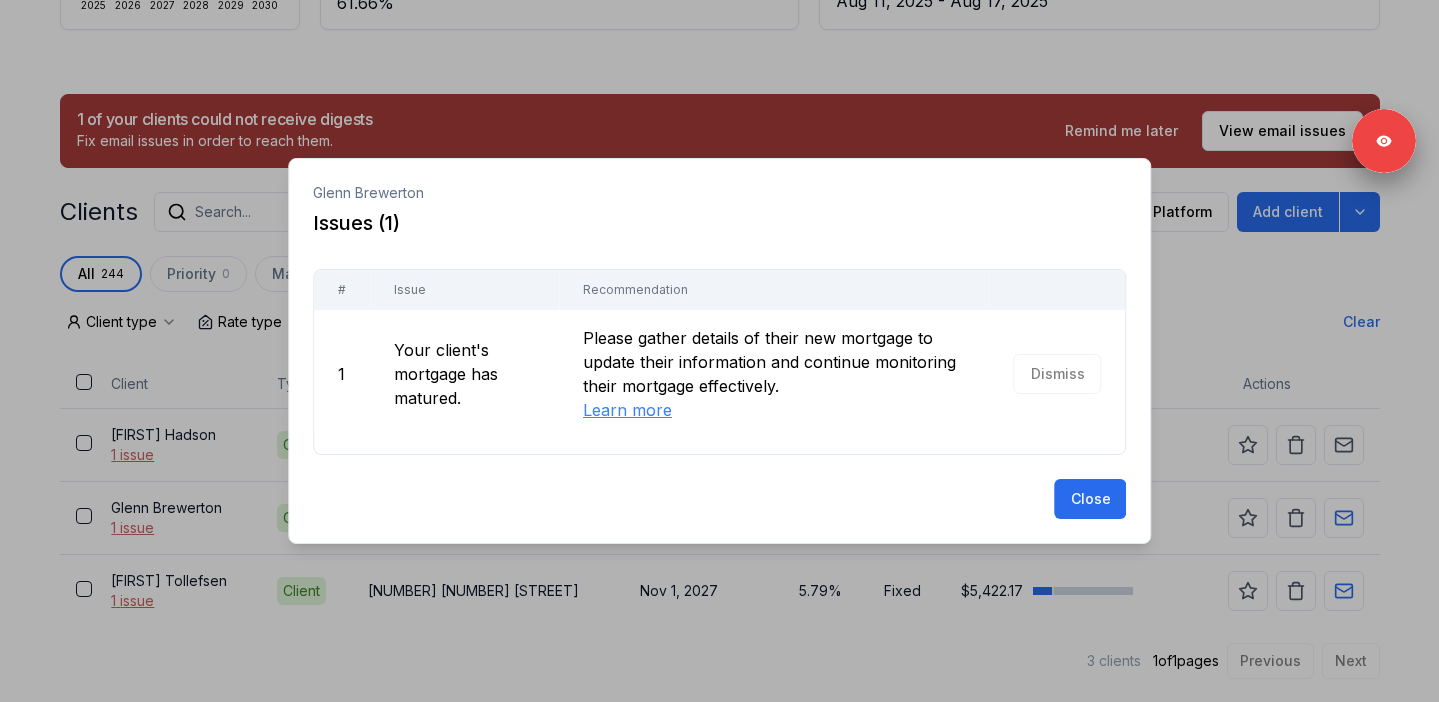 click at bounding box center (719, 351) 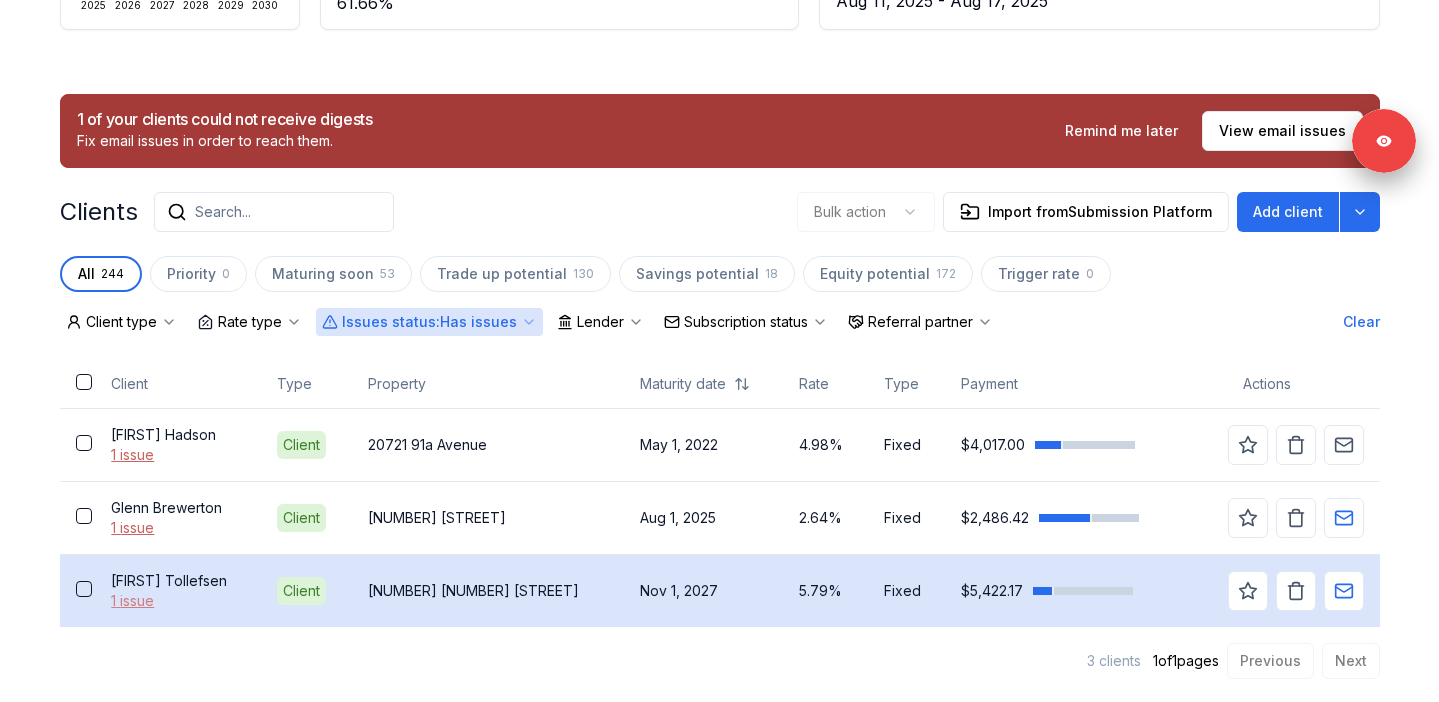 click on "1   issue" at bounding box center (178, 601) 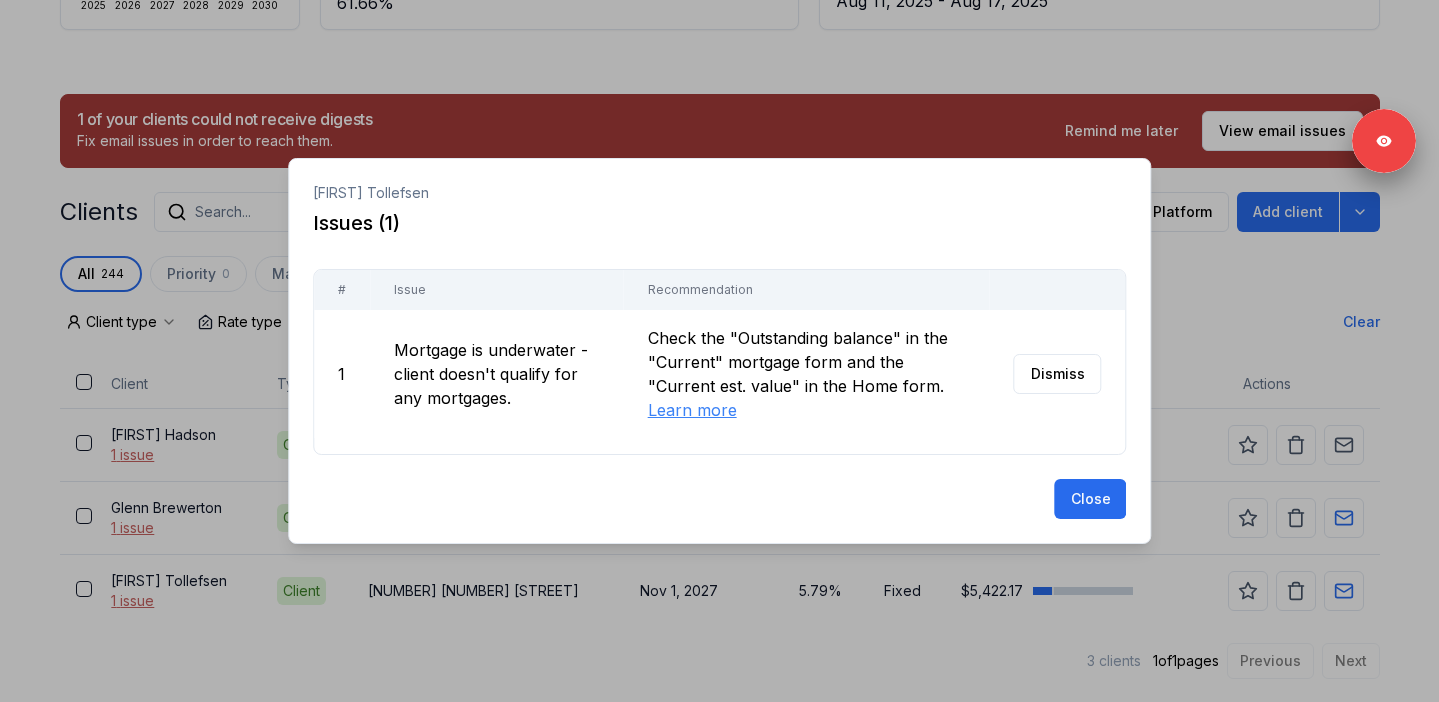 click at bounding box center (719, 351) 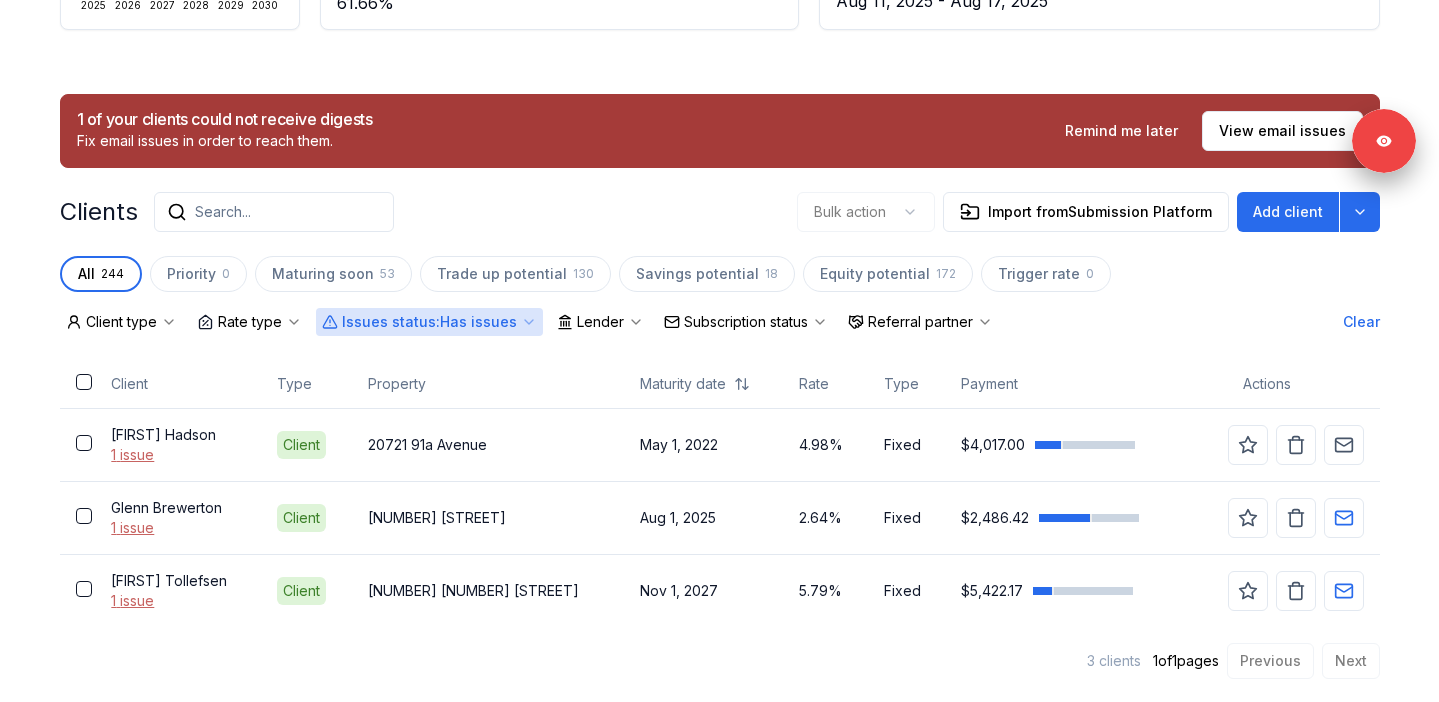 click on "Issues status :  Has issues" at bounding box center [429, 322] 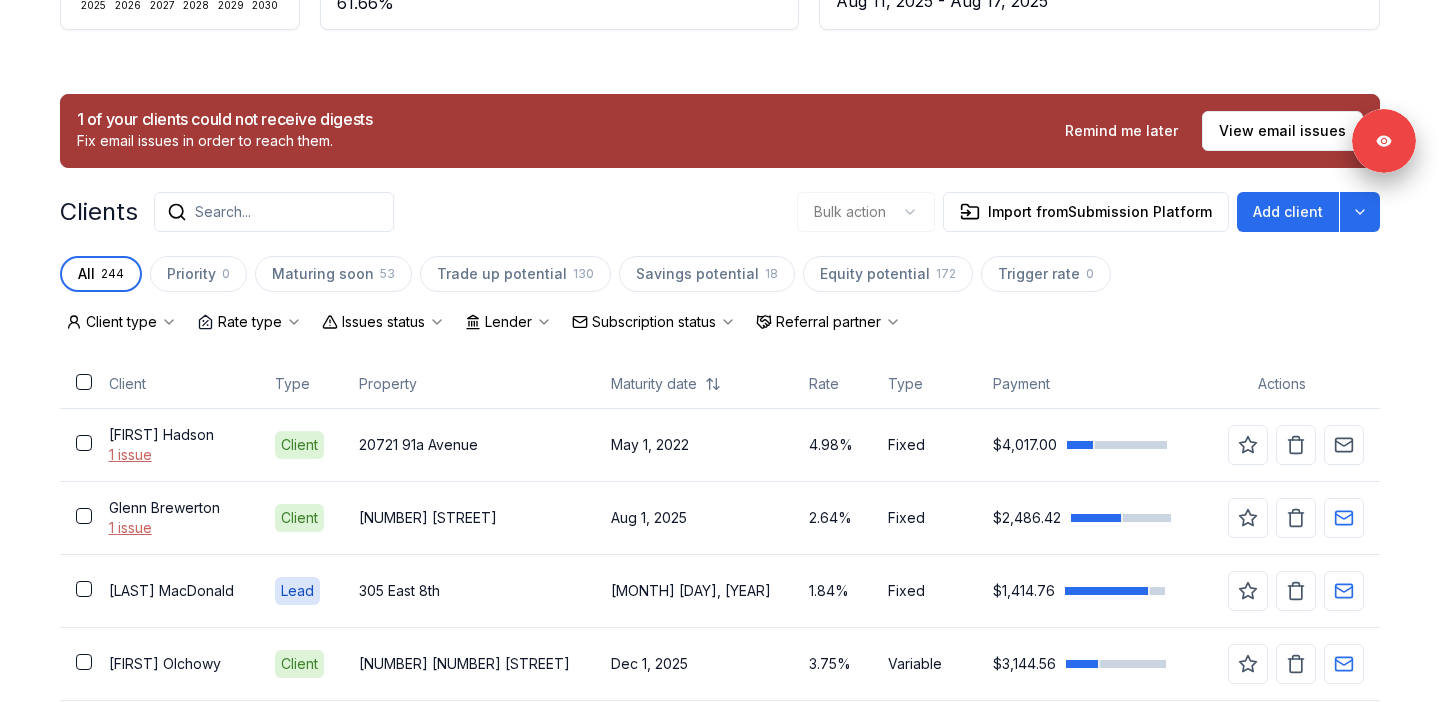 click on "Subscription status" at bounding box center [654, 322] 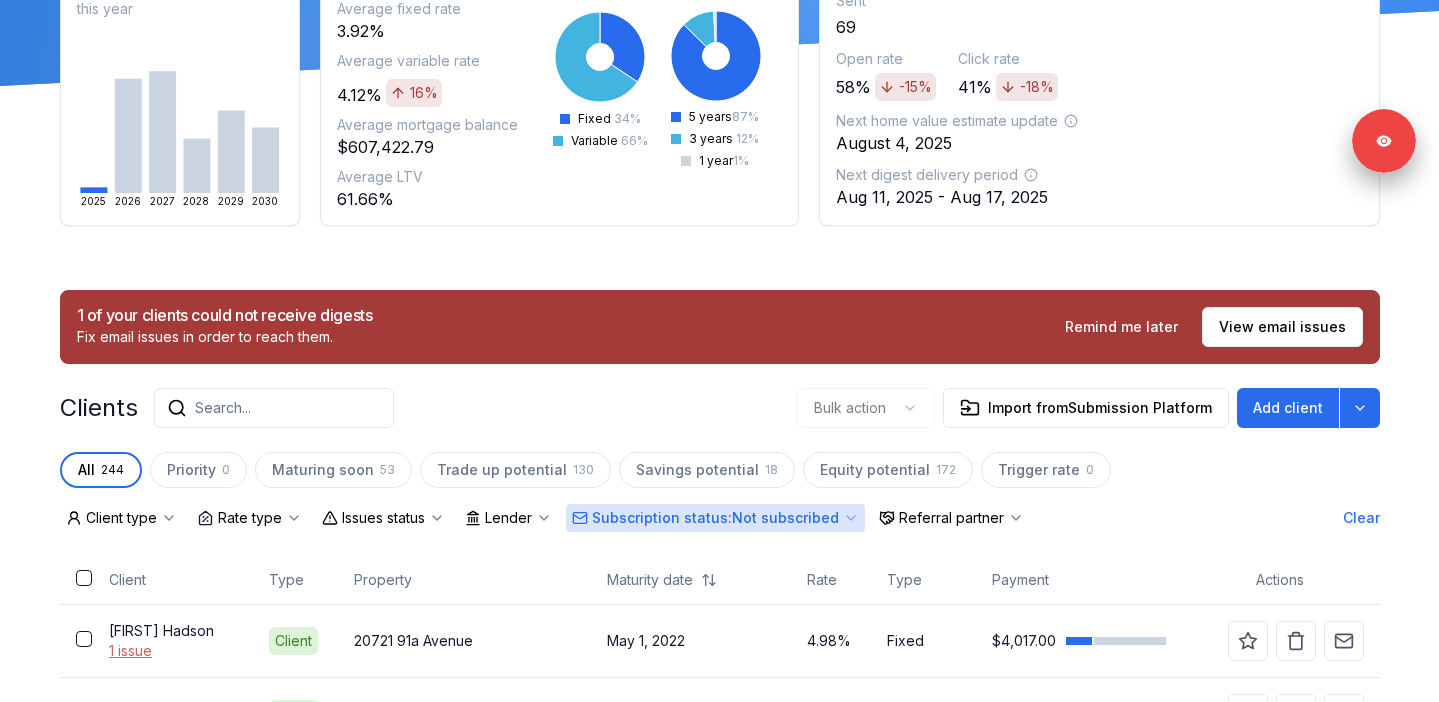 scroll, scrollTop: 332, scrollLeft: 0, axis: vertical 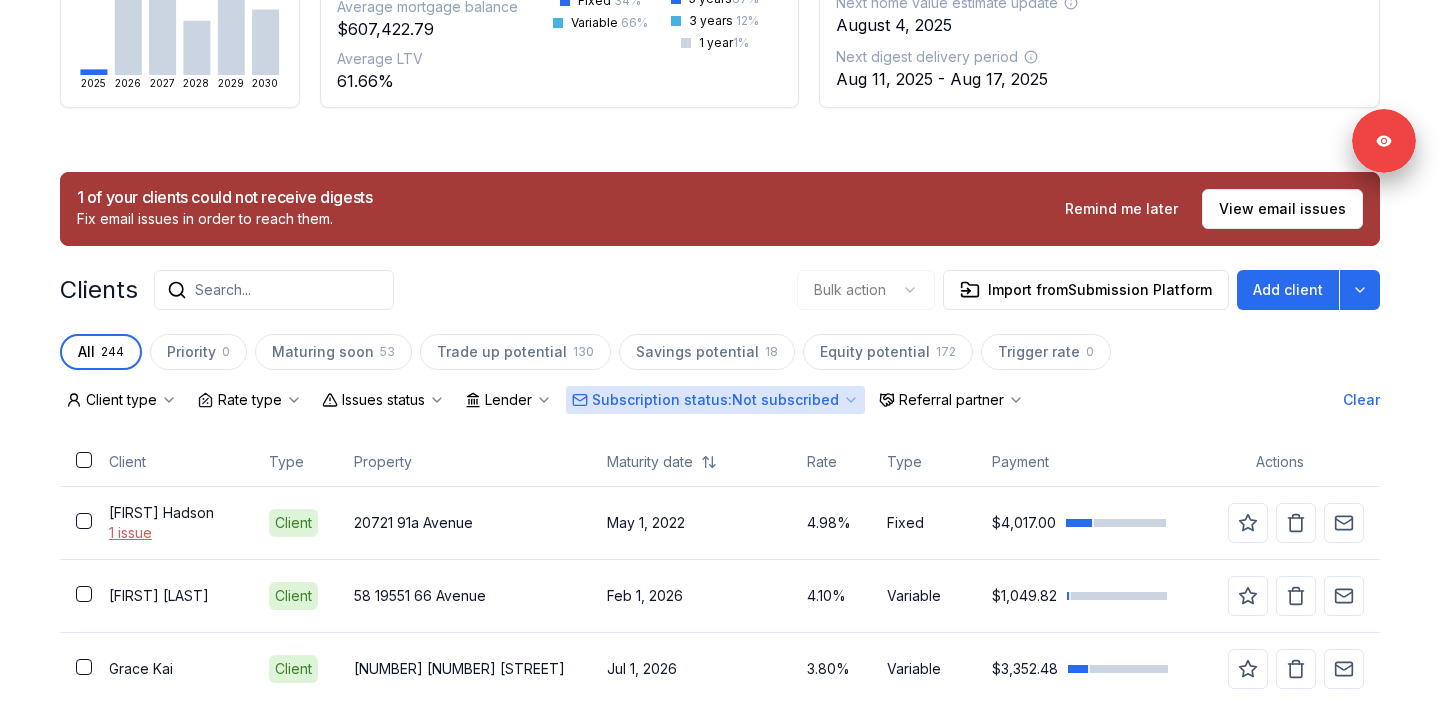 click on "Search..." at bounding box center [274, 290] 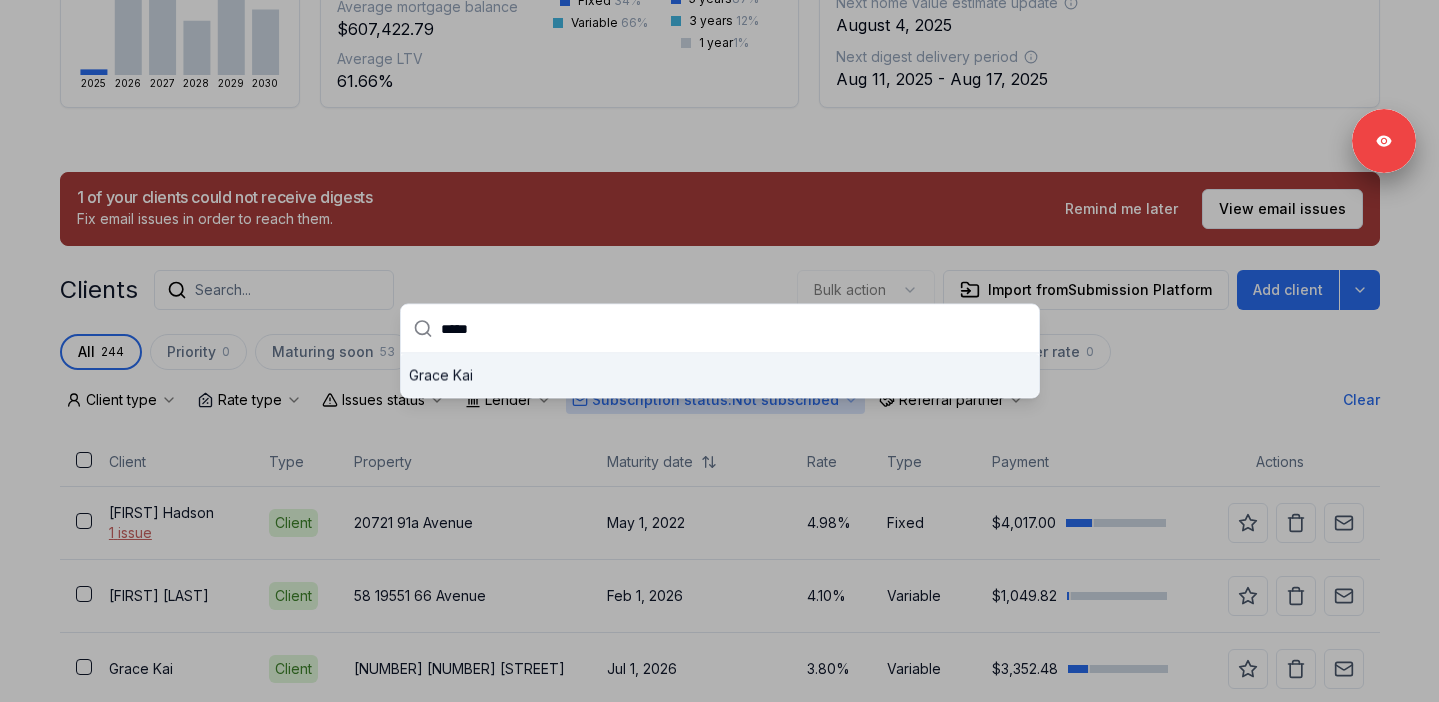 type on "*****" 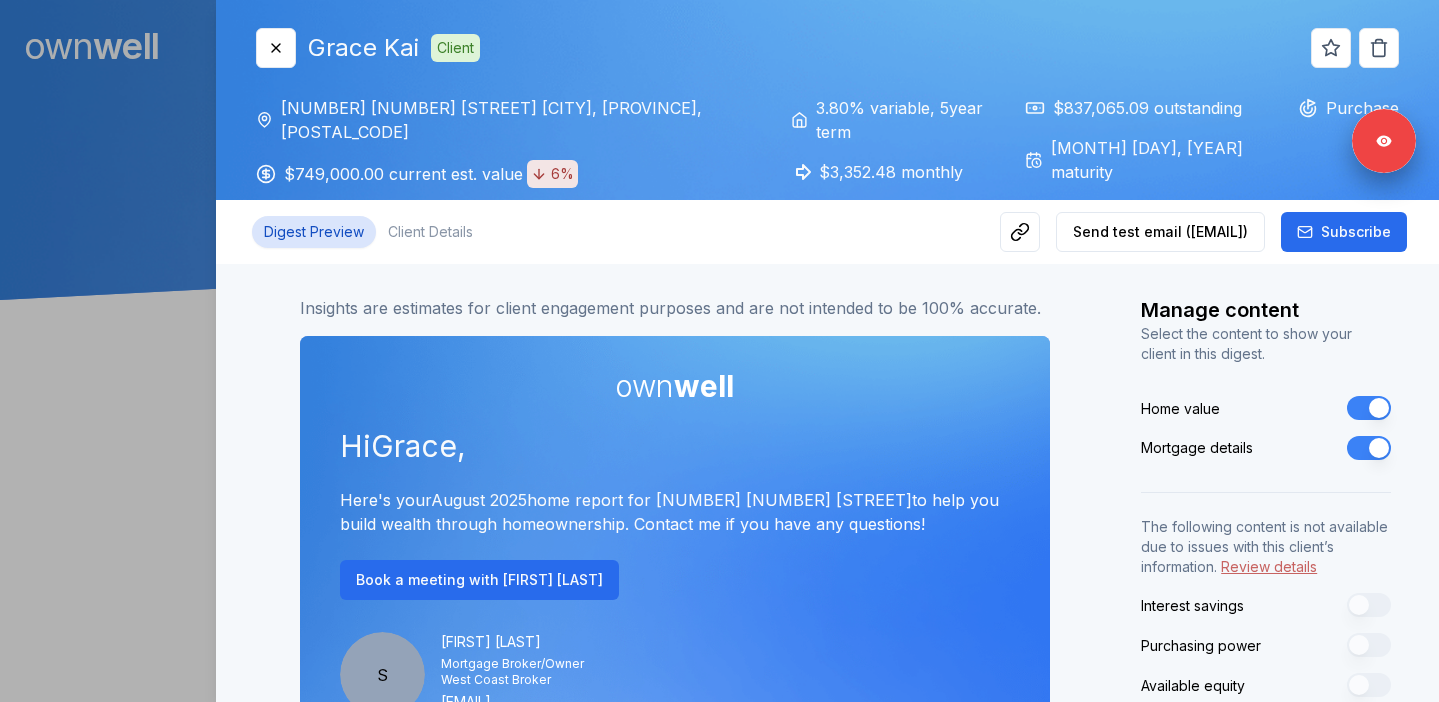 scroll, scrollTop: 0, scrollLeft: 0, axis: both 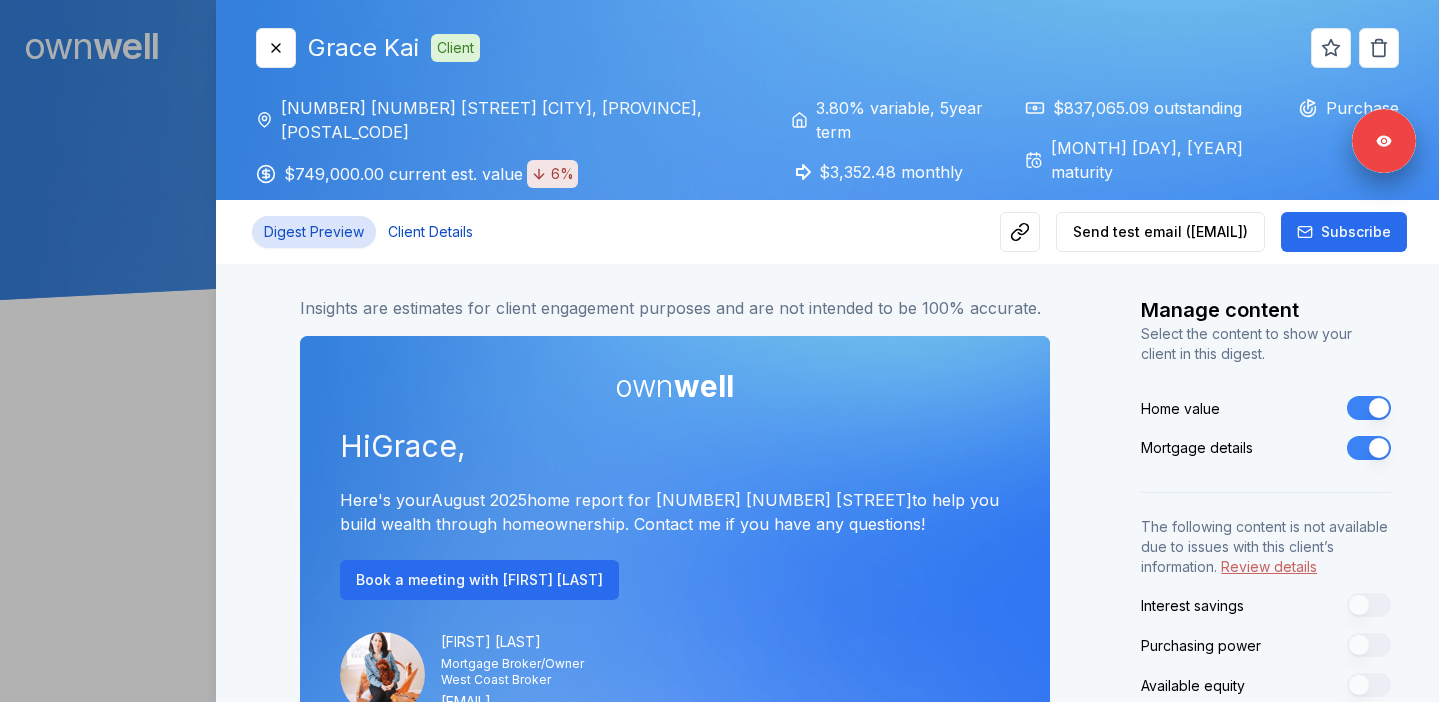 click on "Client Details" at bounding box center [430, 232] 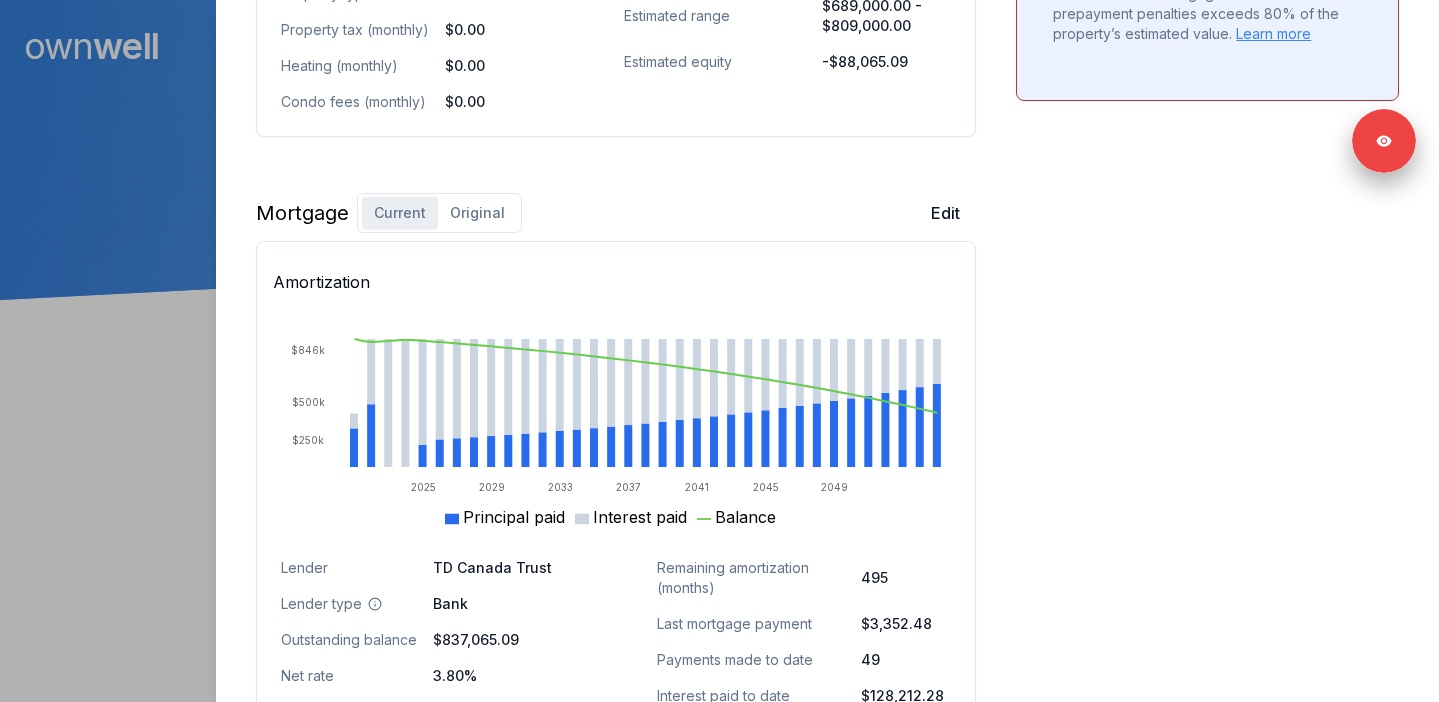 scroll, scrollTop: 1373, scrollLeft: 0, axis: vertical 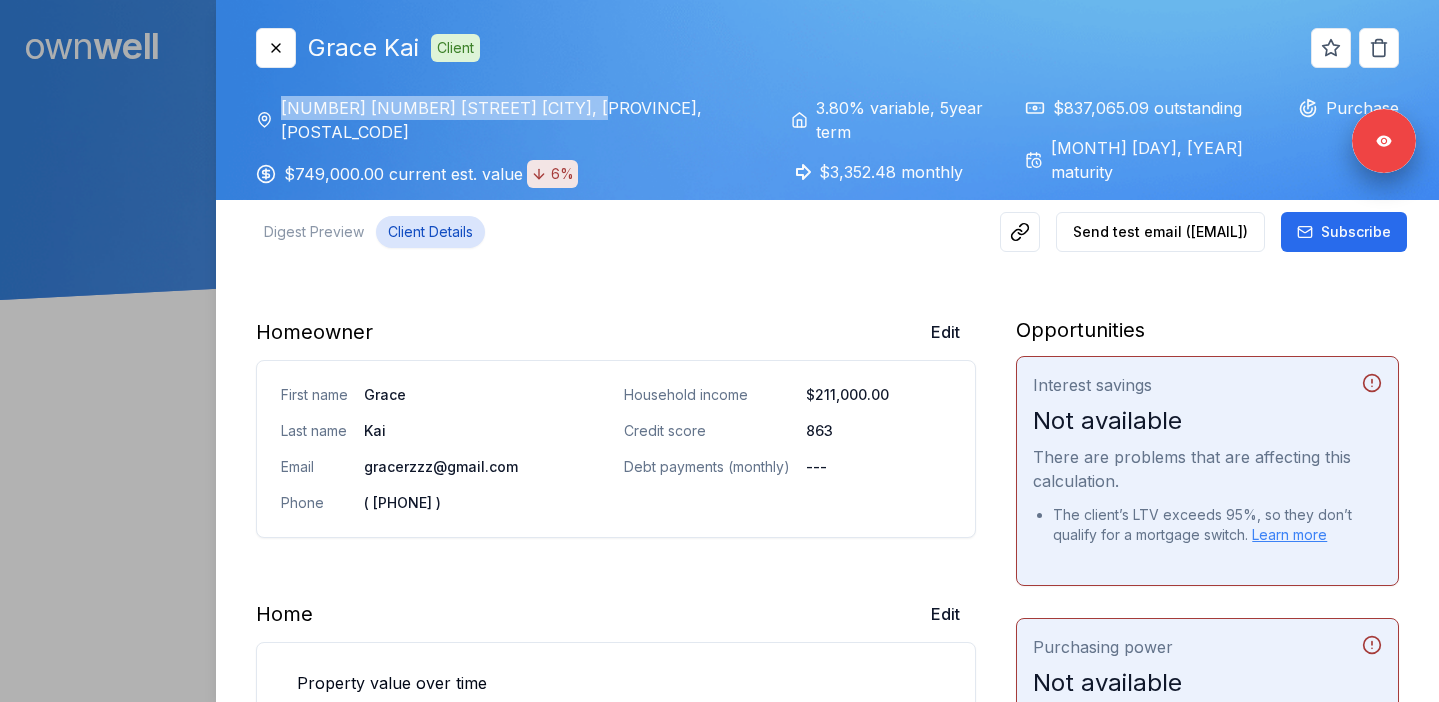 drag, startPoint x: 571, startPoint y: 110, endPoint x: 287, endPoint y: 107, distance: 284.01584 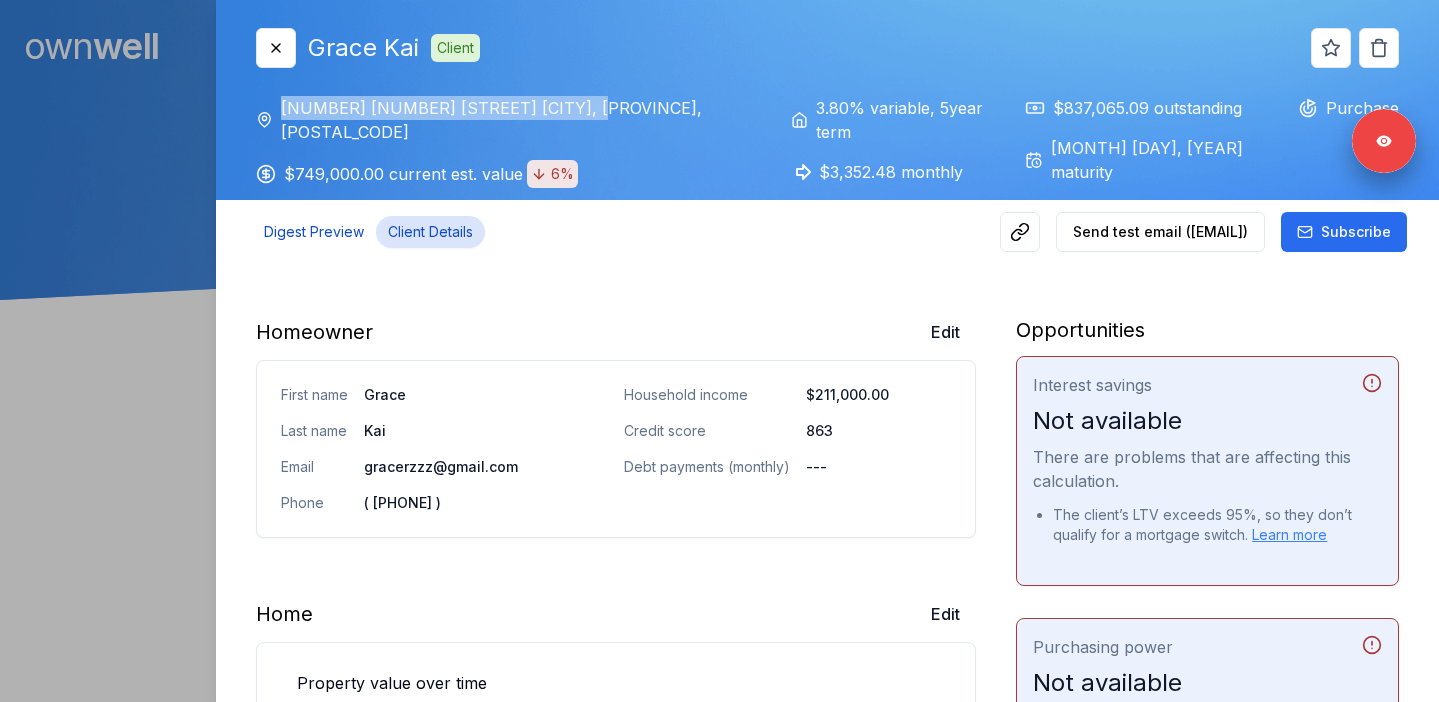 click on "Digest Preview" at bounding box center (314, 232) 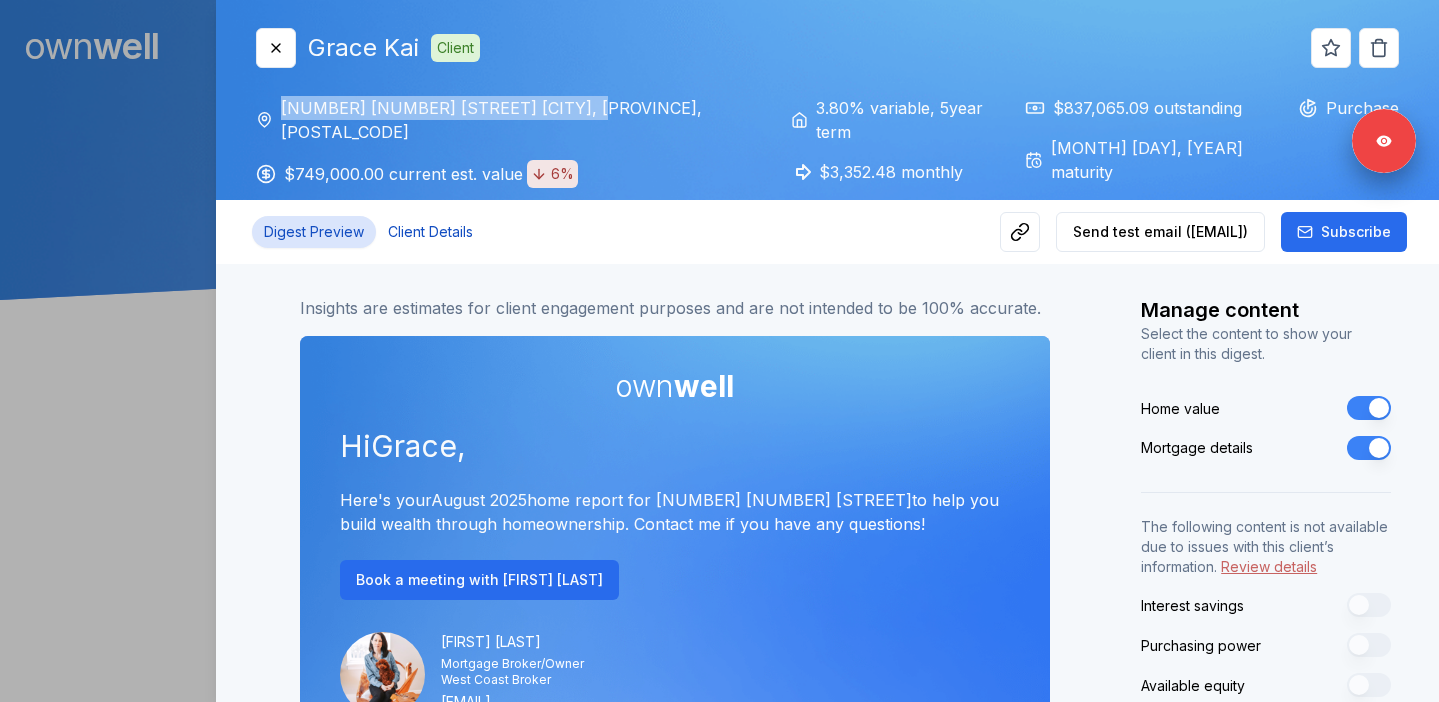 click on "Client Details" at bounding box center [430, 232] 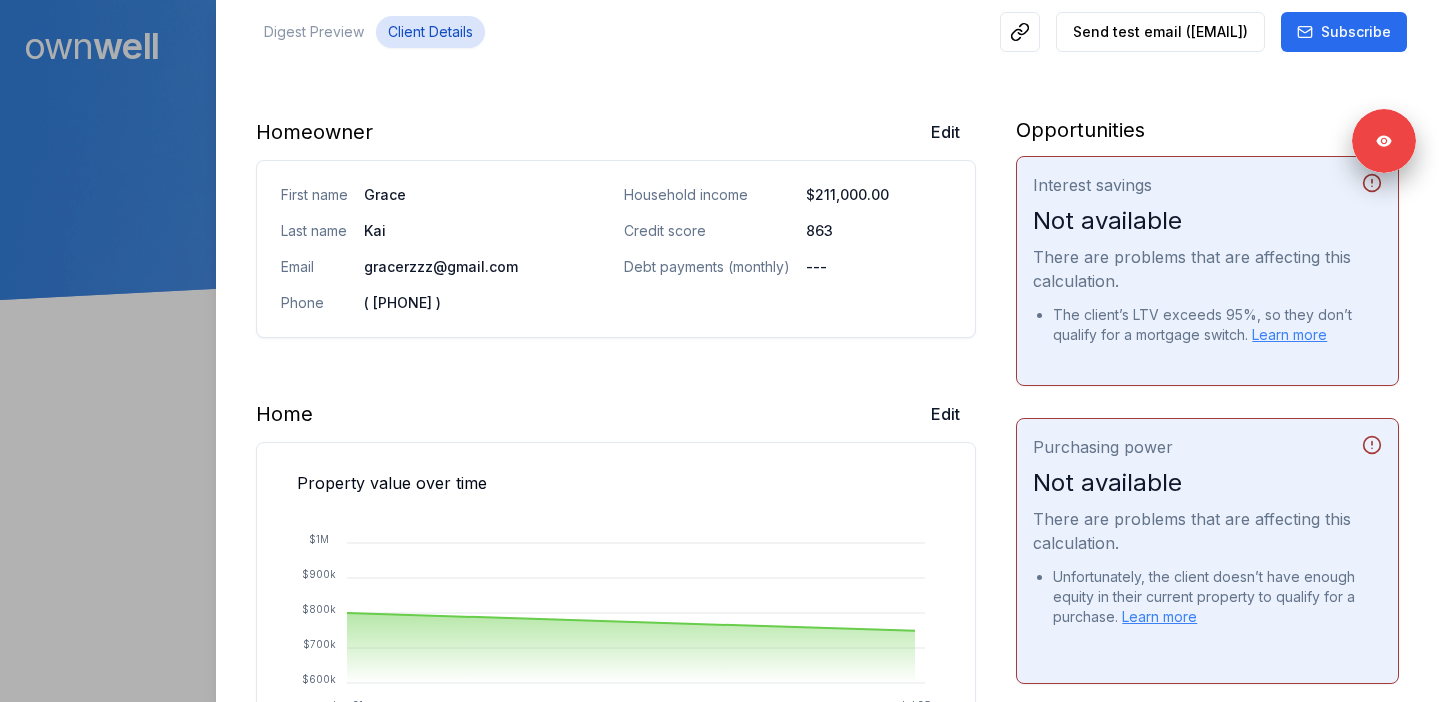 scroll, scrollTop: 400, scrollLeft: 0, axis: vertical 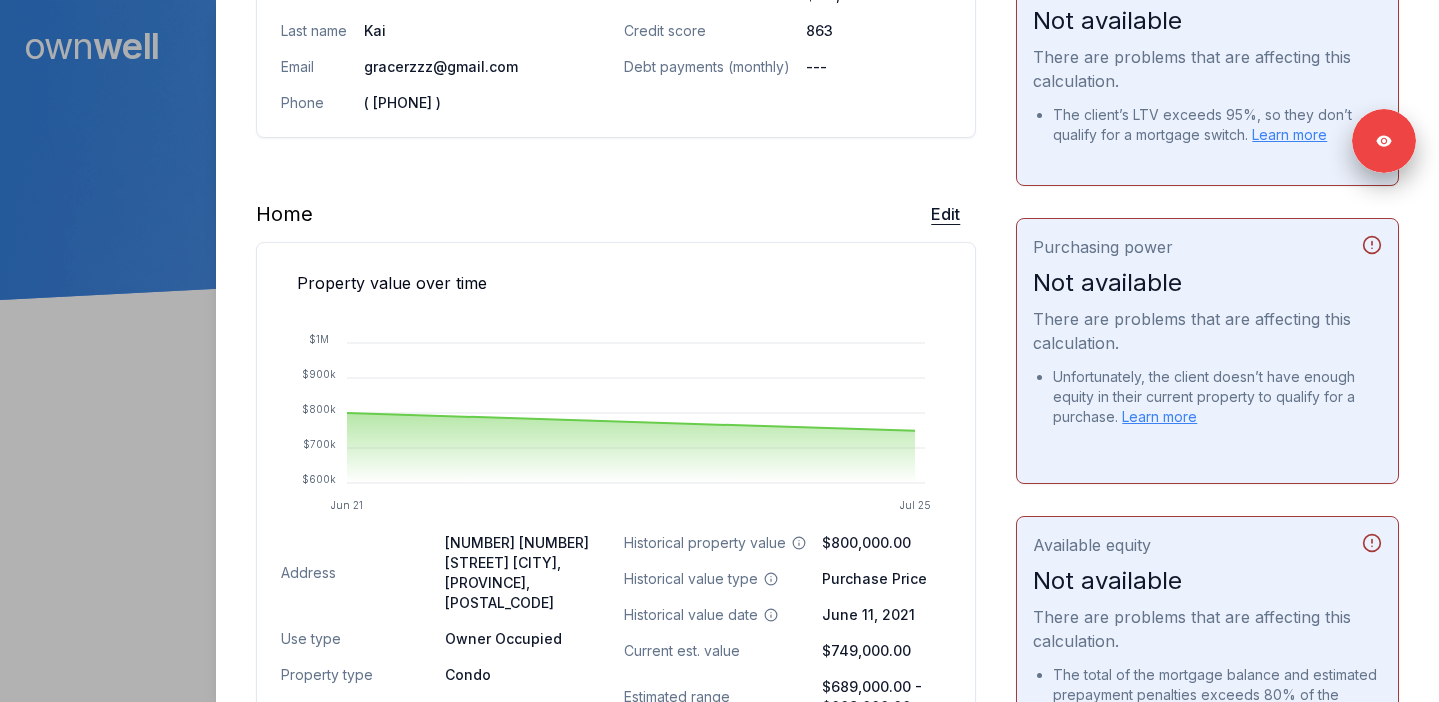 click on "Edit" at bounding box center [945, 214] 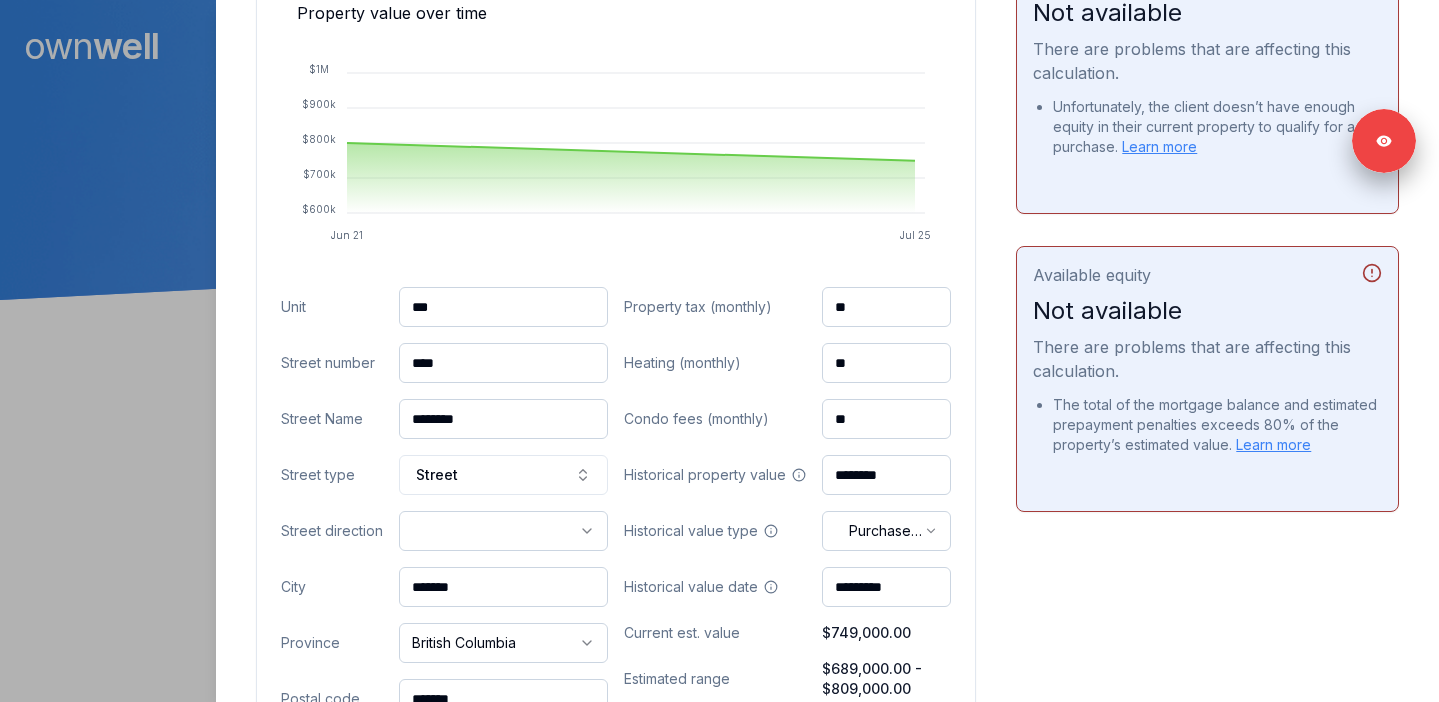 scroll, scrollTop: 704, scrollLeft: 0, axis: vertical 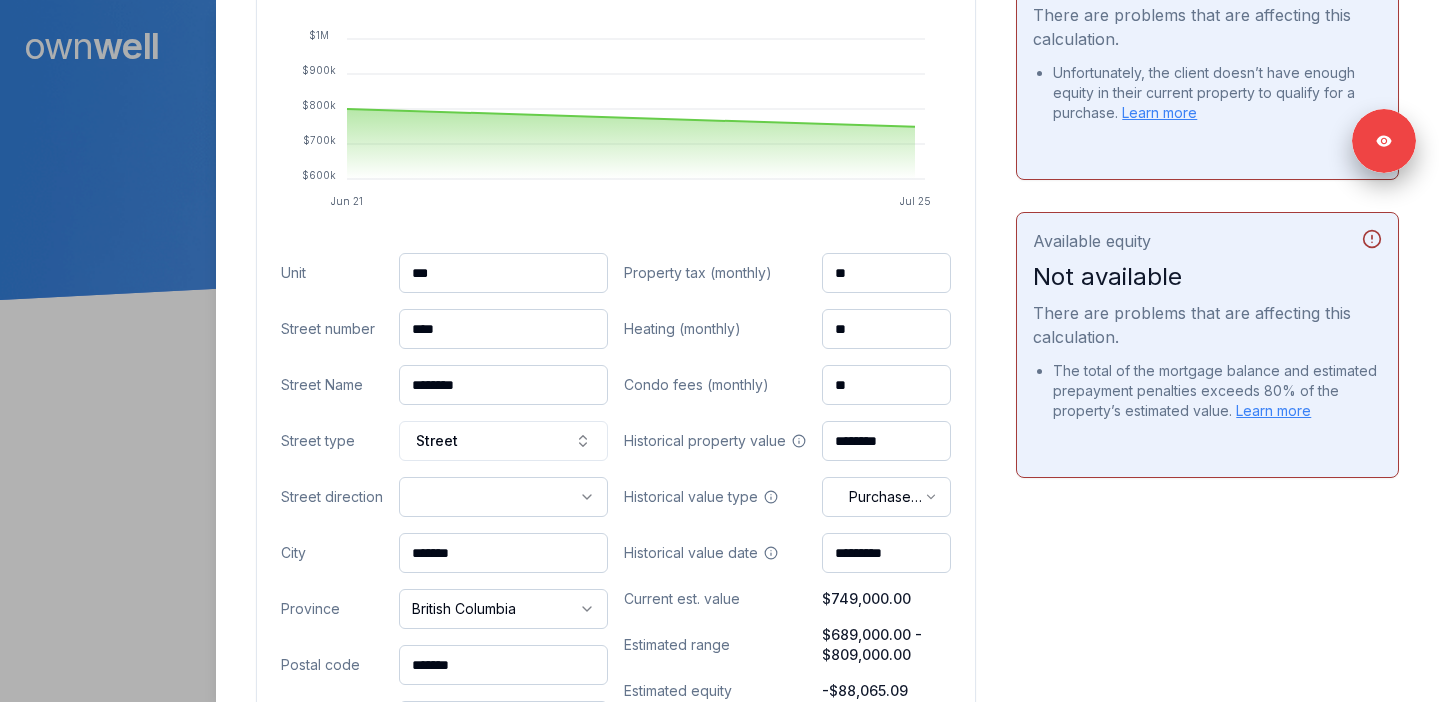 click on "****" at bounding box center [503, 329] 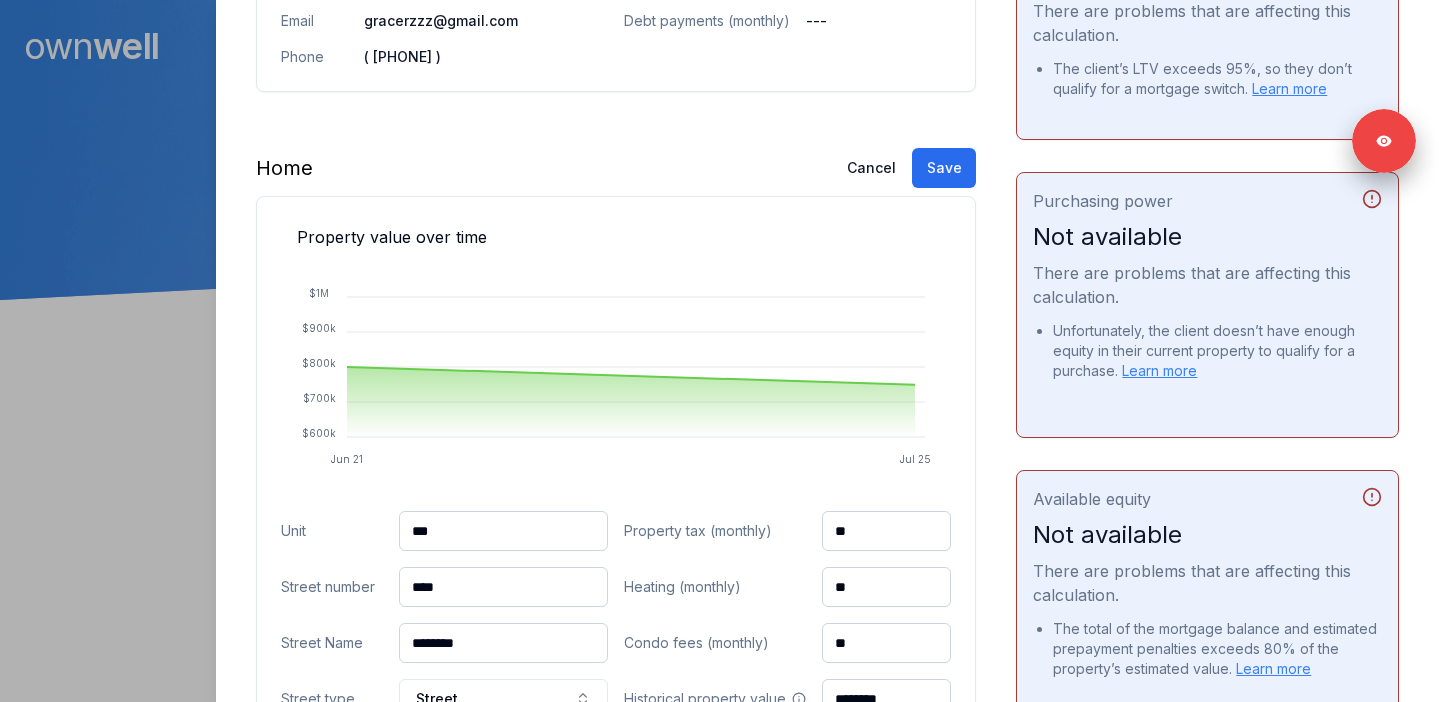 scroll, scrollTop: 300, scrollLeft: 0, axis: vertical 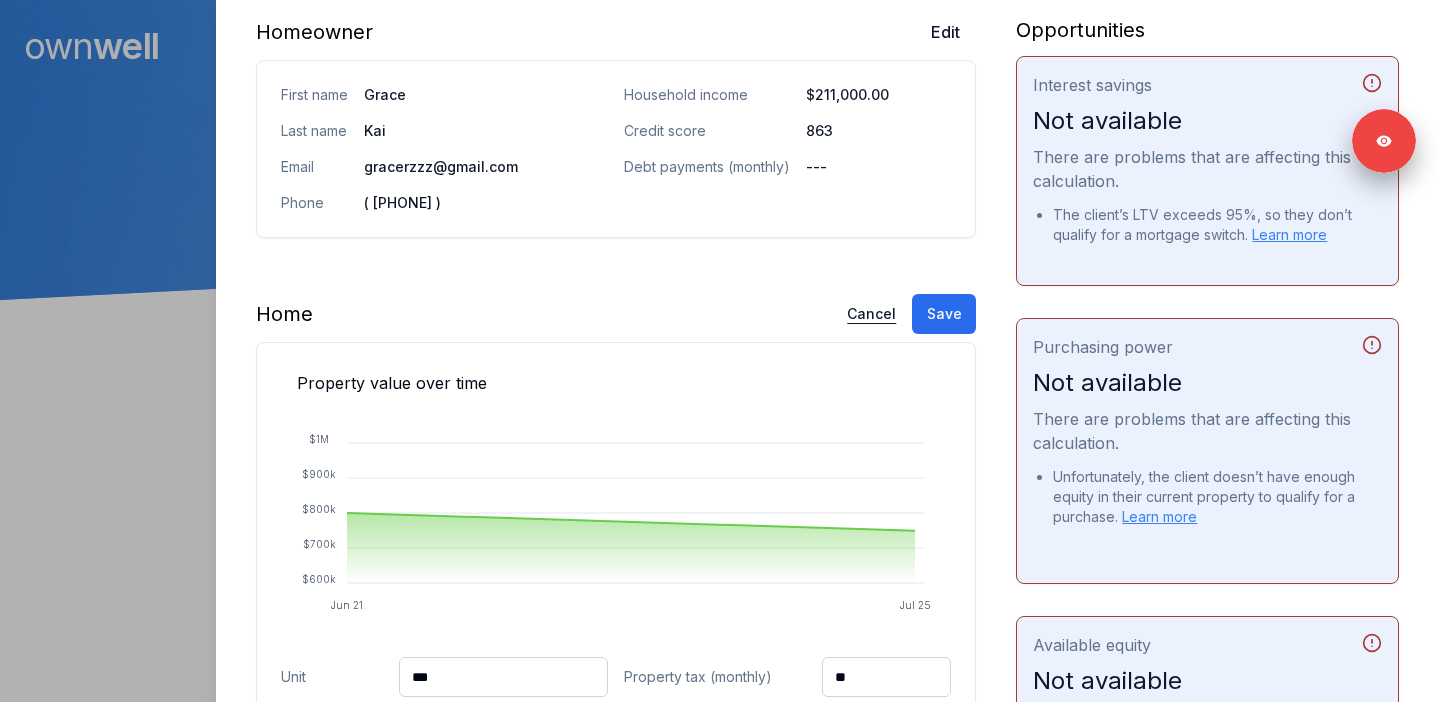 click on "Cancel" at bounding box center [871, 314] 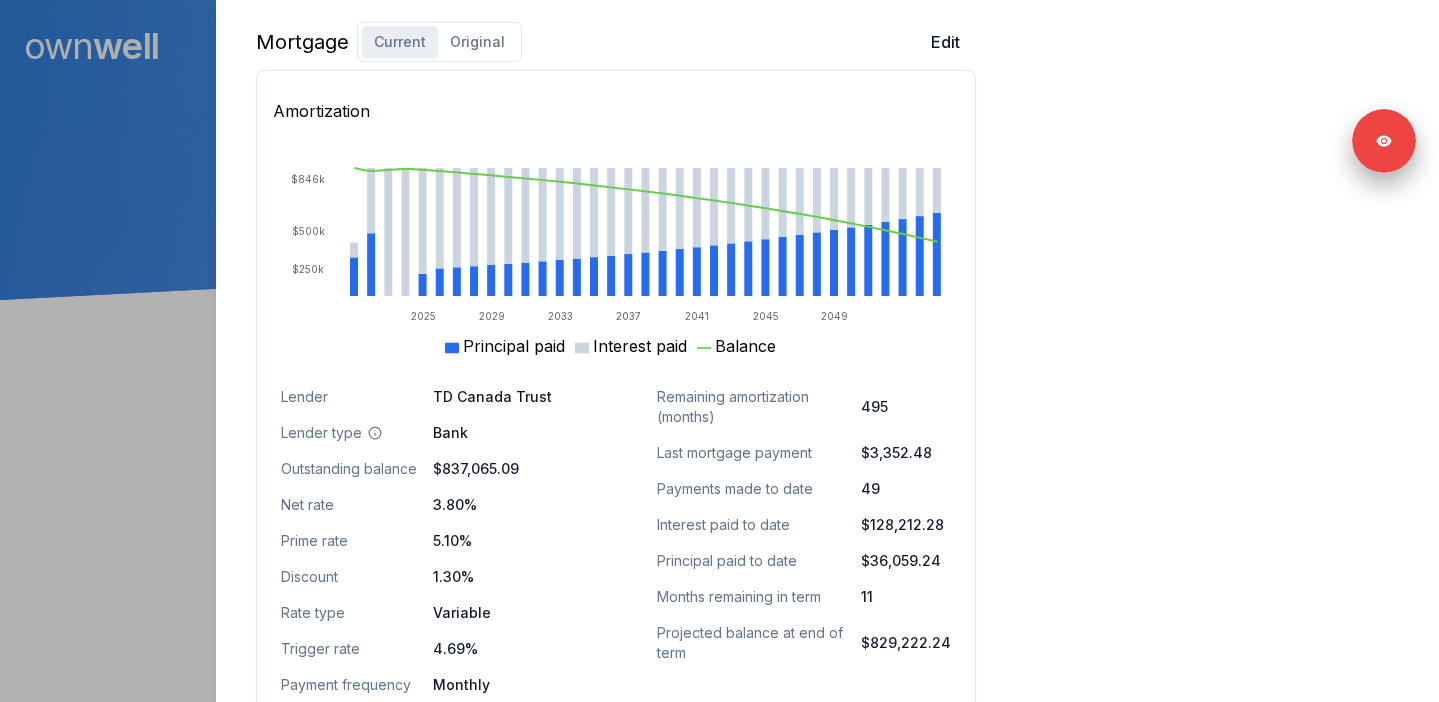 scroll, scrollTop: 1274, scrollLeft: 0, axis: vertical 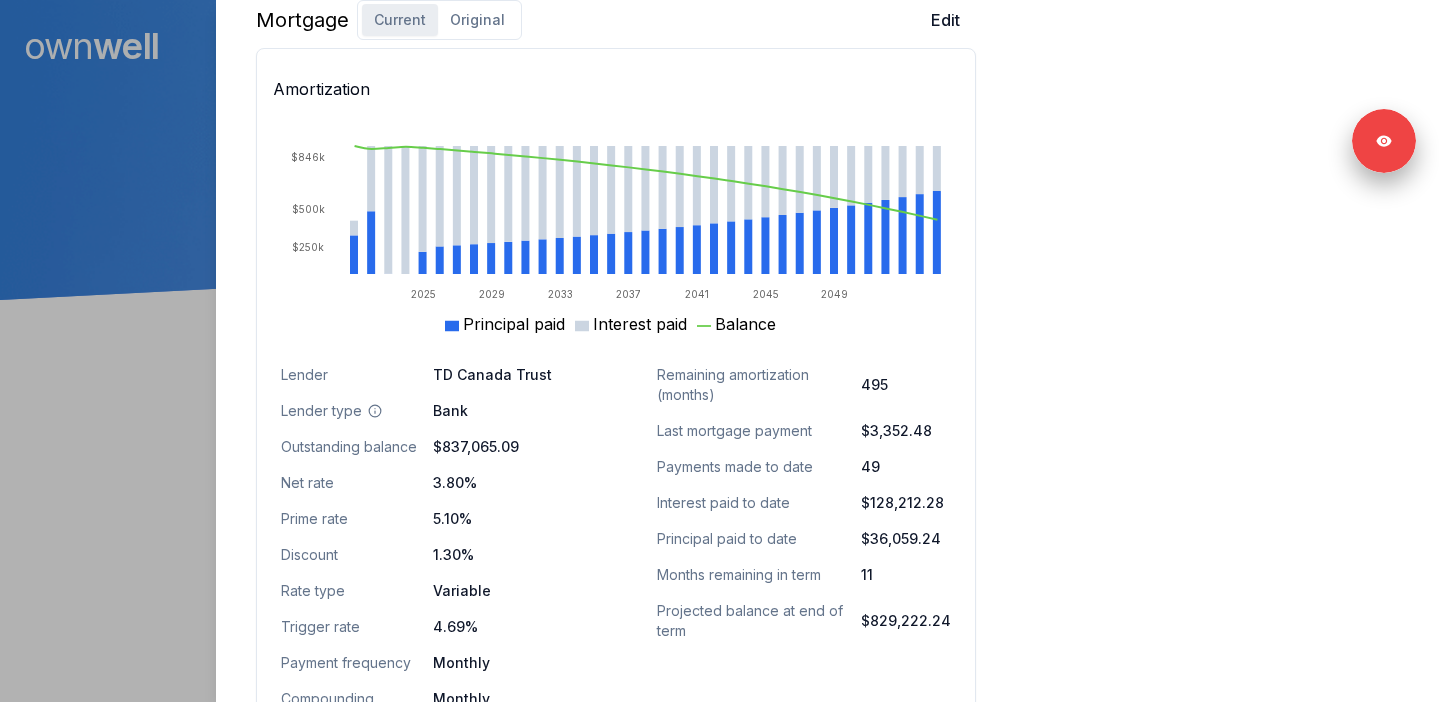 click on "Original" at bounding box center (477, 20) 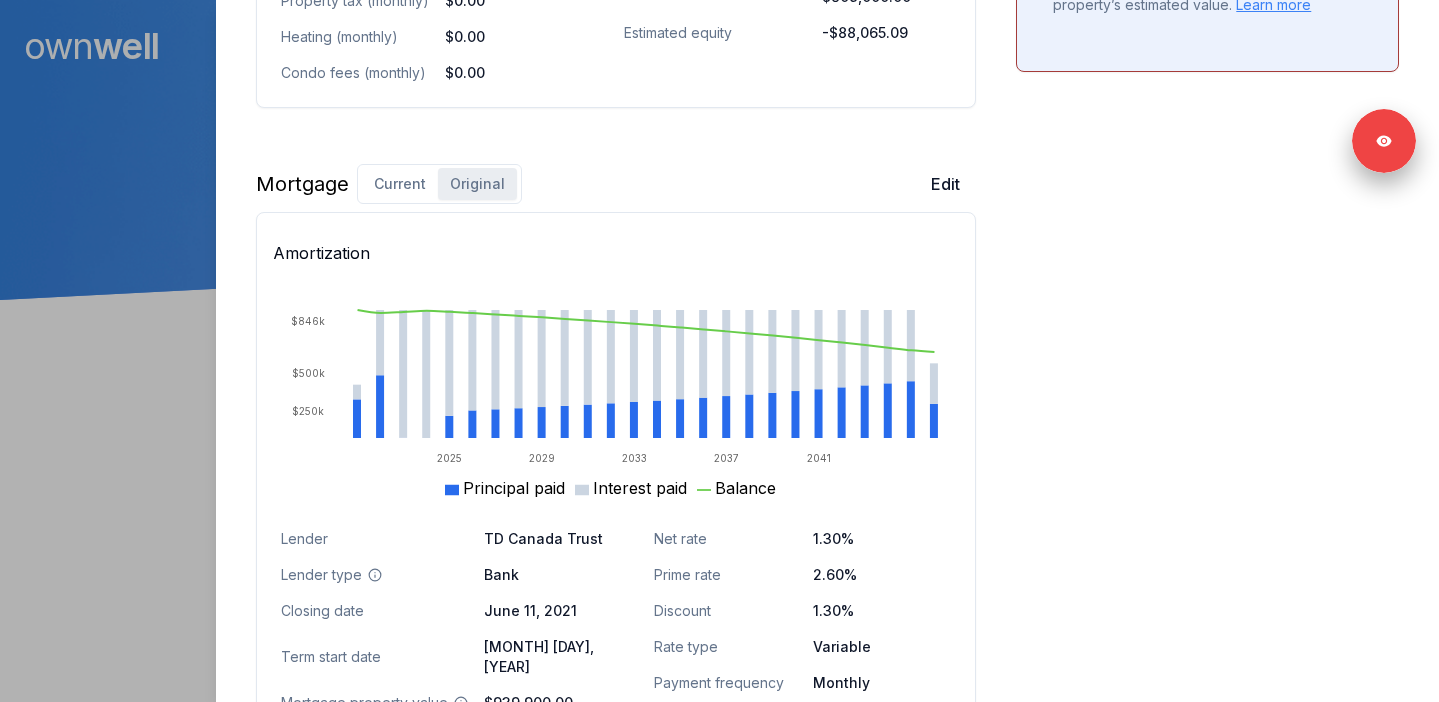 scroll, scrollTop: 1311, scrollLeft: 0, axis: vertical 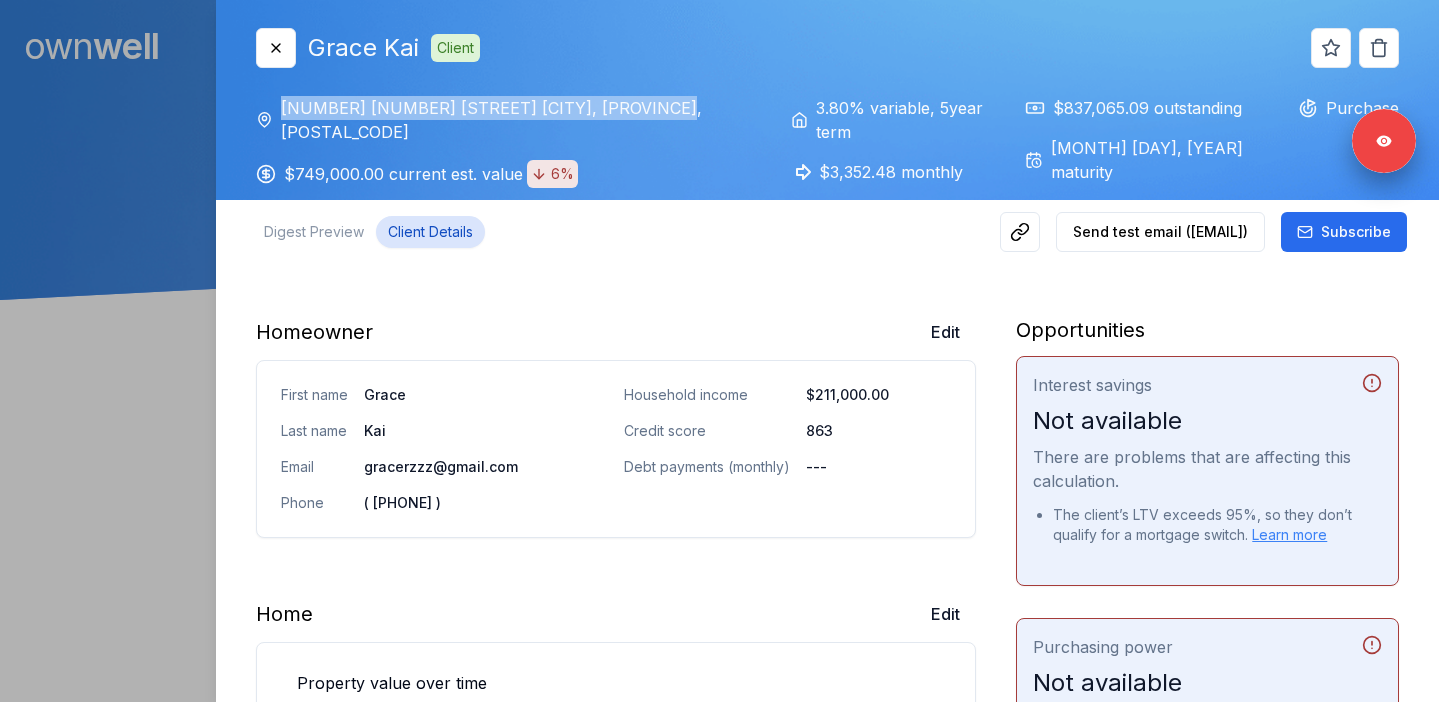 drag, startPoint x: 284, startPoint y: 107, endPoint x: 644, endPoint y: 110, distance: 360.0125 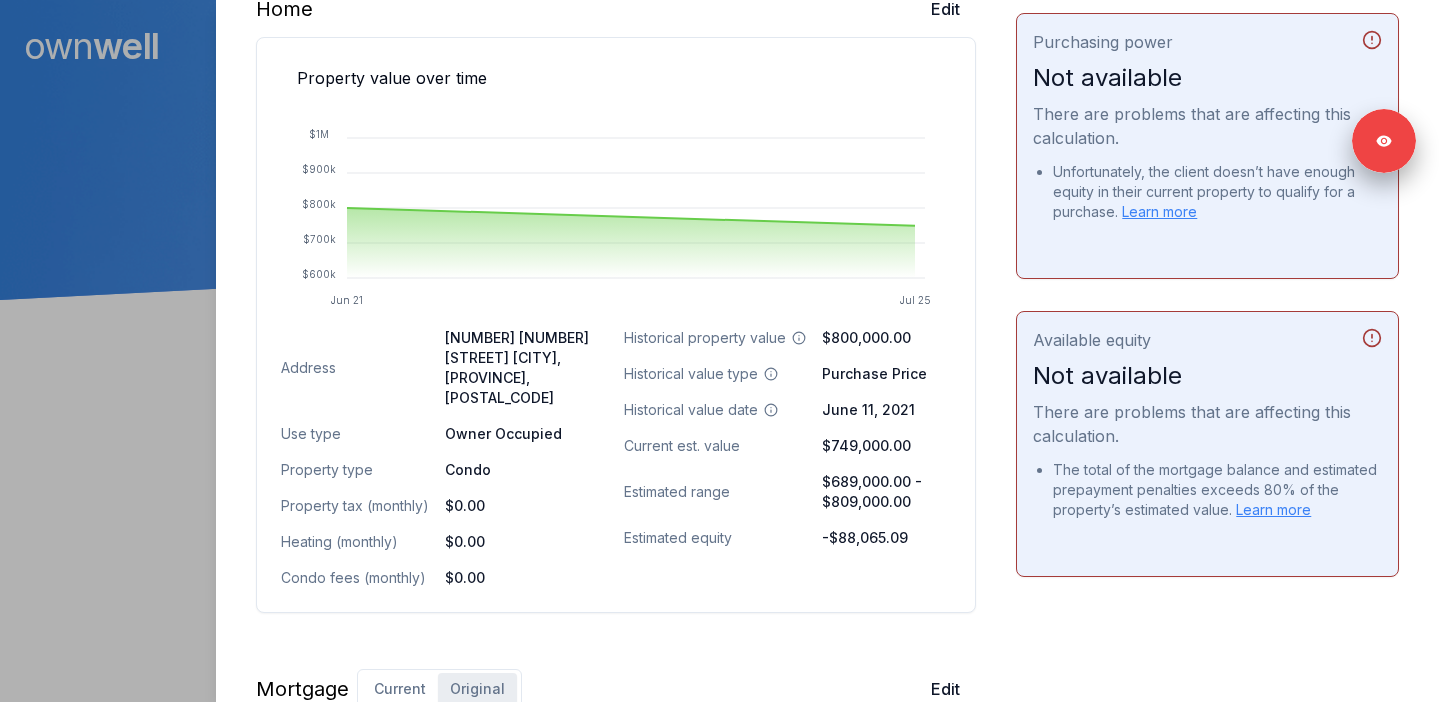 scroll, scrollTop: 707, scrollLeft: 0, axis: vertical 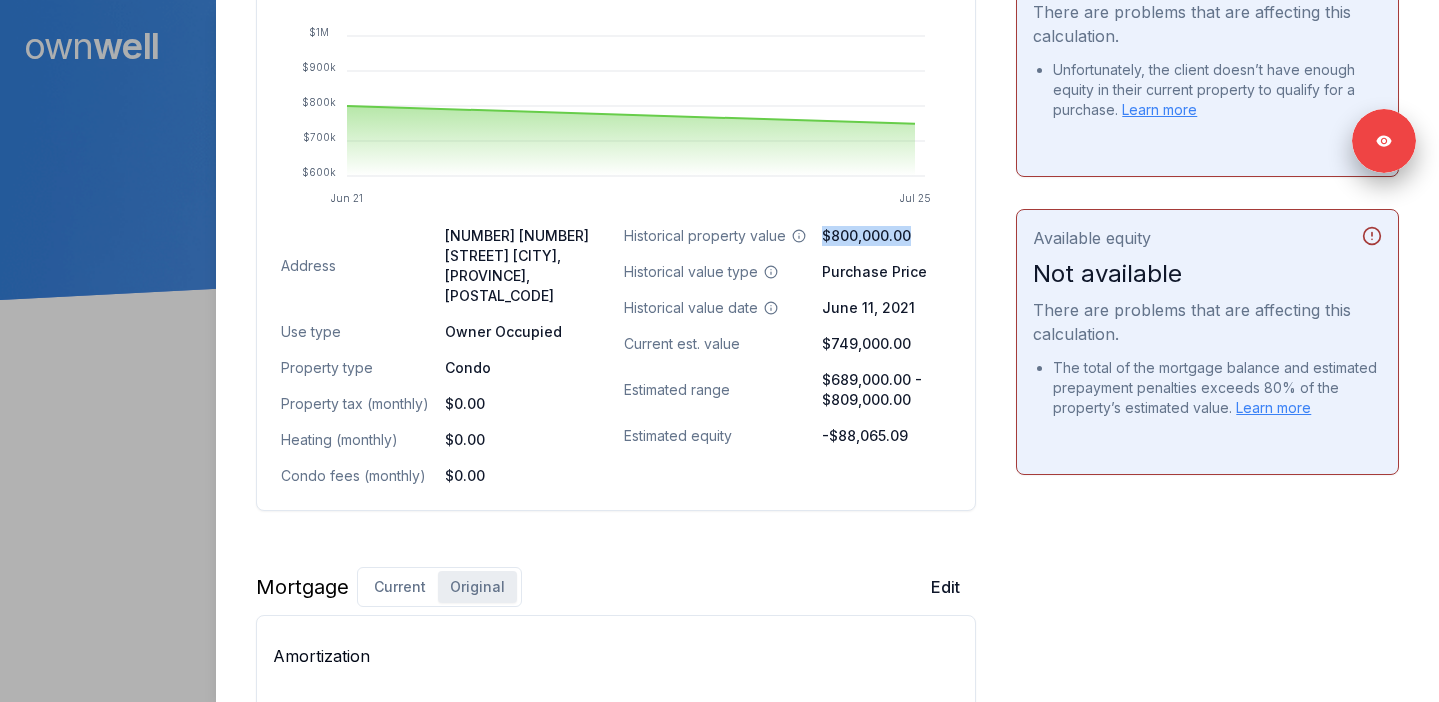 drag, startPoint x: 824, startPoint y: 237, endPoint x: 931, endPoint y: 233, distance: 107.07474 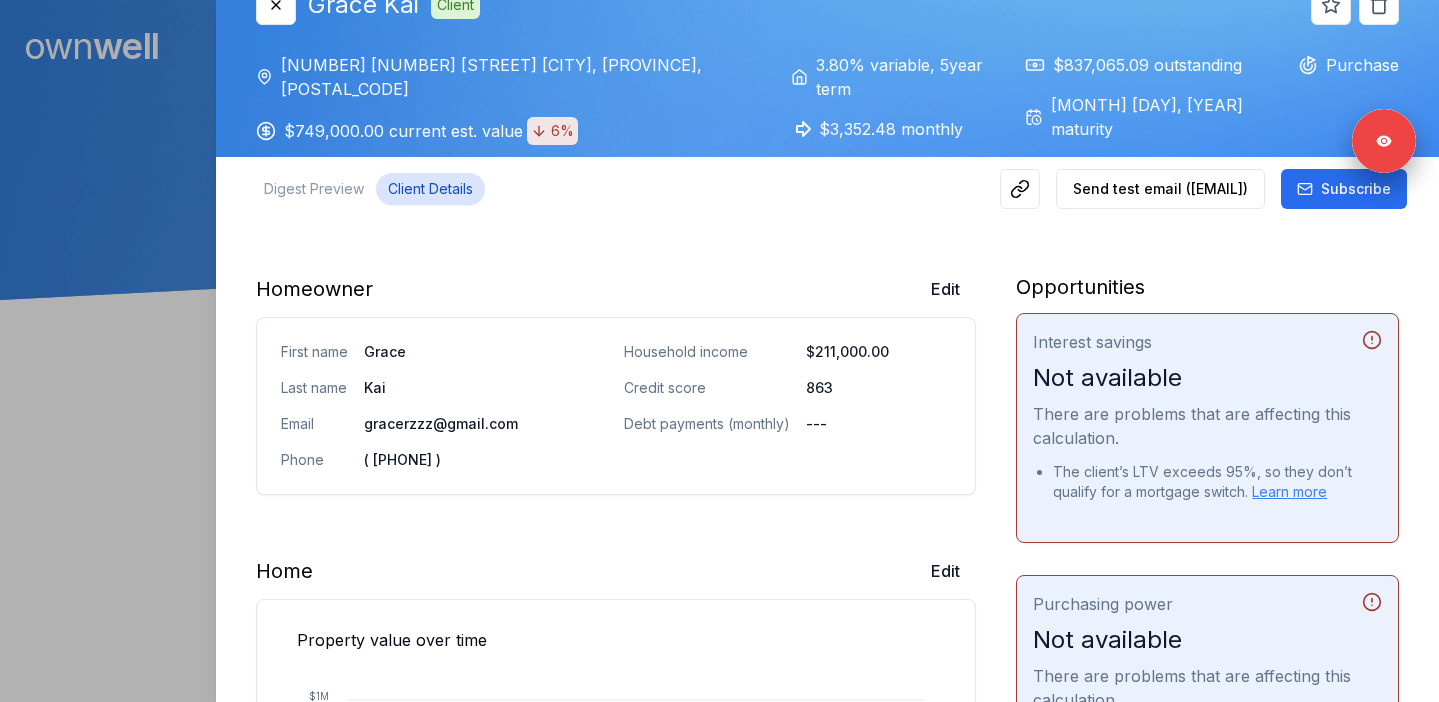 scroll, scrollTop: 0, scrollLeft: 0, axis: both 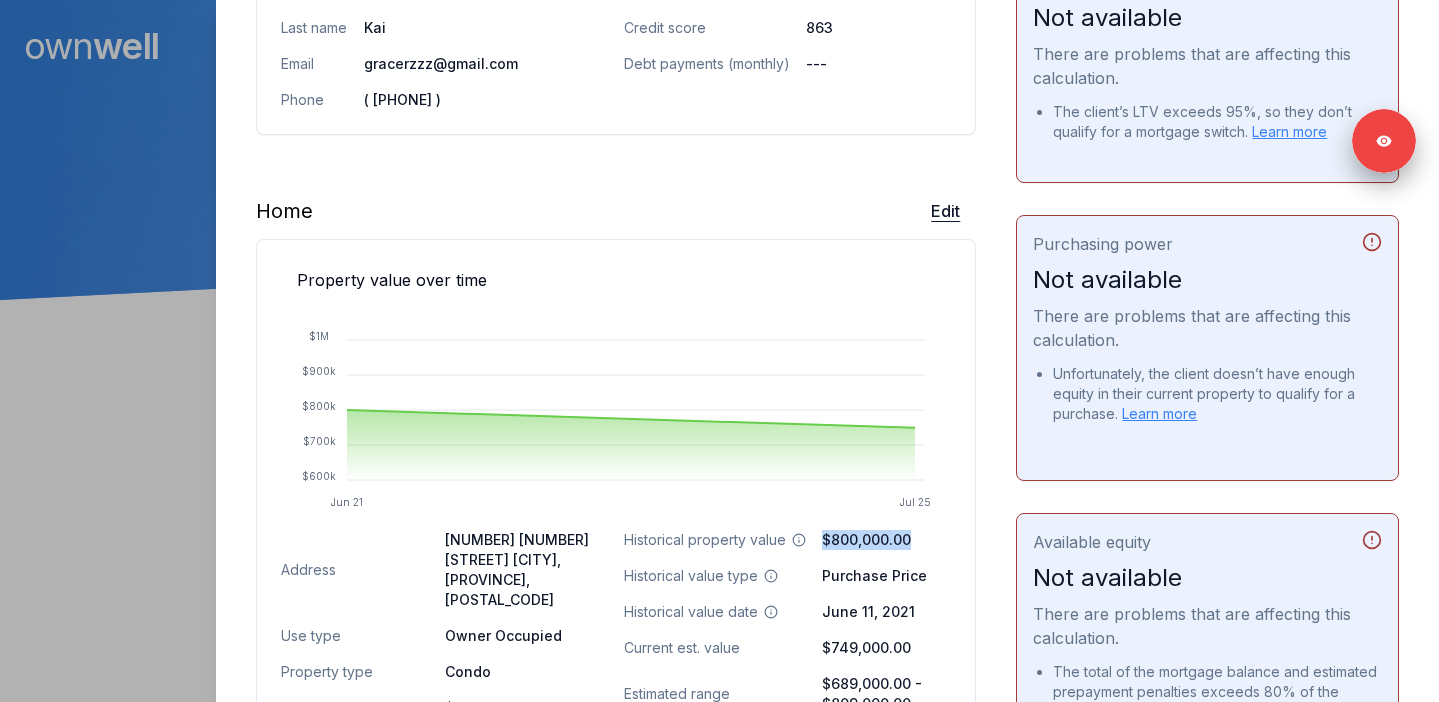 click on "Edit" at bounding box center (945, 211) 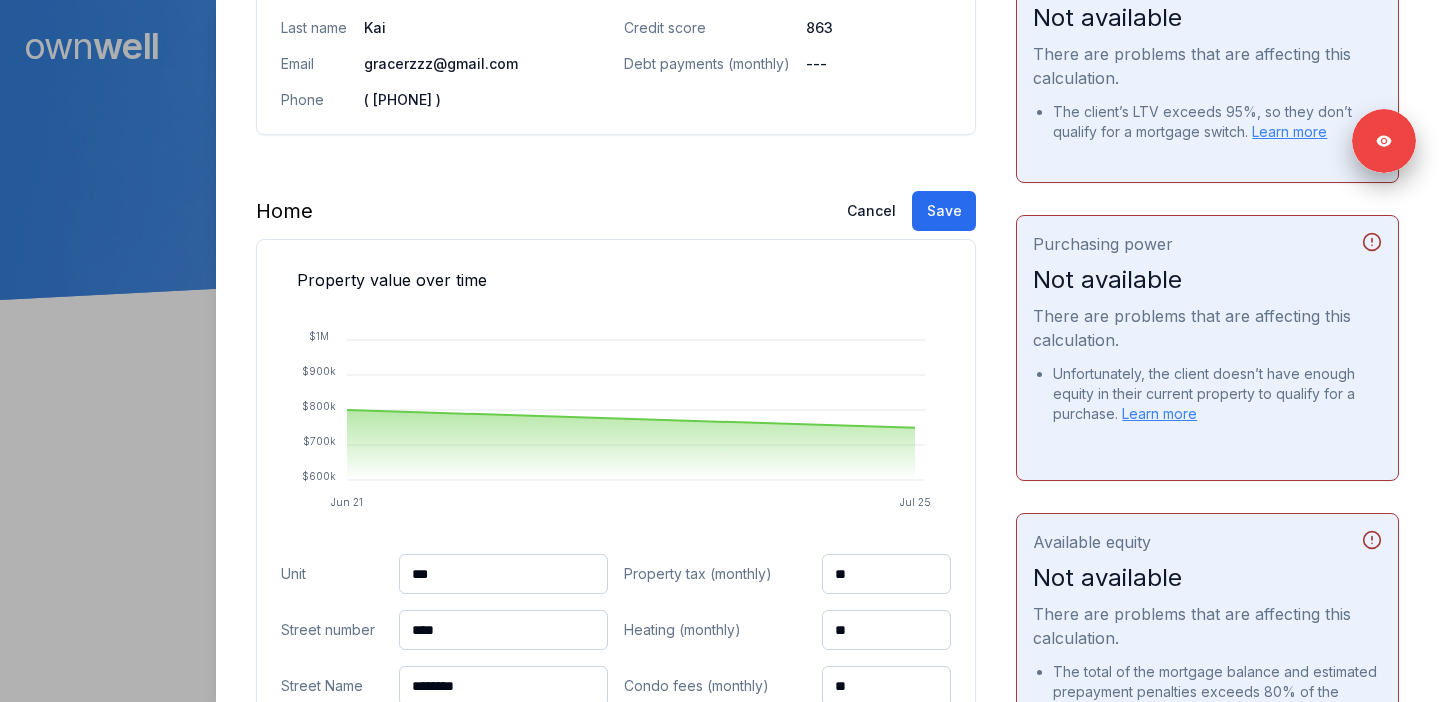 scroll, scrollTop: 383, scrollLeft: 0, axis: vertical 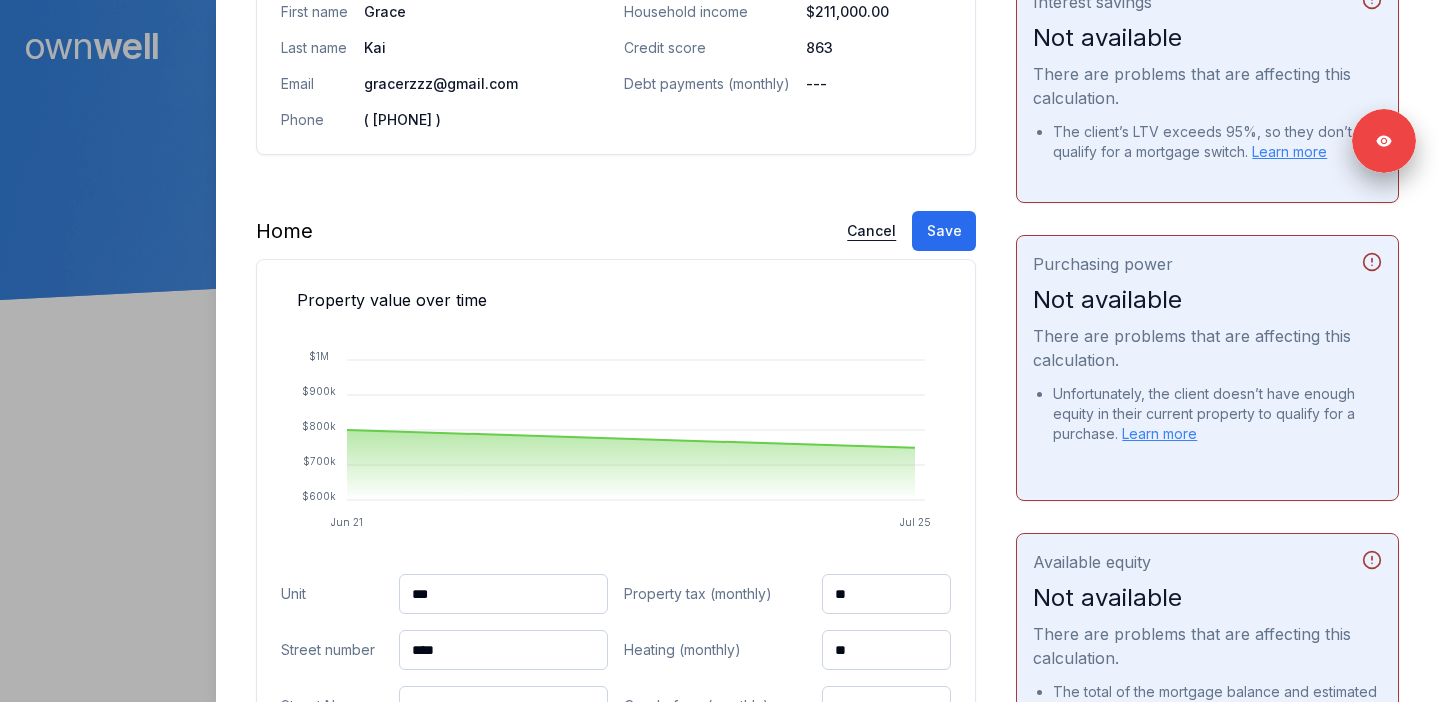 click on "Cancel" at bounding box center (871, 231) 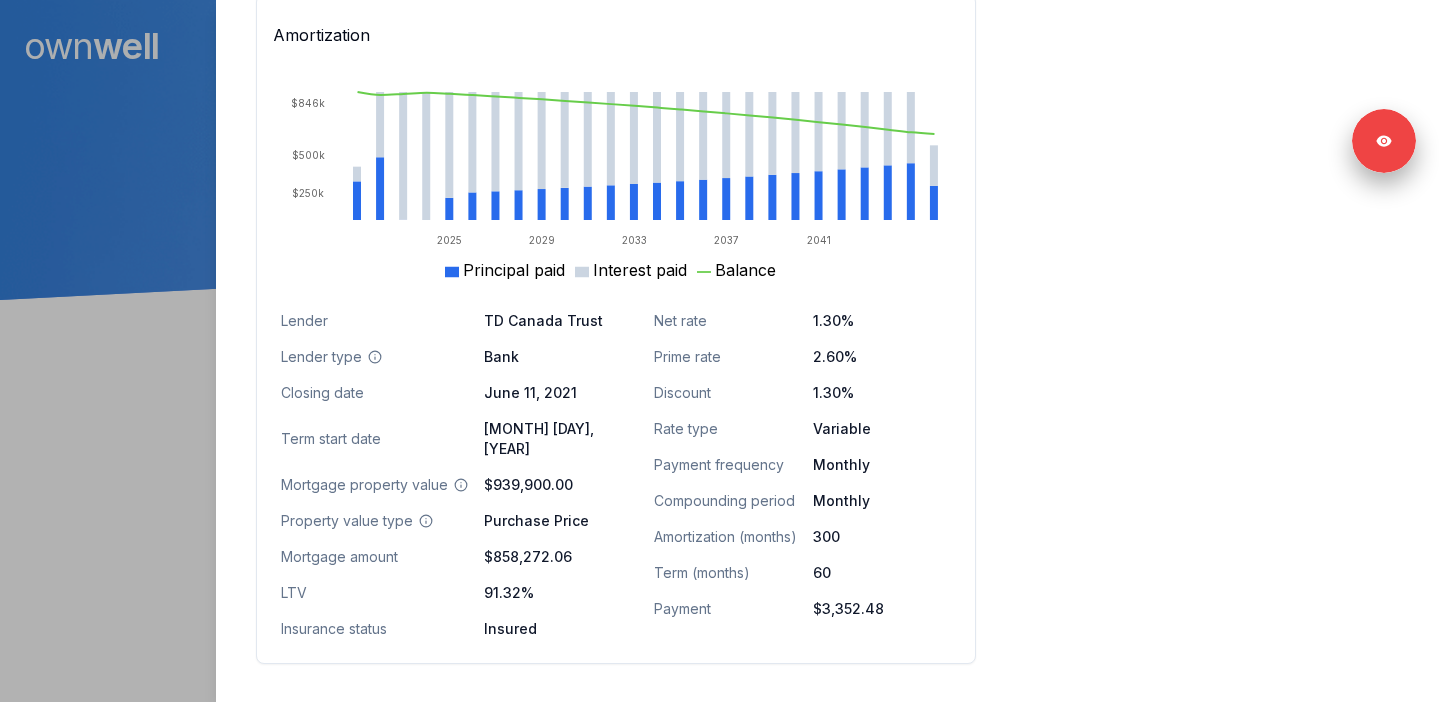 scroll, scrollTop: 1255, scrollLeft: 0, axis: vertical 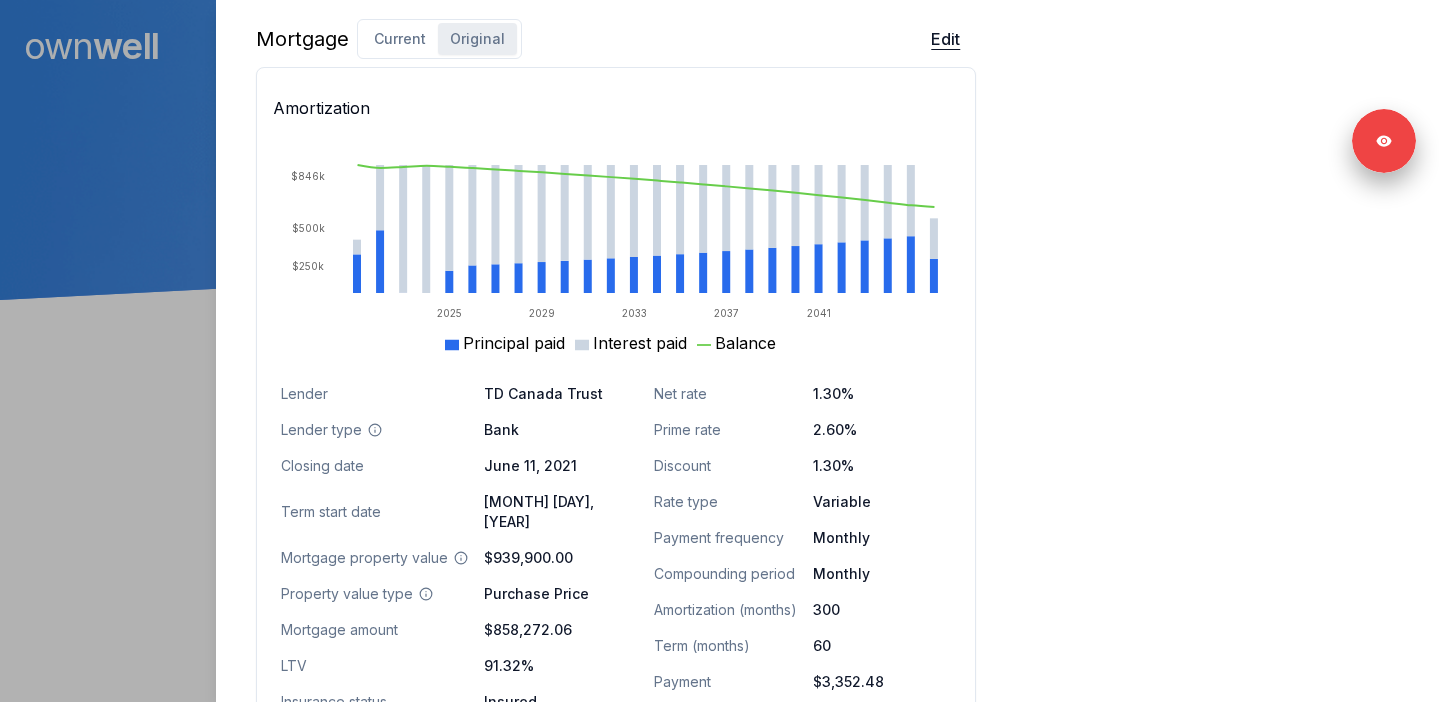 click on "Edit" at bounding box center [945, 39] 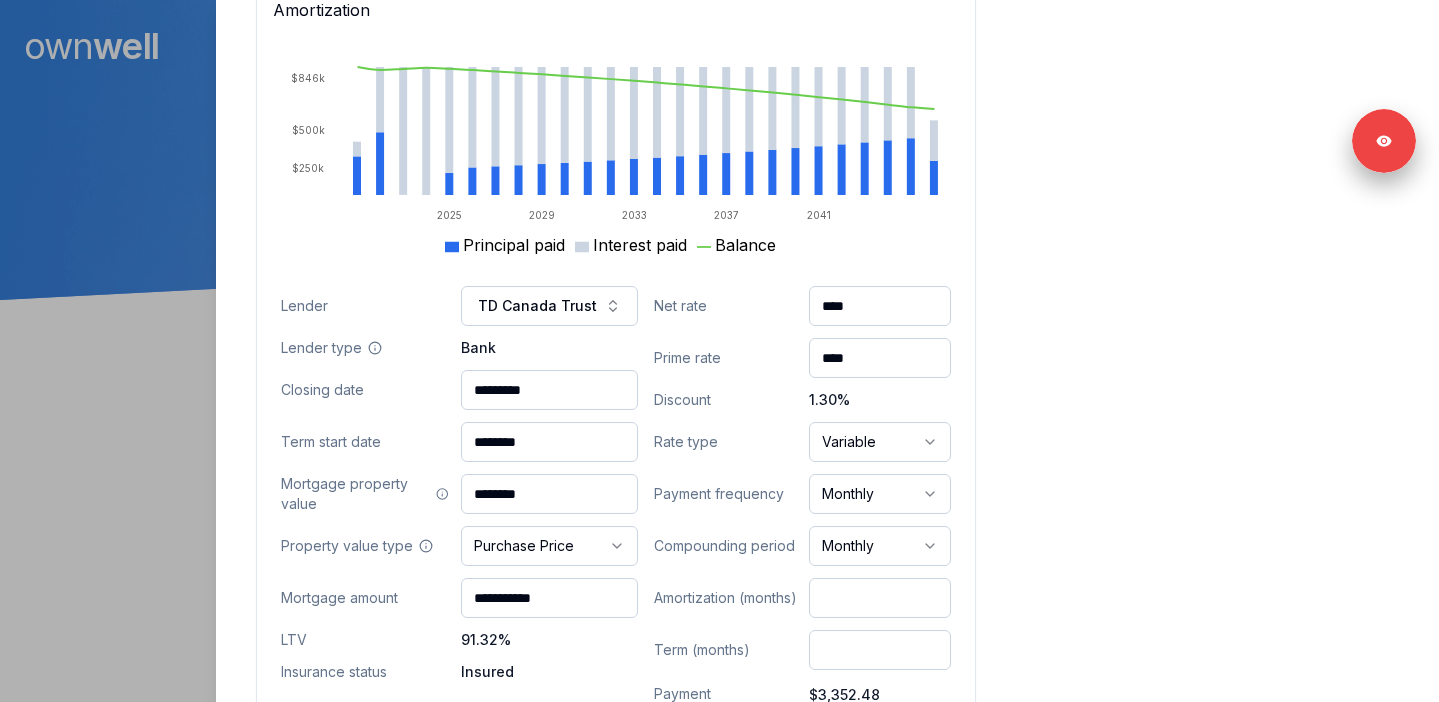 scroll, scrollTop: 1363, scrollLeft: 0, axis: vertical 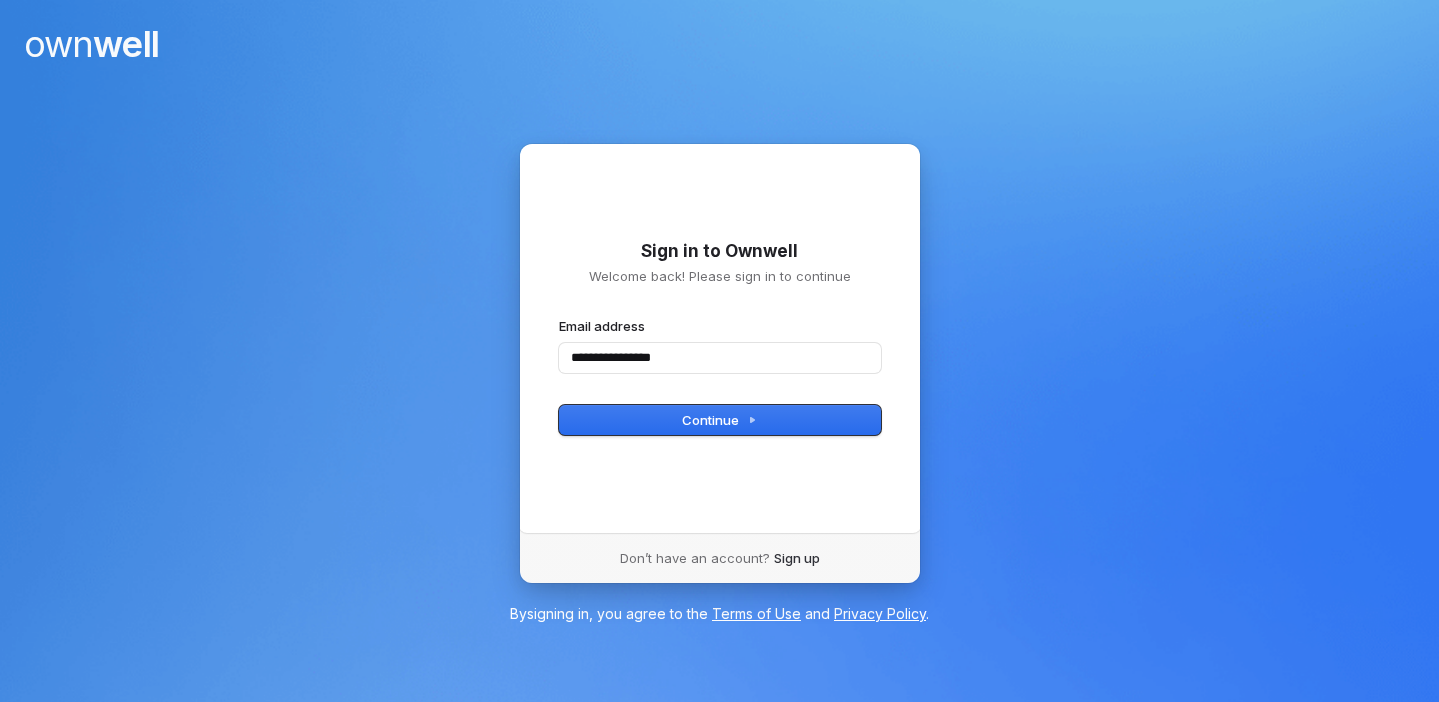 type on "**********" 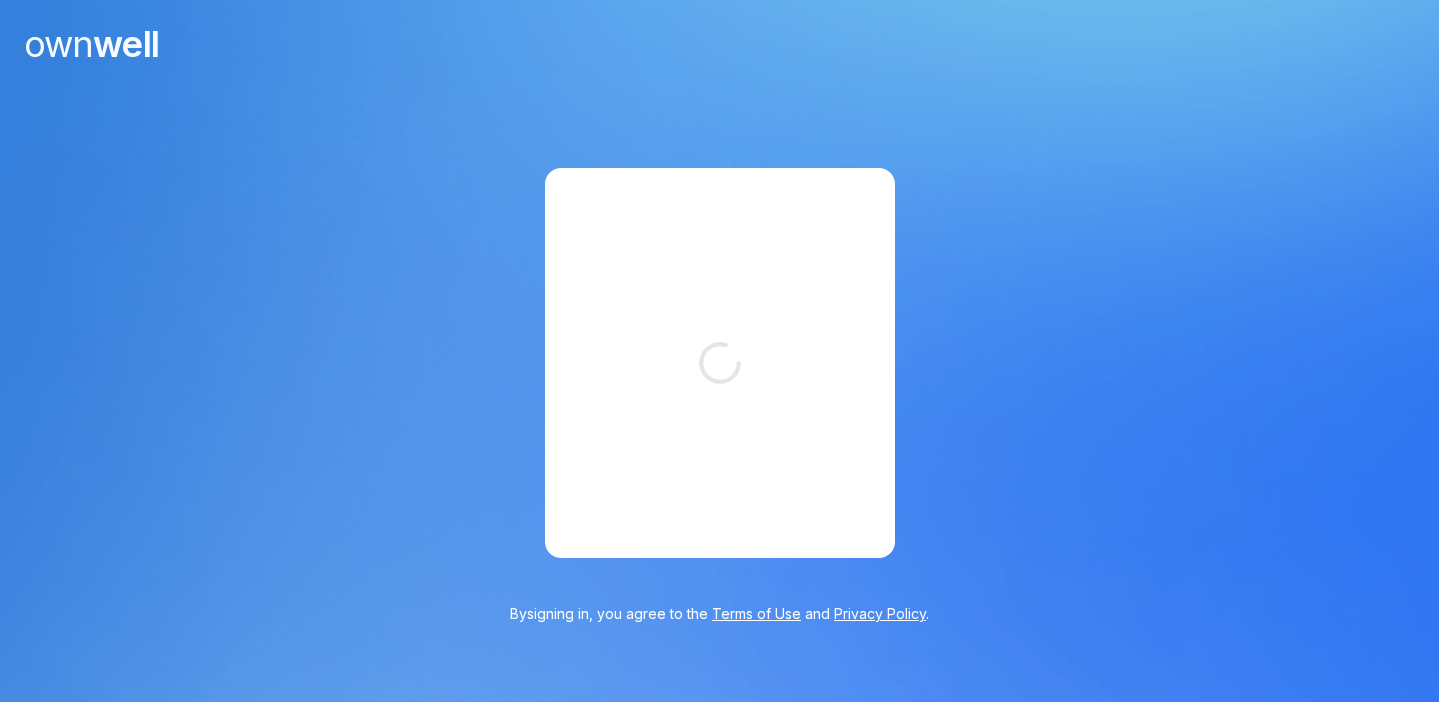 scroll, scrollTop: 0, scrollLeft: 0, axis: both 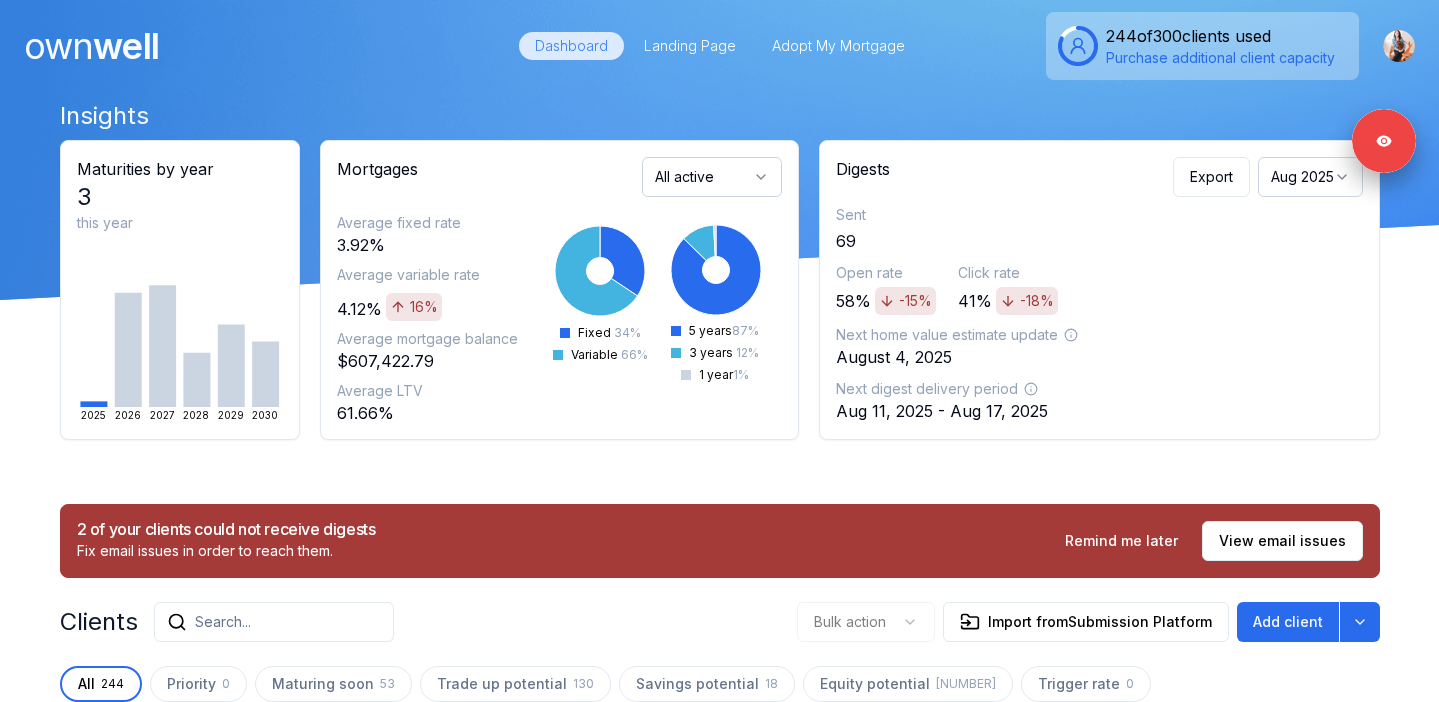 click on "Search..." at bounding box center (274, 622) 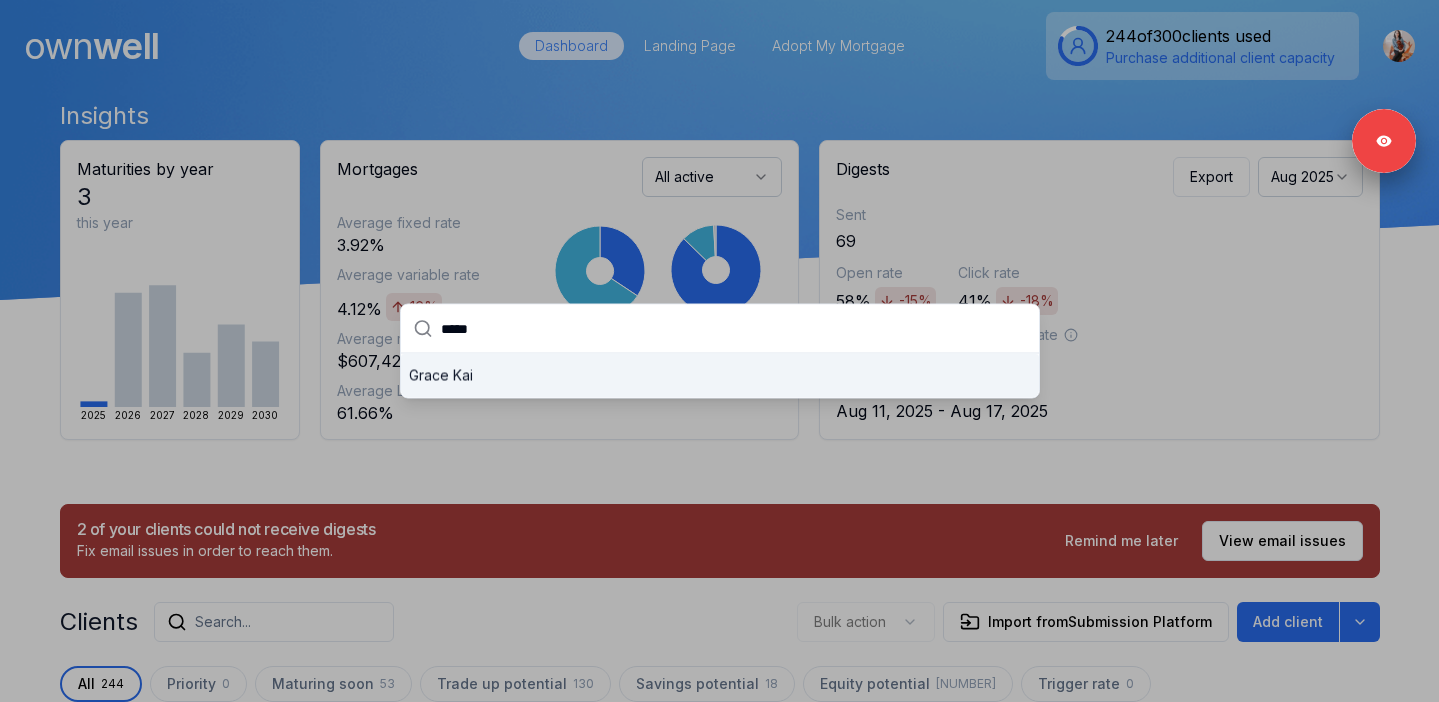 type on "*****" 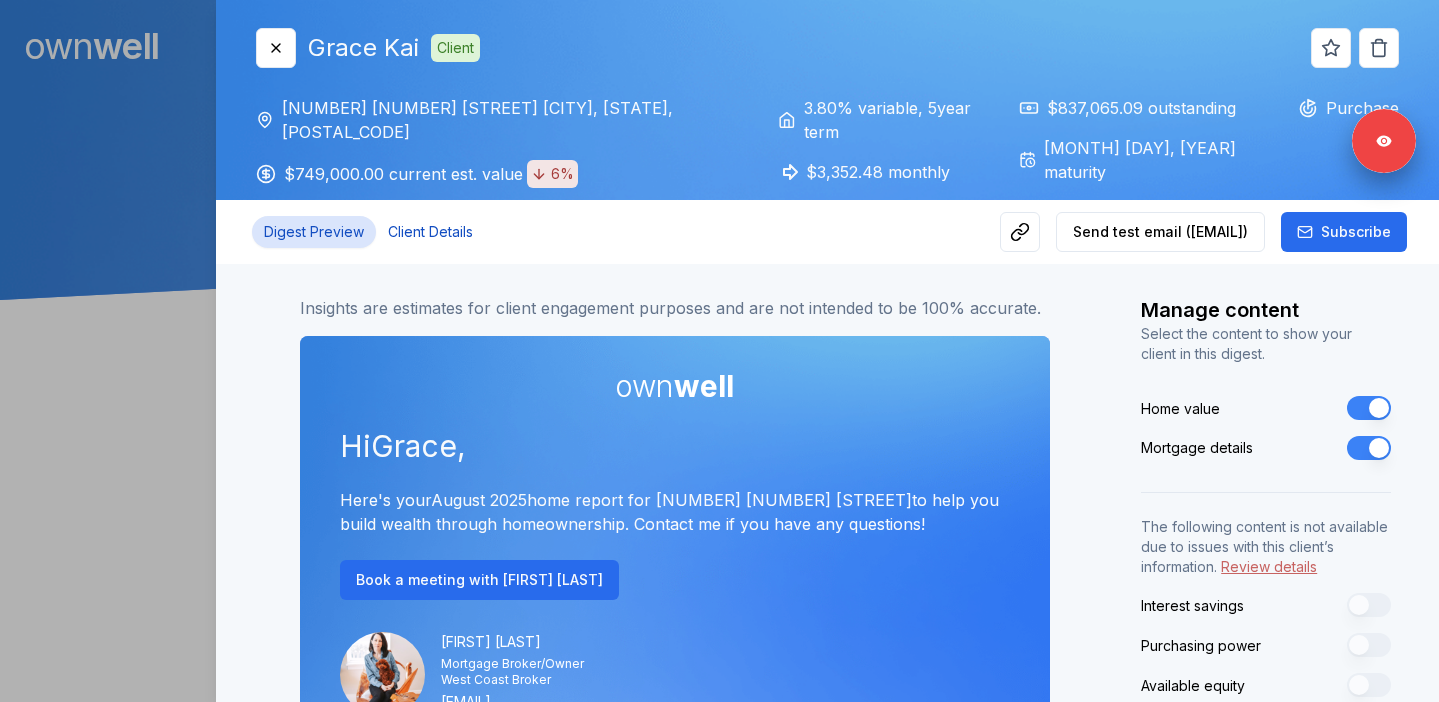click on "Client Details" at bounding box center (430, 232) 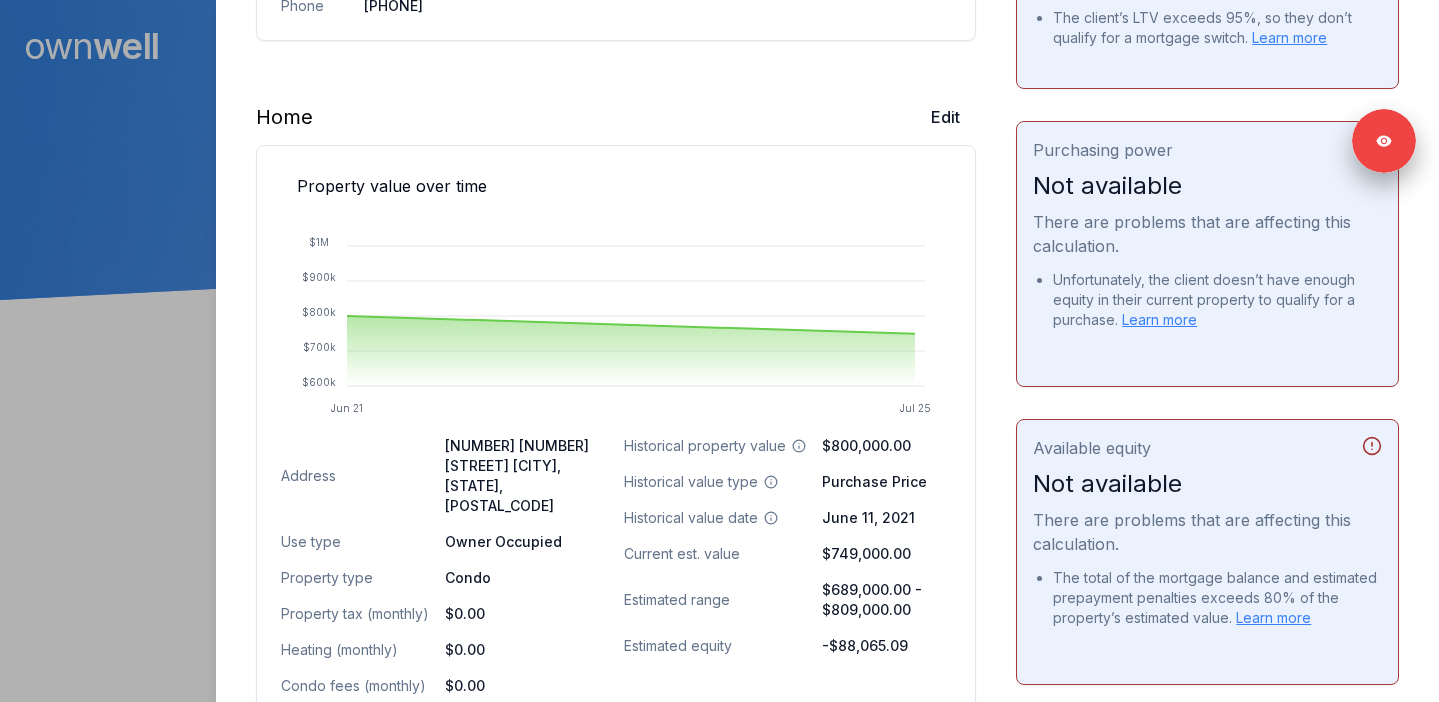 scroll, scrollTop: 574, scrollLeft: 0, axis: vertical 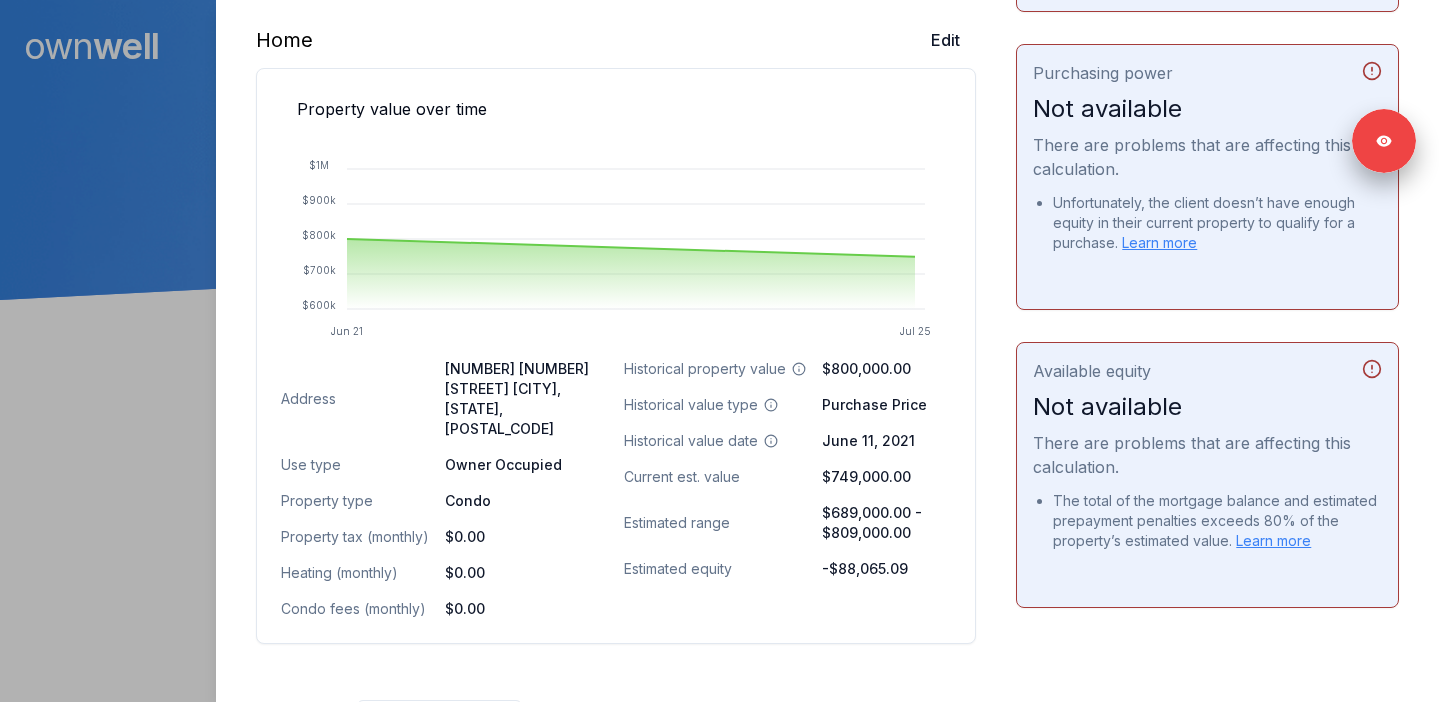 type 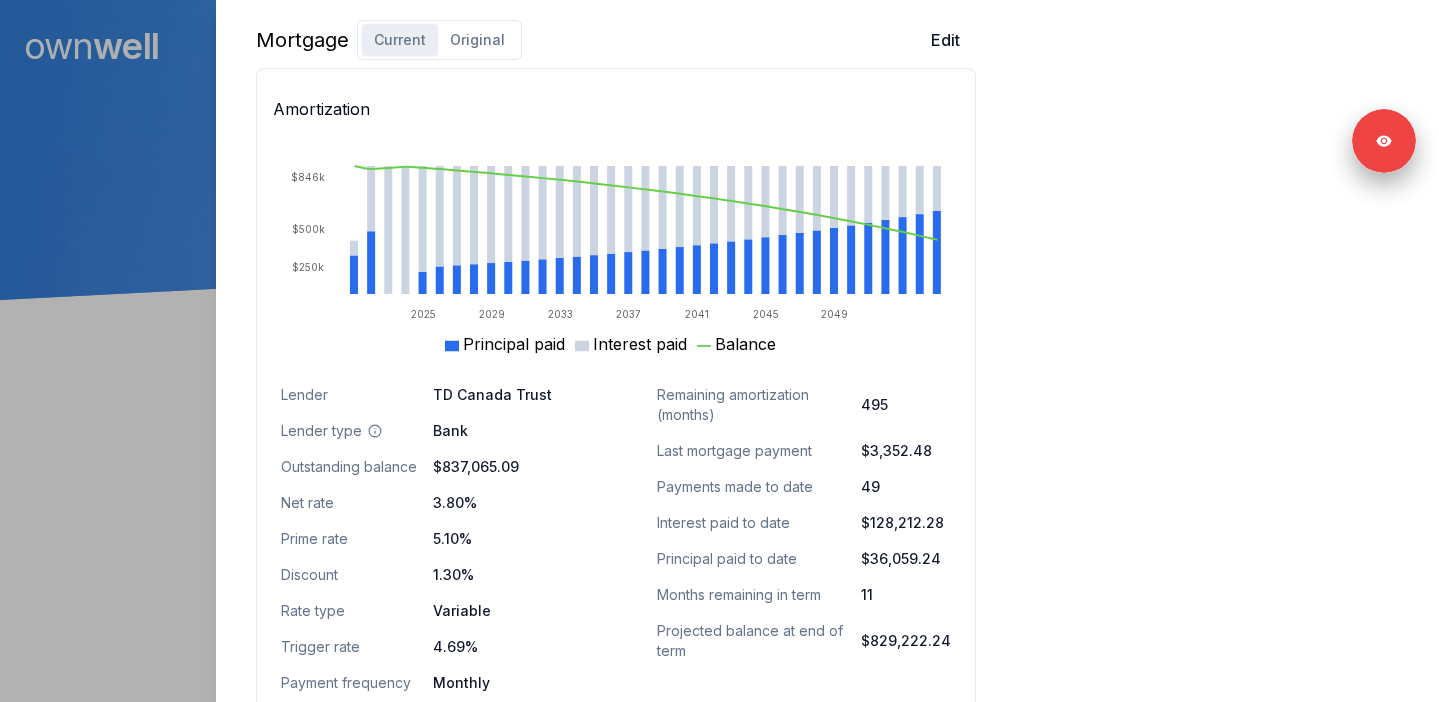 scroll, scrollTop: 1194, scrollLeft: 0, axis: vertical 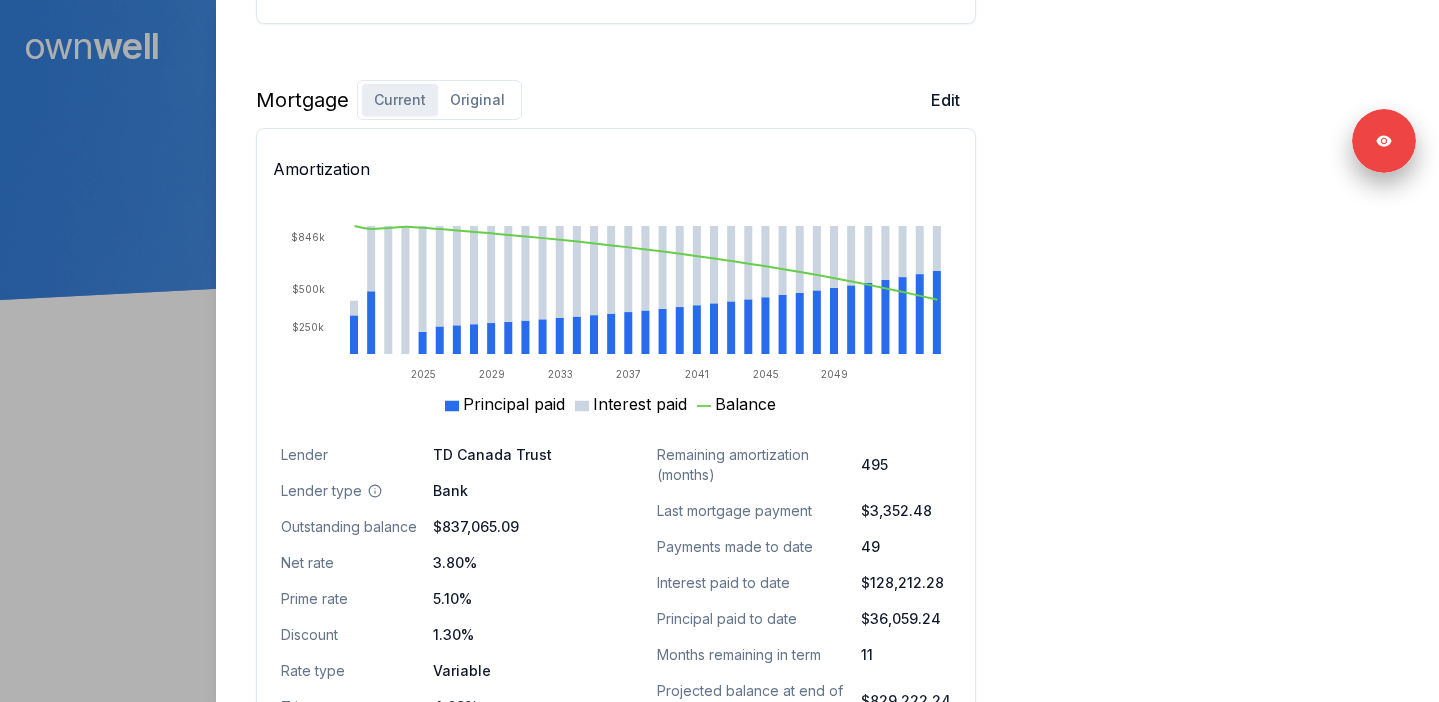 click on "Original" at bounding box center (477, 100) 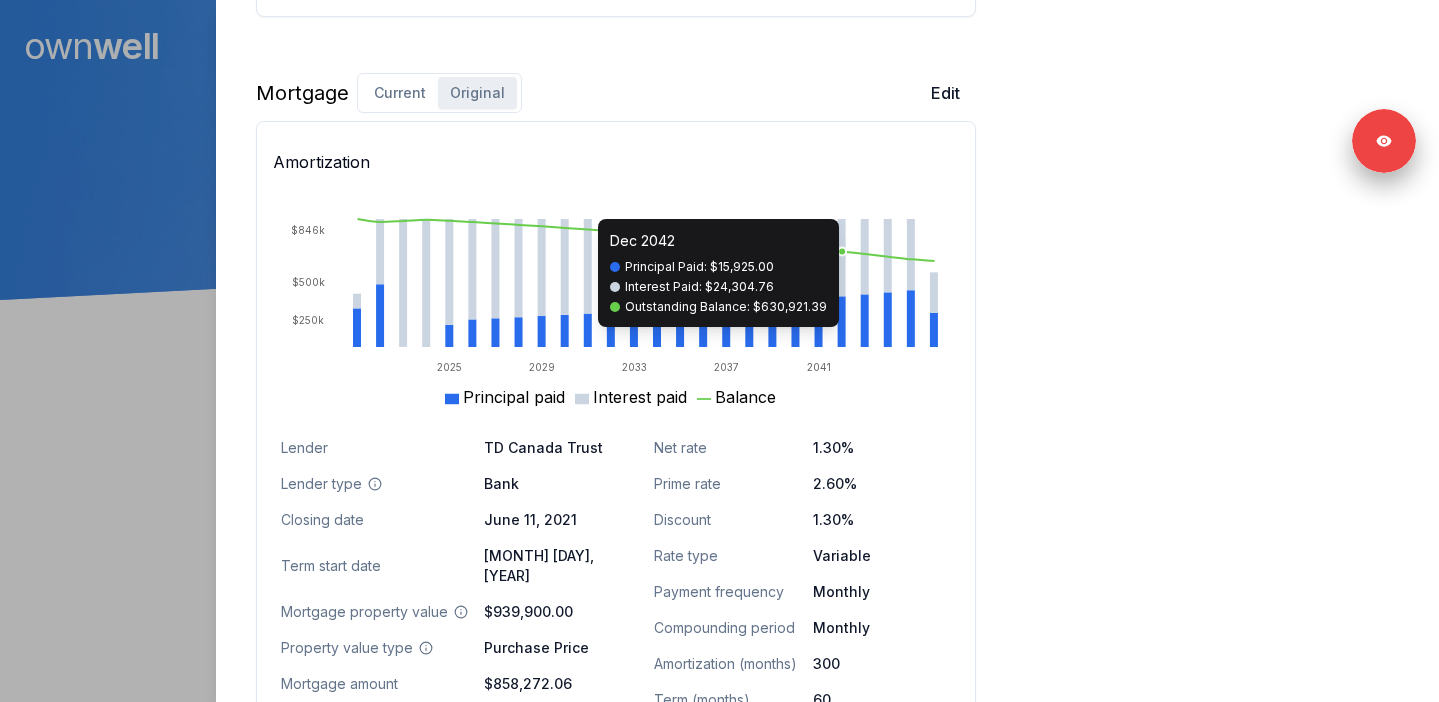scroll, scrollTop: 1167, scrollLeft: 0, axis: vertical 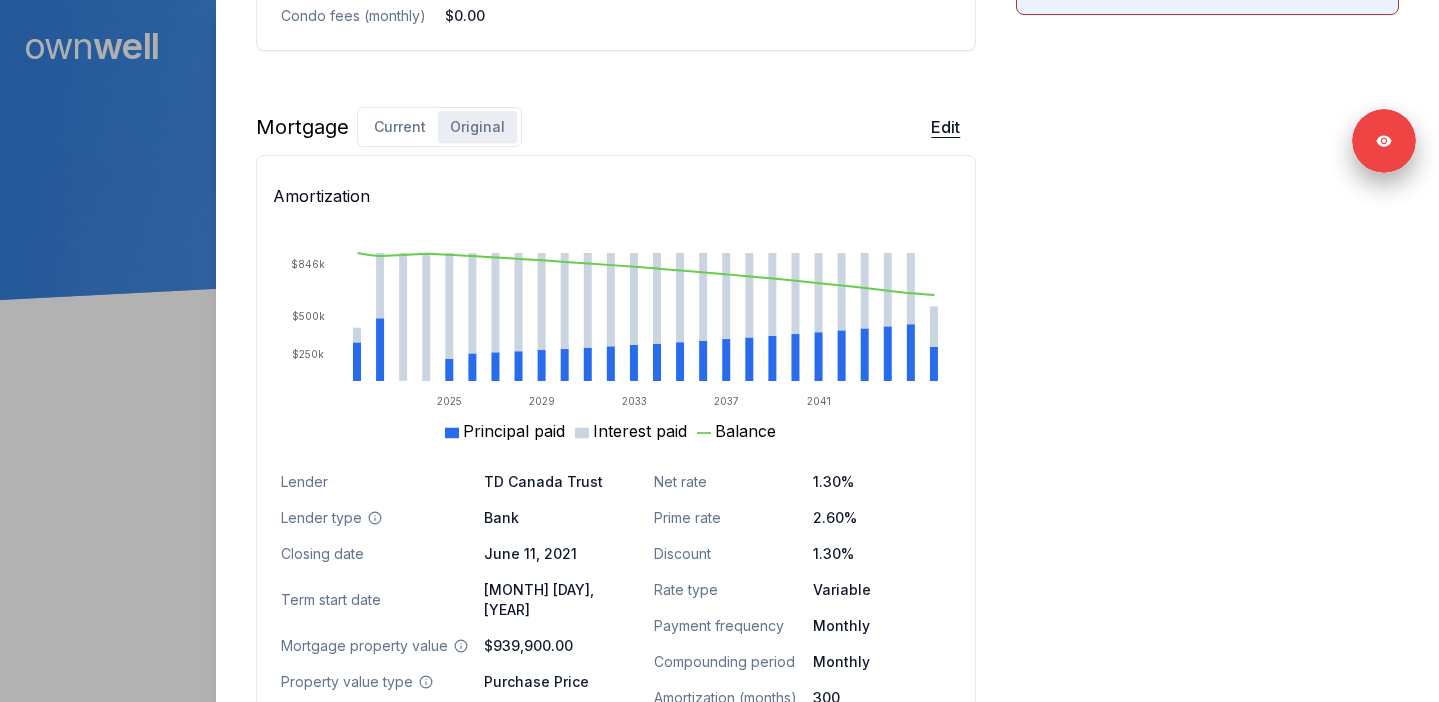 click on "Edit" at bounding box center (945, 127) 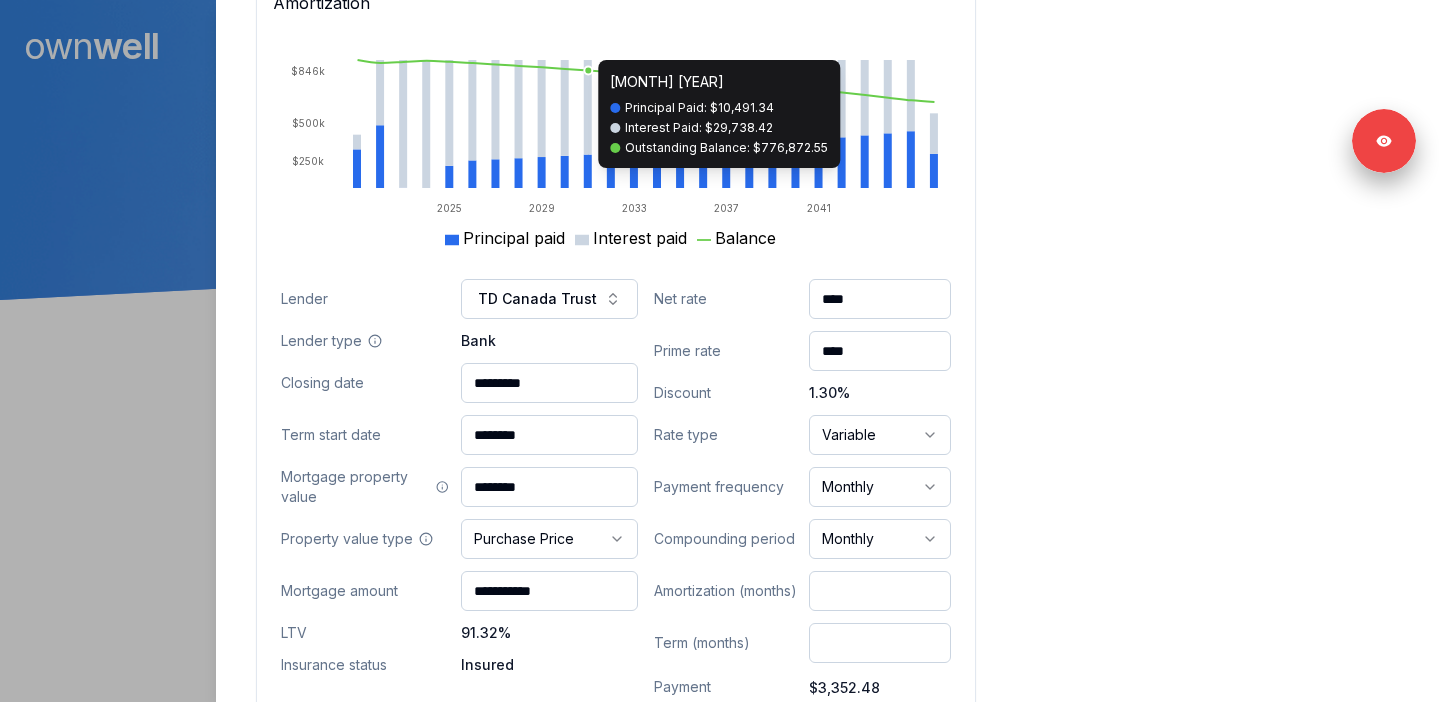 scroll, scrollTop: 1412, scrollLeft: 0, axis: vertical 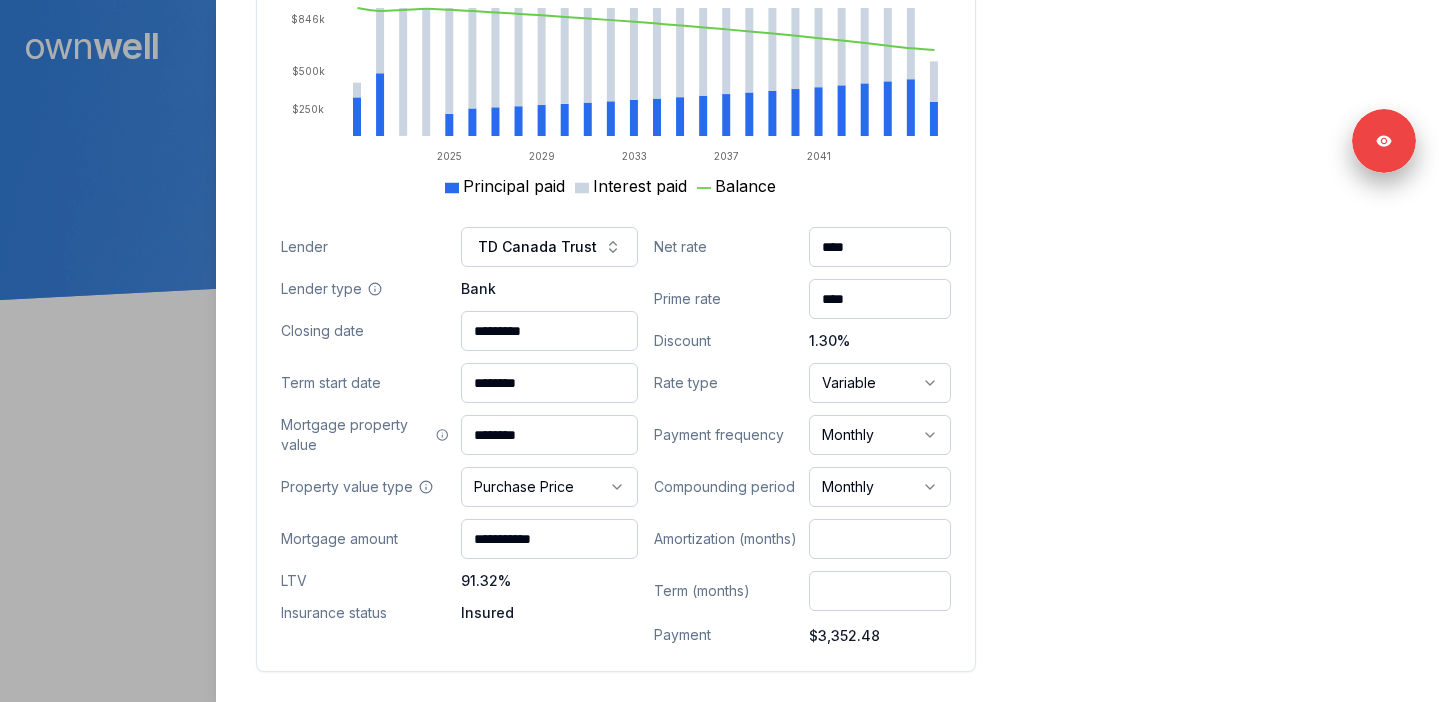 click on "********" at bounding box center (549, 435) 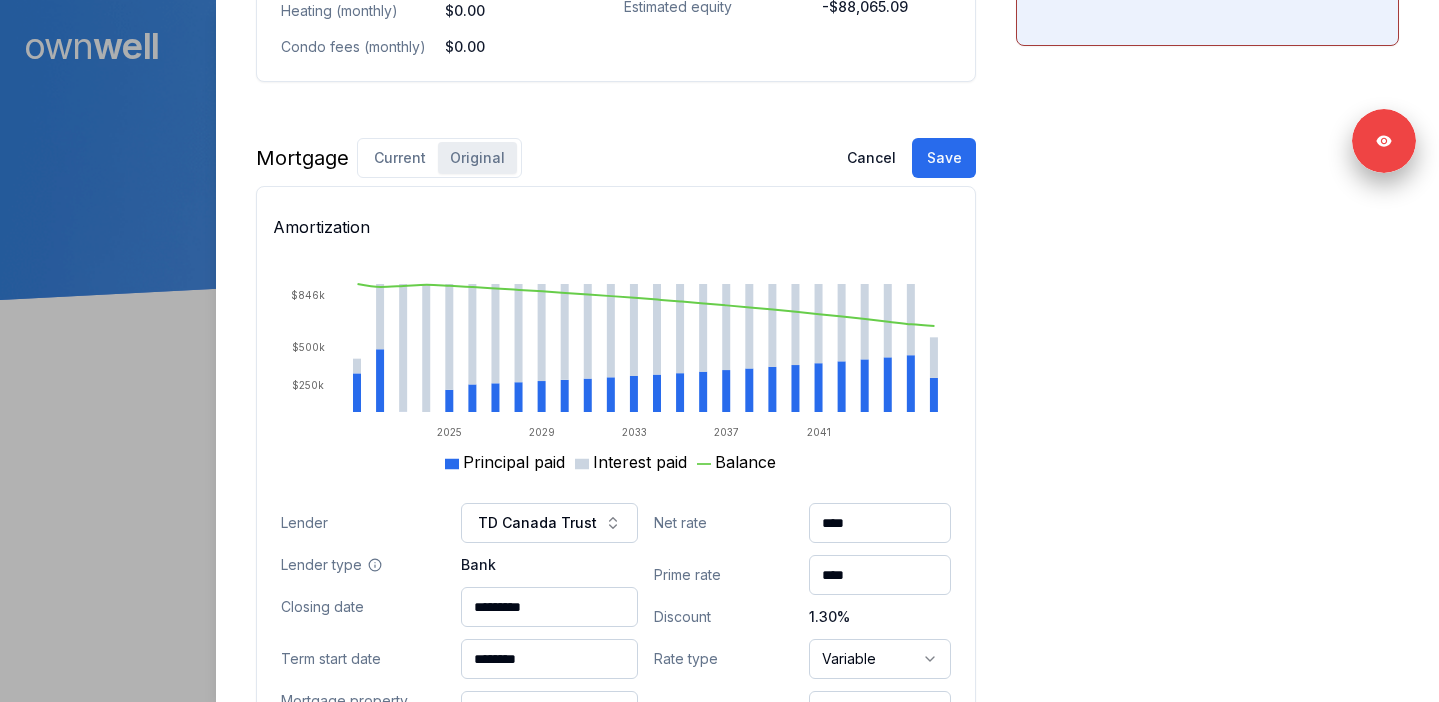 scroll, scrollTop: 1119, scrollLeft: 0, axis: vertical 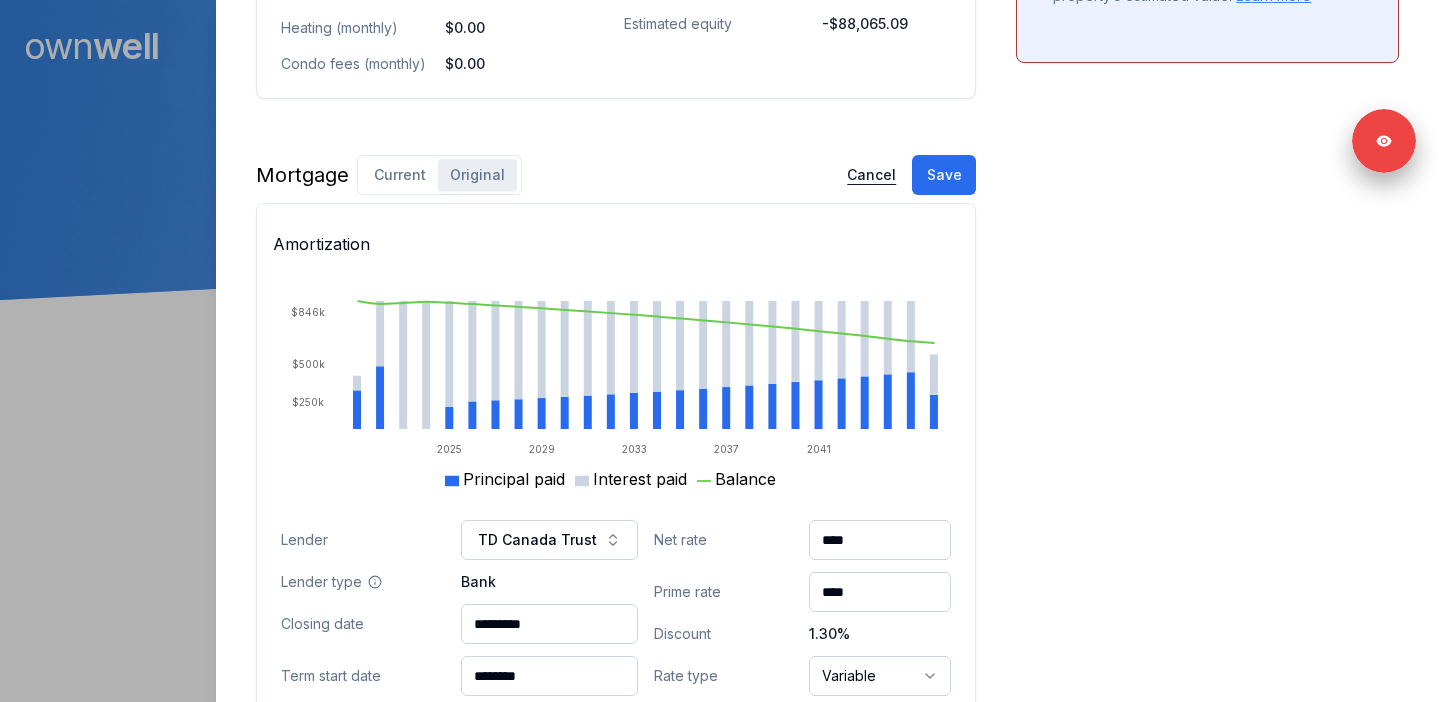 click on "Cancel" at bounding box center [871, 175] 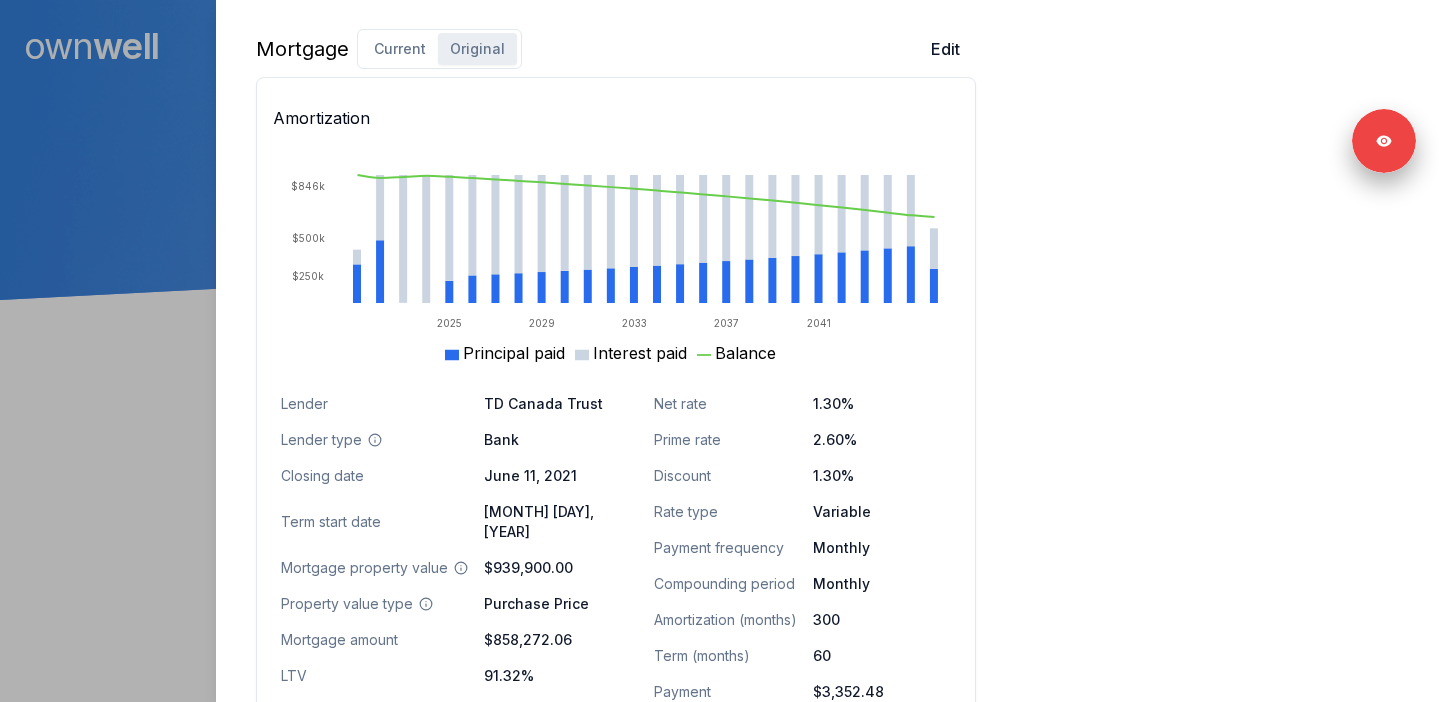 scroll, scrollTop: 1254, scrollLeft: 0, axis: vertical 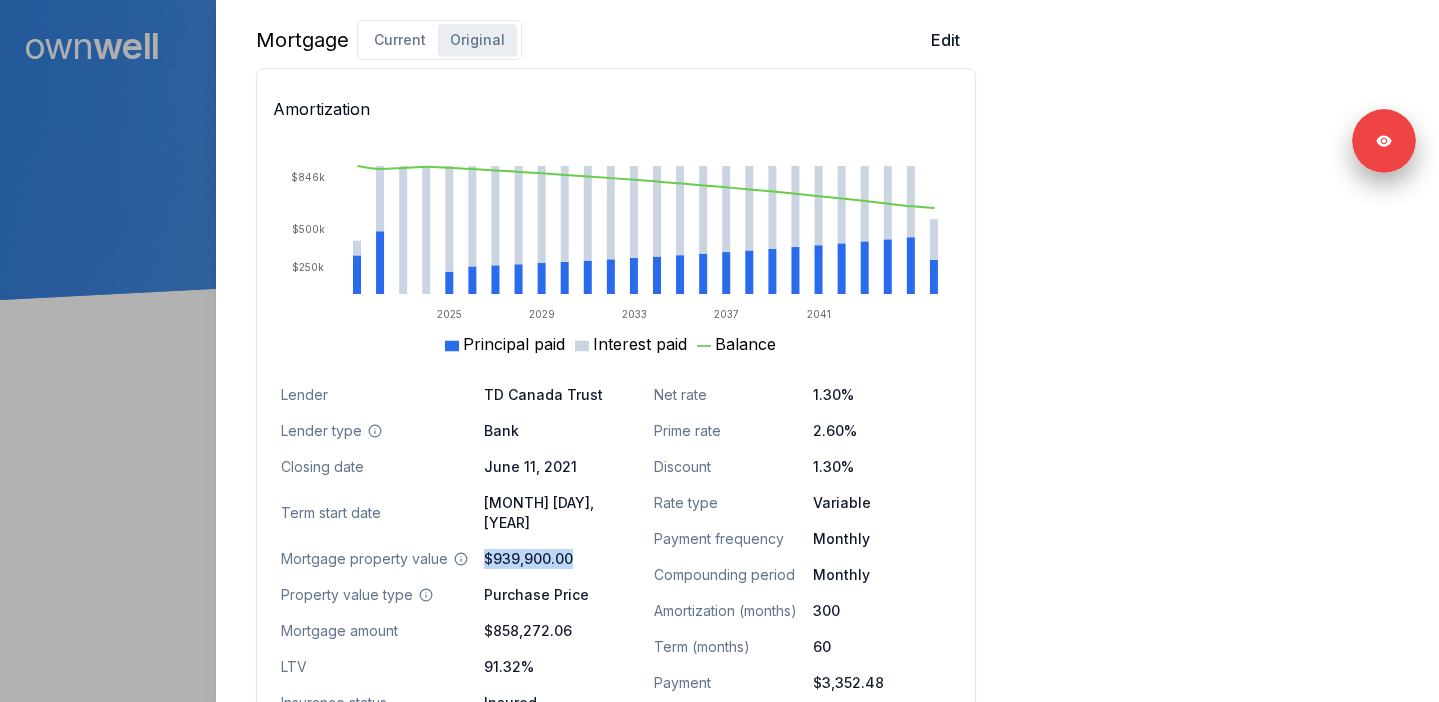 drag, startPoint x: 480, startPoint y: 524, endPoint x: 586, endPoint y: 524, distance: 106 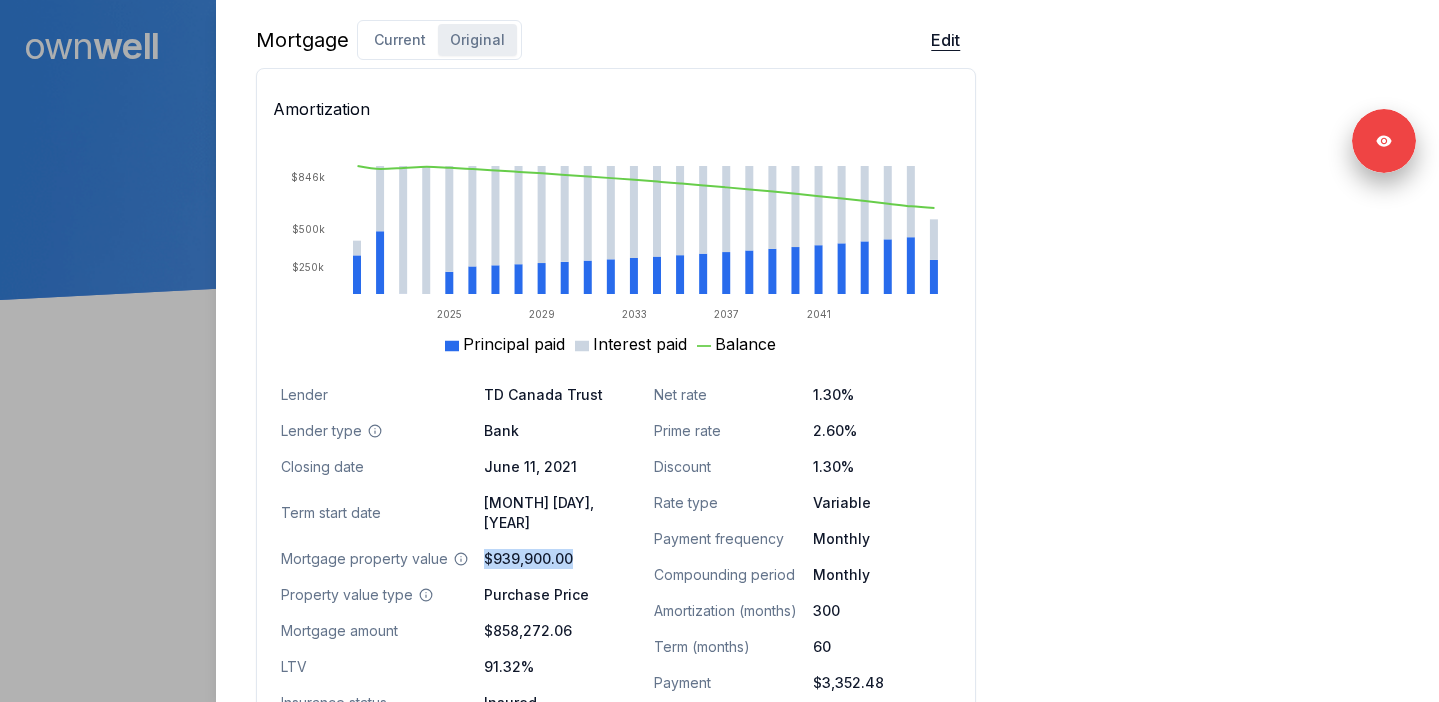 click on "Edit" at bounding box center [945, 40] 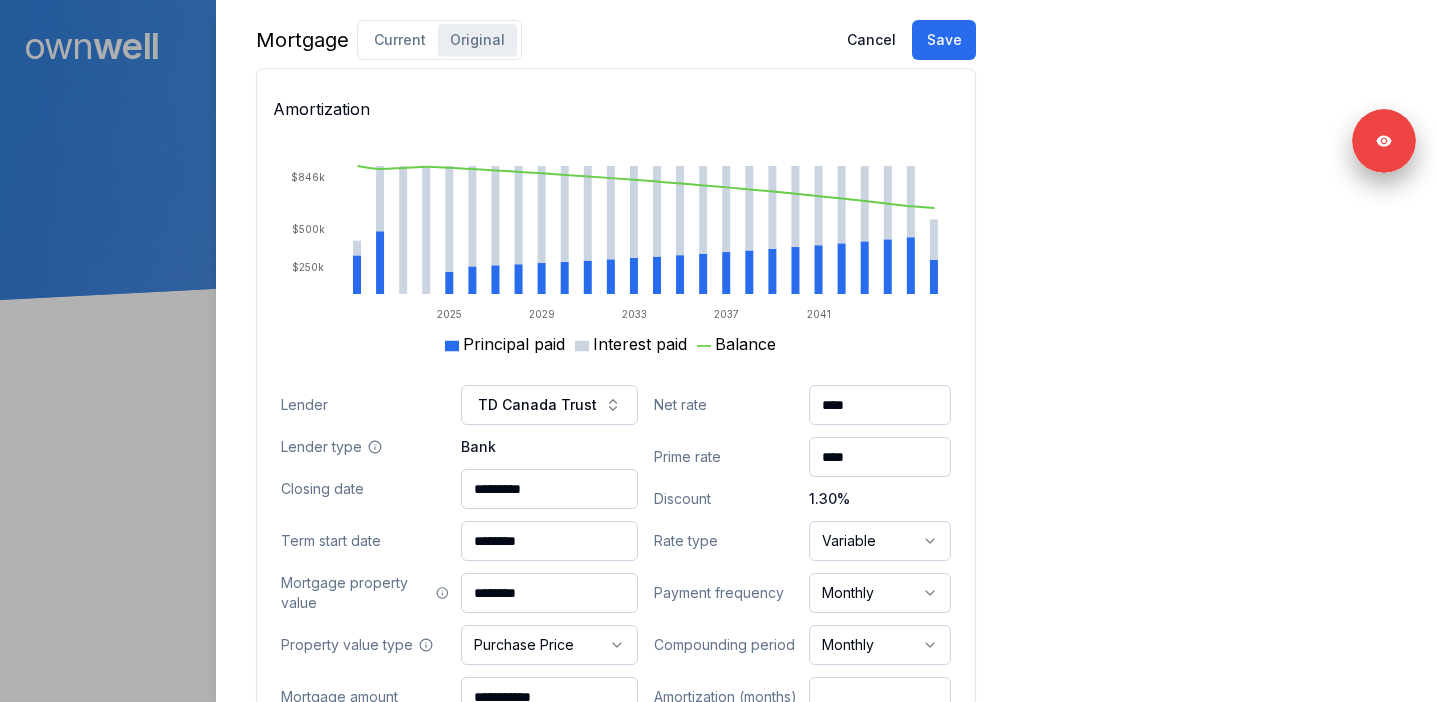 drag, startPoint x: 563, startPoint y: 580, endPoint x: 381, endPoint y: 576, distance: 182.04395 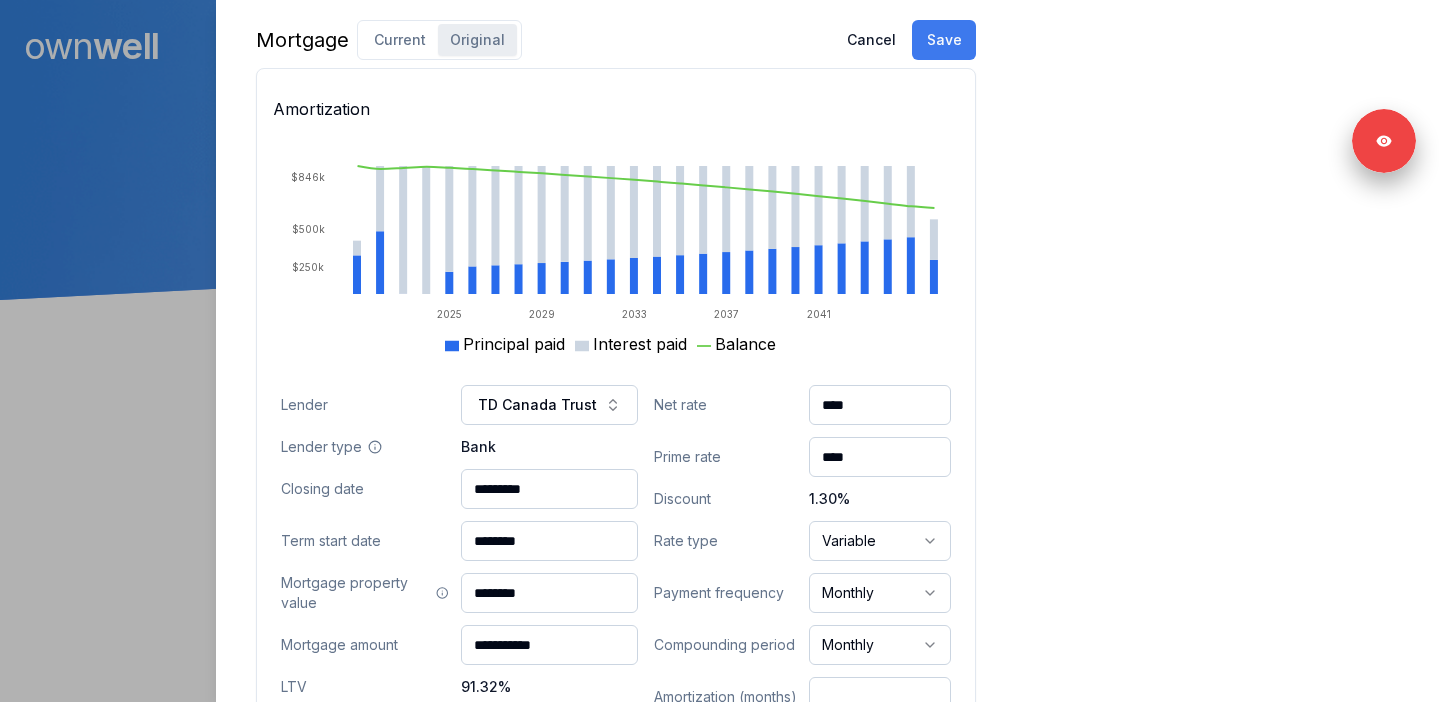 type on "********" 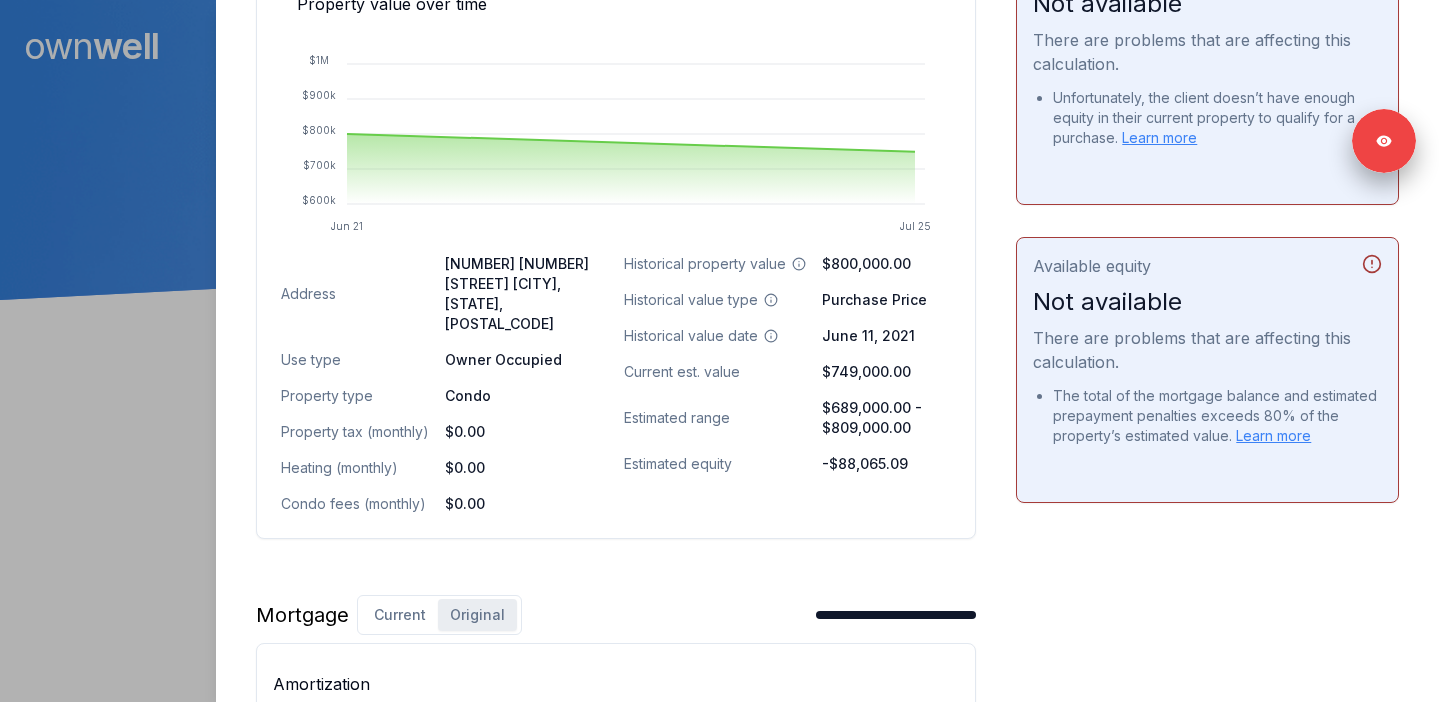 scroll, scrollTop: 0, scrollLeft: 0, axis: both 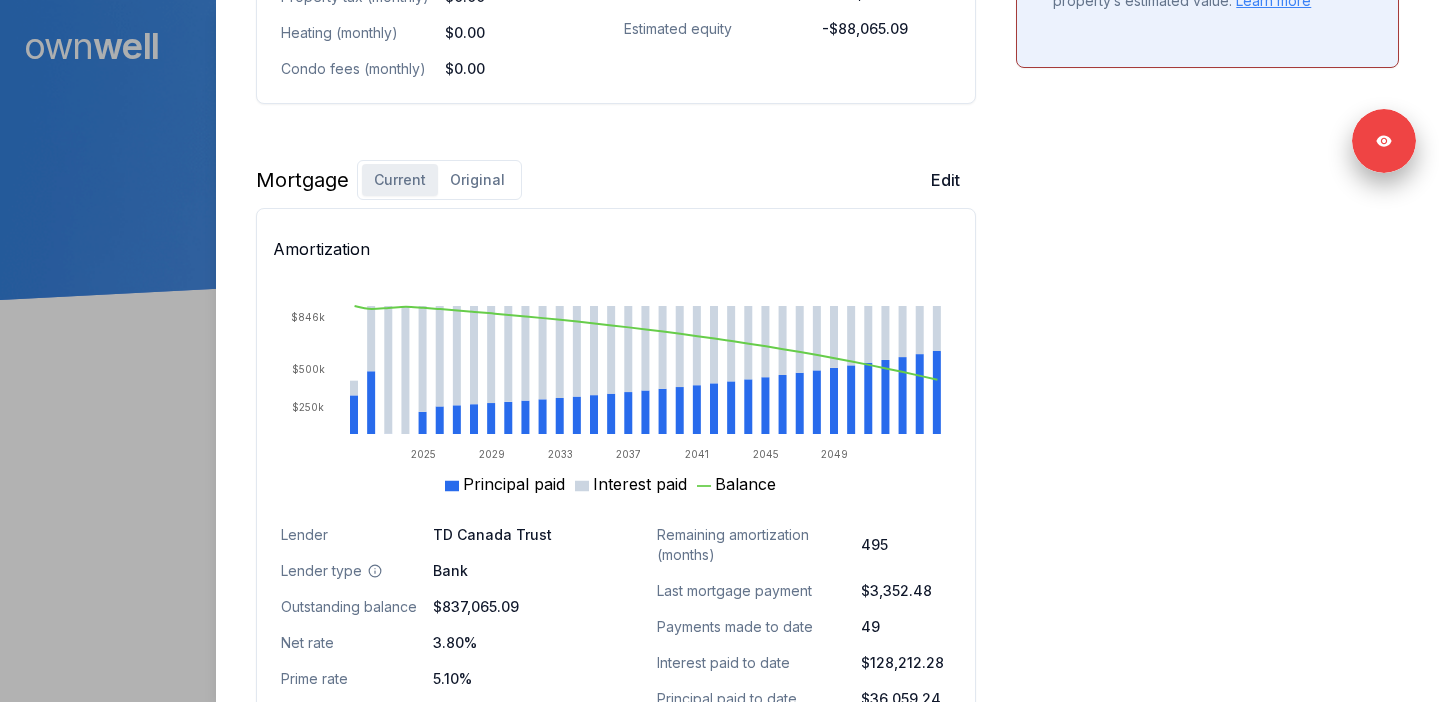 click on "Original" at bounding box center [477, 180] 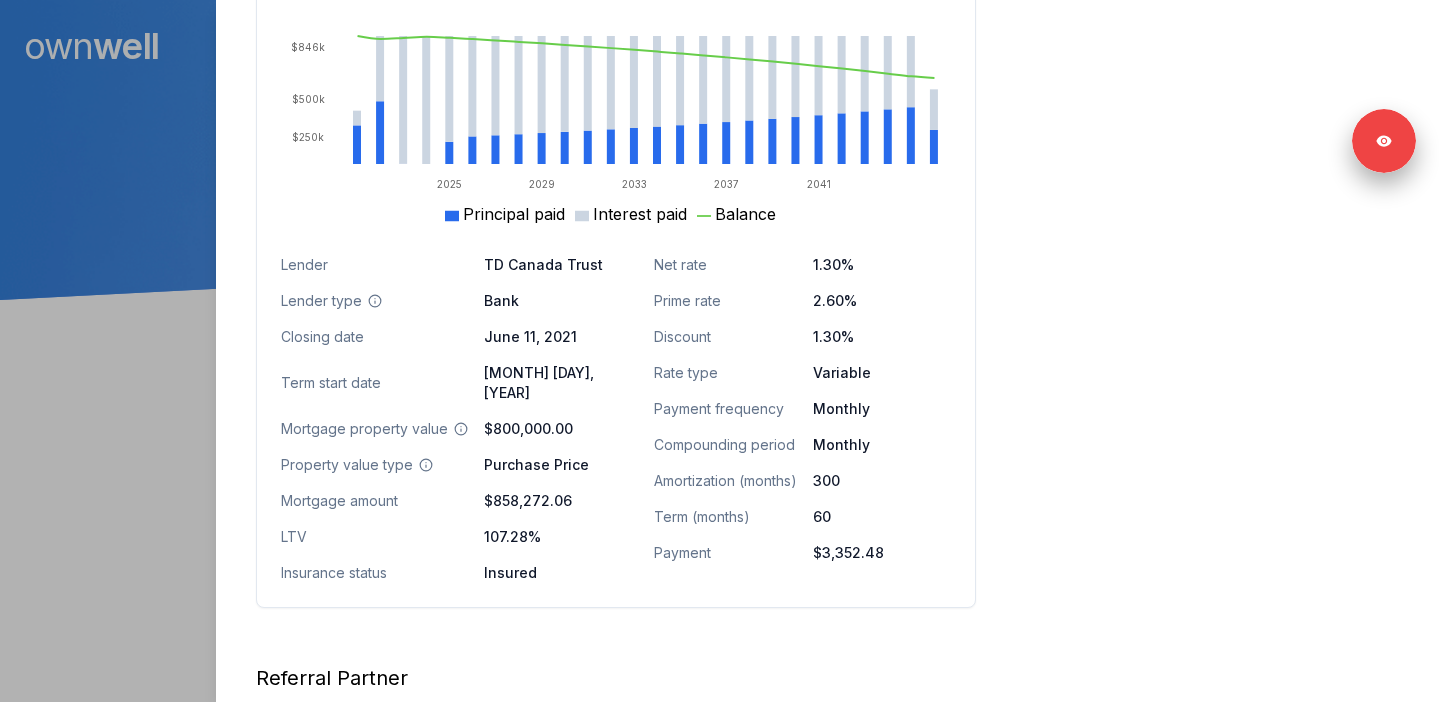 scroll, scrollTop: 1165, scrollLeft: 0, axis: vertical 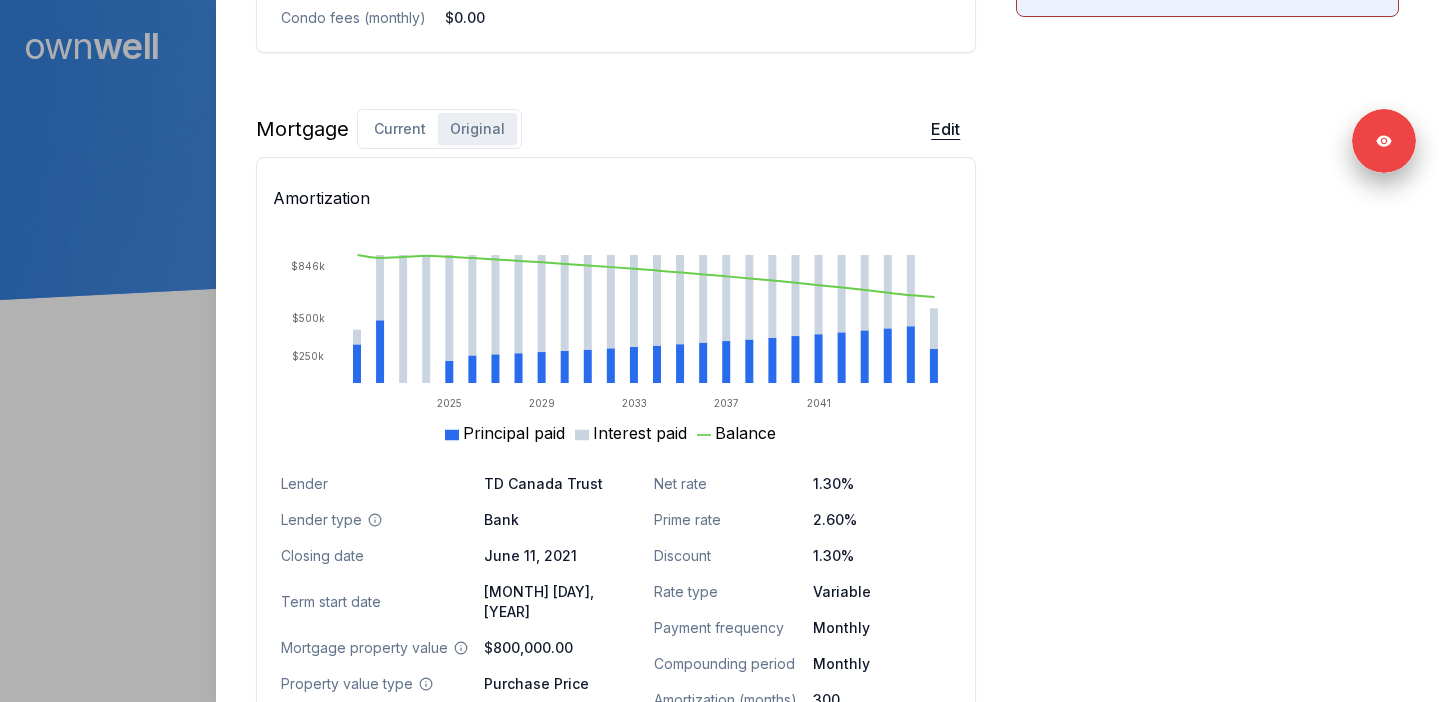 click on "Edit" at bounding box center [945, 129] 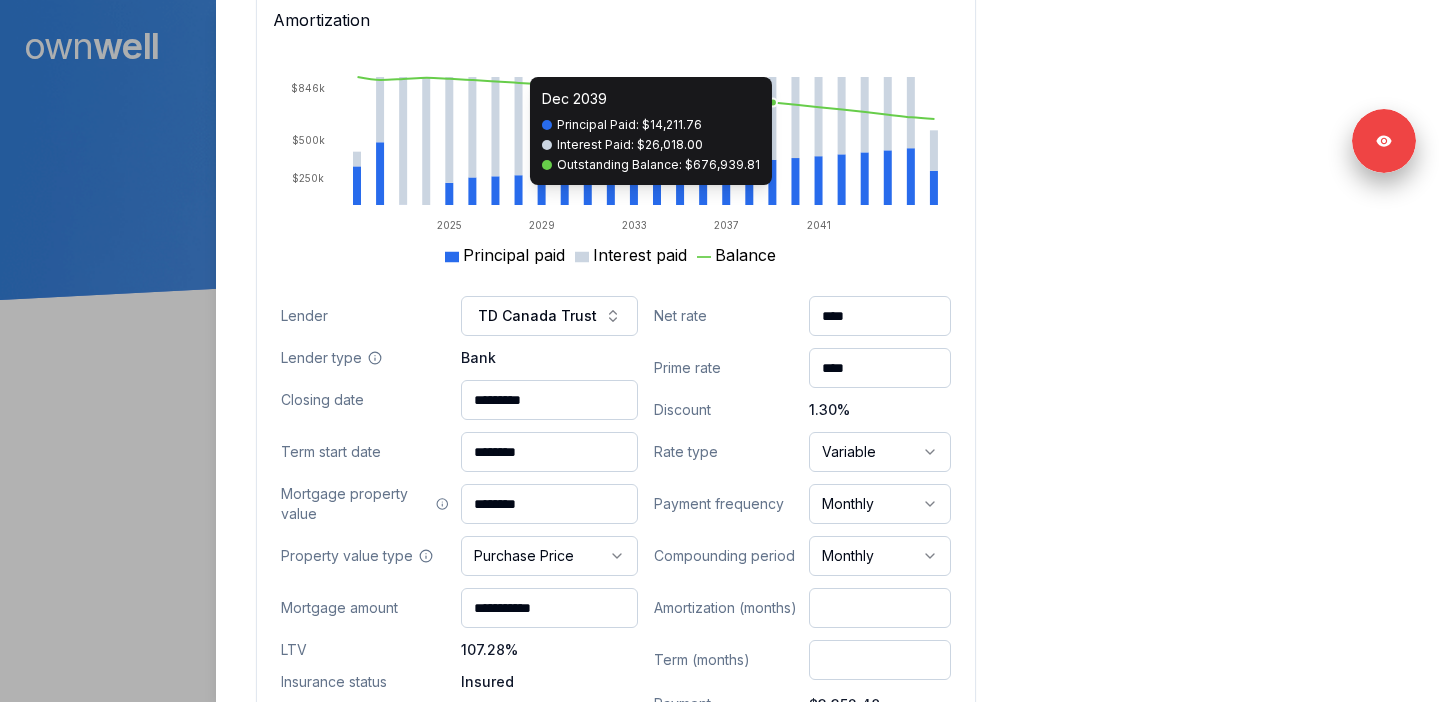 scroll, scrollTop: 1460, scrollLeft: 0, axis: vertical 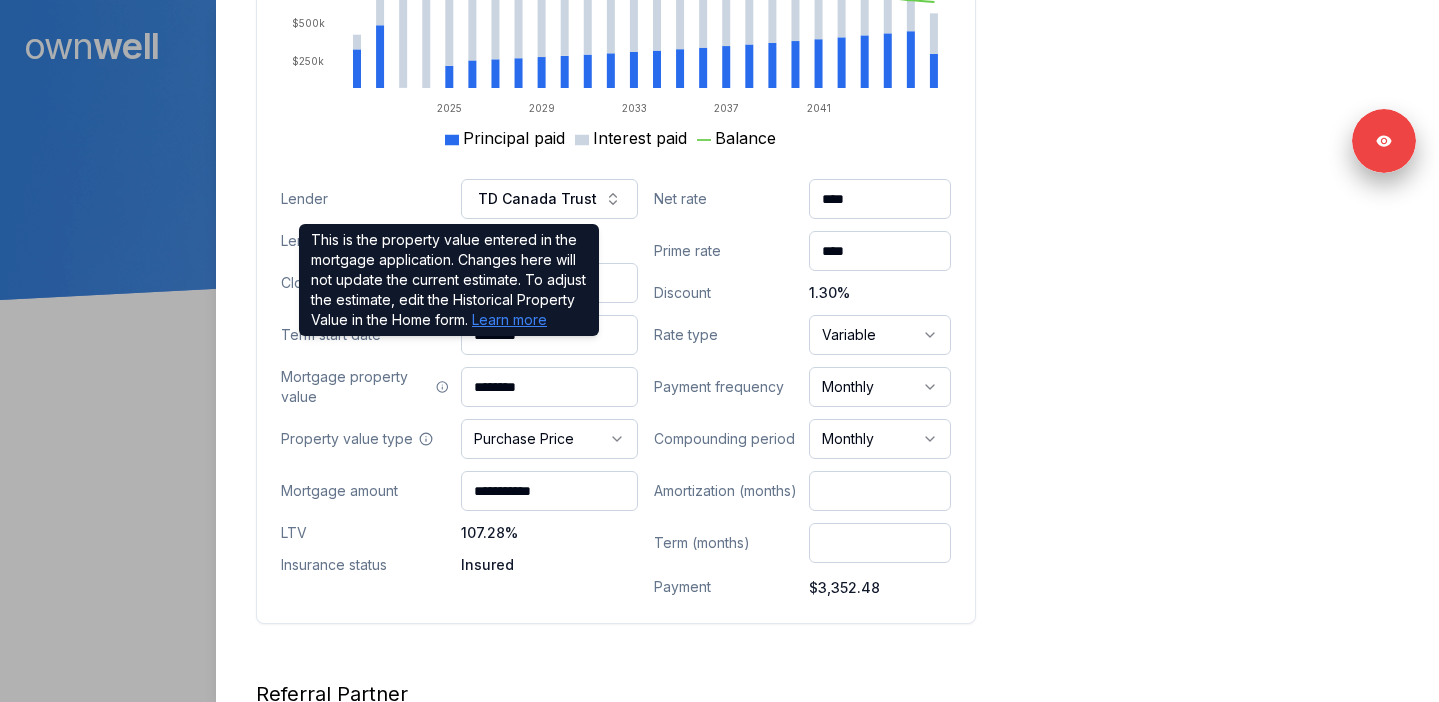 drag, startPoint x: 589, startPoint y: 362, endPoint x: 454, endPoint y: 362, distance: 135 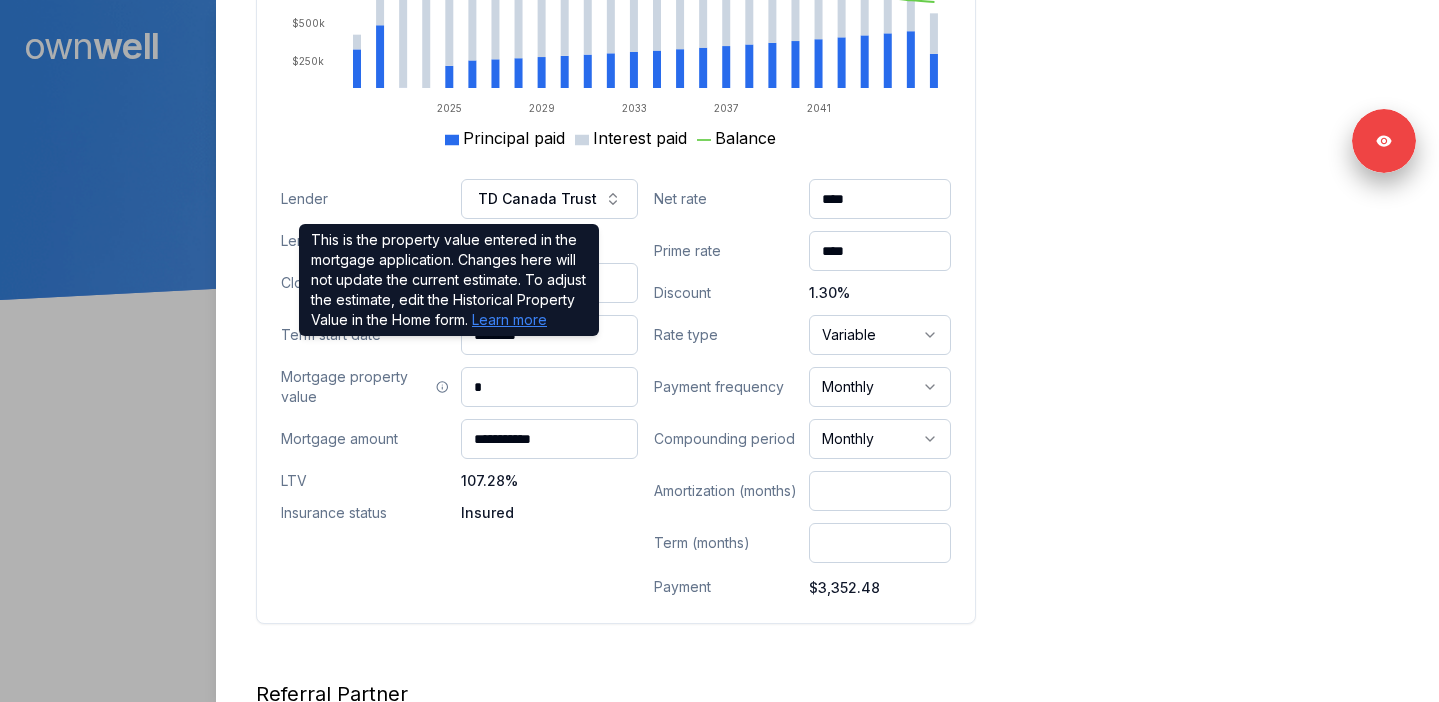 paste on "**********" 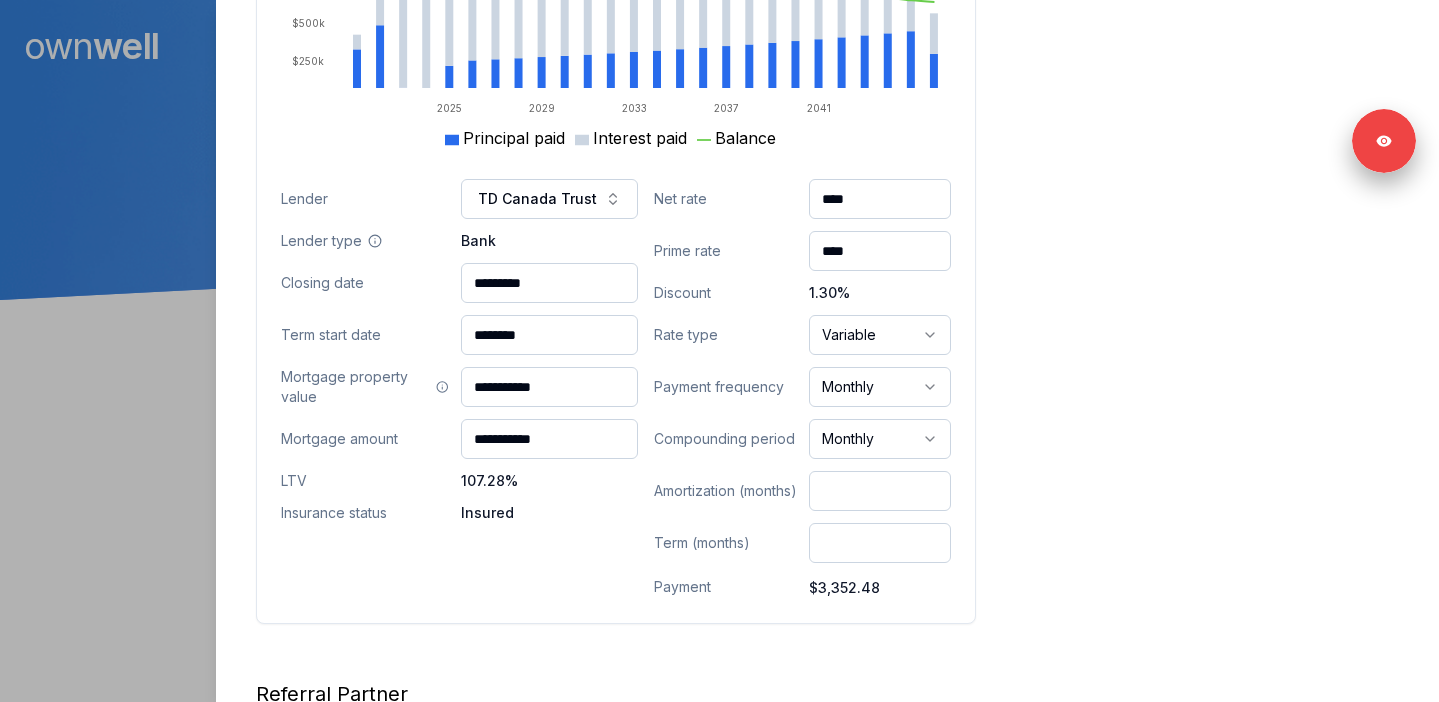type on "**********" 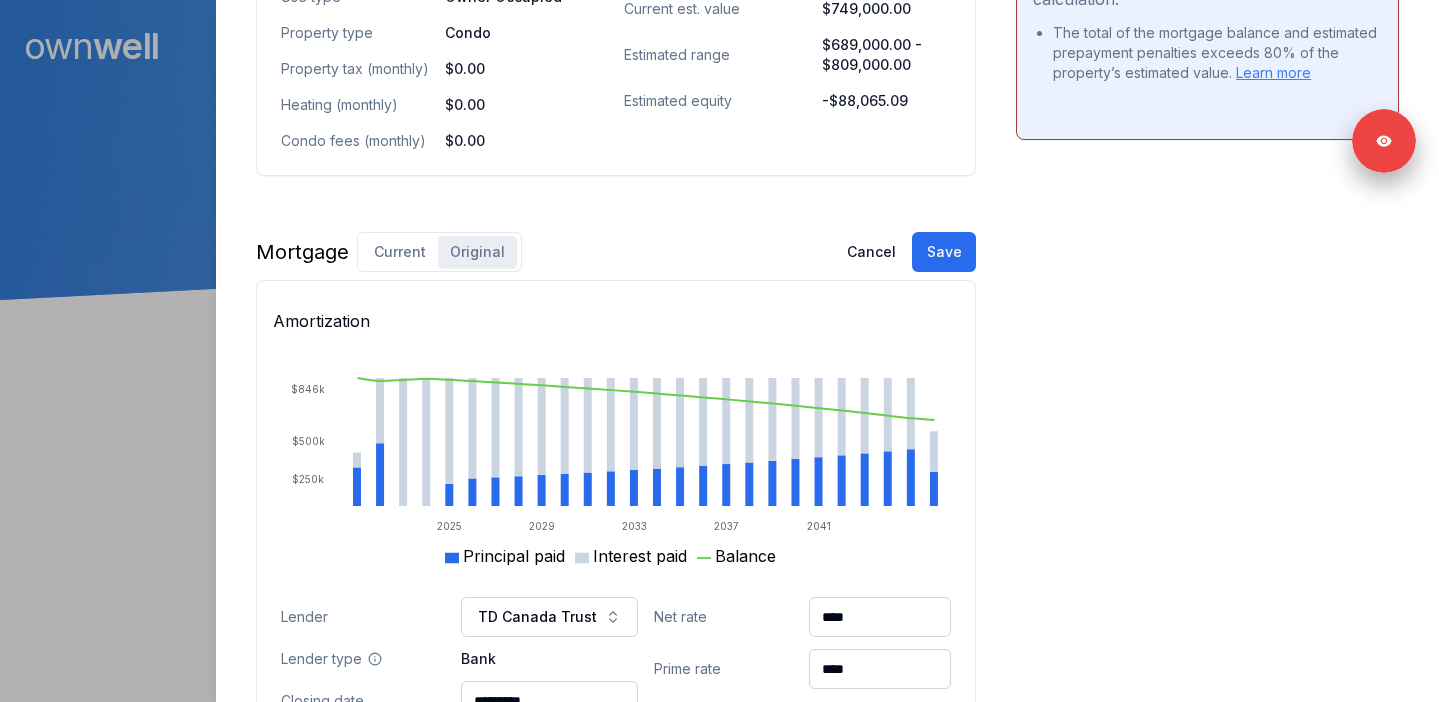 scroll, scrollTop: 1014, scrollLeft: 0, axis: vertical 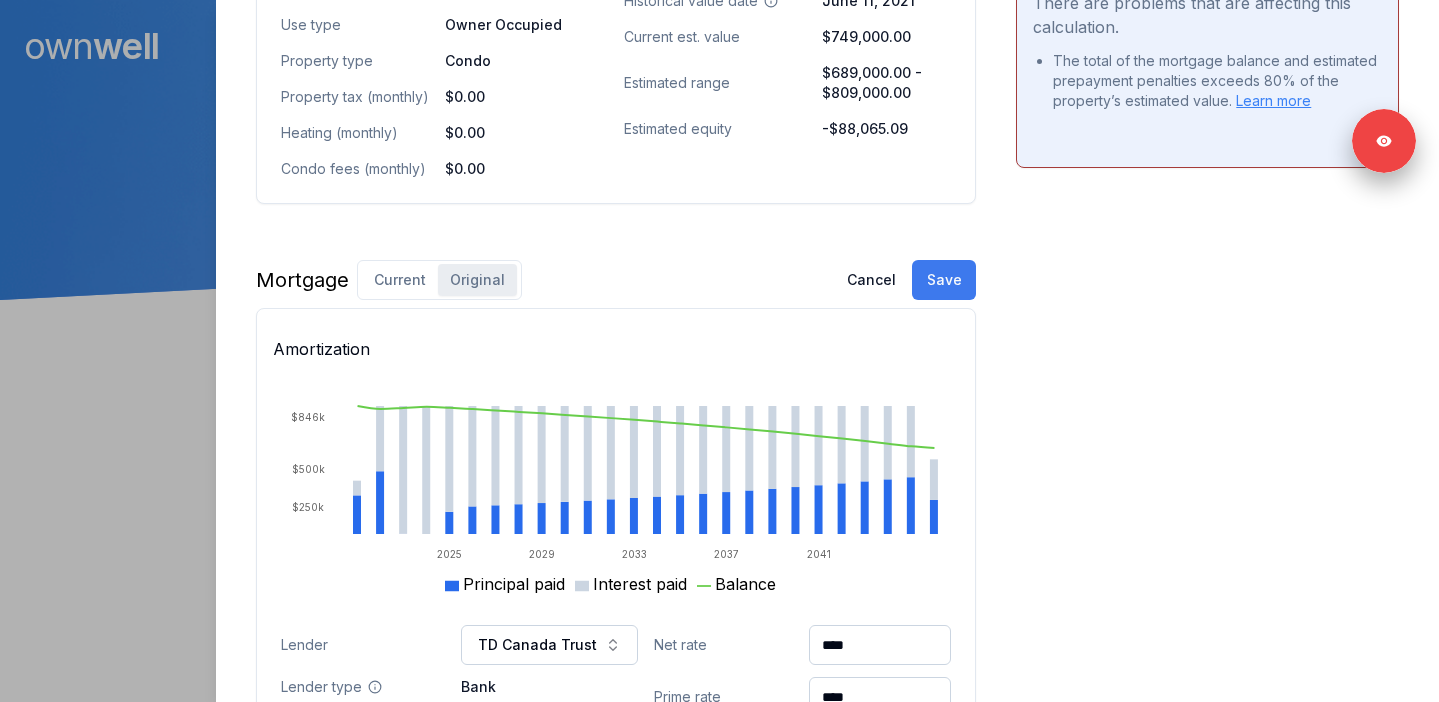 click on "Save" at bounding box center [944, 280] 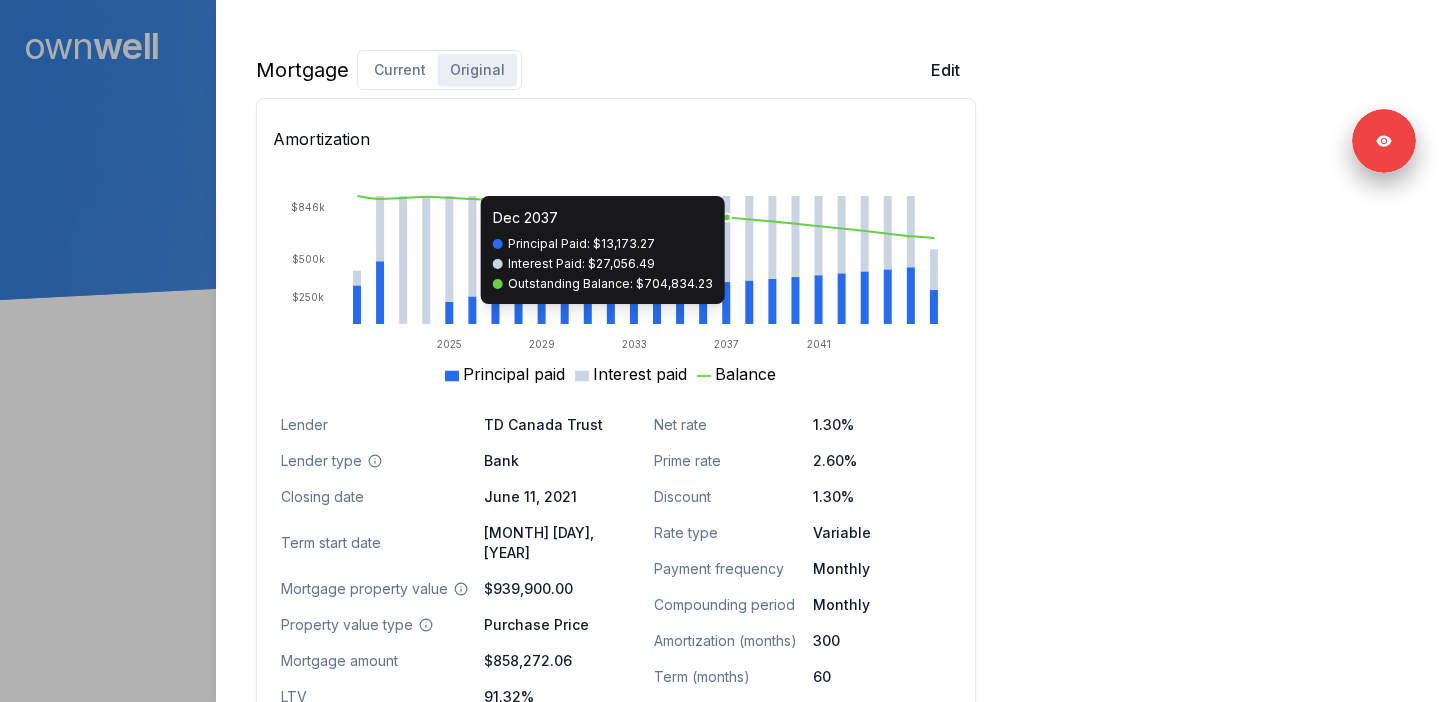 scroll, scrollTop: 1231, scrollLeft: 0, axis: vertical 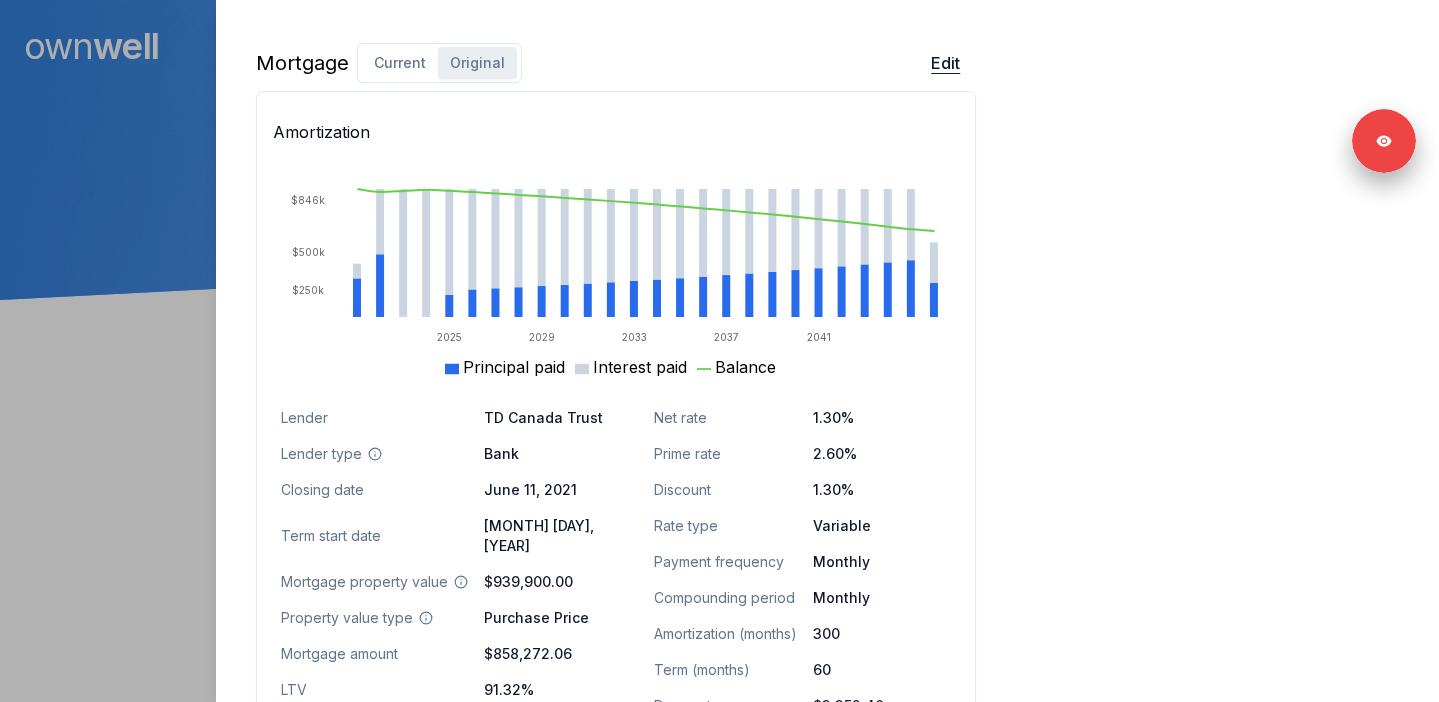 click on "Edit" at bounding box center (945, 63) 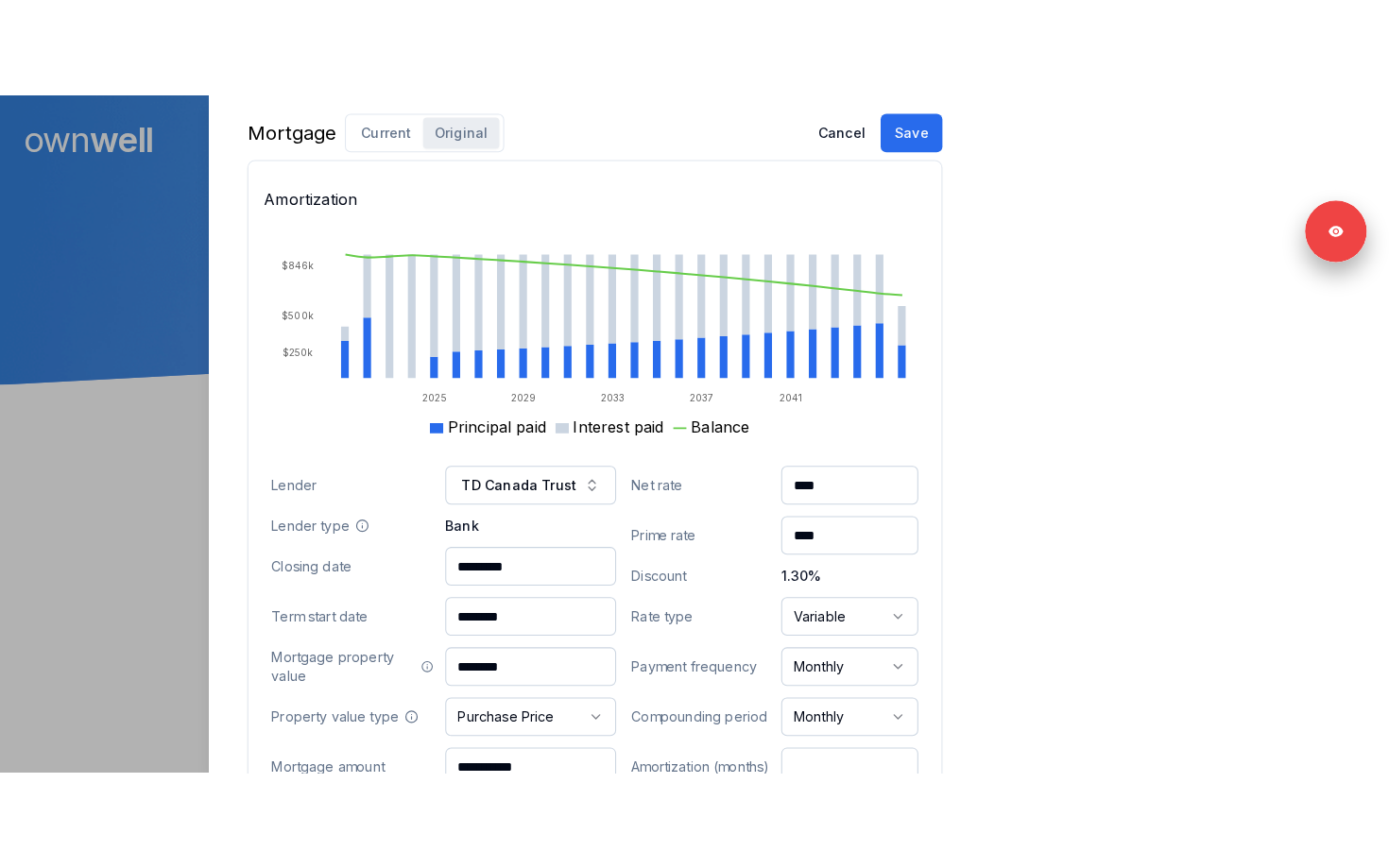scroll, scrollTop: 1184, scrollLeft: 0, axis: vertical 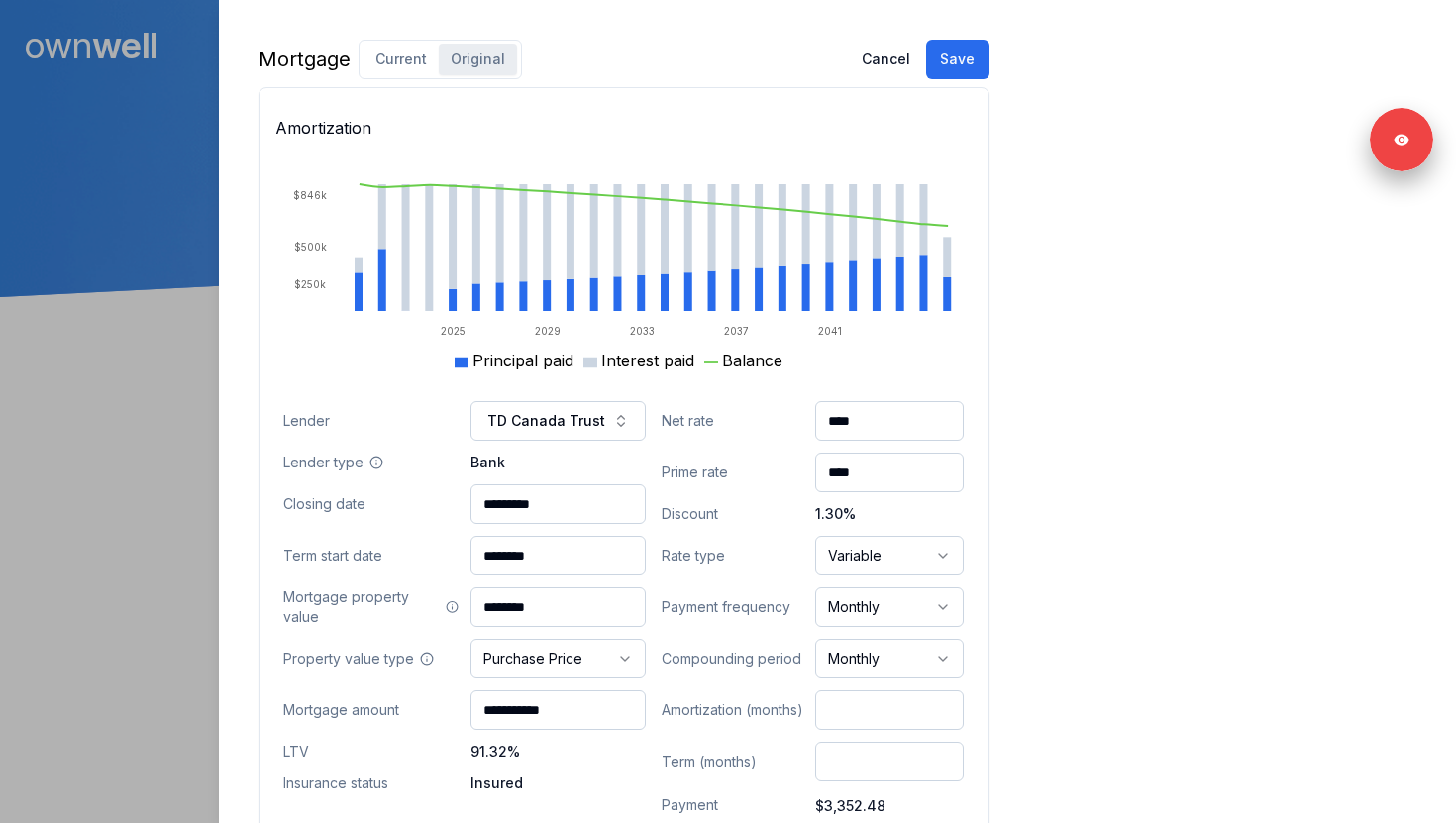 click at bounding box center [728, 411] 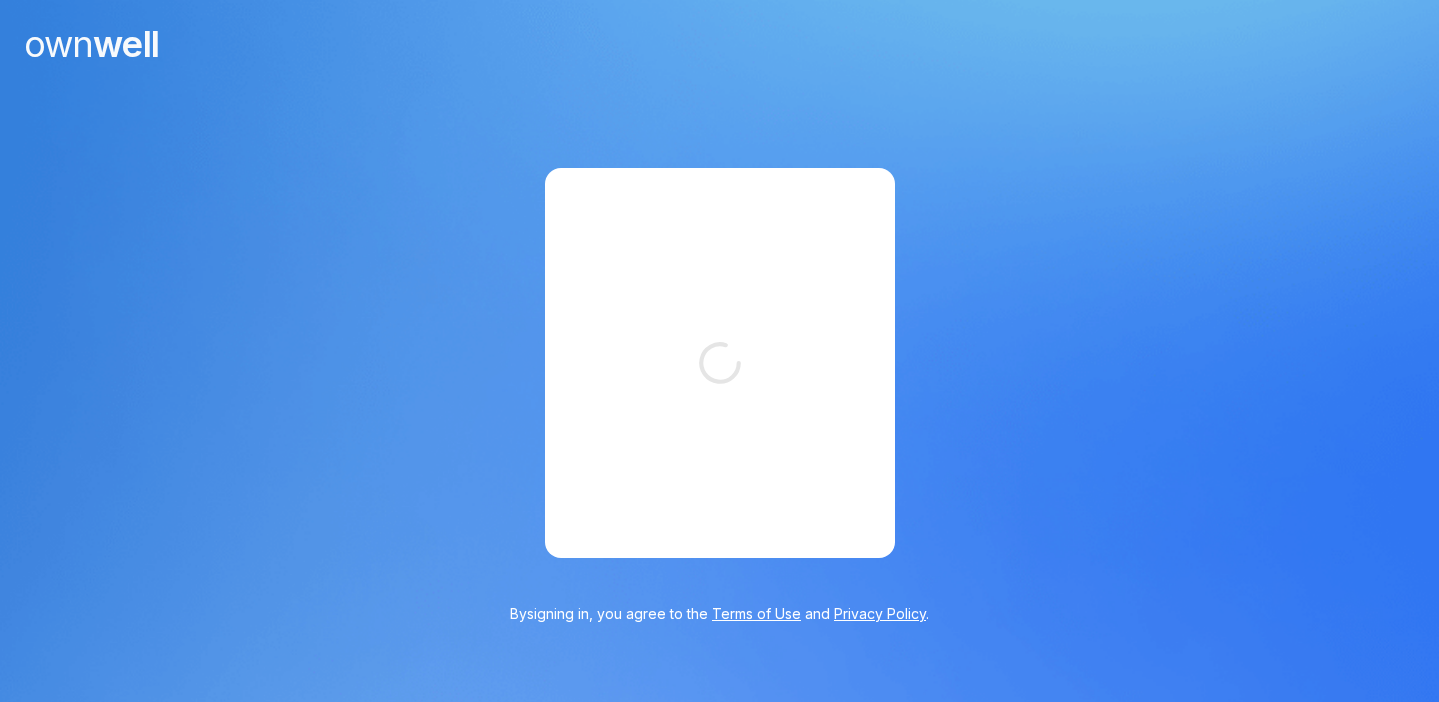 scroll, scrollTop: 0, scrollLeft: 0, axis: both 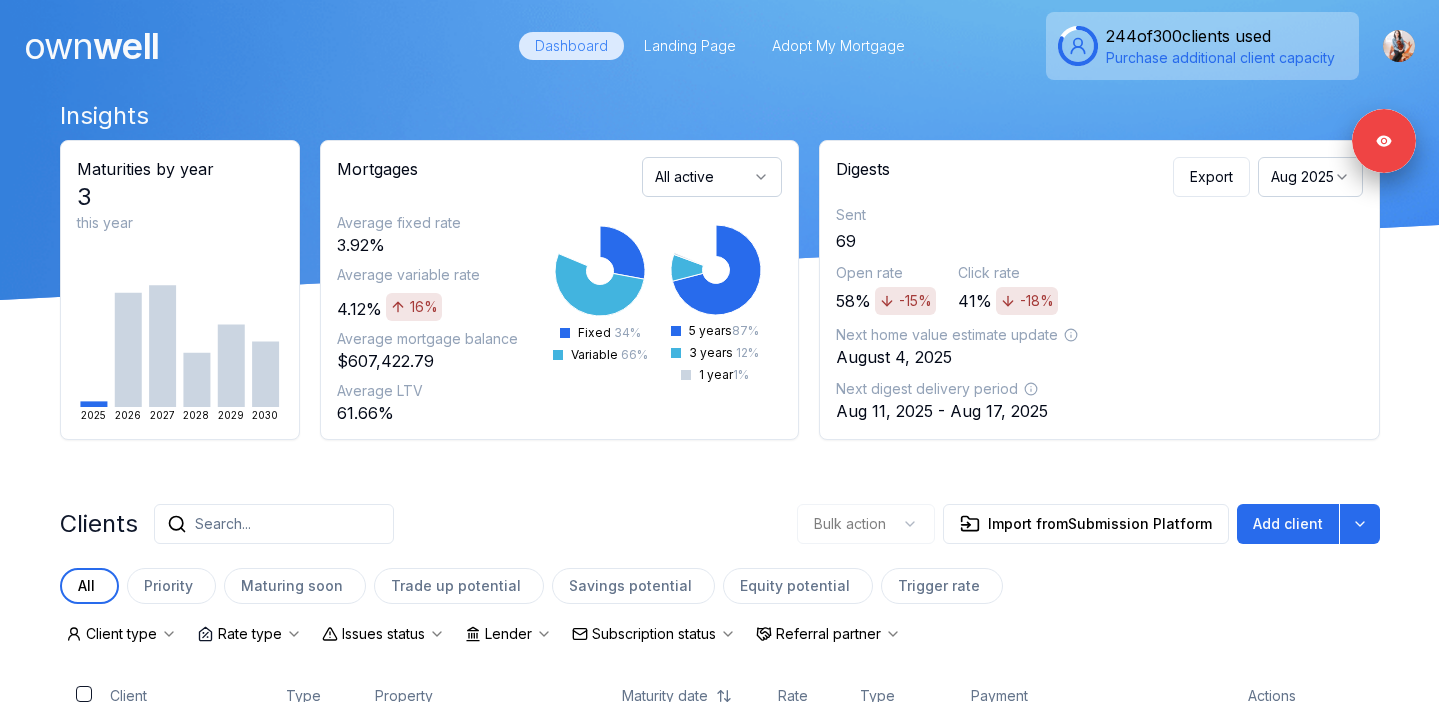 click on "Search..." at bounding box center (274, 524) 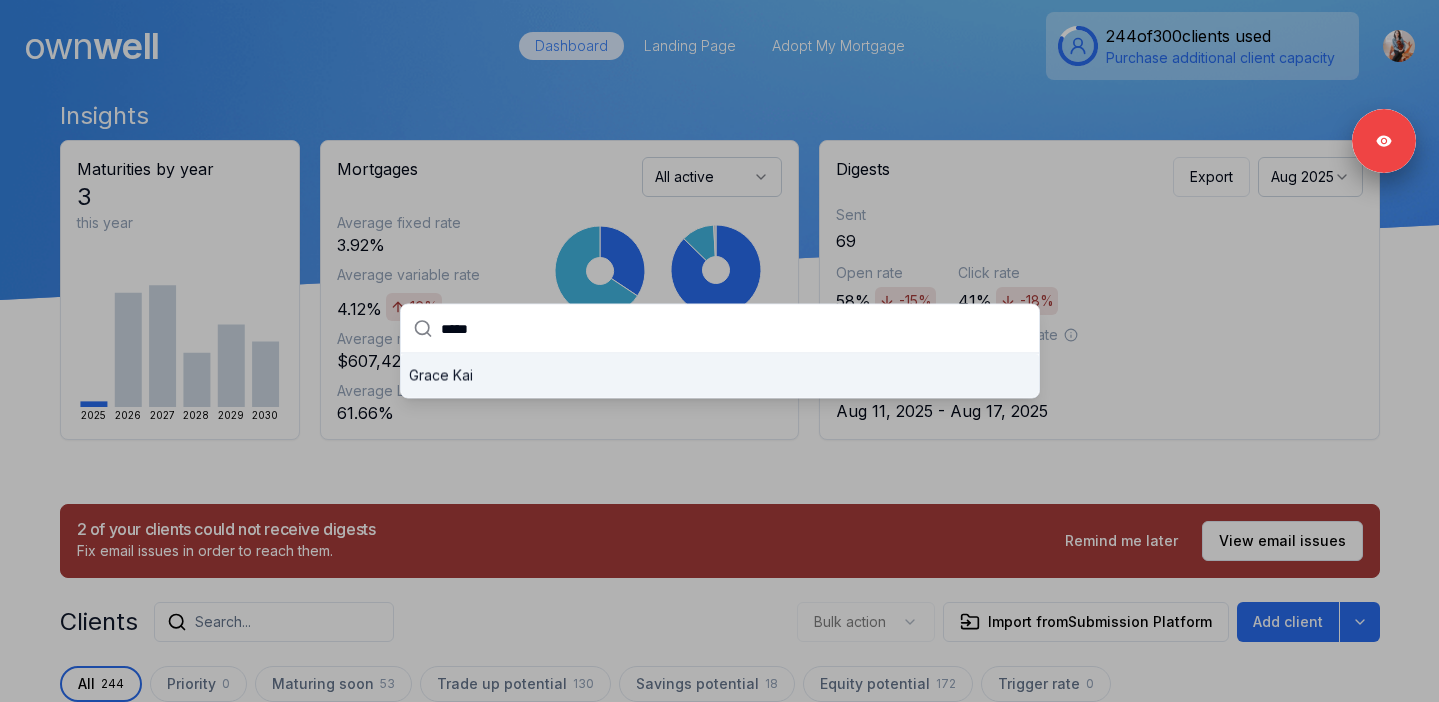 type on "*****" 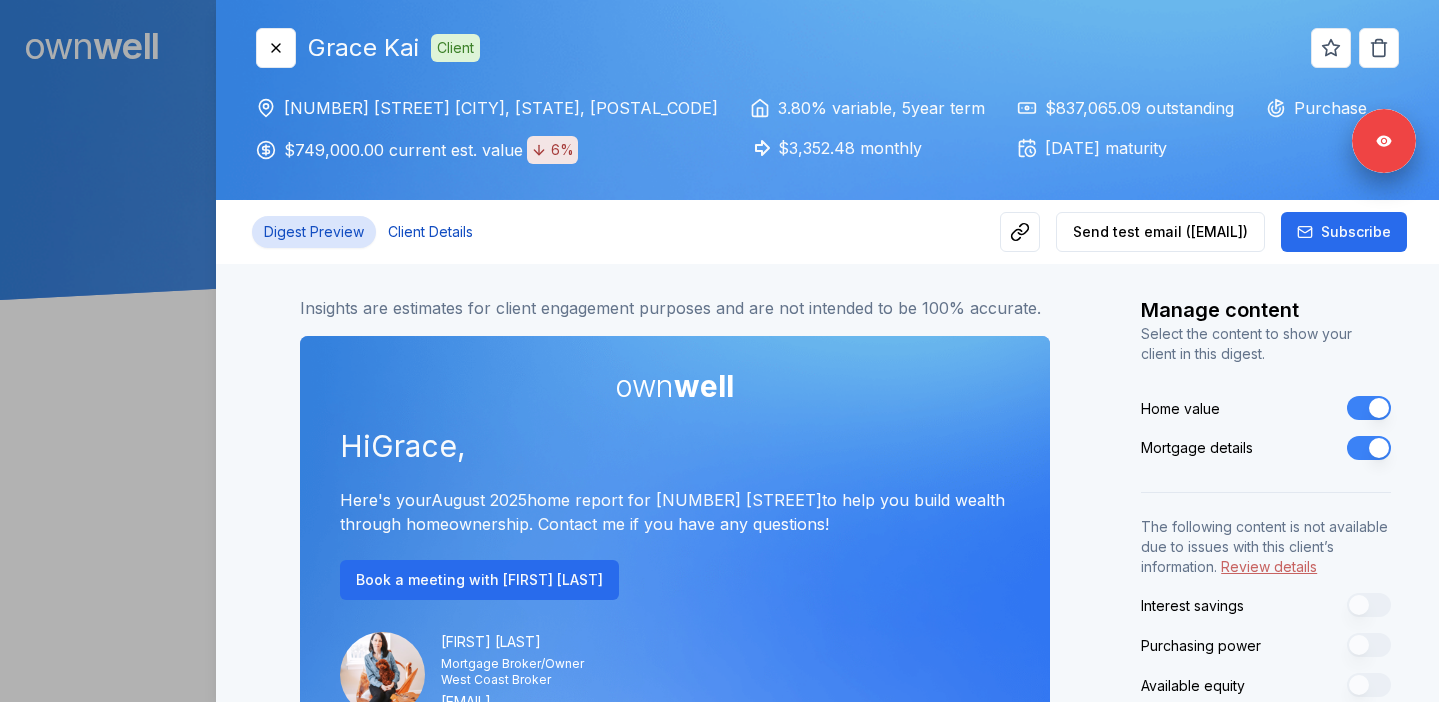 click on "Client Details" at bounding box center (430, 232) 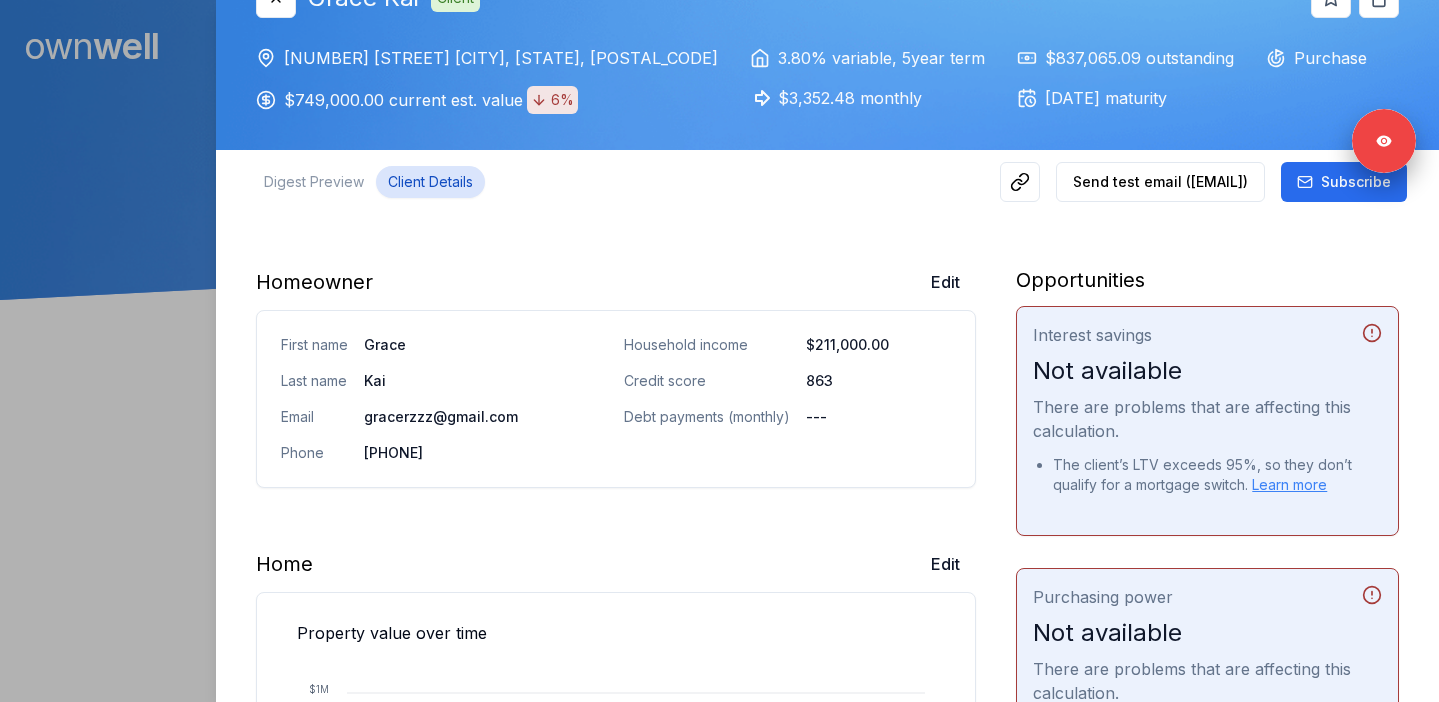scroll, scrollTop: 32, scrollLeft: 0, axis: vertical 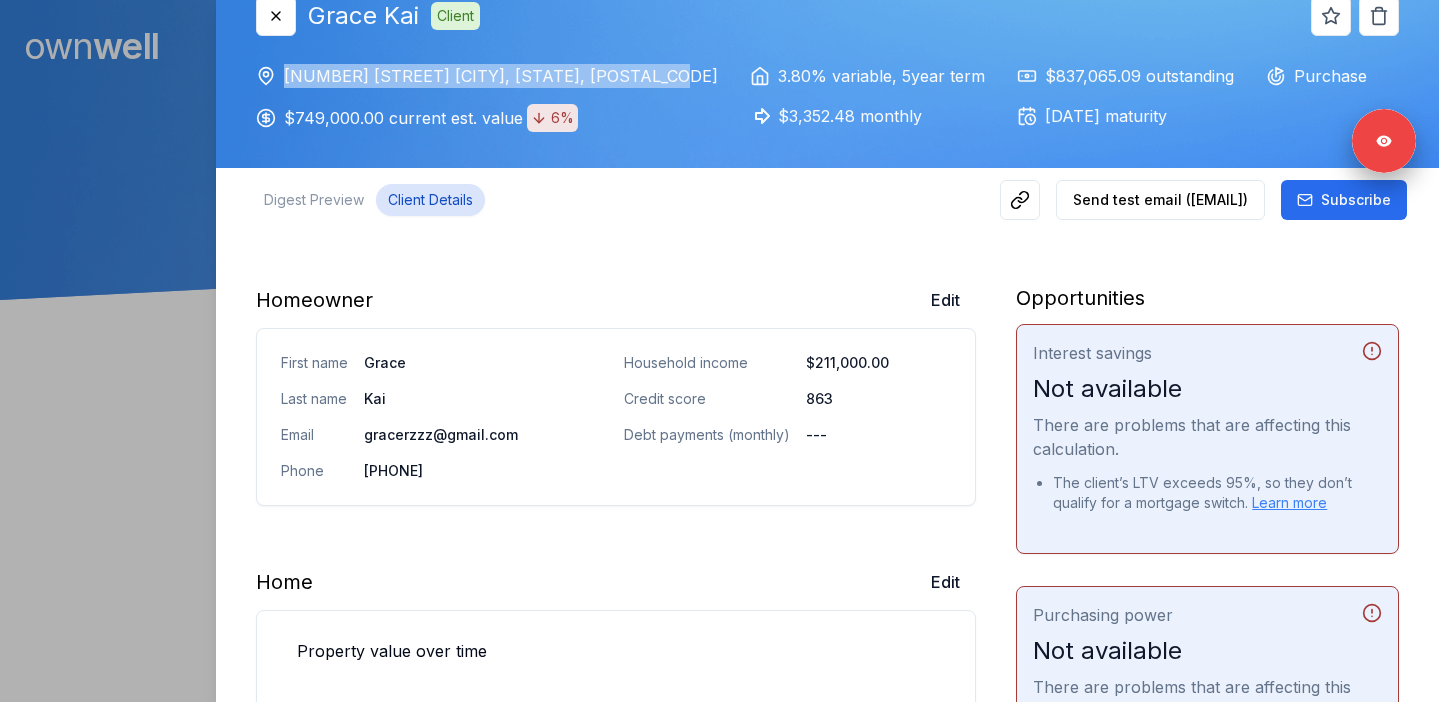 drag, startPoint x: 283, startPoint y: 70, endPoint x: 646, endPoint y: 71, distance: 363.00137 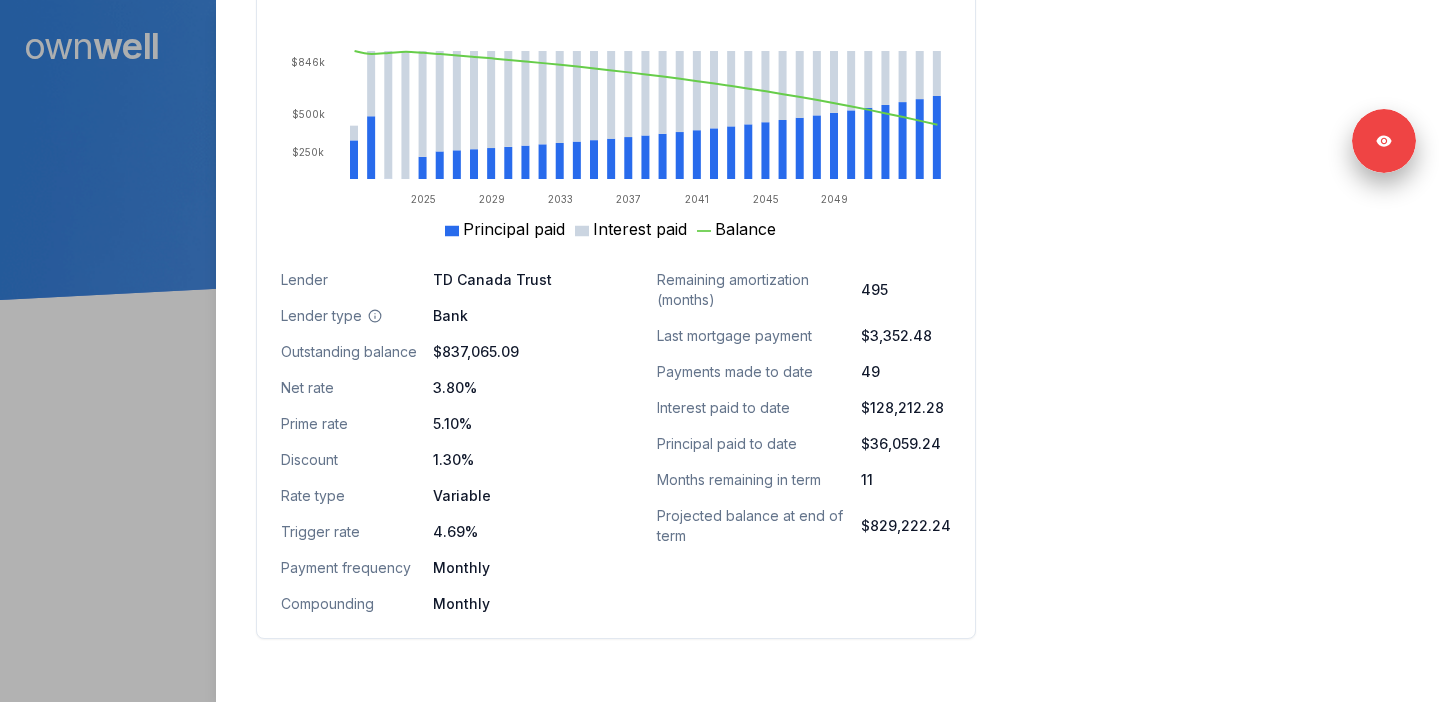 scroll, scrollTop: 1062, scrollLeft: 0, axis: vertical 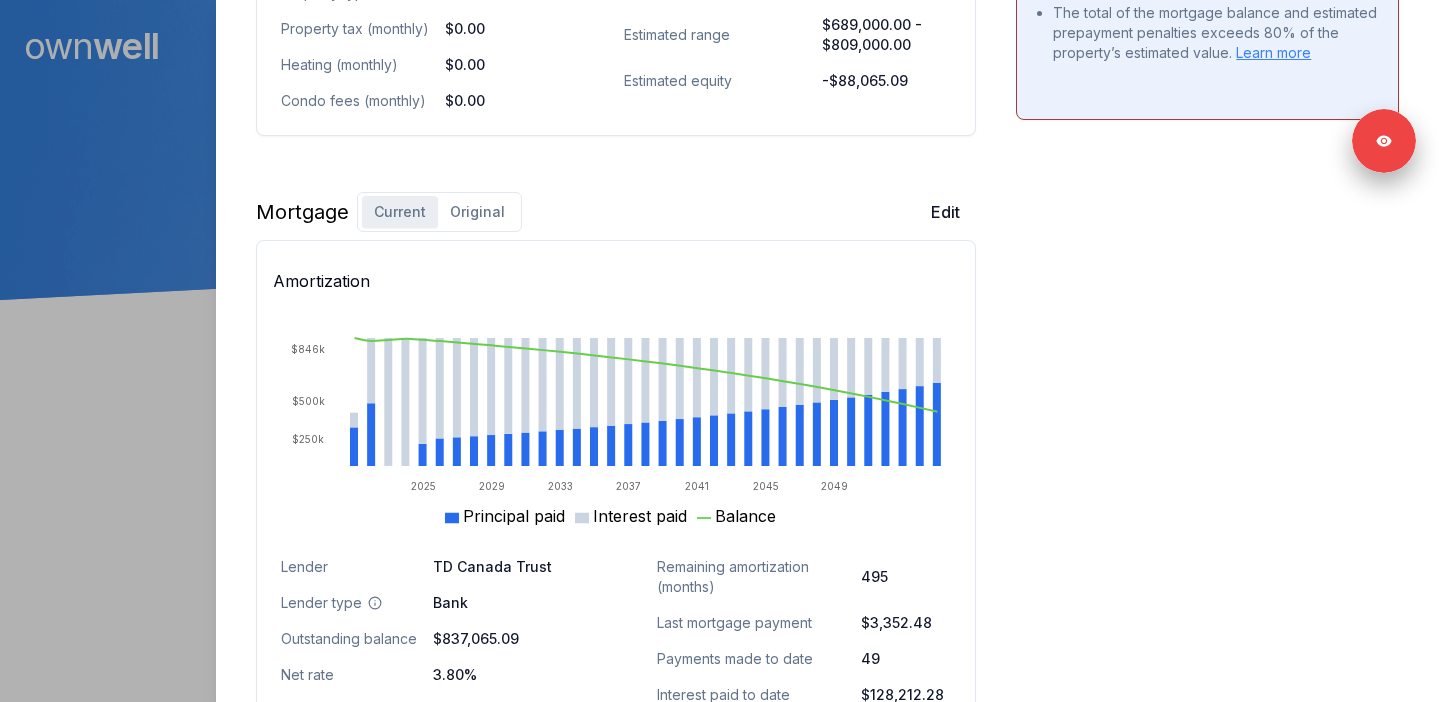 click on "Original" at bounding box center [477, 212] 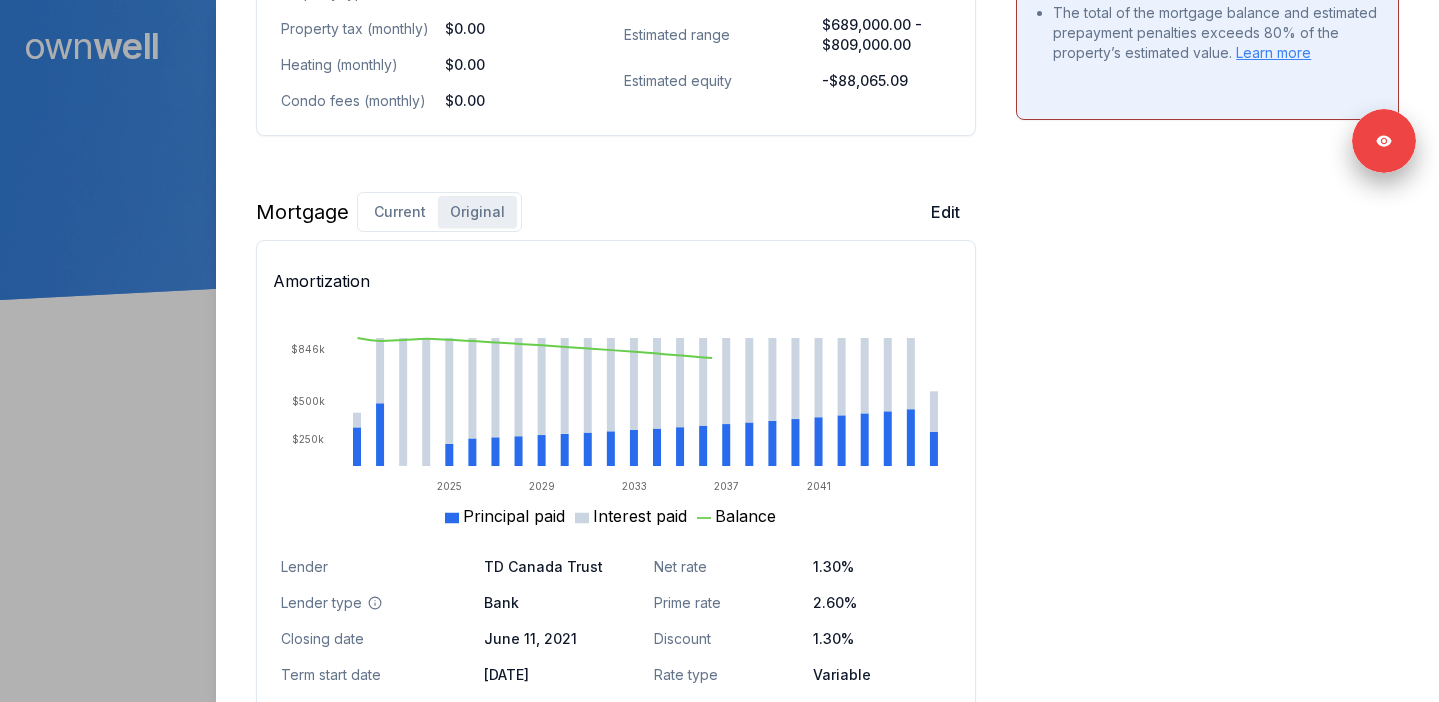 click on "Current" at bounding box center [400, 212] 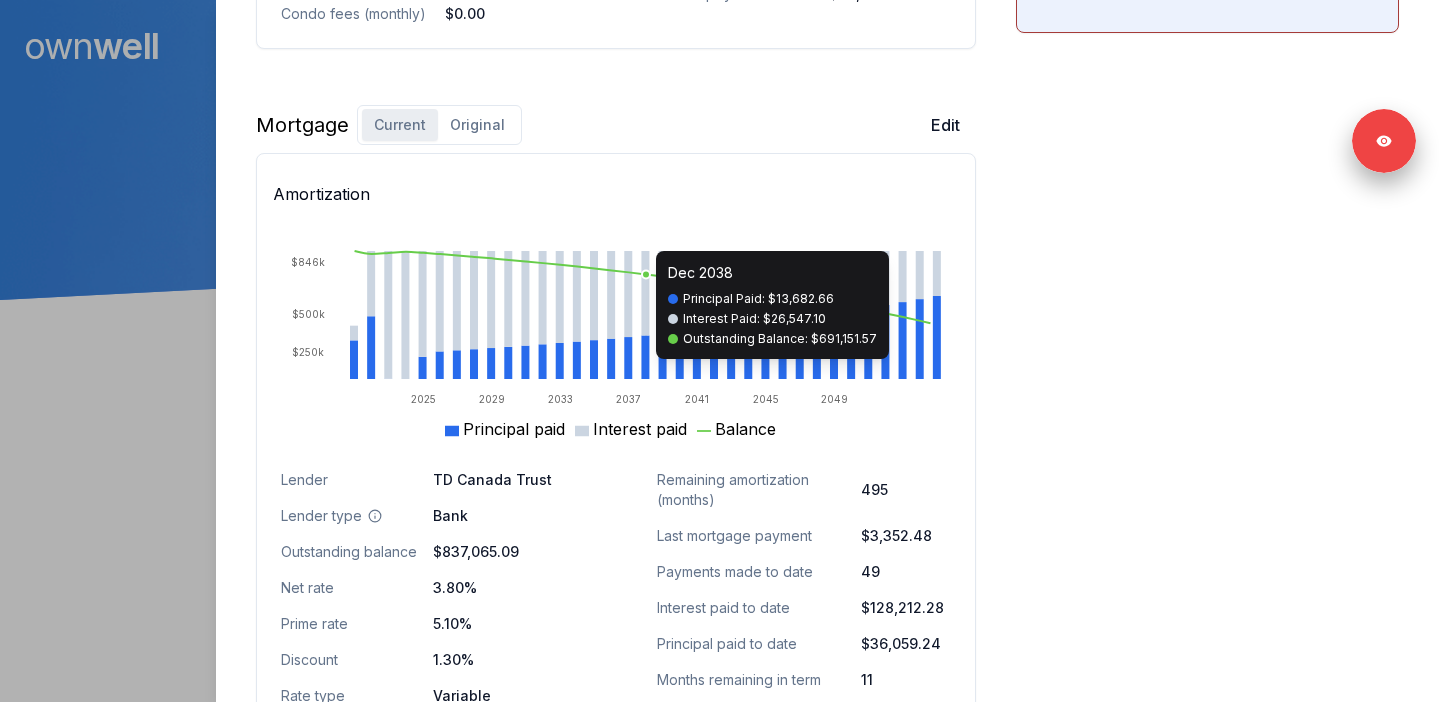scroll, scrollTop: 1156, scrollLeft: 0, axis: vertical 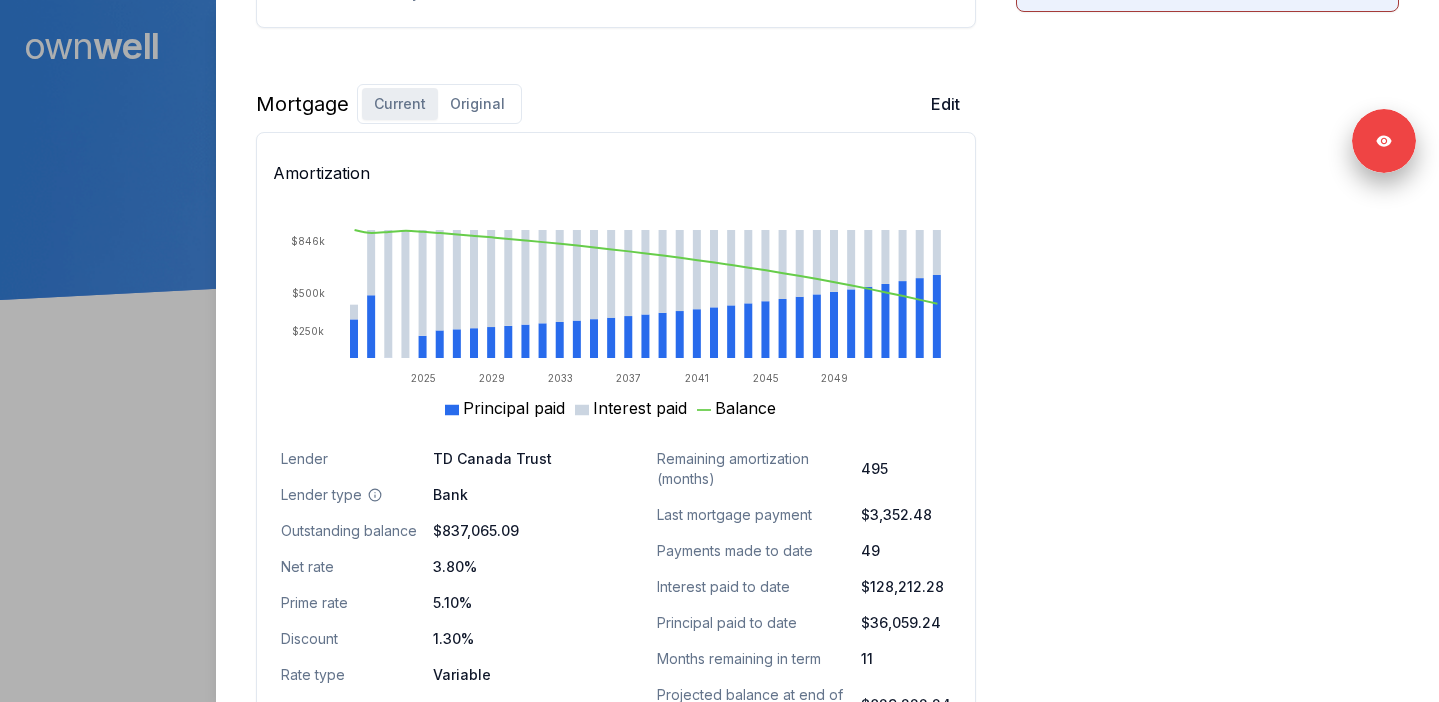 click on "Current Original" at bounding box center [439, 104] 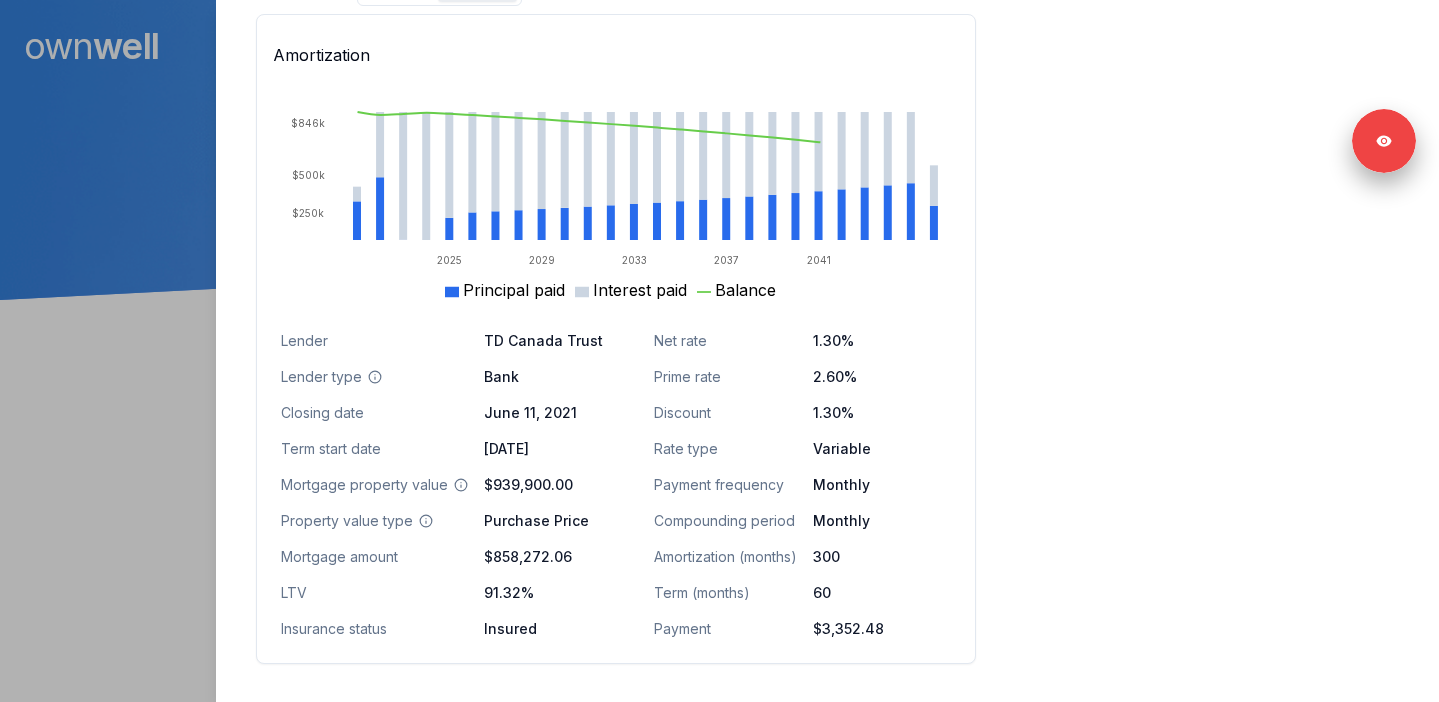 scroll, scrollTop: 1290, scrollLeft: 0, axis: vertical 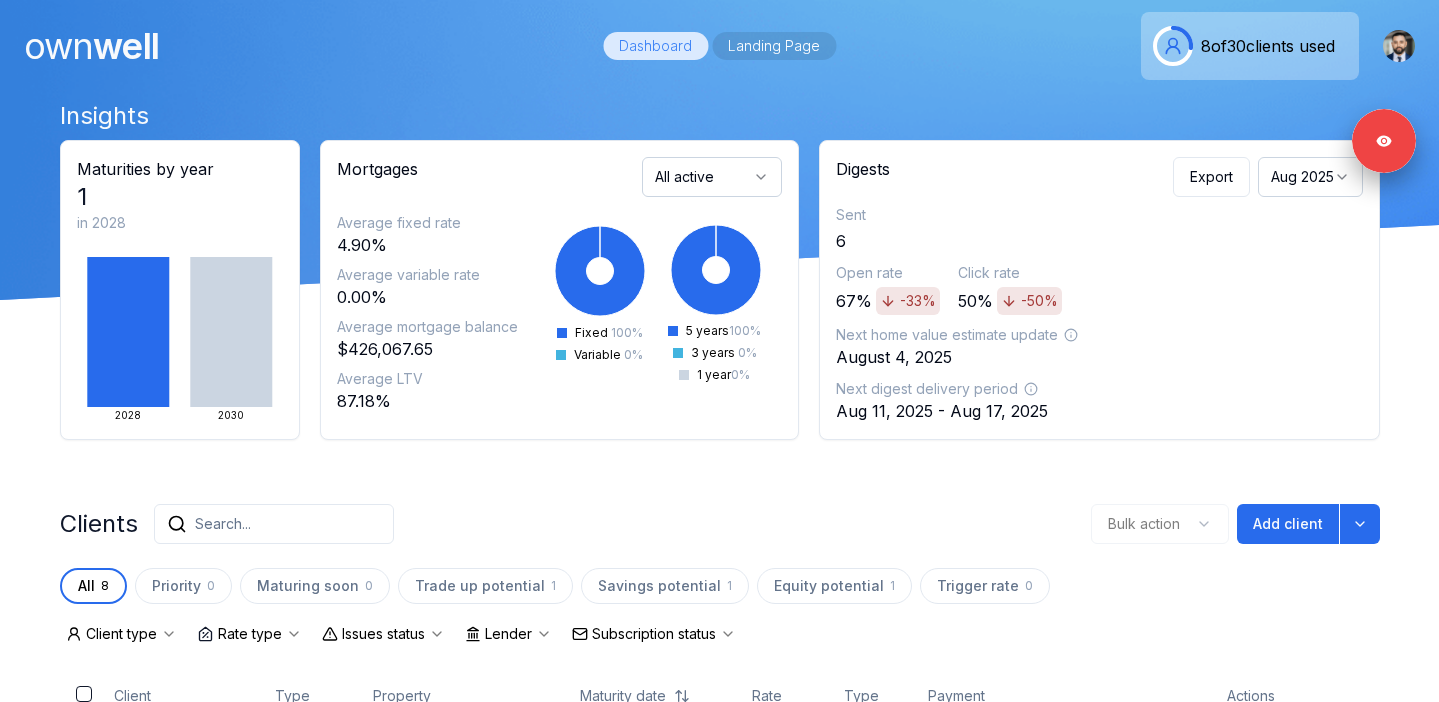 click on "Landing Page" at bounding box center [774, 46] 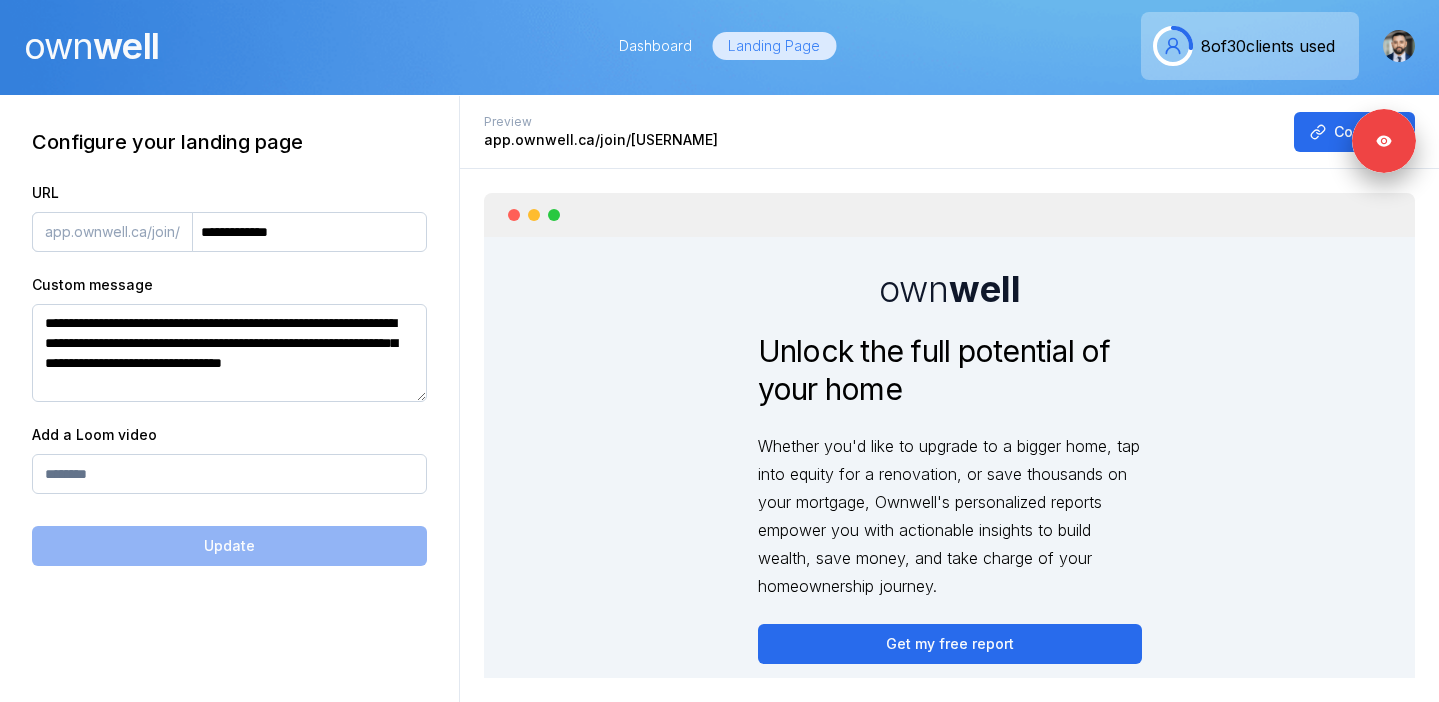 click on "Dashboard" at bounding box center (655, 46) 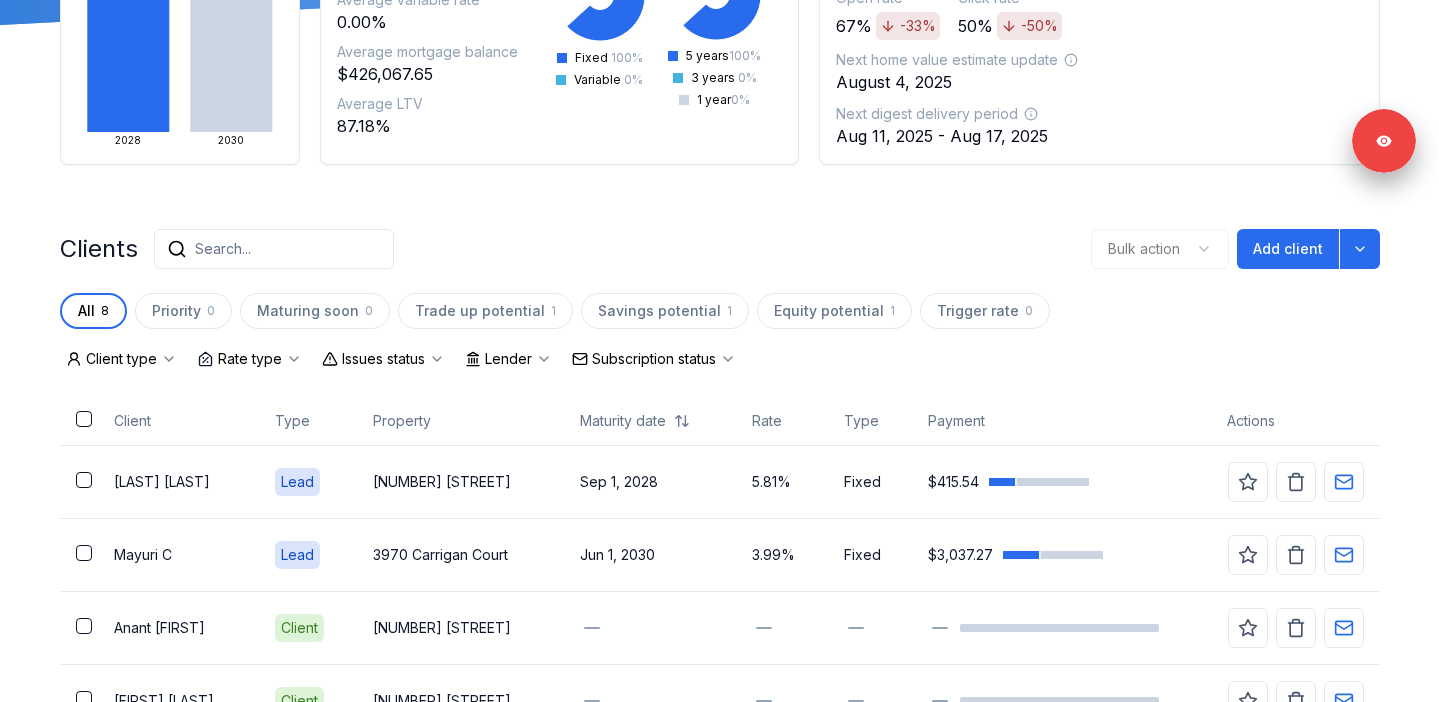 scroll, scrollTop: 291, scrollLeft: 0, axis: vertical 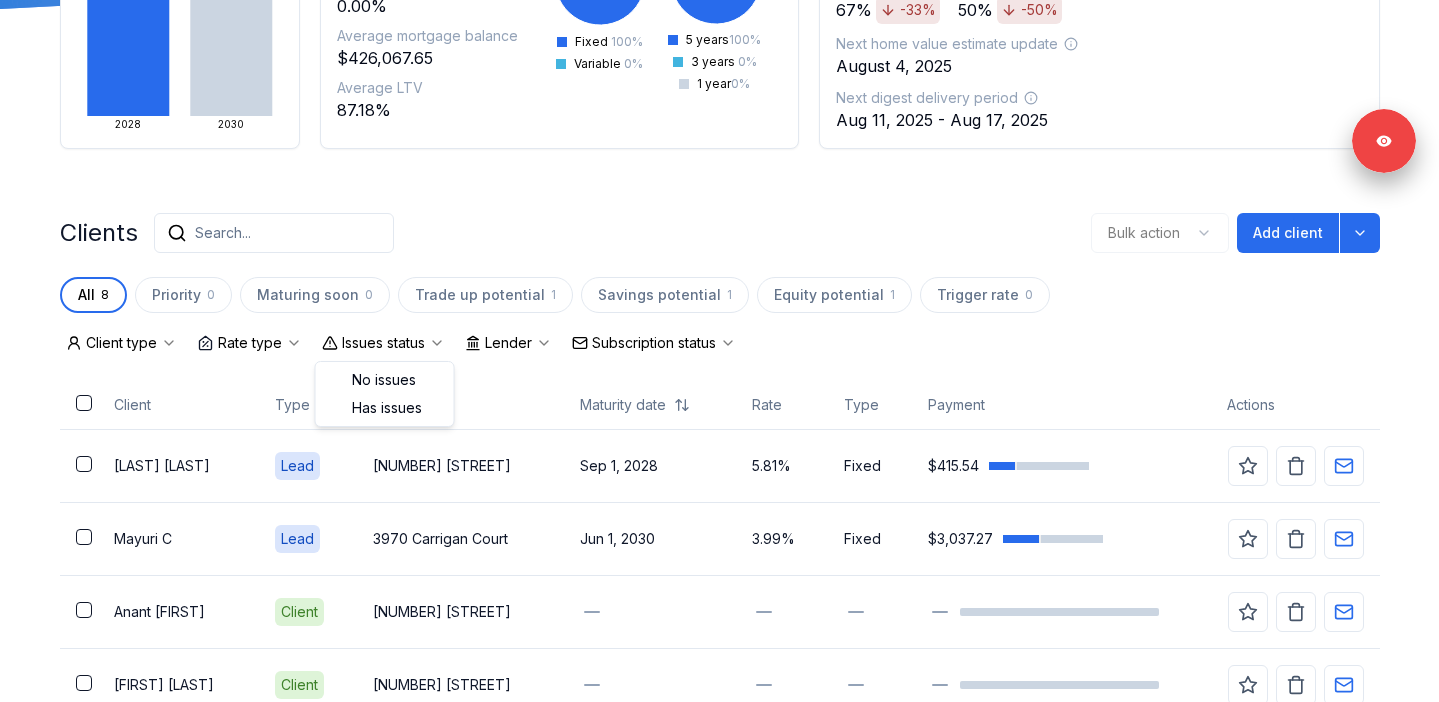 click on "Issues status" at bounding box center (383, 343) 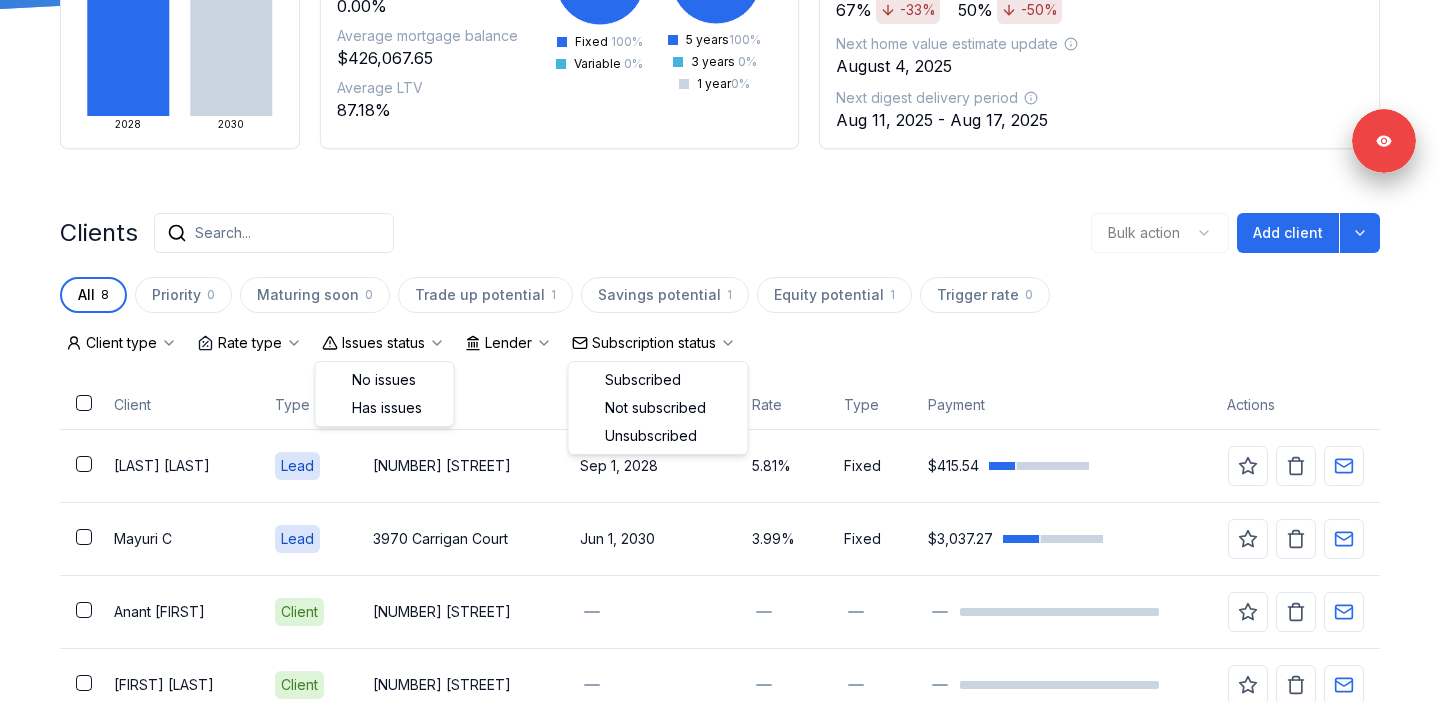 click on "Subscription status" at bounding box center (654, 343) 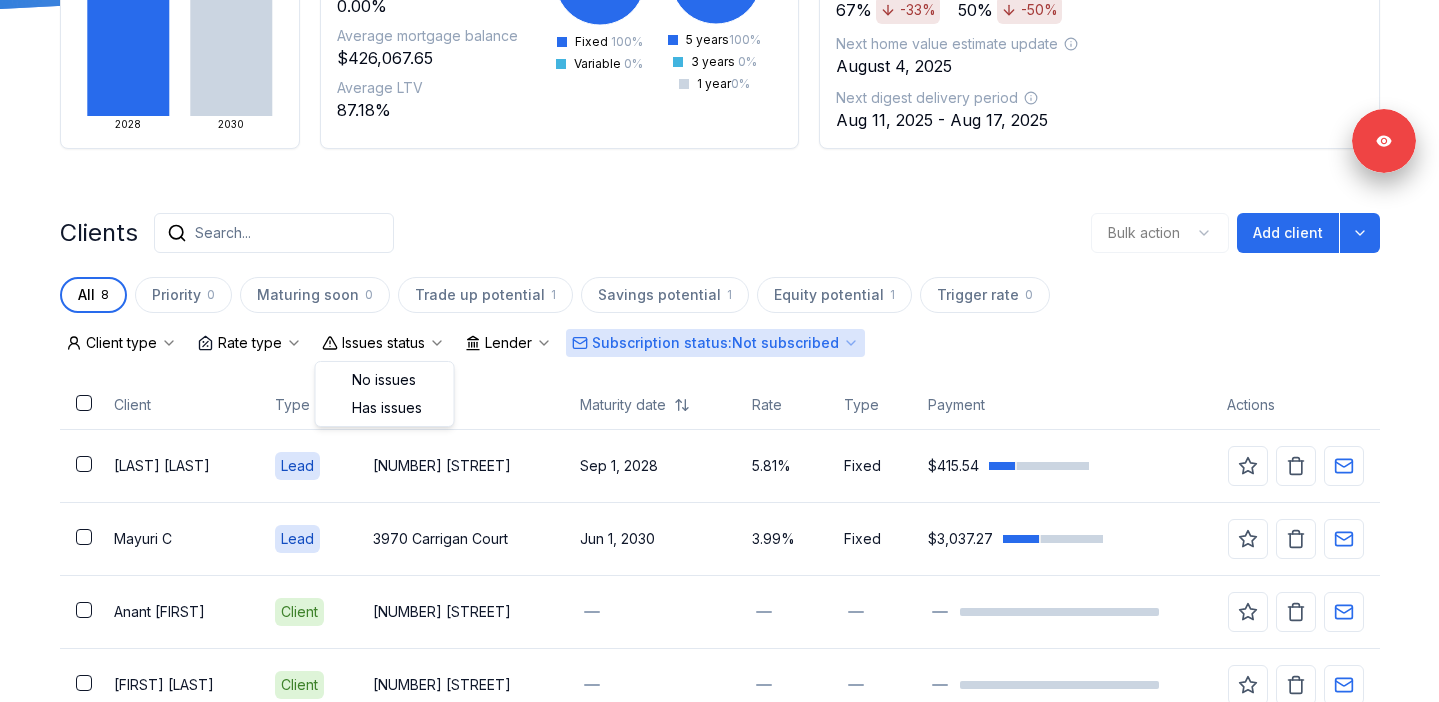 scroll, scrollTop: 190, scrollLeft: 0, axis: vertical 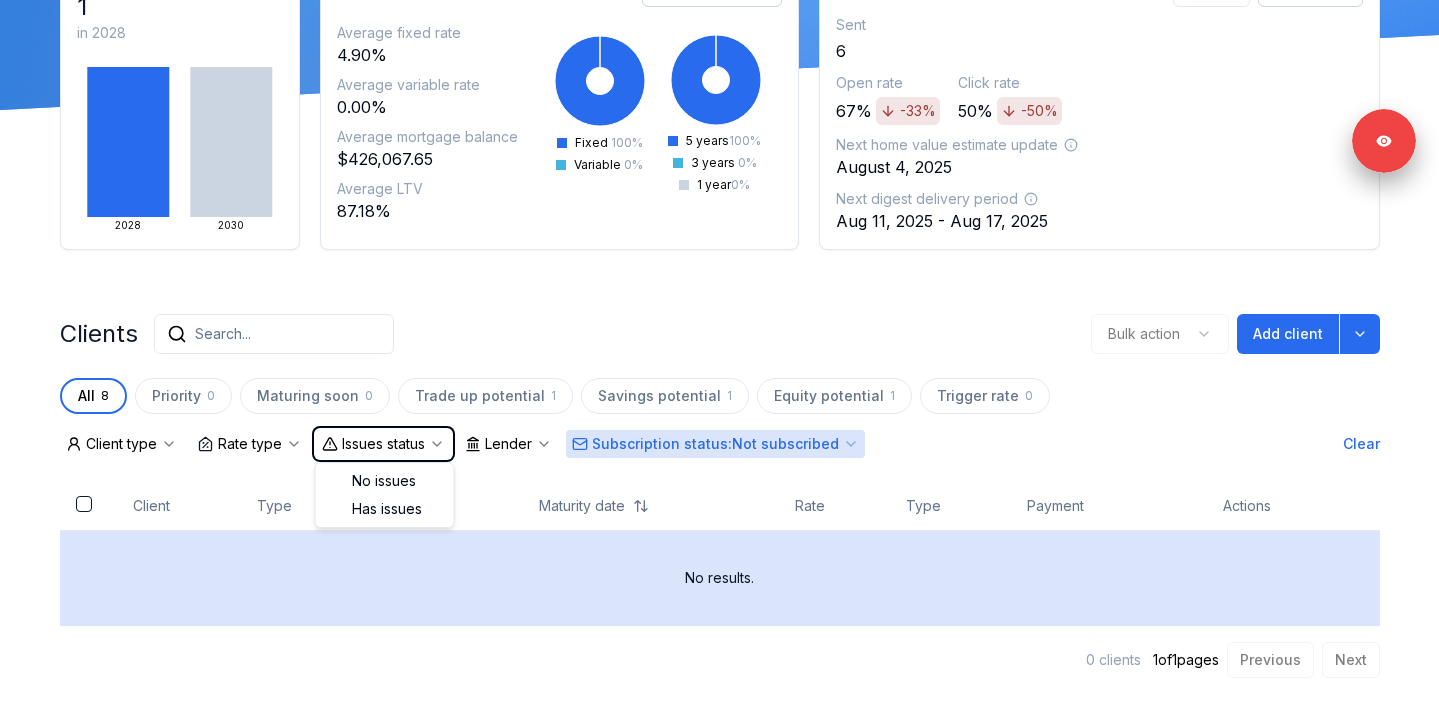 click on "No results." at bounding box center (720, 578) 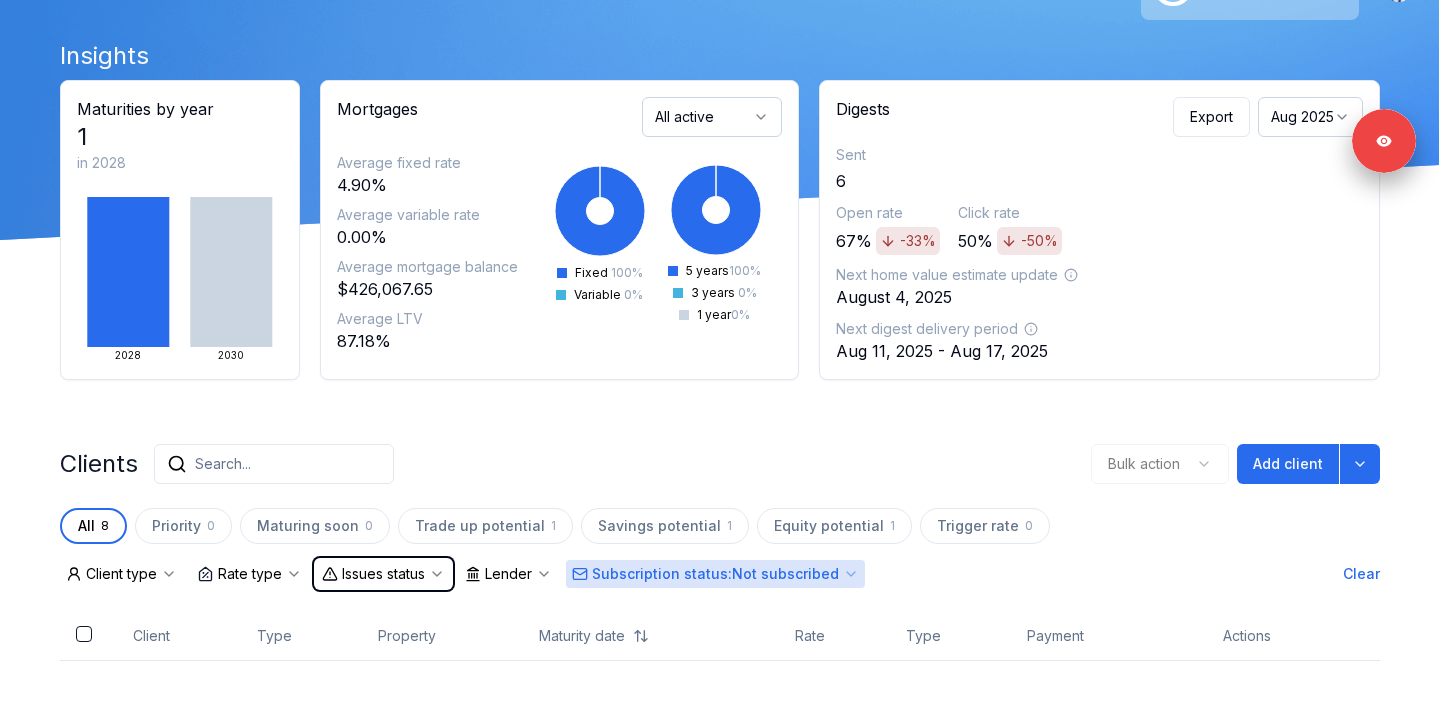 scroll, scrollTop: 57, scrollLeft: 0, axis: vertical 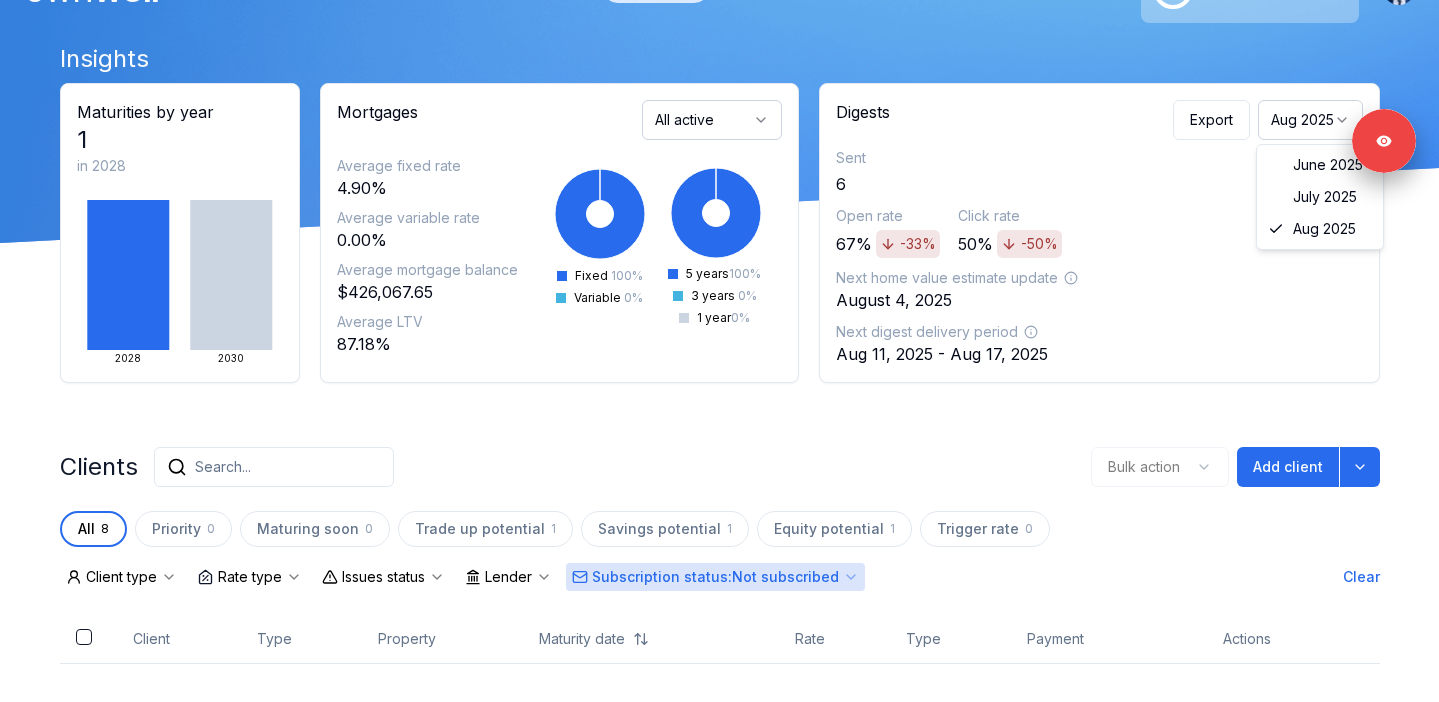 click on "Aug 2025" at bounding box center [1310, 120] 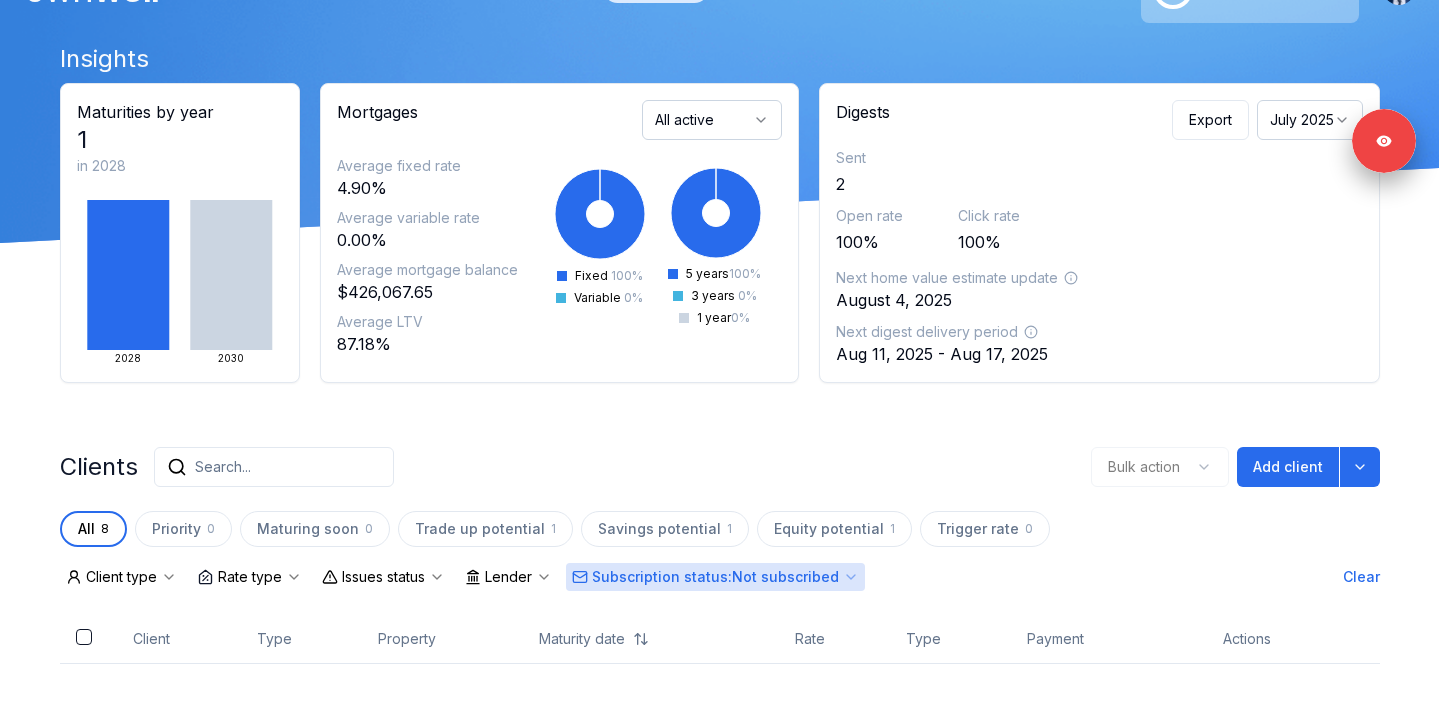 click on "July 2025" at bounding box center (1310, 120) 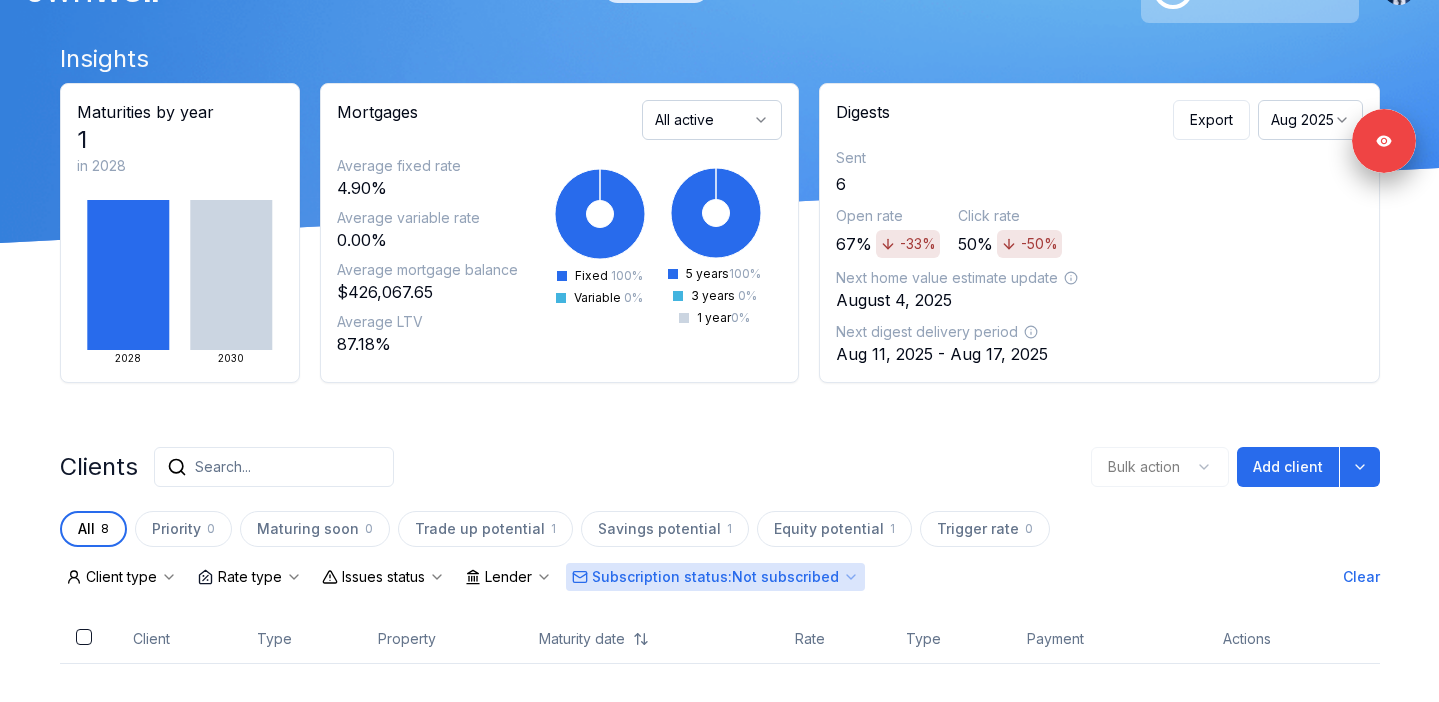 click on "Clients Search... Bulk action   Add client" at bounding box center [720, 467] 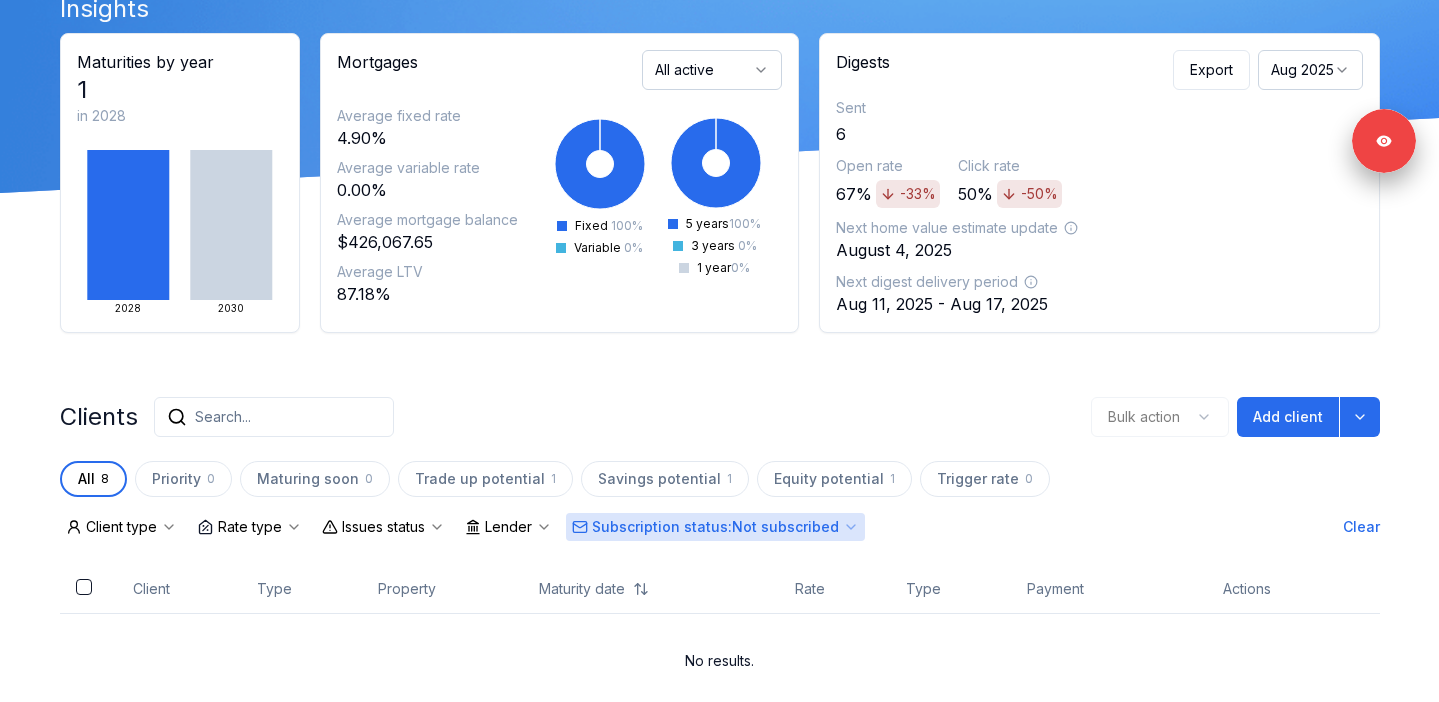 scroll, scrollTop: 147, scrollLeft: 0, axis: vertical 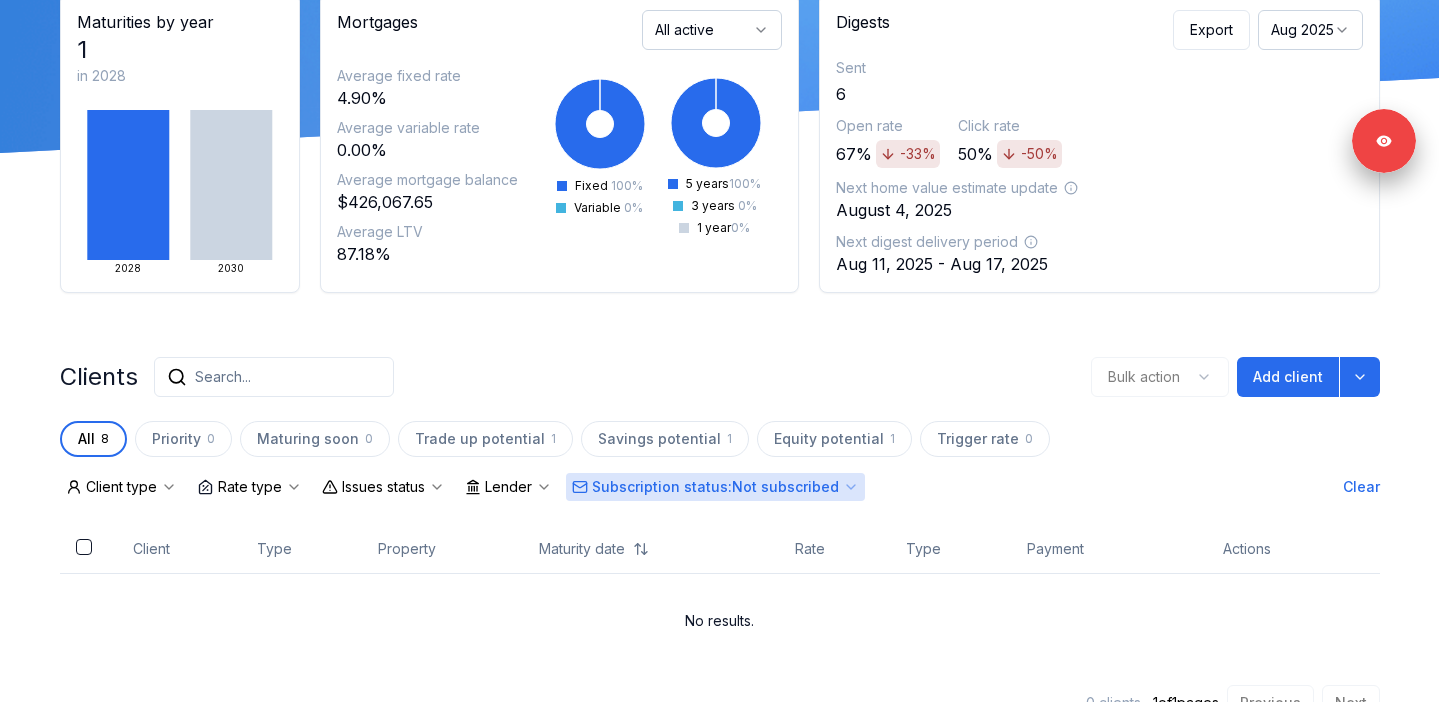 click on "Subscription status :  Not subscribed" at bounding box center [715, 487] 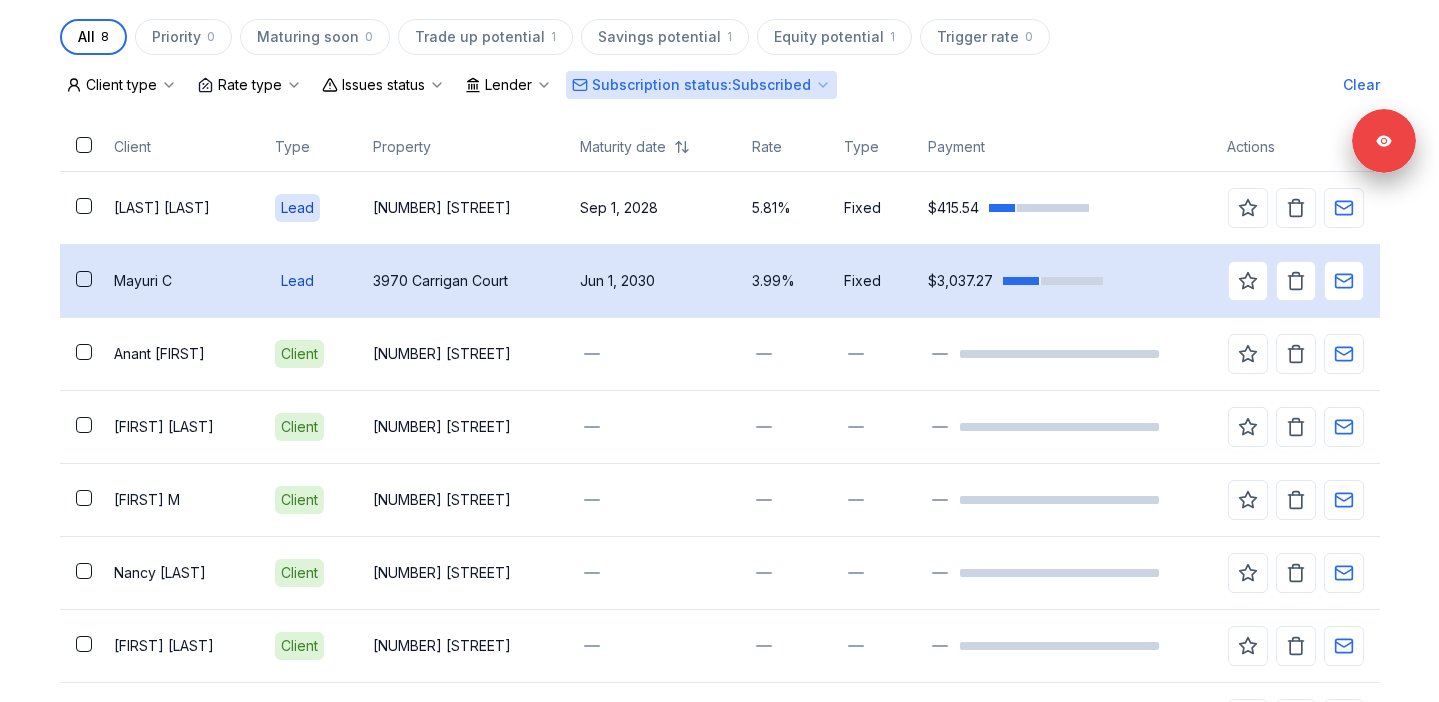 scroll, scrollTop: 528, scrollLeft: 0, axis: vertical 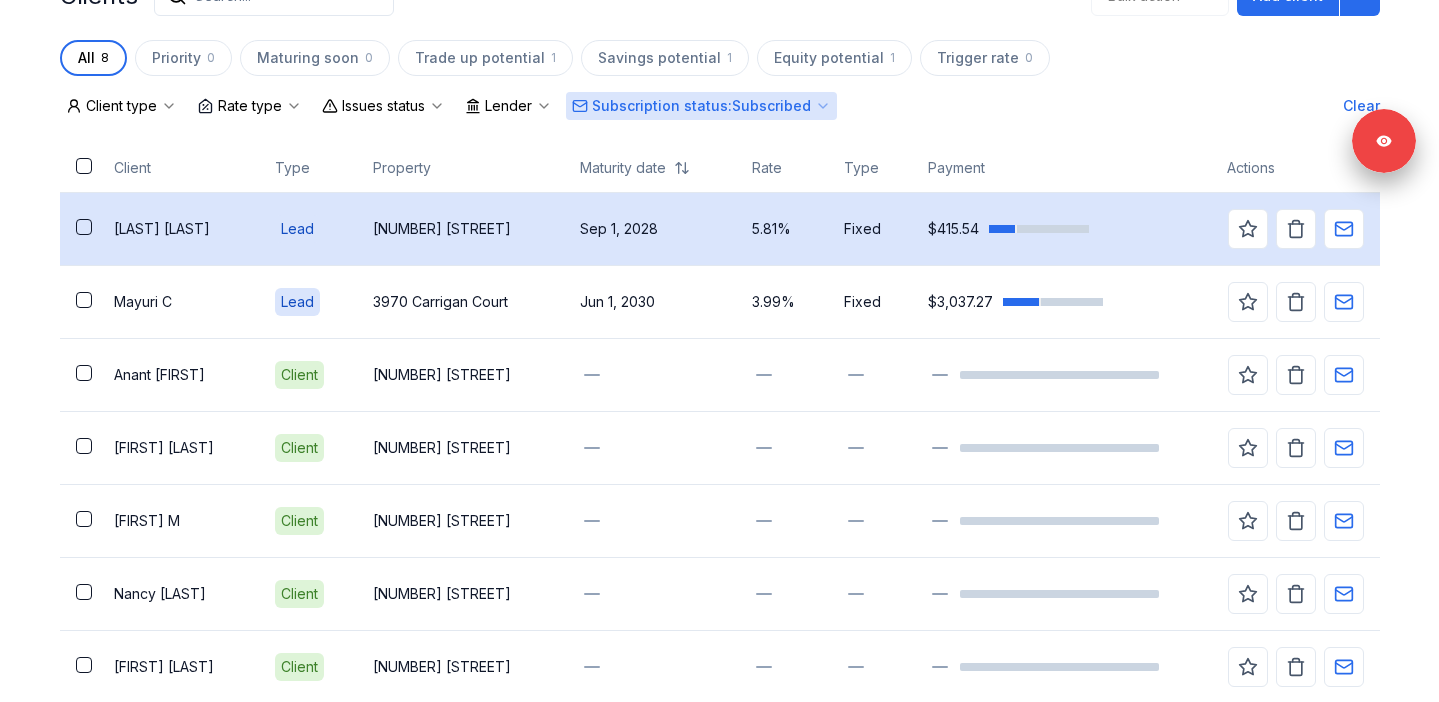 click on "[FIRST] [LAST]" at bounding box center (178, 229) 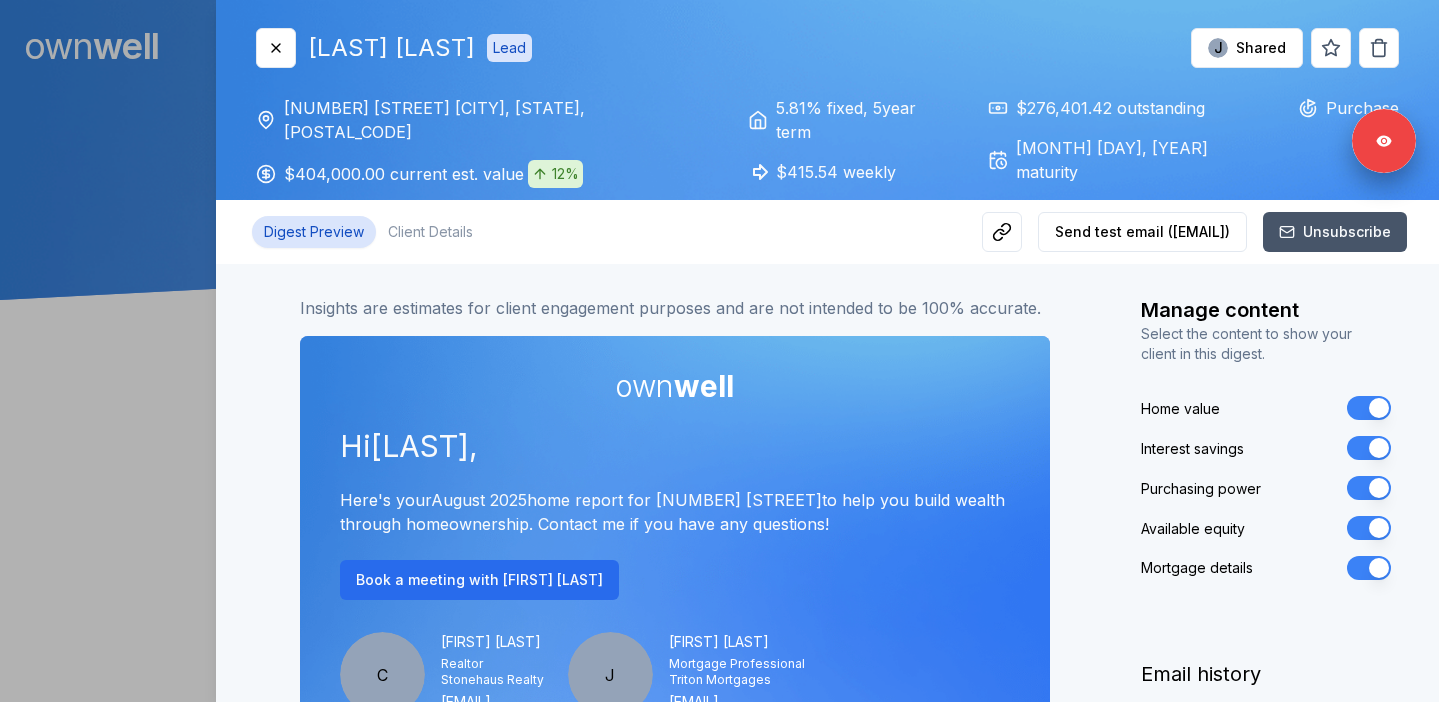 scroll, scrollTop: 0, scrollLeft: 0, axis: both 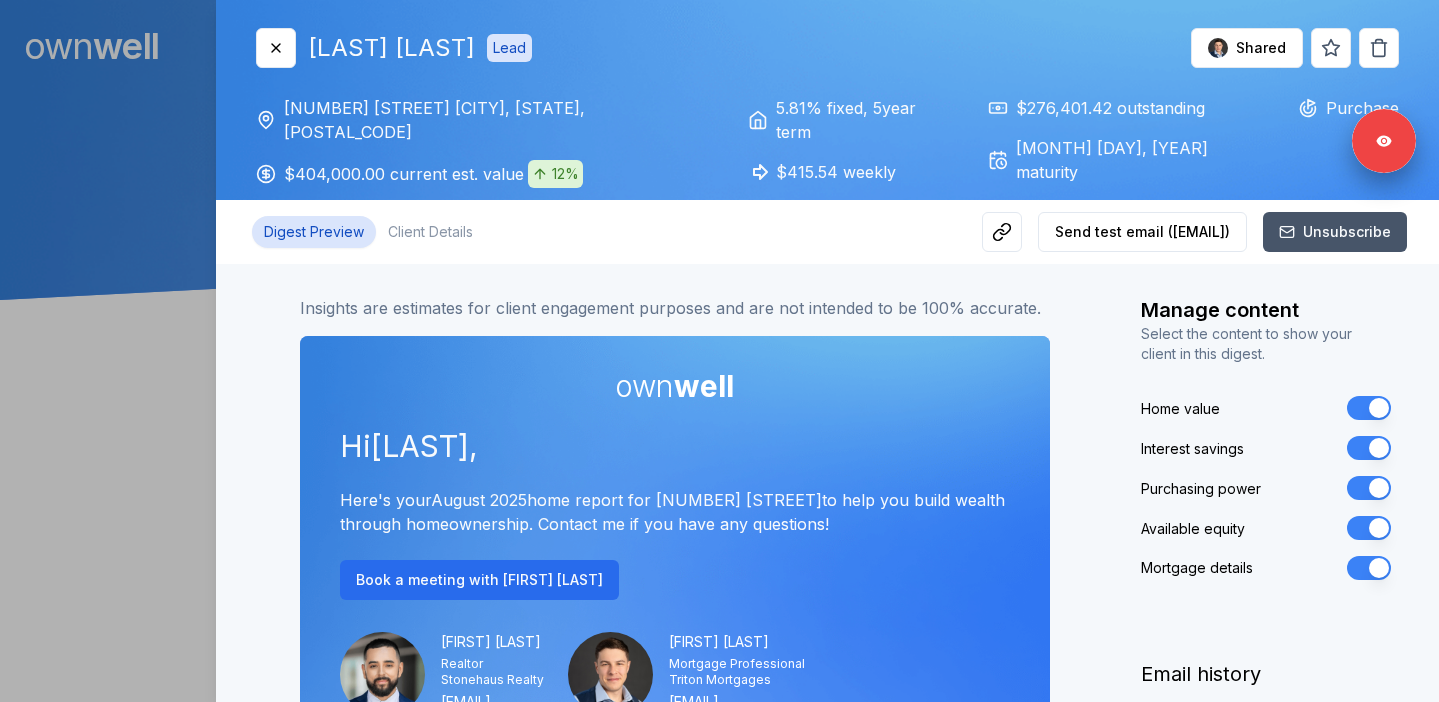 click at bounding box center (719, 351) 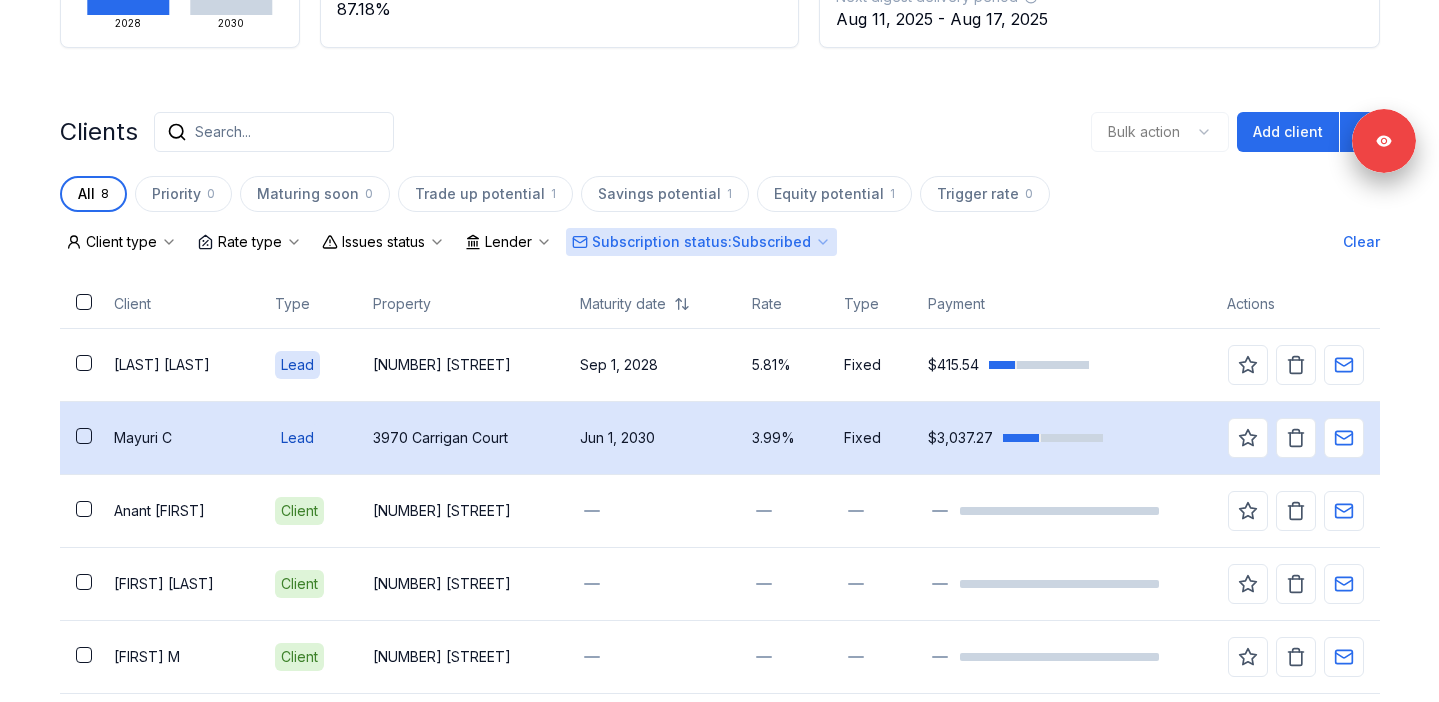 scroll, scrollTop: 471, scrollLeft: 0, axis: vertical 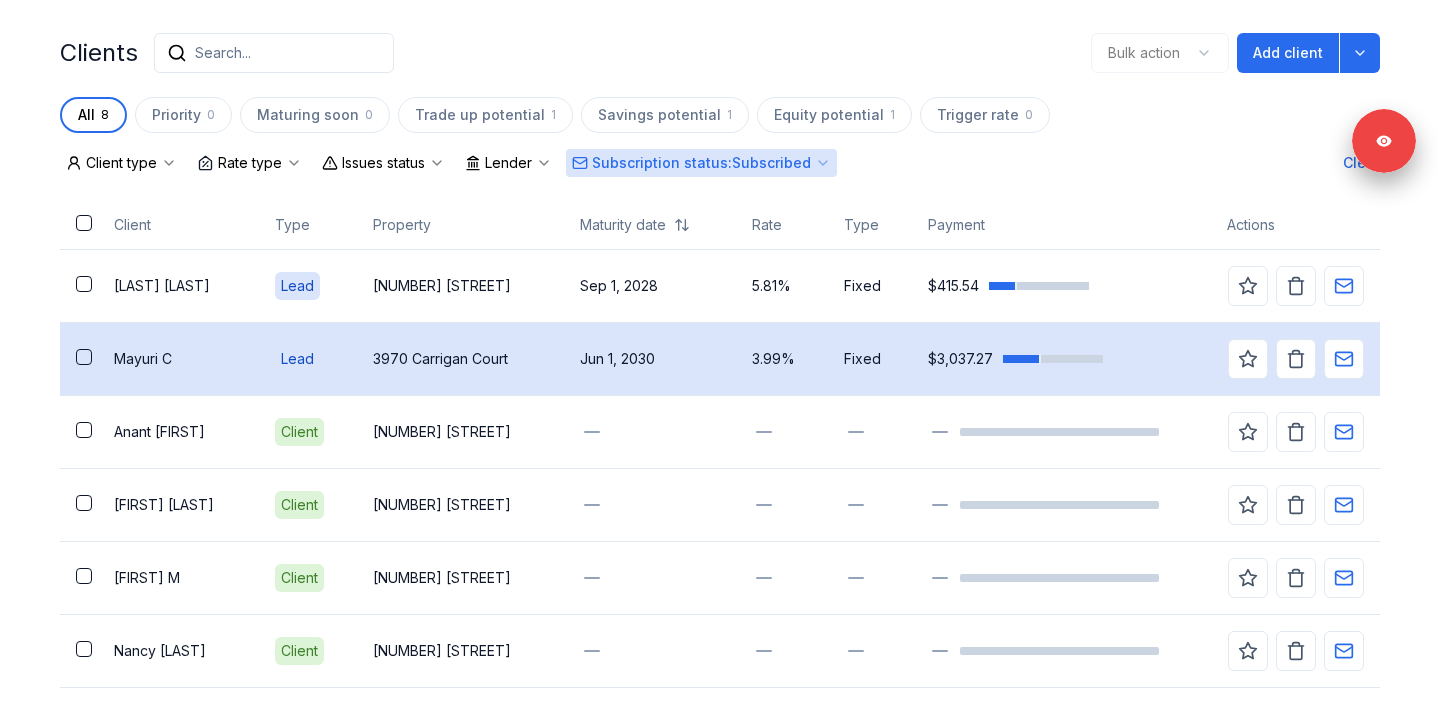 click on "[FIRST]   [LAST]" at bounding box center (178, 359) 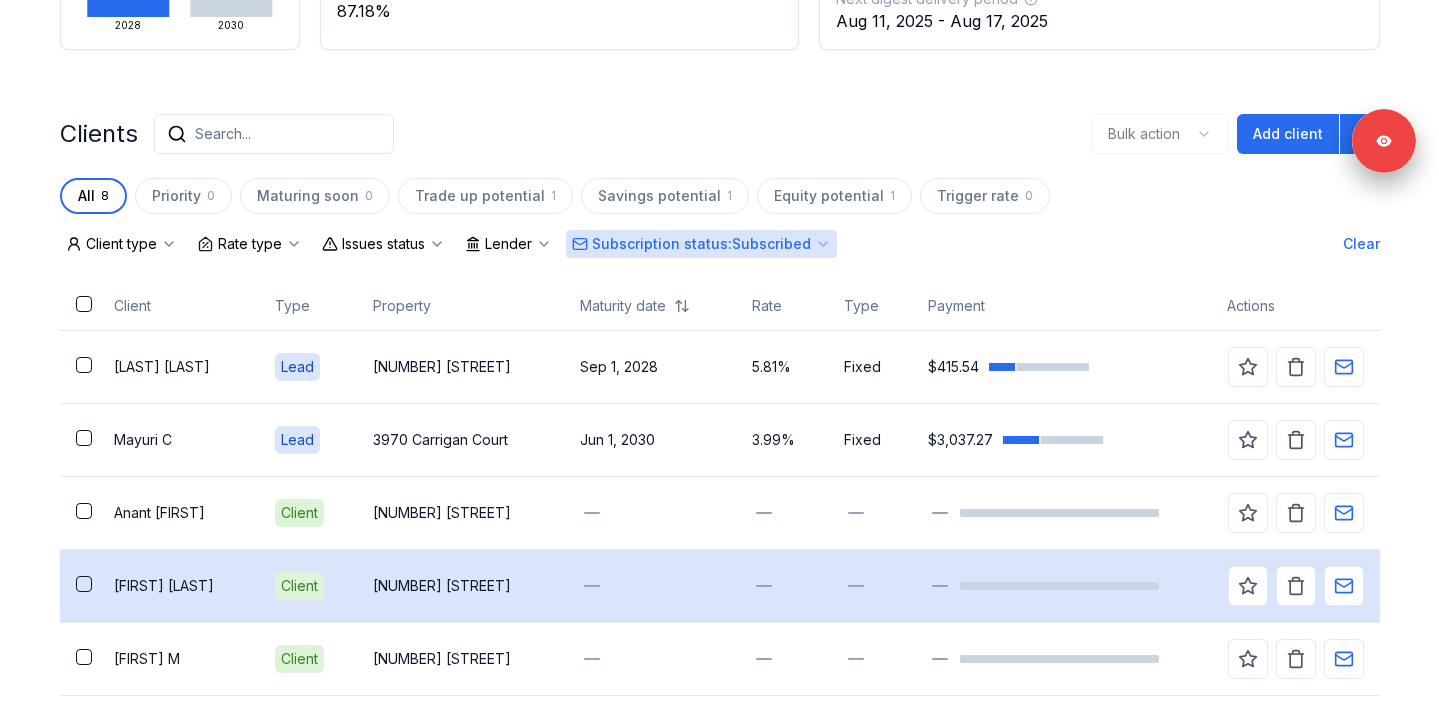 scroll, scrollTop: 499, scrollLeft: 0, axis: vertical 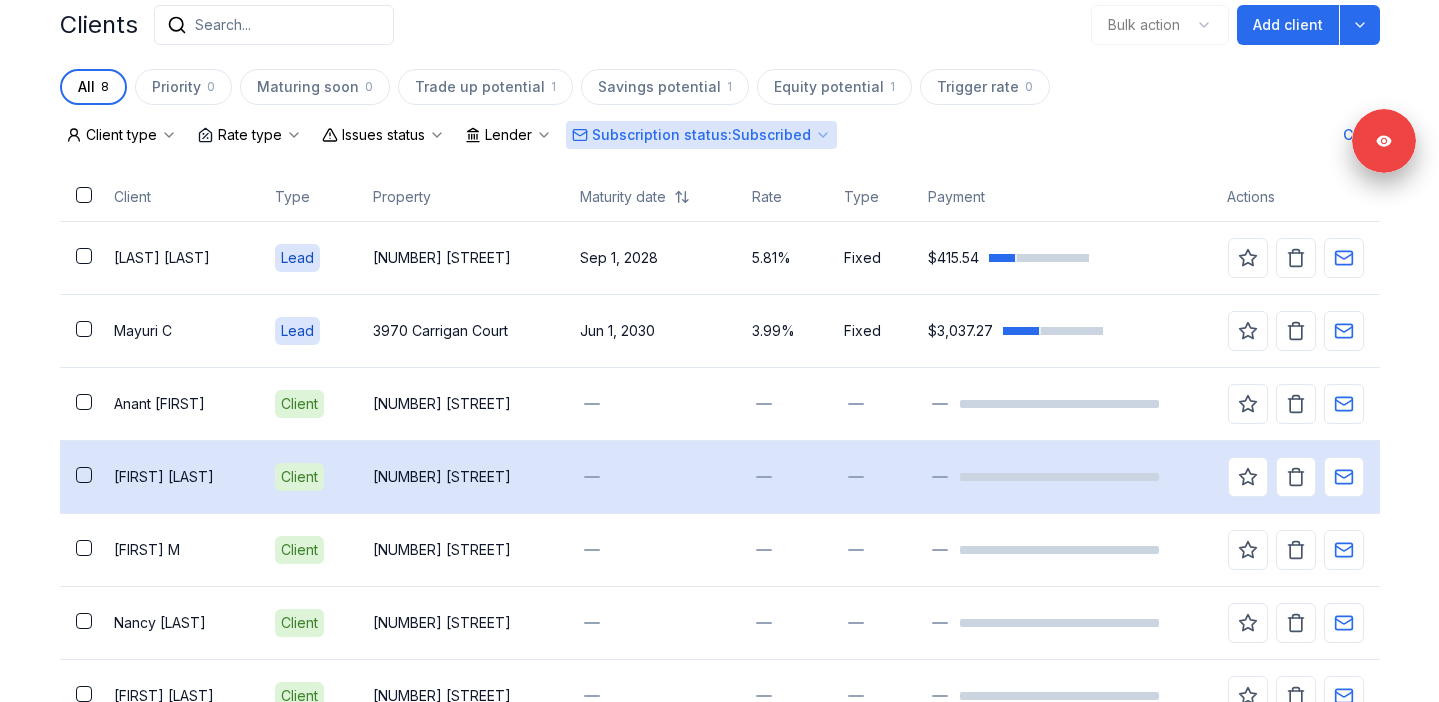 click on "Elyas   Badryhia" at bounding box center [178, 477] 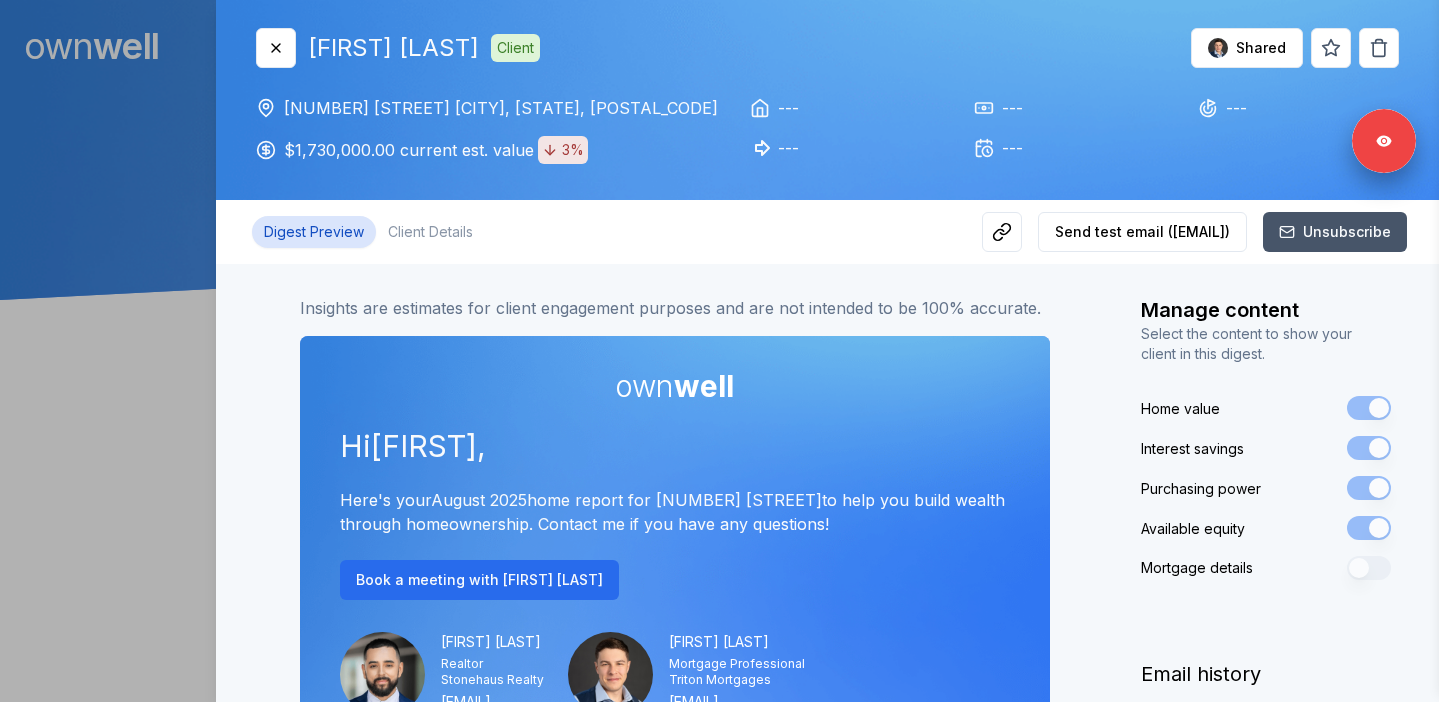 scroll, scrollTop: 0, scrollLeft: 0, axis: both 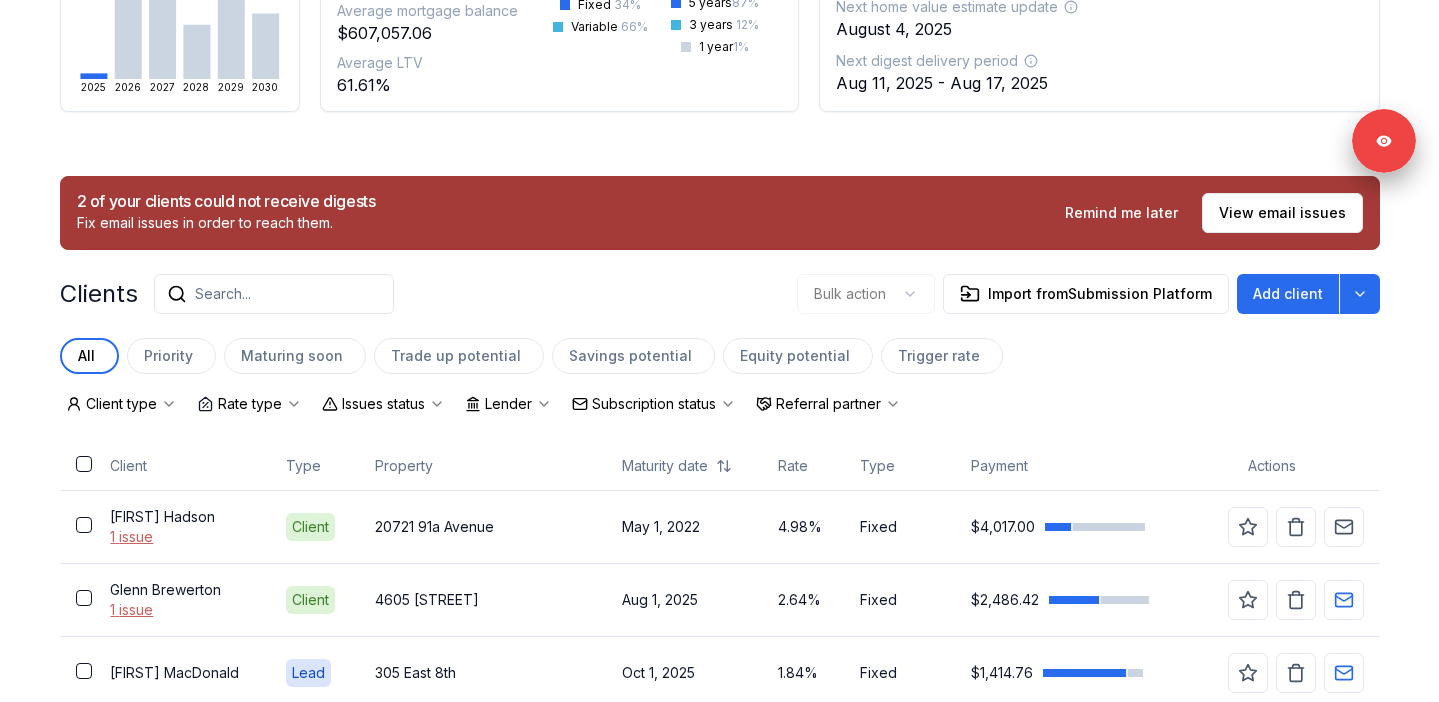 click on "Search..." at bounding box center [274, 294] 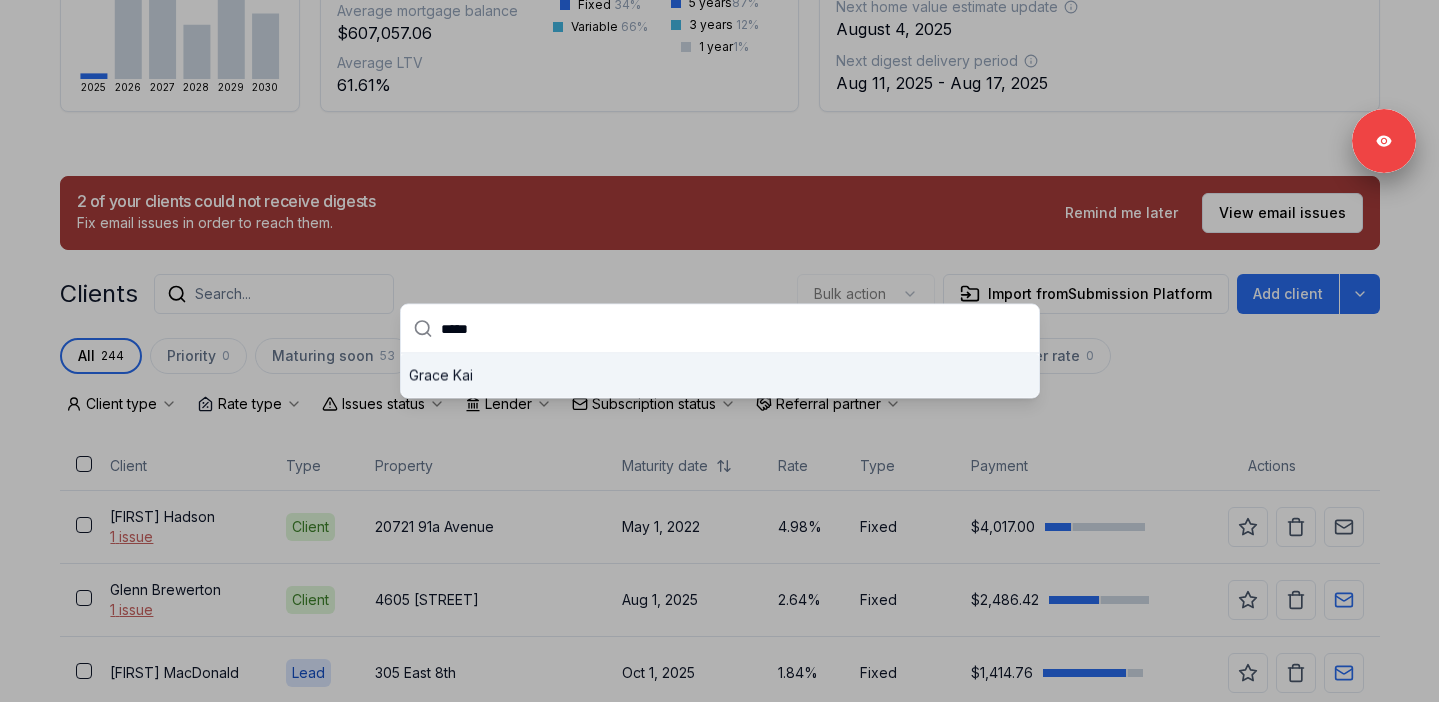 type on "*****" 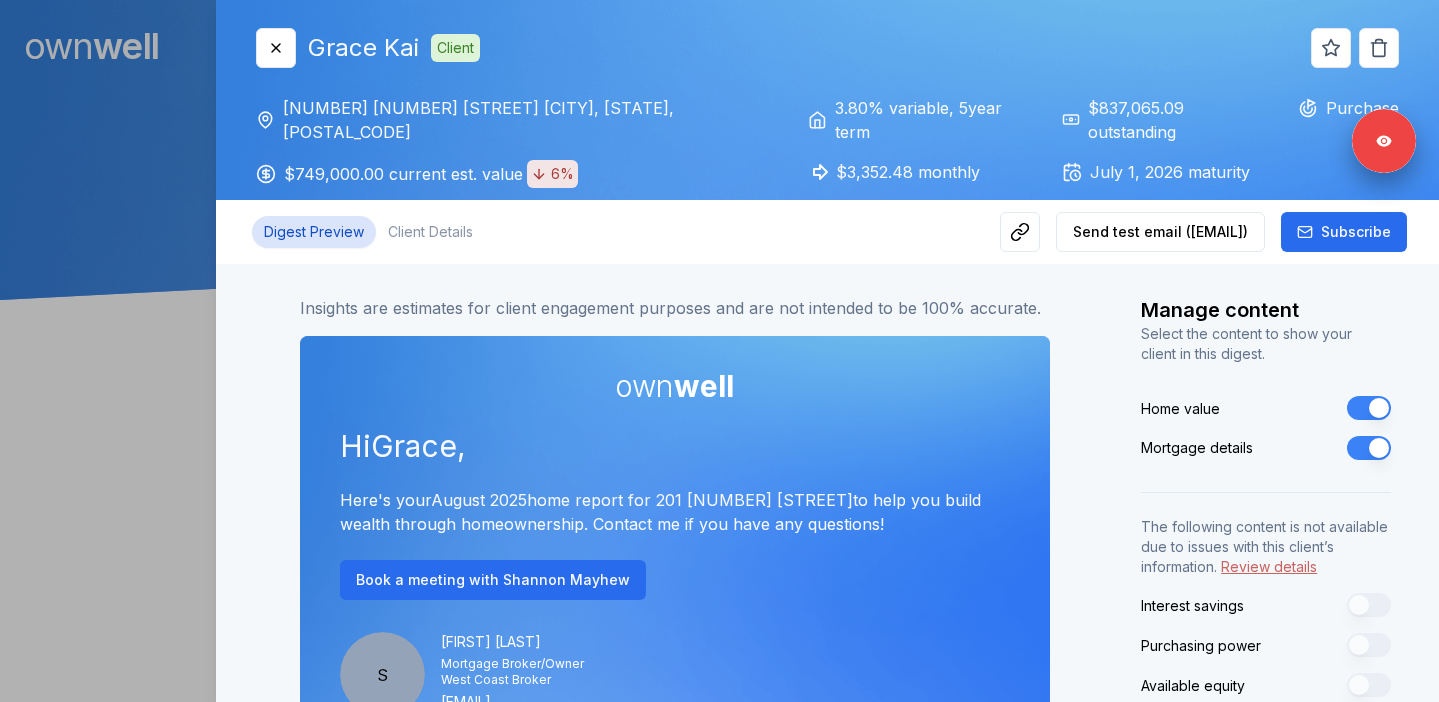 scroll, scrollTop: 0, scrollLeft: 0, axis: both 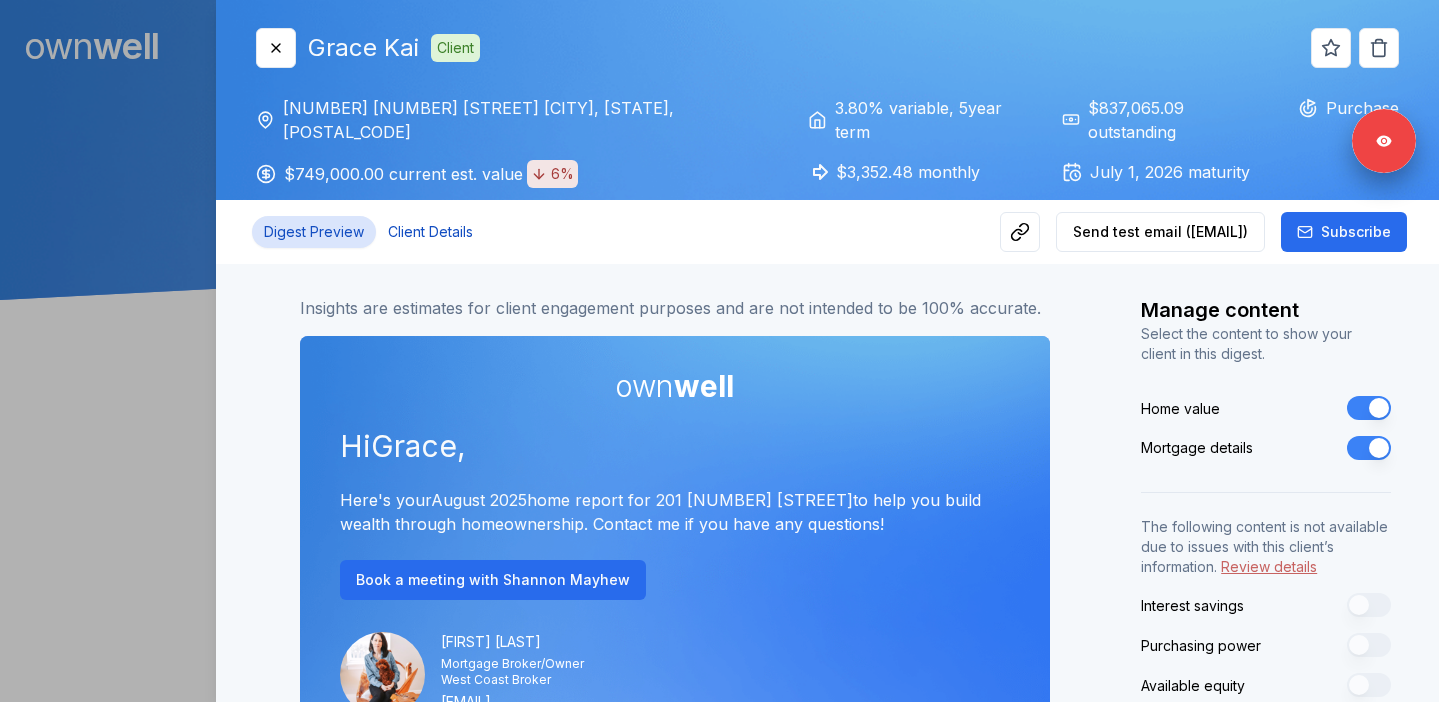 click on "Client Details" at bounding box center (430, 232) 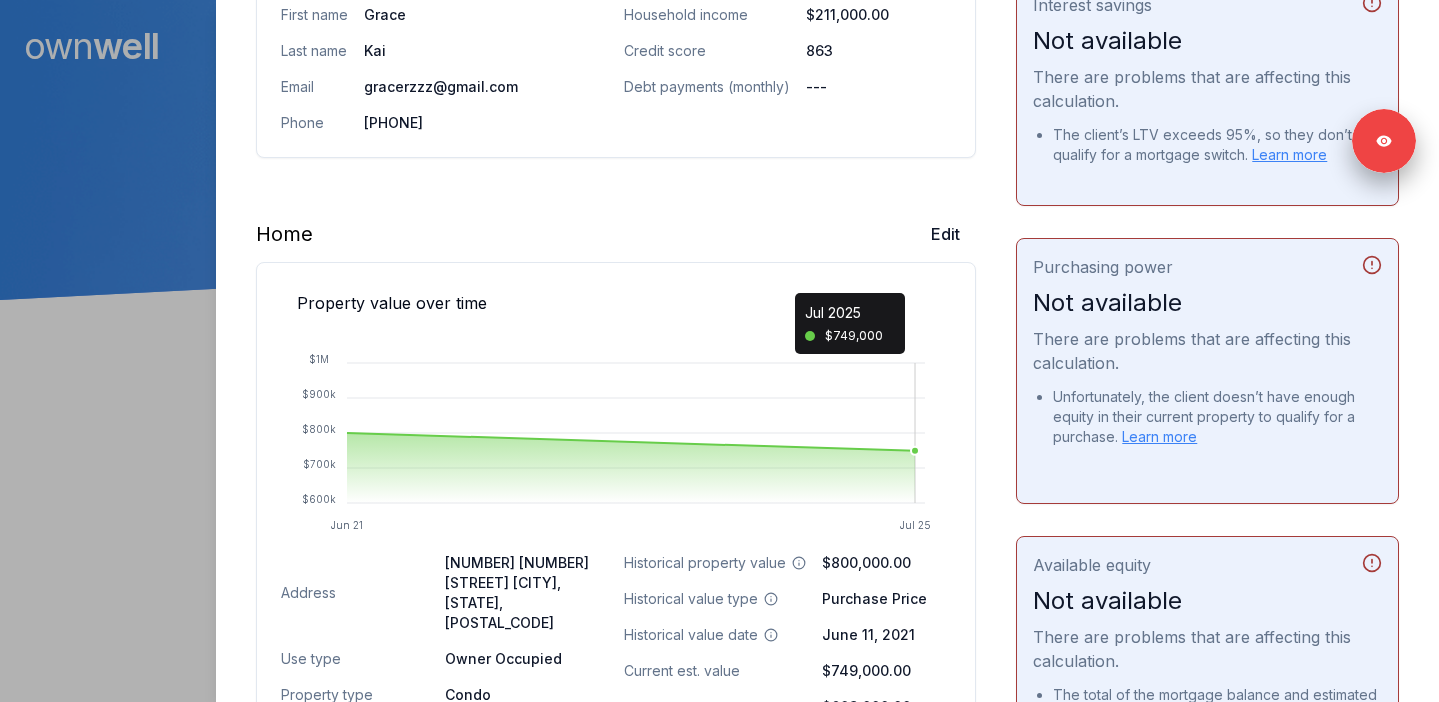 scroll, scrollTop: 571, scrollLeft: 0, axis: vertical 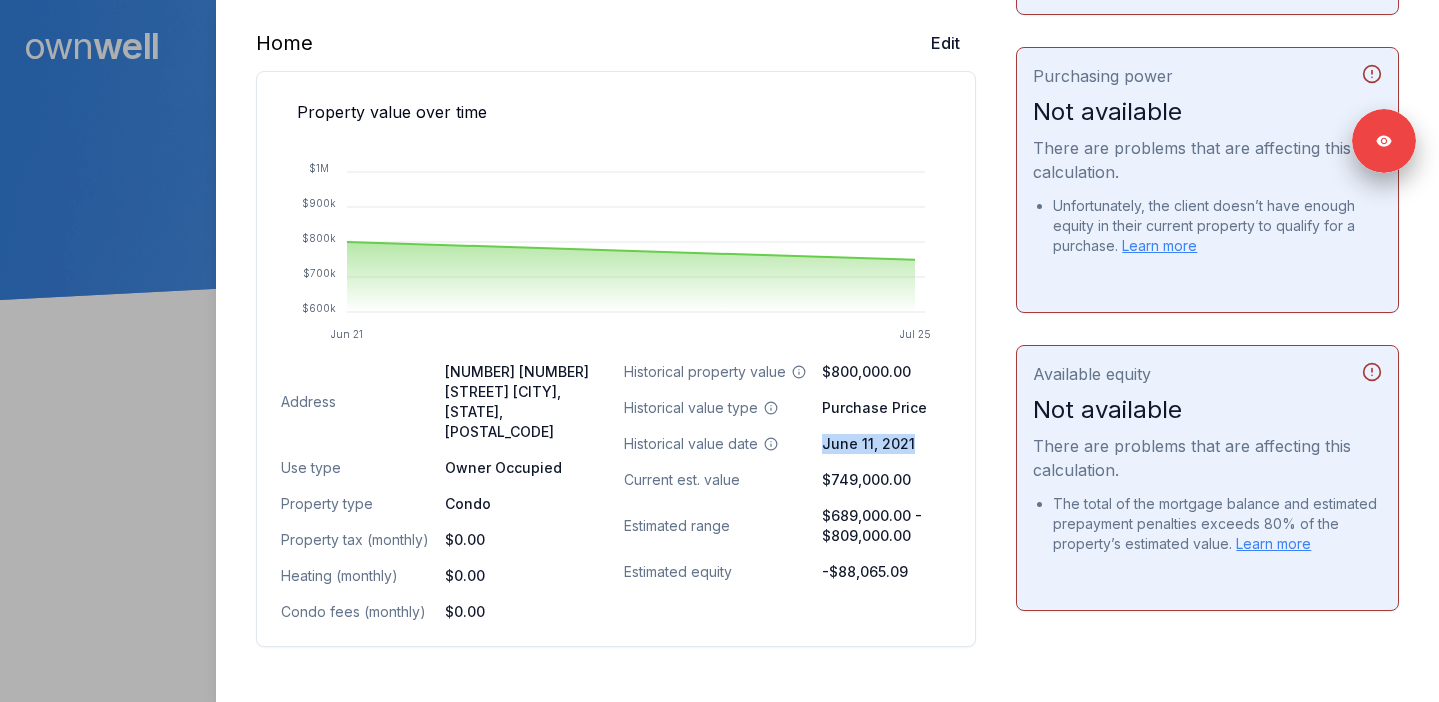 drag, startPoint x: 823, startPoint y: 446, endPoint x: 918, endPoint y: 449, distance: 95.047356 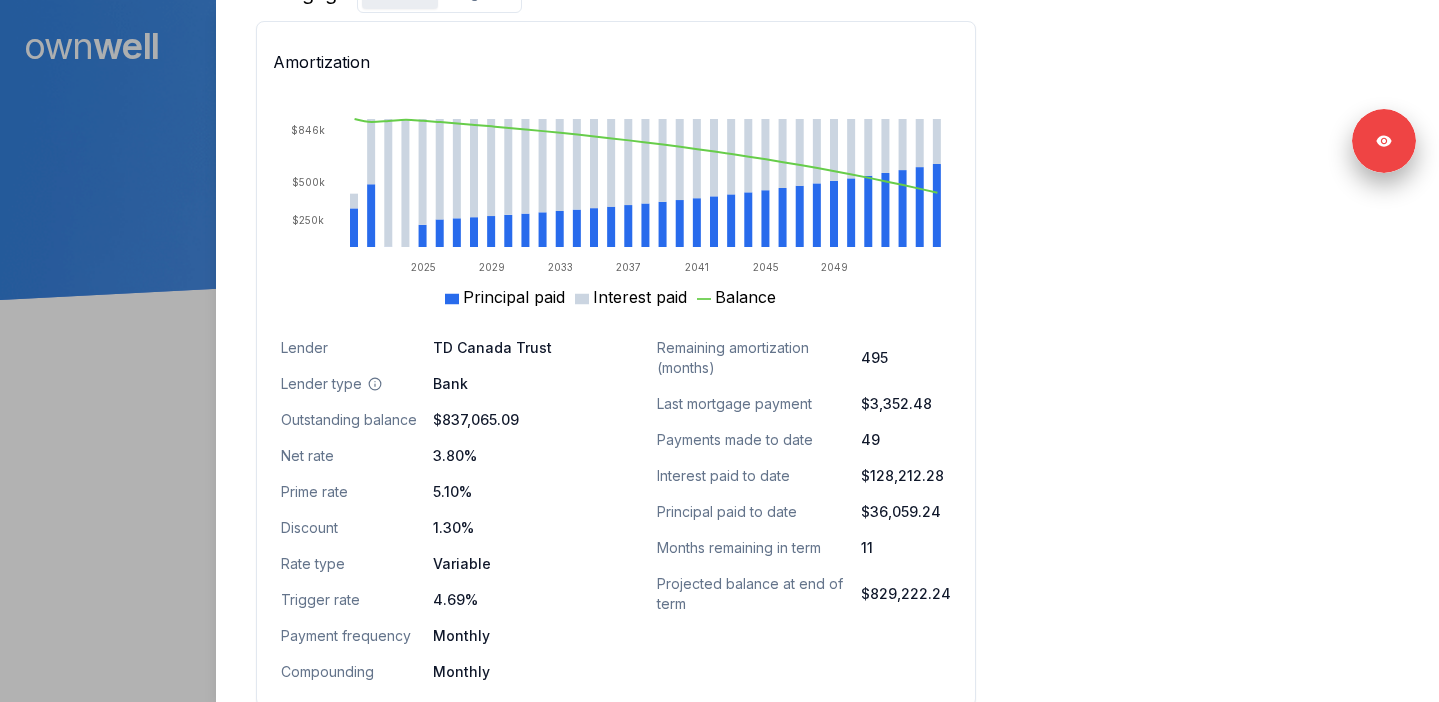 scroll, scrollTop: 1350, scrollLeft: 0, axis: vertical 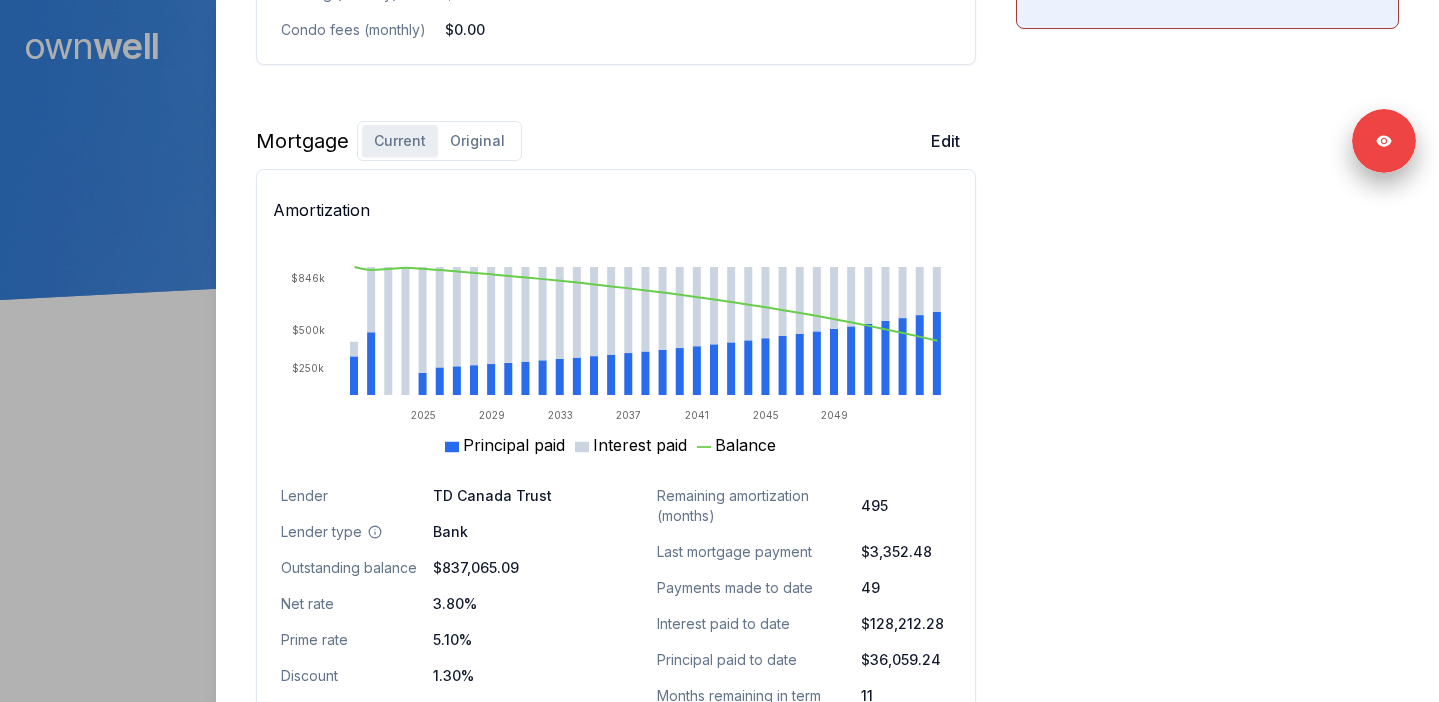 click on "Original" at bounding box center (477, 141) 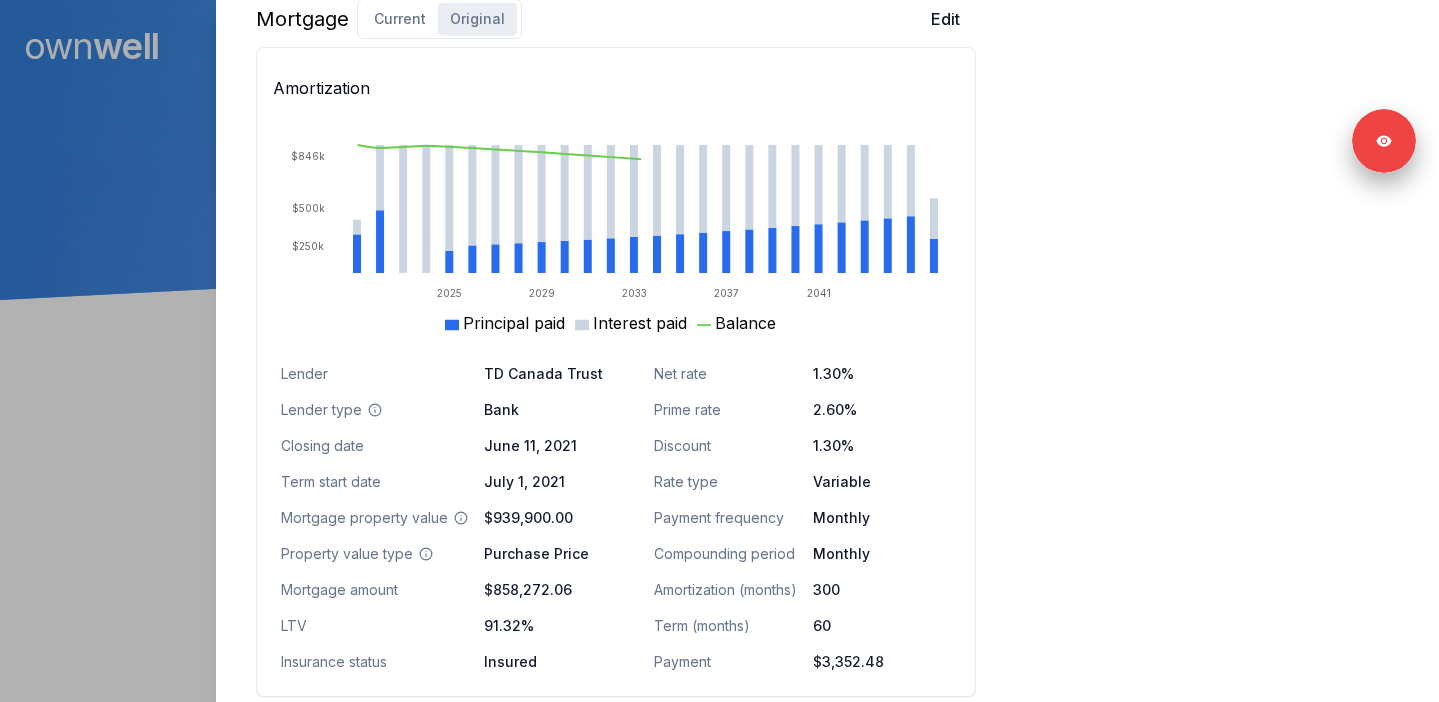 scroll, scrollTop: 1367, scrollLeft: 0, axis: vertical 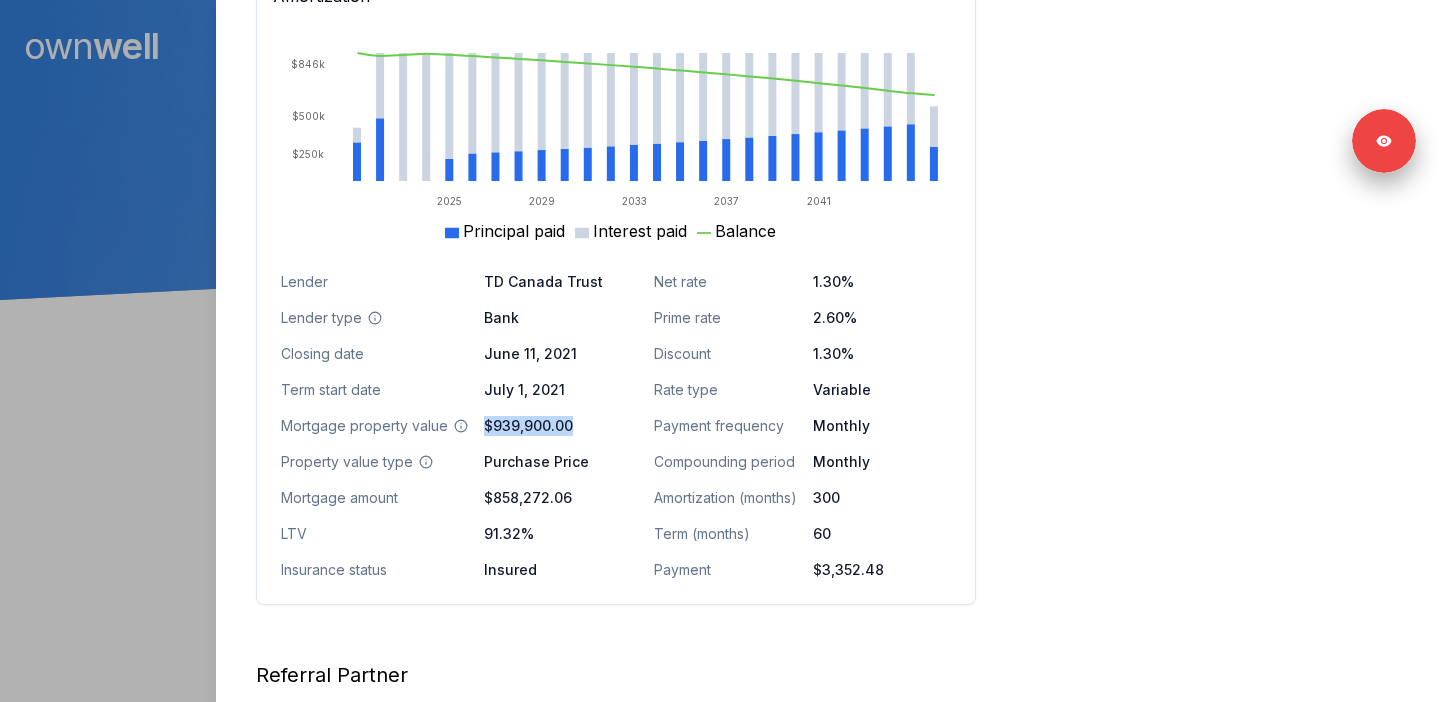 drag, startPoint x: 479, startPoint y: 403, endPoint x: 570, endPoint y: 403, distance: 91 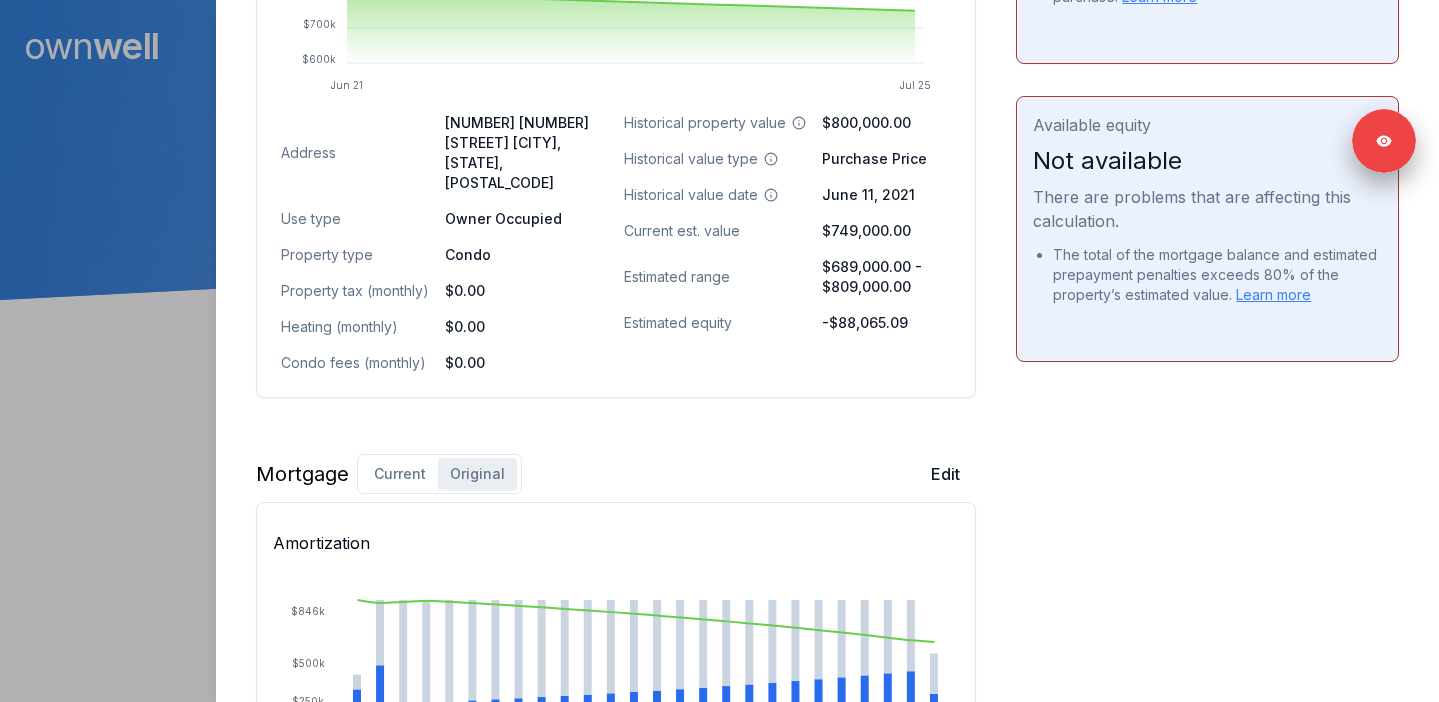 scroll, scrollTop: 767, scrollLeft: 0, axis: vertical 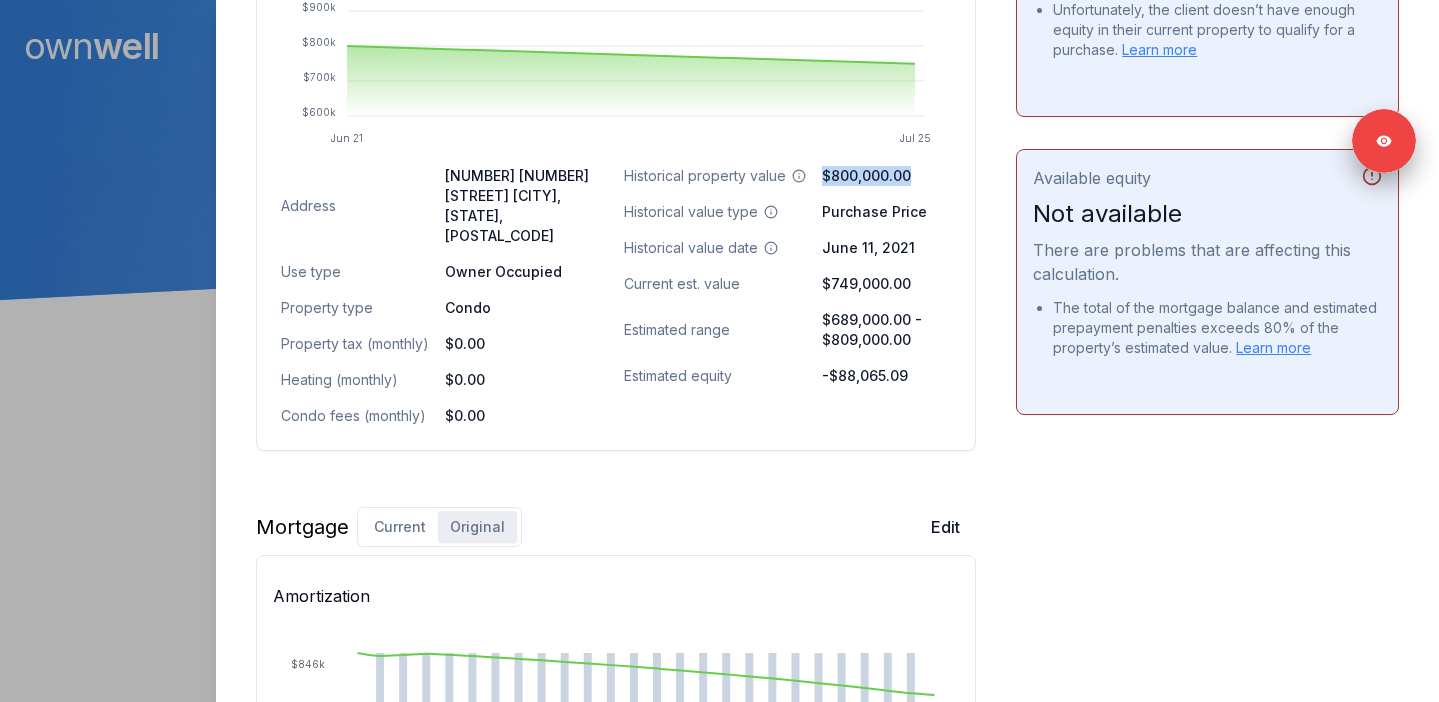 drag, startPoint x: 819, startPoint y: 175, endPoint x: 921, endPoint y: 177, distance: 102.01961 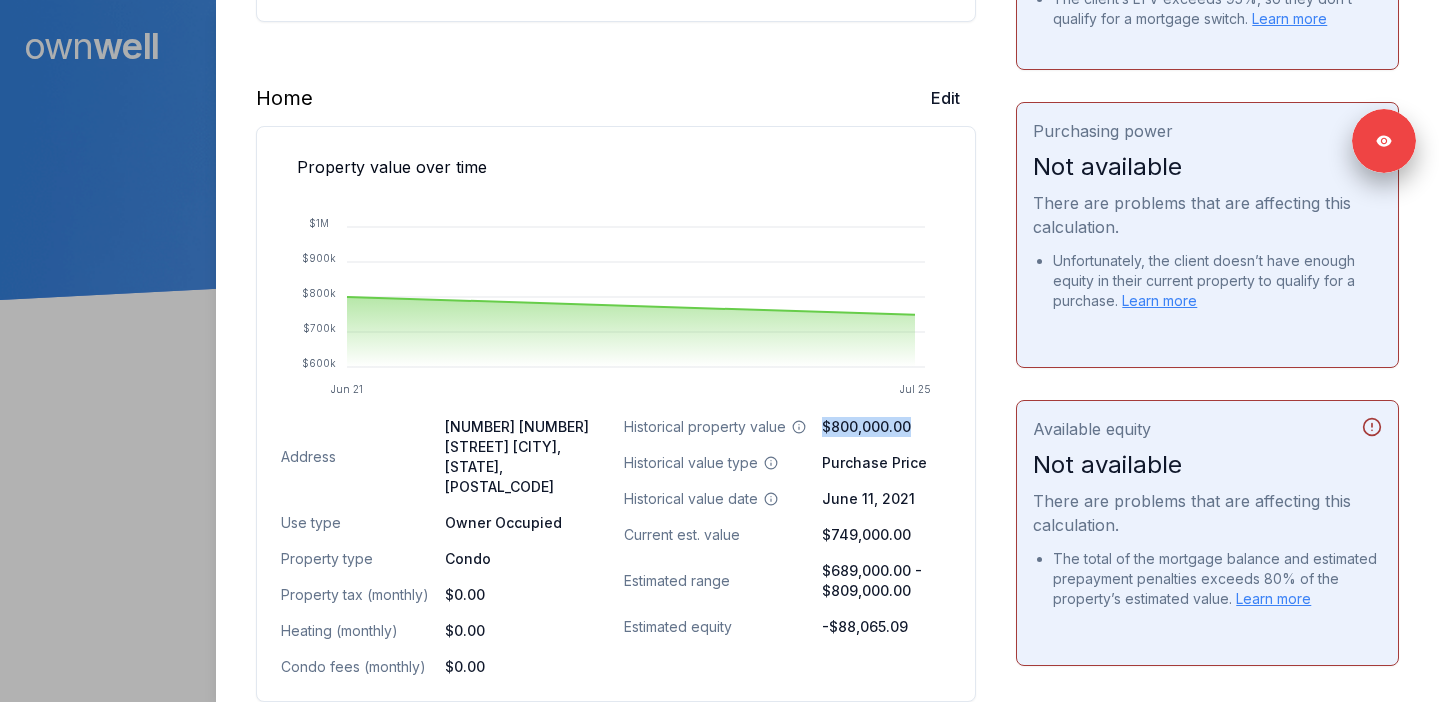 scroll, scrollTop: 507, scrollLeft: 0, axis: vertical 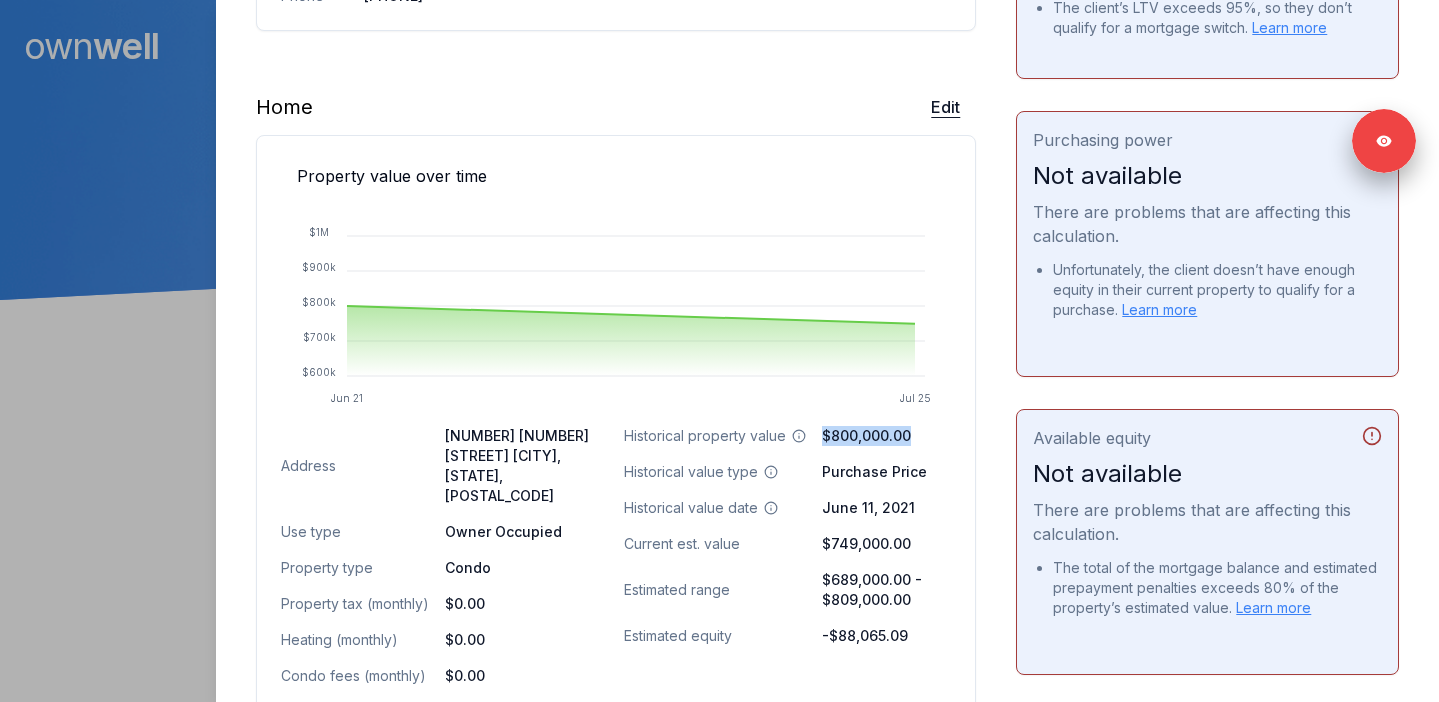 click on "Edit" at bounding box center (945, 107) 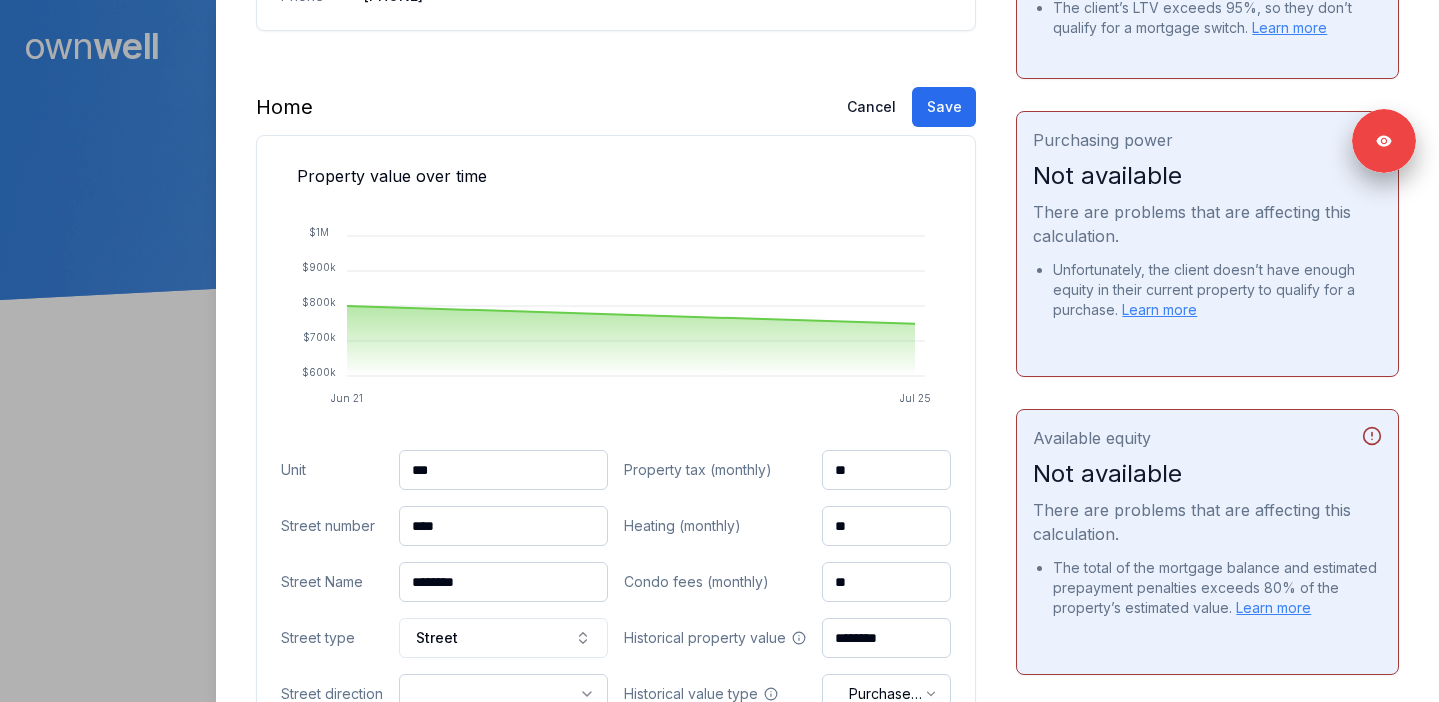 scroll, scrollTop: 862, scrollLeft: 0, axis: vertical 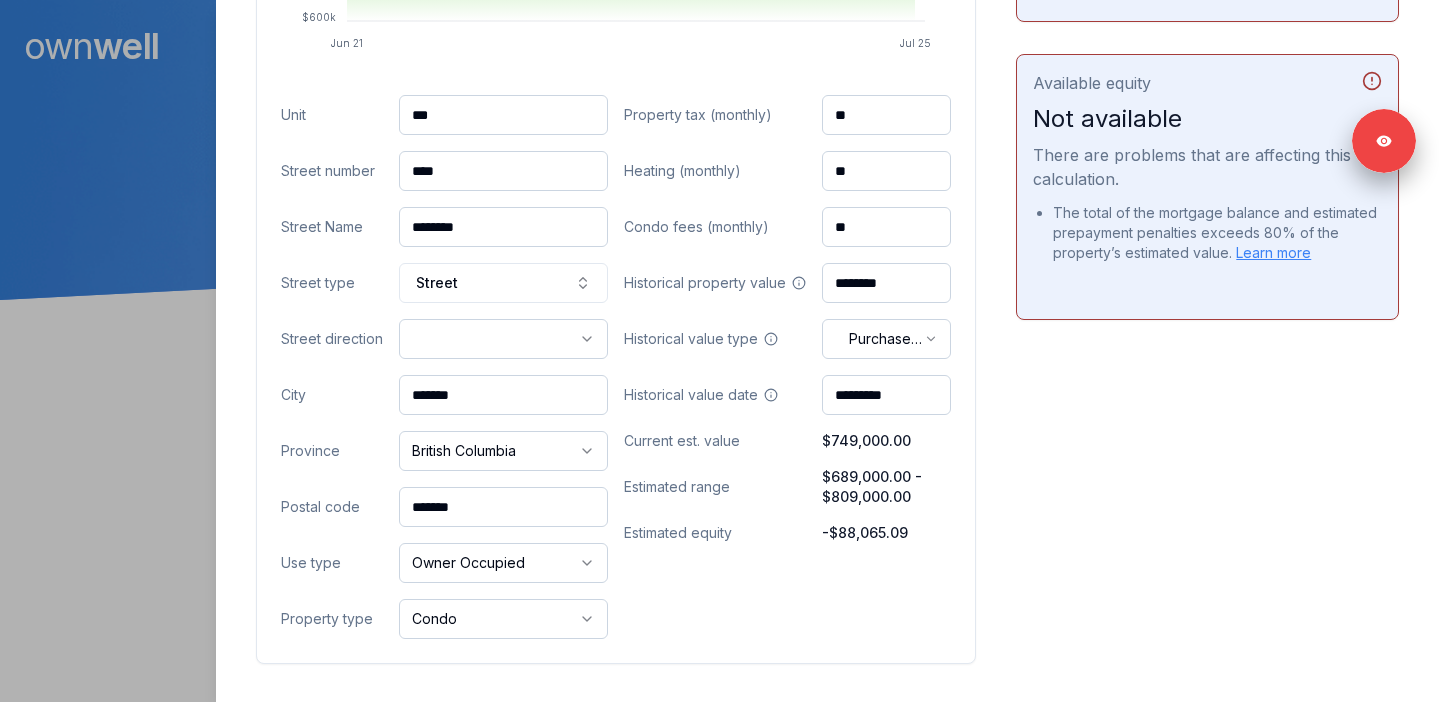 click on "Ownwell's platform is not optimized for mobile at this time.   For the best experience, please use a   desktop or laptop  to manage your account.   Note:  The   personalized homeownership reports   you generate for clients   are fully mobile-friendly   and can be easily viewed on any device. own well Dashboard Landing Page Adopt My Mortgage 244  of  300  clients used Purchase additional client capacity Signed in as Shannon Mayhew Sign out Close Grace   Kai Client 201 4352 Hastings Street Burnaby, BC, V5C 2J9 $749,000.00   current est. value 6% 3.80%   variable ,   5  year term $3,352.48   monthly   $837,065.09   outstanding July 1, 2026   maturity Purchase Digest Preview Client Details Send test email ( shannon@westcoastbroker.ca ) Subscribe Homeowner   Edit First name Grace Last name Kai Email gracerzzz@gmail.com Phone (778) 836-8868 Household income $211,000.00 Credit score 863 Debt payments (monthly) --- Home   Cancel Save Property value over time Jun 21 Jul 25 $600k $700k $800k $900k $1M     Submit Unit *" at bounding box center (719, 150) 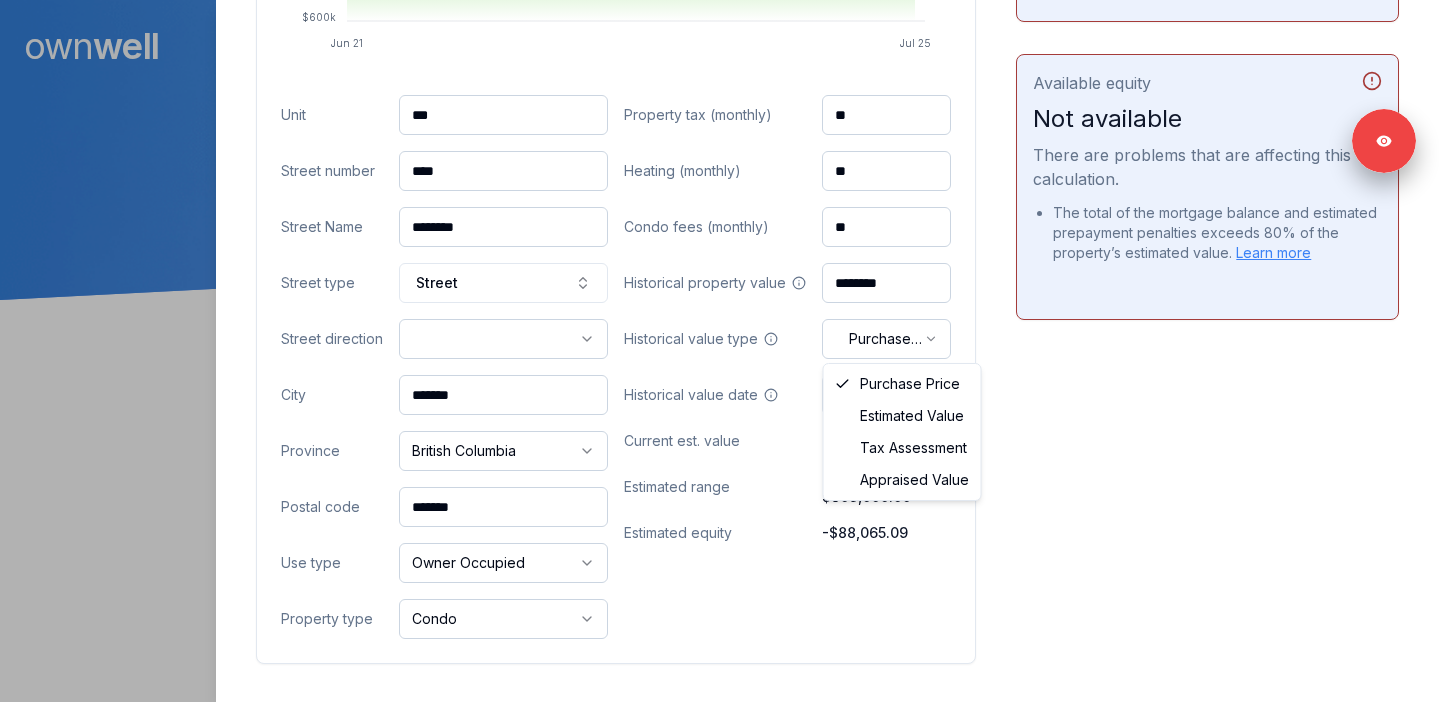 click on "Ownwell's platform is not optimized for mobile at this time.   For the best experience, please use a   desktop or laptop  to manage your account.   Note:  The   personalized homeownership reports   you generate for clients   are fully mobile-friendly   and can be easily viewed on any device. own well Dashboard Landing Page Adopt My Mortgage 244  of  300  clients used Purchase additional client capacity Signed in as Shannon Mayhew Sign out Close Grace   Kai Client 201 4352 Hastings Street Burnaby, BC, V5C 2J9 $749,000.00   current est. value 6% 3.80%   variable ,   5  year term $3,352.48   monthly   $837,065.09   outstanding July 1, 2026   maturity Purchase Digest Preview Client Details Send test email ( shannon@westcoastbroker.ca ) Subscribe Homeowner   Edit First name Grace Last name Kai Email gracerzzz@gmail.com Phone (778) 836-8868 Household income $211,000.00 Credit score 863 Debt payments (monthly) --- Home   Cancel Save Property value over time Jun 21 Jul 25 $600k $700k $800k $900k $1M     Submit Unit *" at bounding box center [719, 150] 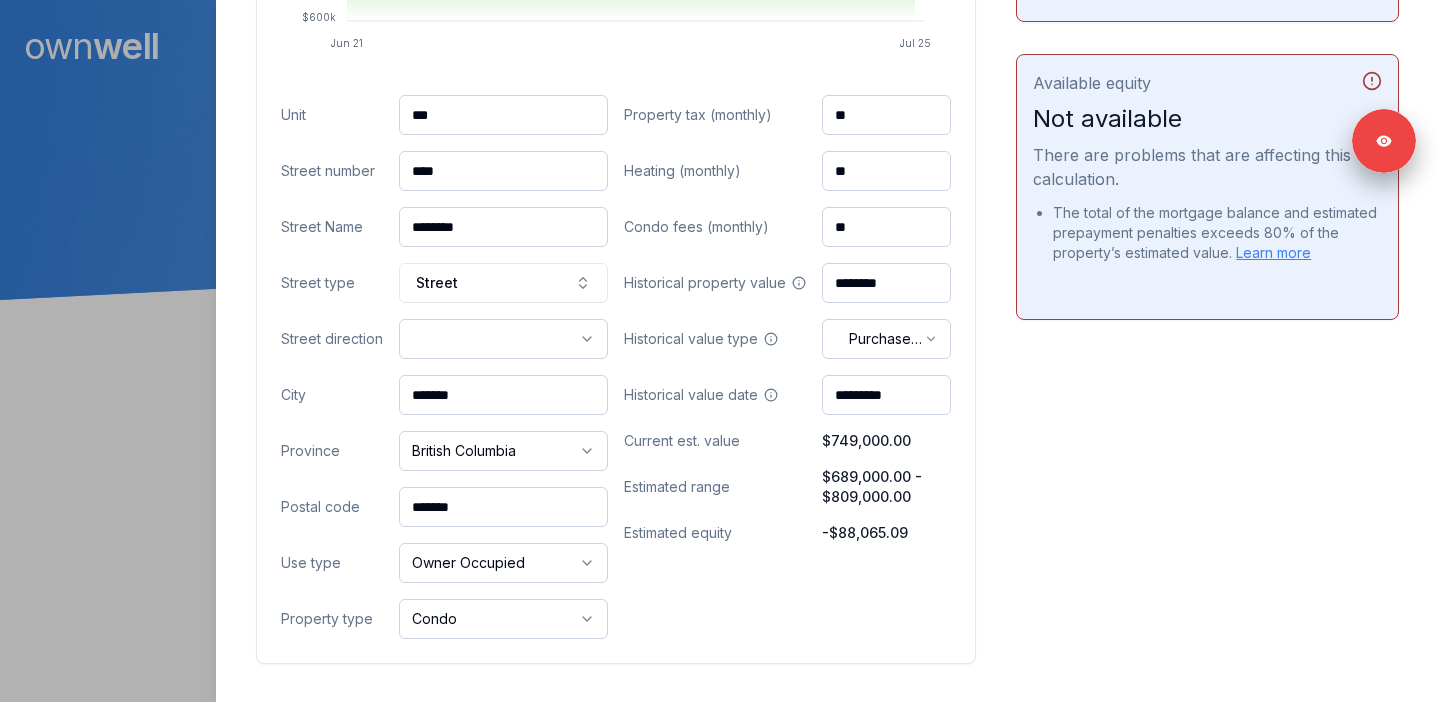 click on "Ownwell's platform is not optimized for mobile at this time.   For the best experience, please use a   desktop or laptop  to manage your account.   Note:  The   personalized homeownership reports   you generate for clients   are fully mobile-friendly   and can be easily viewed on any device. own well Dashboard Landing Page Adopt My Mortgage 244  of  300  clients used Purchase additional client capacity Signed in as Shannon Mayhew Sign out Close Grace   Kai Client 201 4352 Hastings Street Burnaby, BC, V5C 2J9 $749,000.00   current est. value 6% 3.80%   variable ,   5  year term $3,352.48   monthly   $837,065.09   outstanding July 1, 2026   maturity Purchase Digest Preview Client Details Send test email ( shannon@westcoastbroker.ca ) Subscribe Homeowner   Edit First name Grace Last name Kai Email gracerzzz@gmail.com Phone (778) 836-8868 Household income $211,000.00 Credit score 863 Debt payments (monthly) --- Home   Cancel Save Property value over time Jun 21 Jul 25 $600k $700k $800k $900k $1M     Submit Unit *" at bounding box center [719, 150] 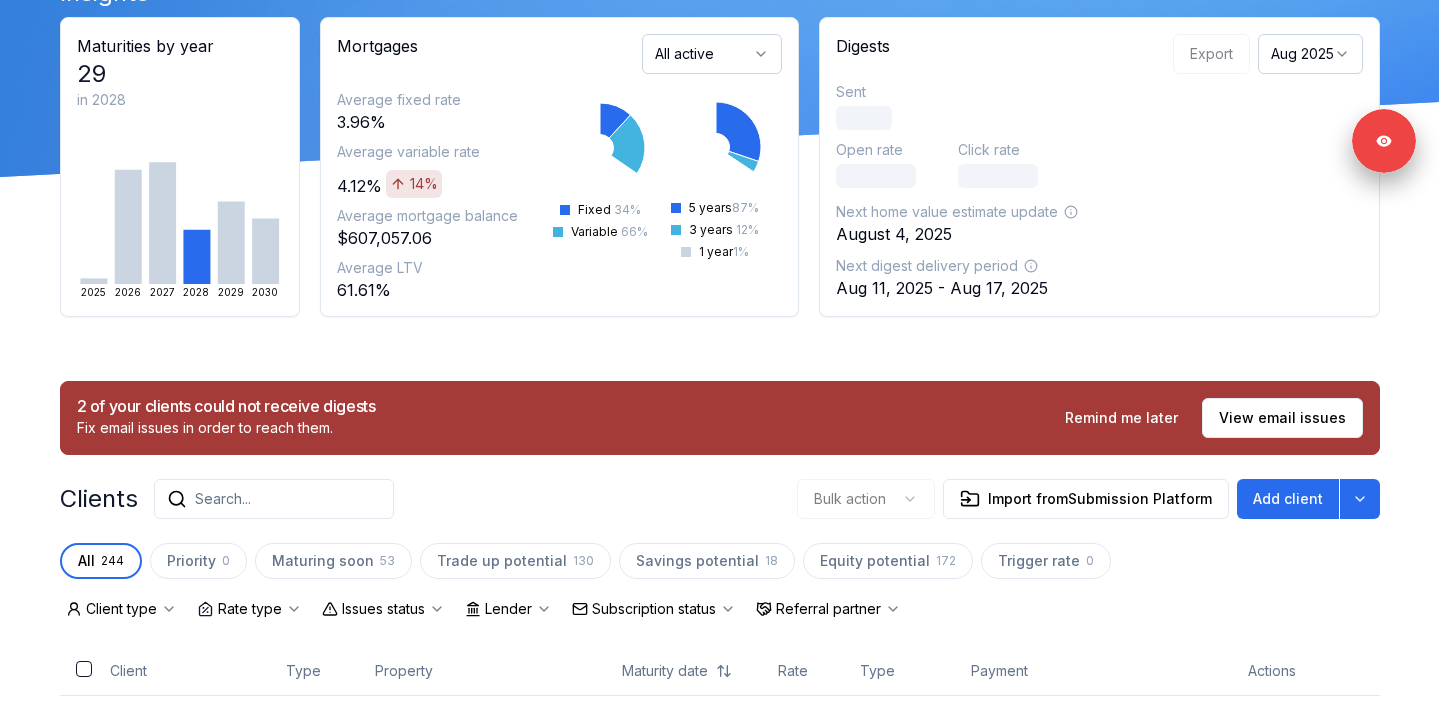 scroll, scrollTop: 229, scrollLeft: 0, axis: vertical 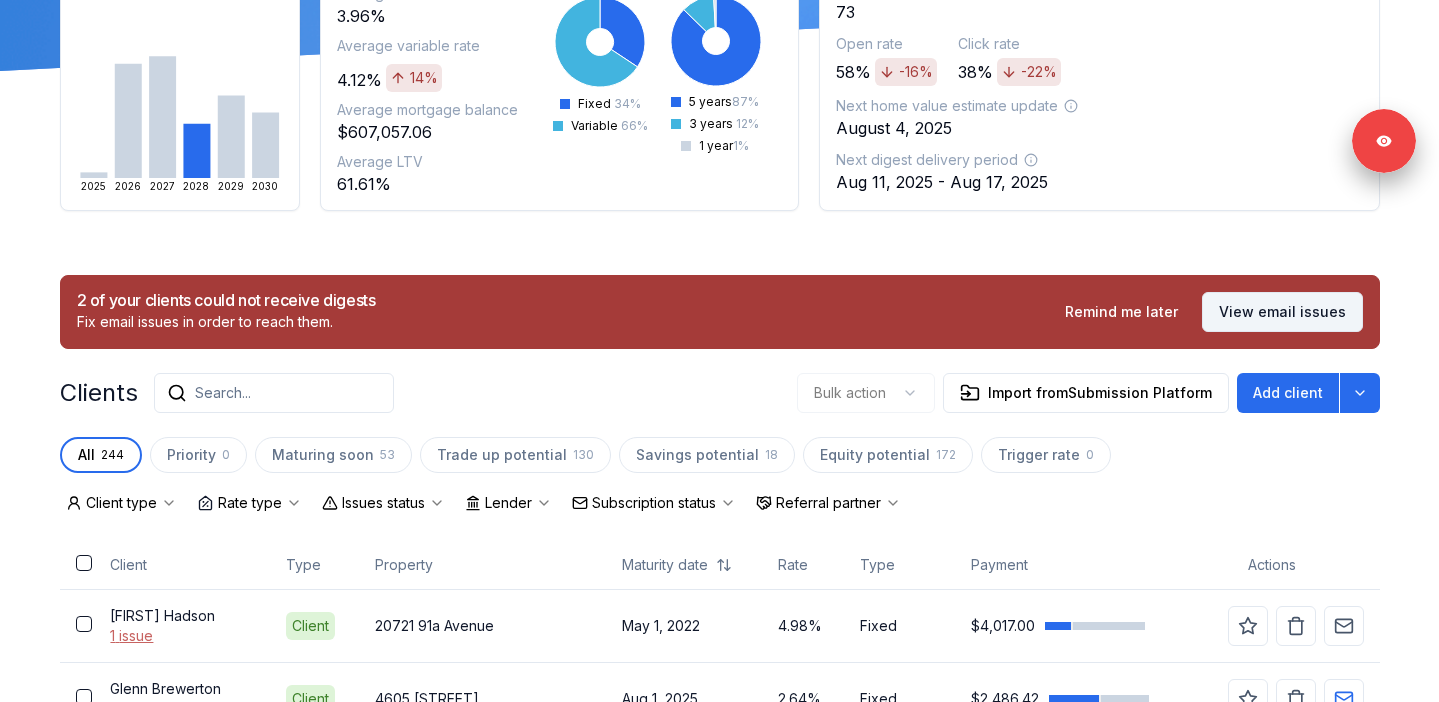 click on "View email issues" at bounding box center [1282, 312] 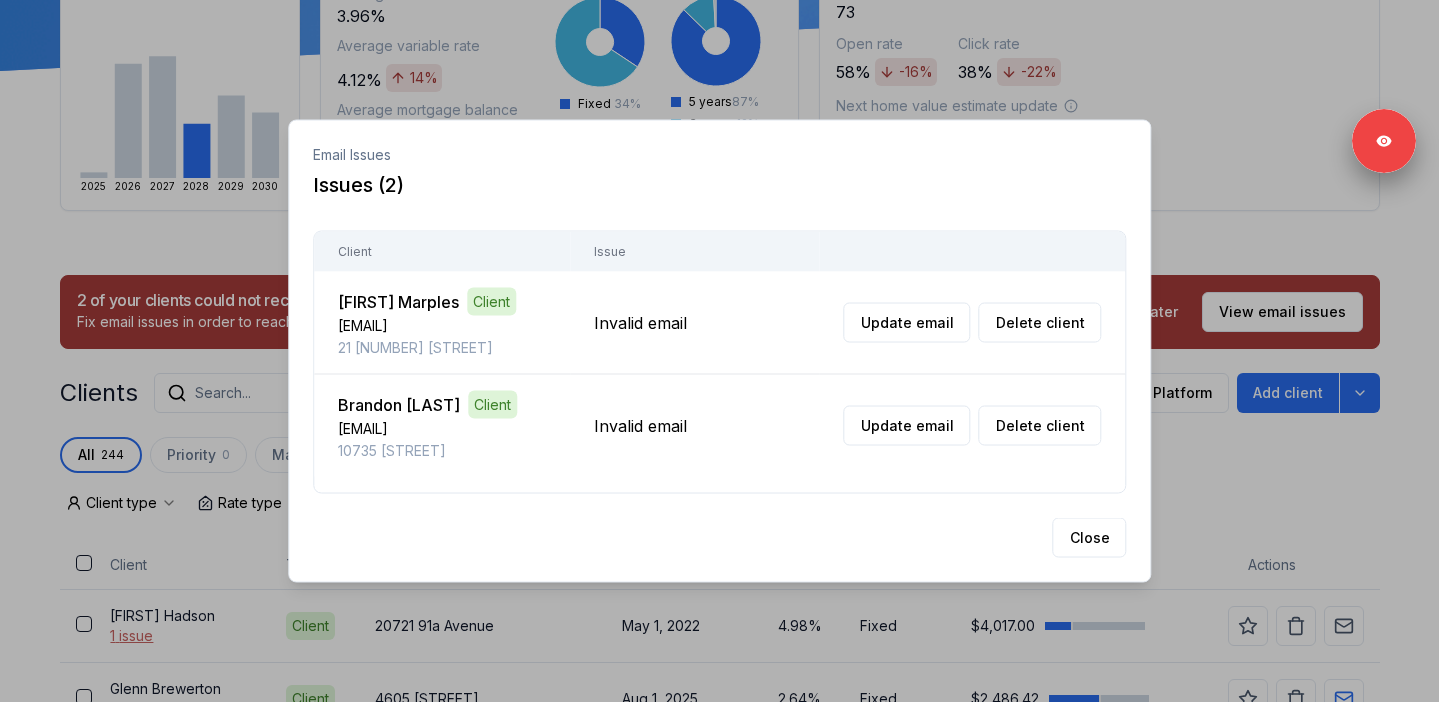 click at bounding box center (719, 351) 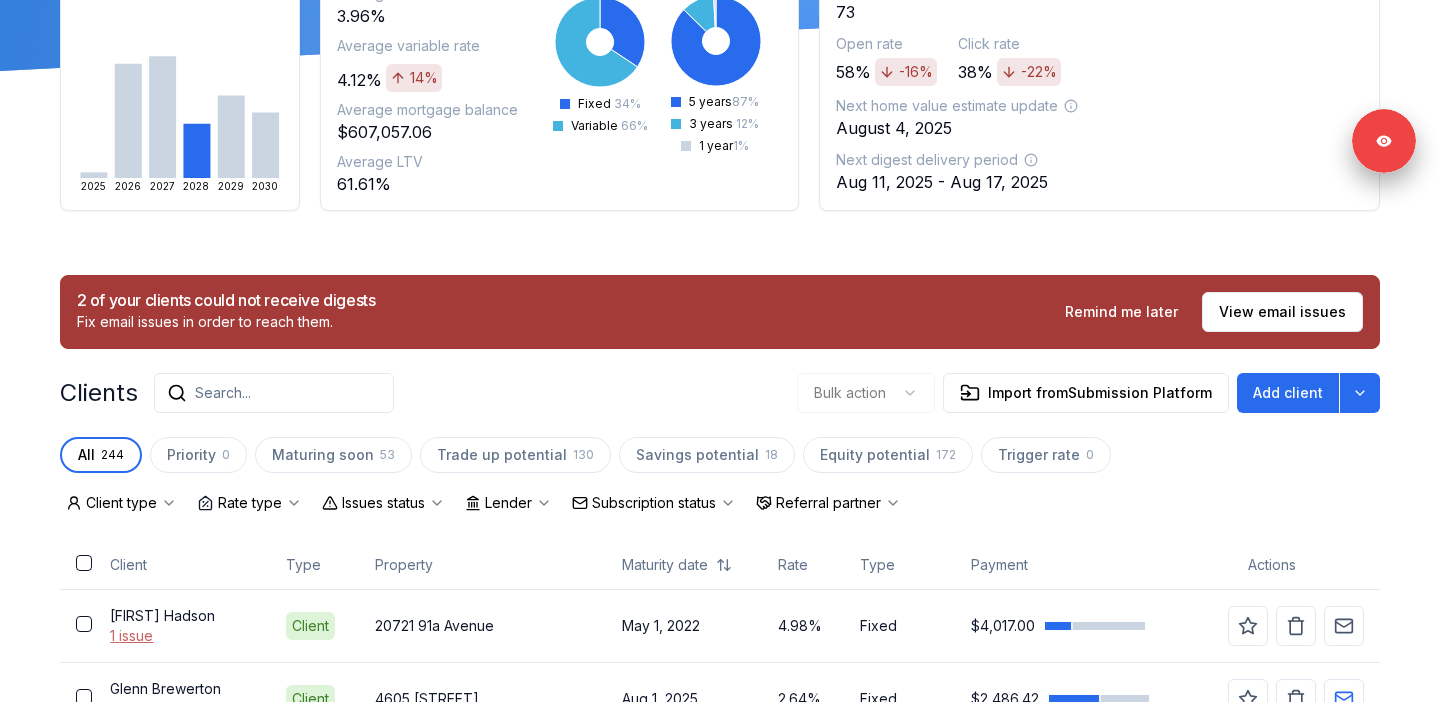click on "Search..." at bounding box center (274, 393) 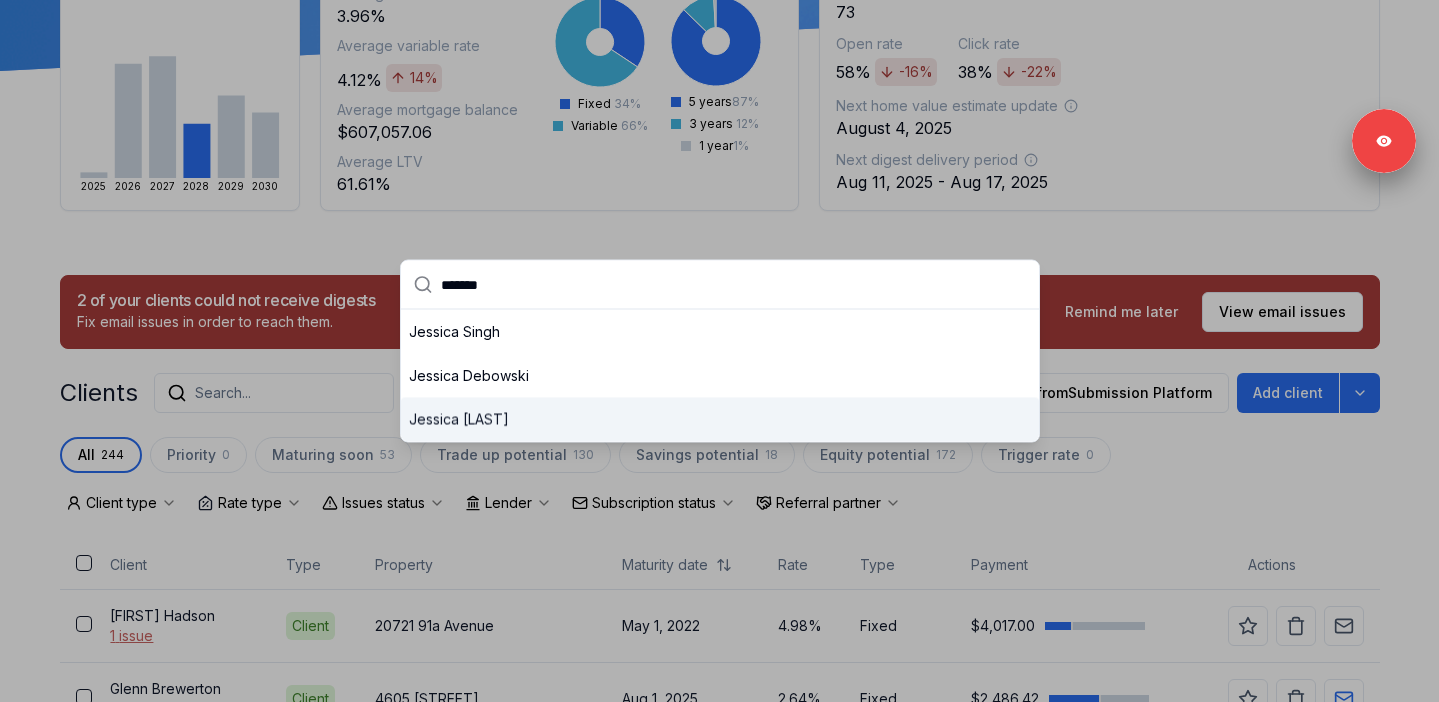 type on "*******" 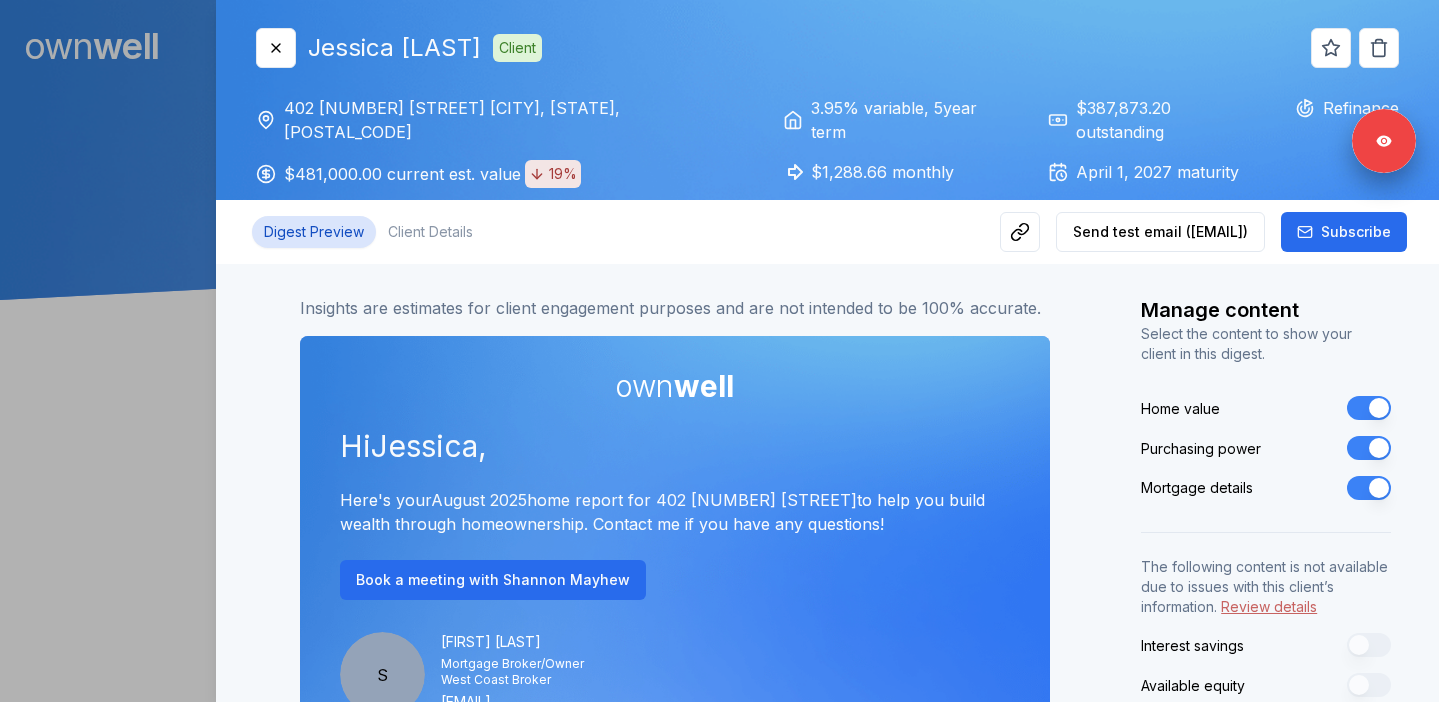 scroll, scrollTop: 0, scrollLeft: 0, axis: both 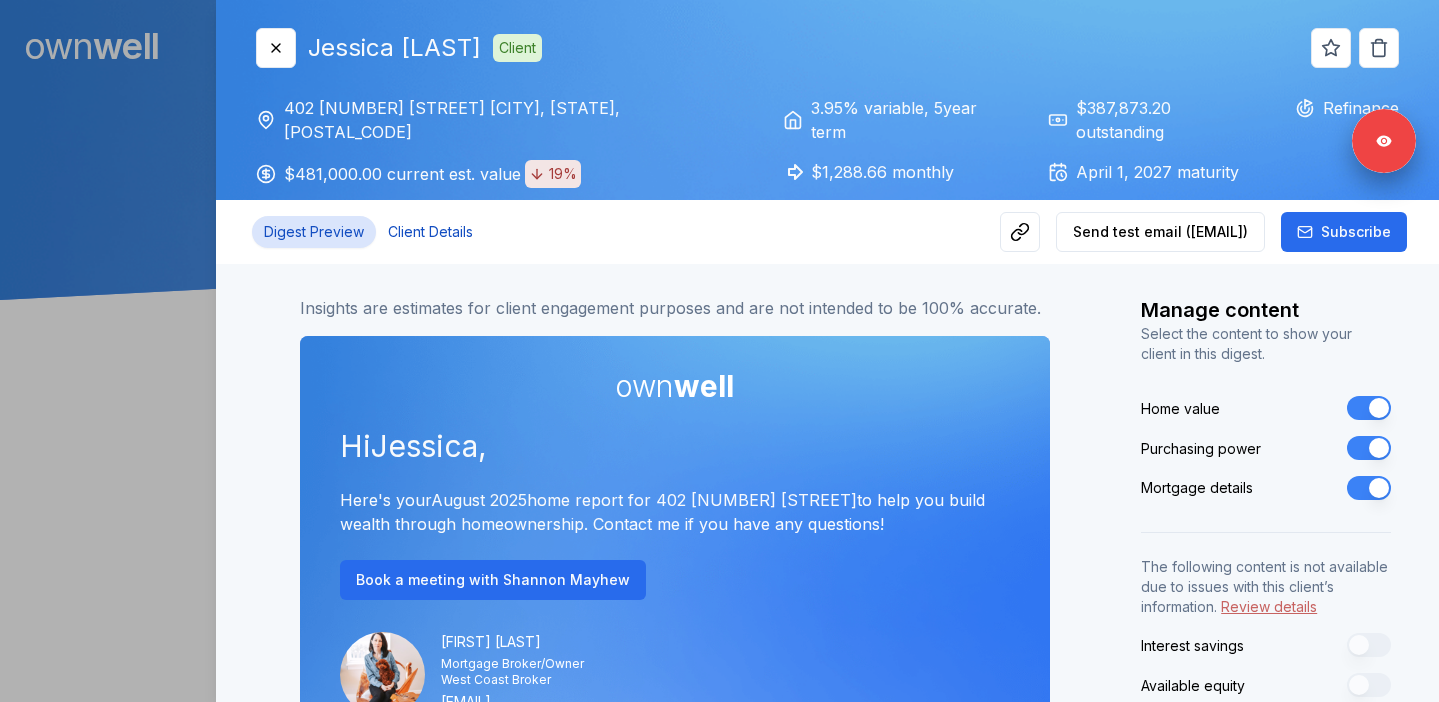 click on "Client Details" at bounding box center (430, 232) 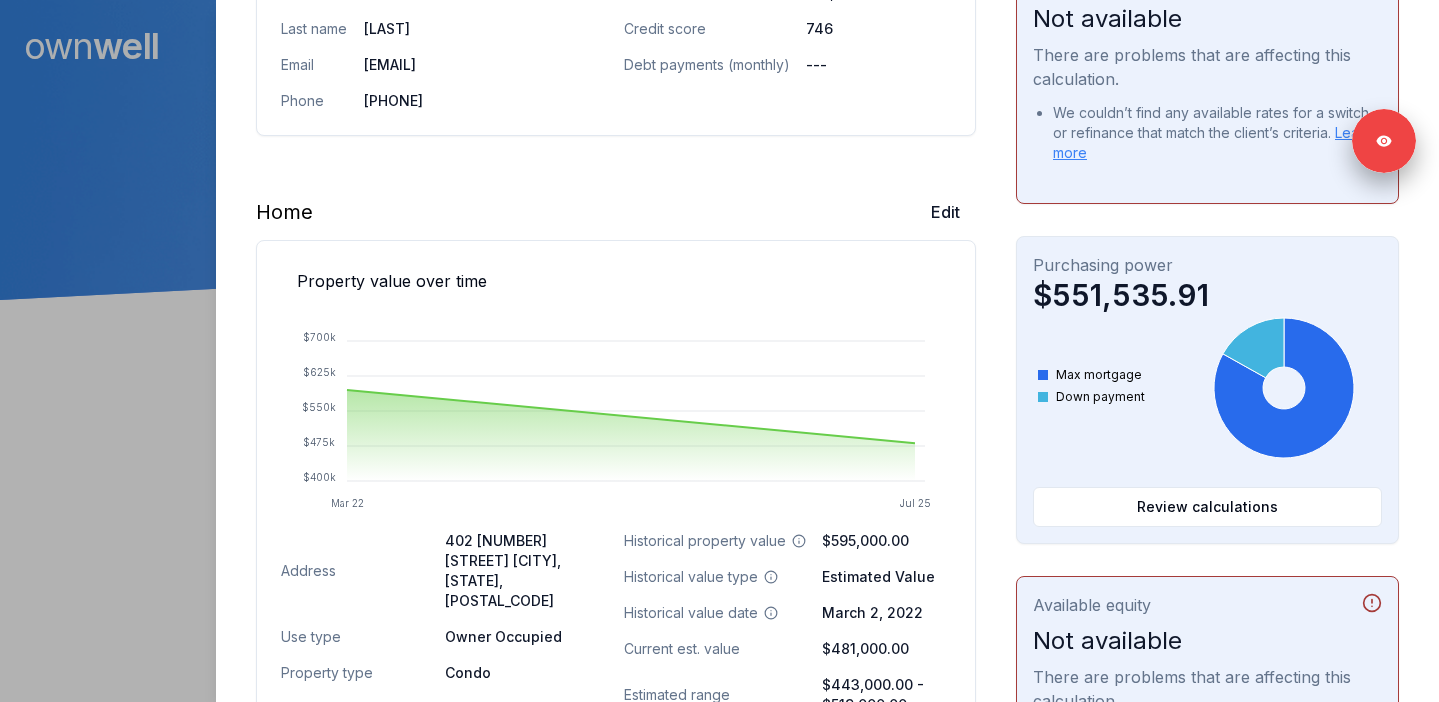 scroll, scrollTop: 424, scrollLeft: 0, axis: vertical 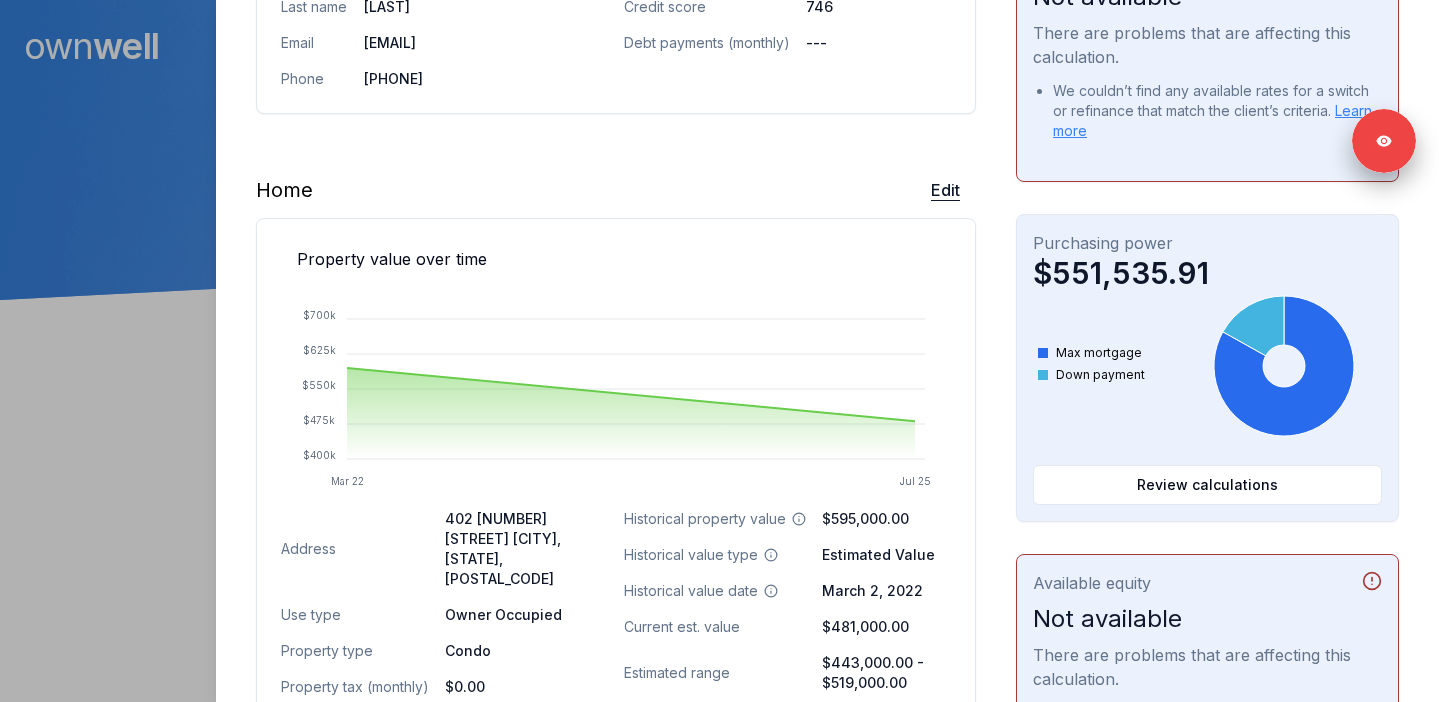 click on "Edit" at bounding box center [945, 190] 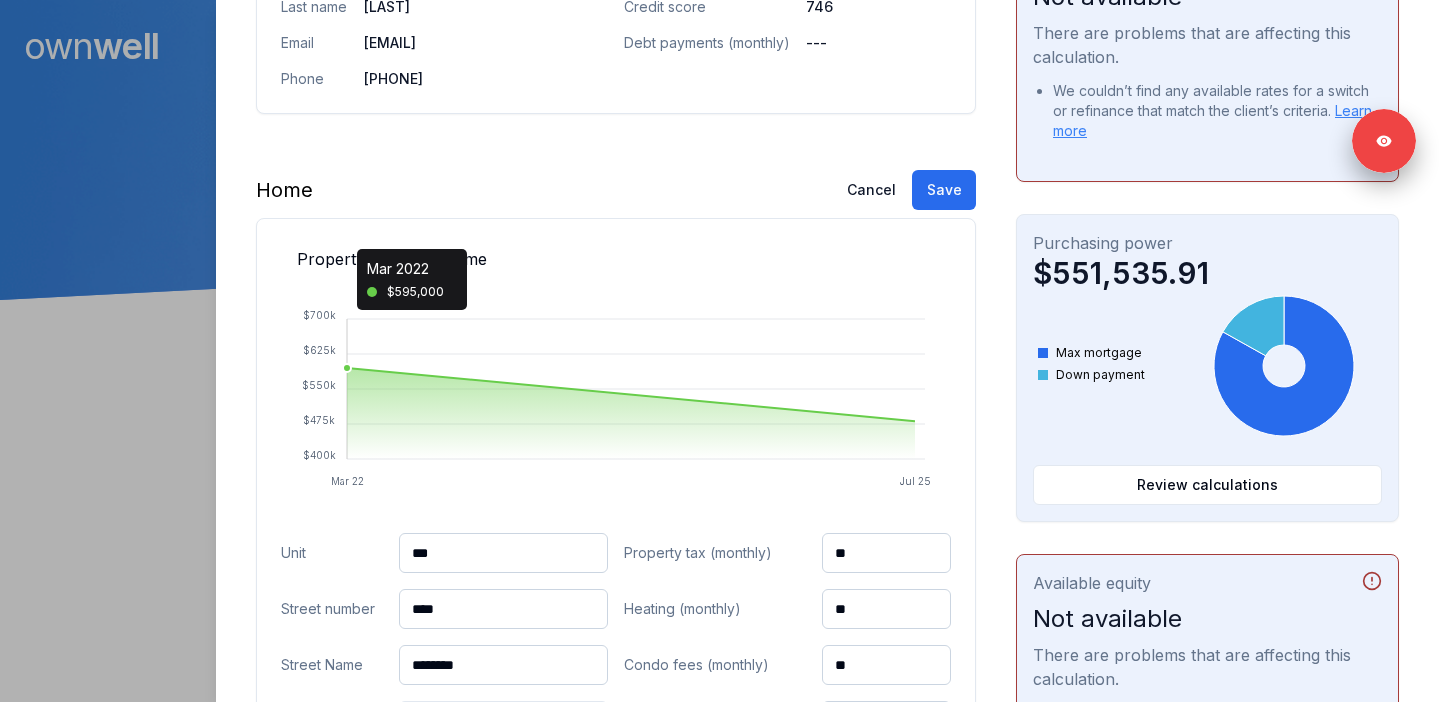 scroll, scrollTop: 760, scrollLeft: 0, axis: vertical 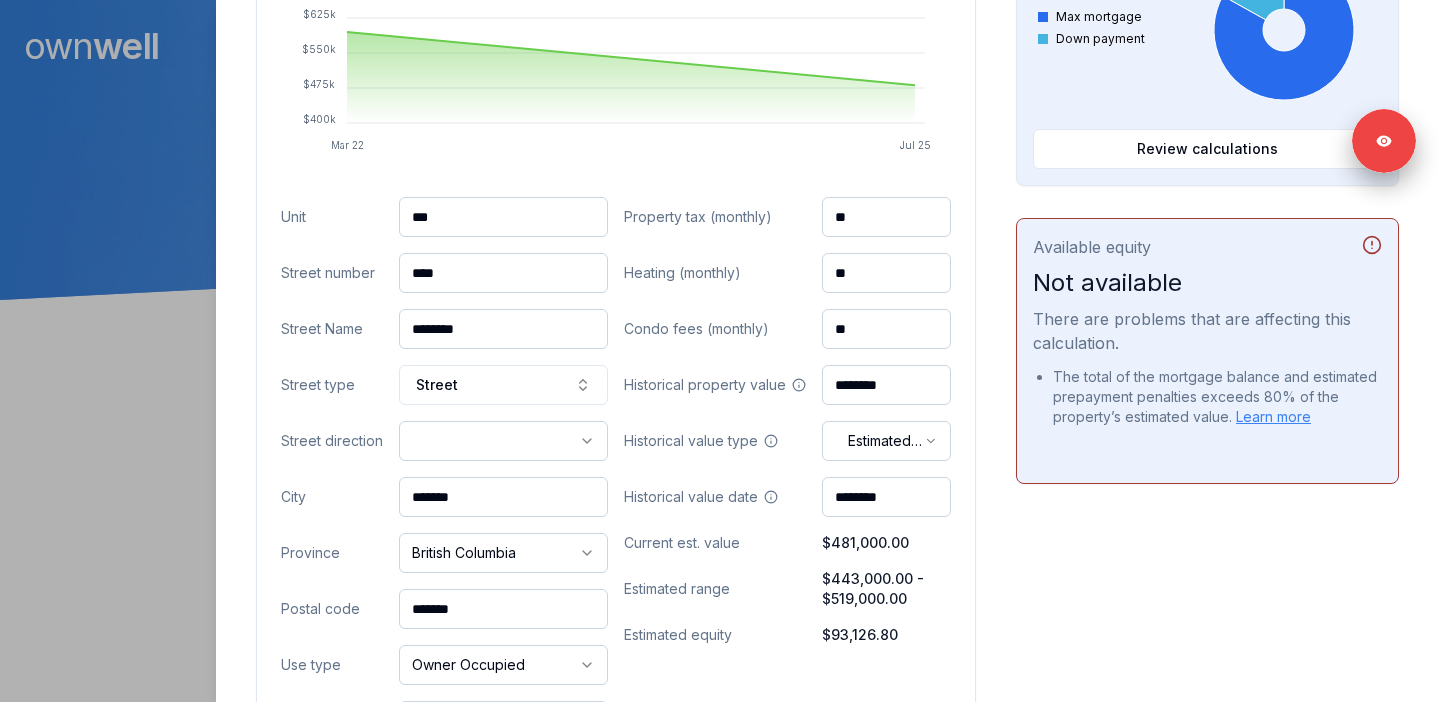 click on "****" at bounding box center [503, 273] 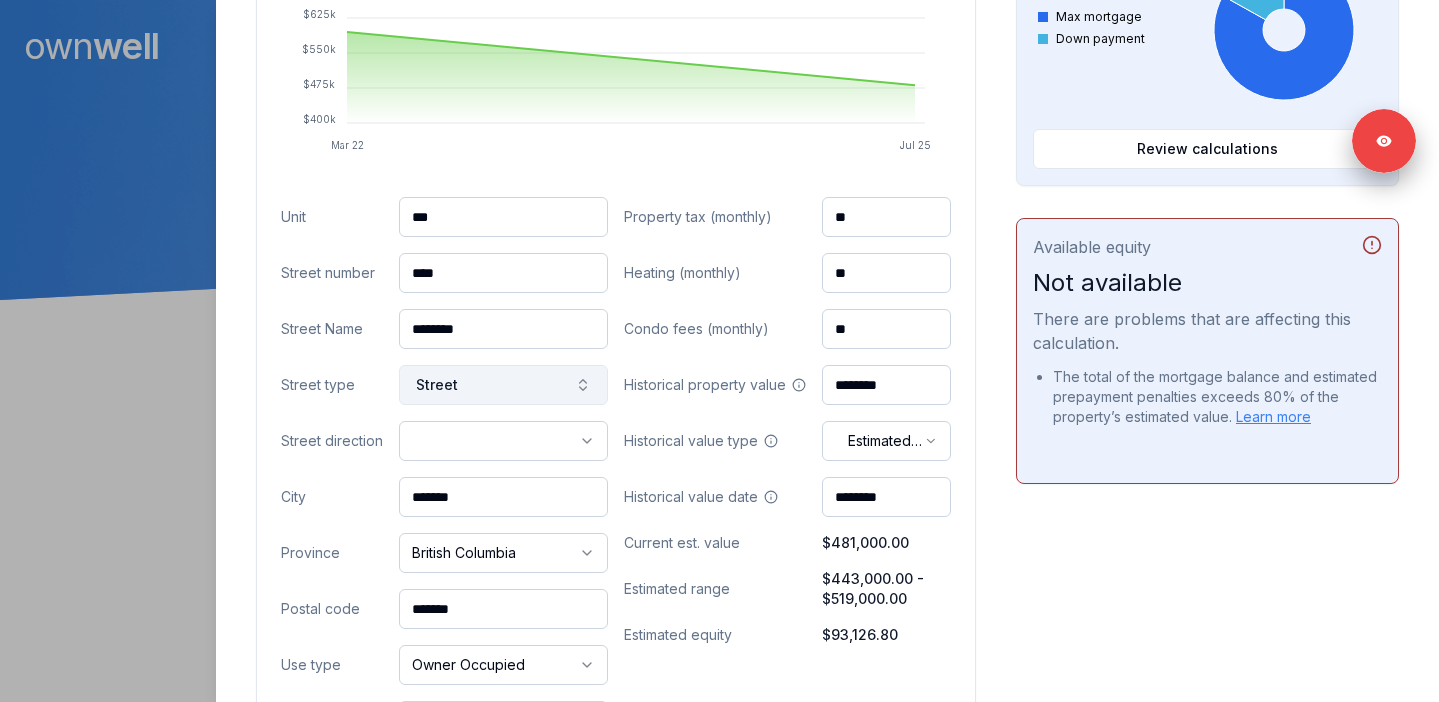 click on "Street" at bounding box center (503, 385) 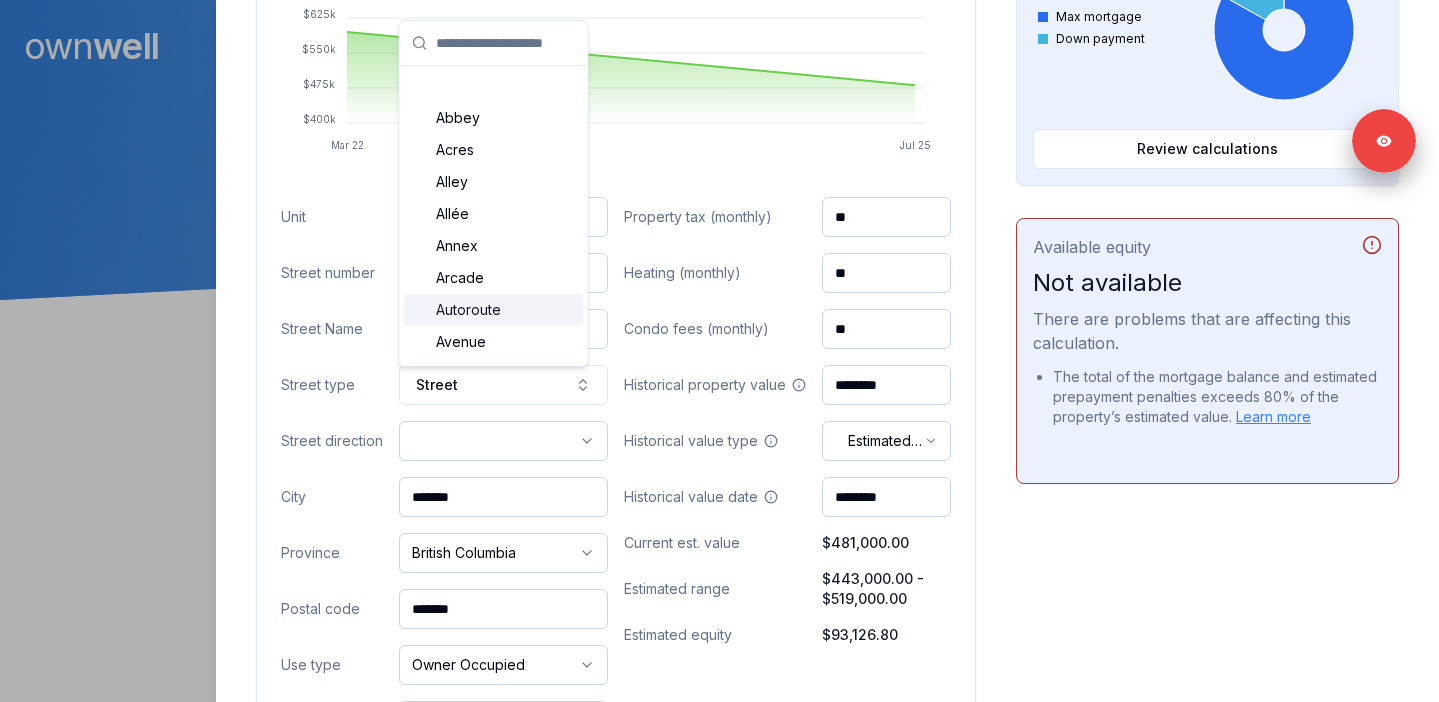 click on "Unit *** Street number **** Street Name ******** Street type Street Abbey Acres Alley Allée Annex Arcade Autoroute Avenue Bay Bayou Beach Bend Bluff Bluffs Bottom Boulevard Branch Bridge Brook Brooks Burg Burgs By-Pass Bypass Byway Camp Campus Canyon Cape Carrefour Carré Causeway Center Centers Centre Cercle Chase Chemin Circle Circles Circuit Cliff Cliffs Close Club Common Commons Concession Corner Corners Cour Cours Course Court Courts Cove Coves Creek Crescent Crest Croissant Crossing Crossroad Crossroads Cul-de-sac Curve Côte Dale Dam Dell Diversion Divide Downs Drive Drives End Esplanade Estate Estates Expressway Extension Extensions Fall Falls Farm Ferry Field Fields Flat Flats Ford Fords Forest Forge Forges Fork Forks Fort Freeway Front Garden Gardens Gate Gateway Glade Glen Glens Green Greens Grounds Grove Groves Harbor Harbors Harbour Haven Heath Heights Highlands Highway Hill Hills Hollow Ile Impasse Inlet Island Islands Isle Junction Junctions Key Keys Knoll Knolls Lake Lakes Land Landing Lane *" at bounding box center [444, 469] 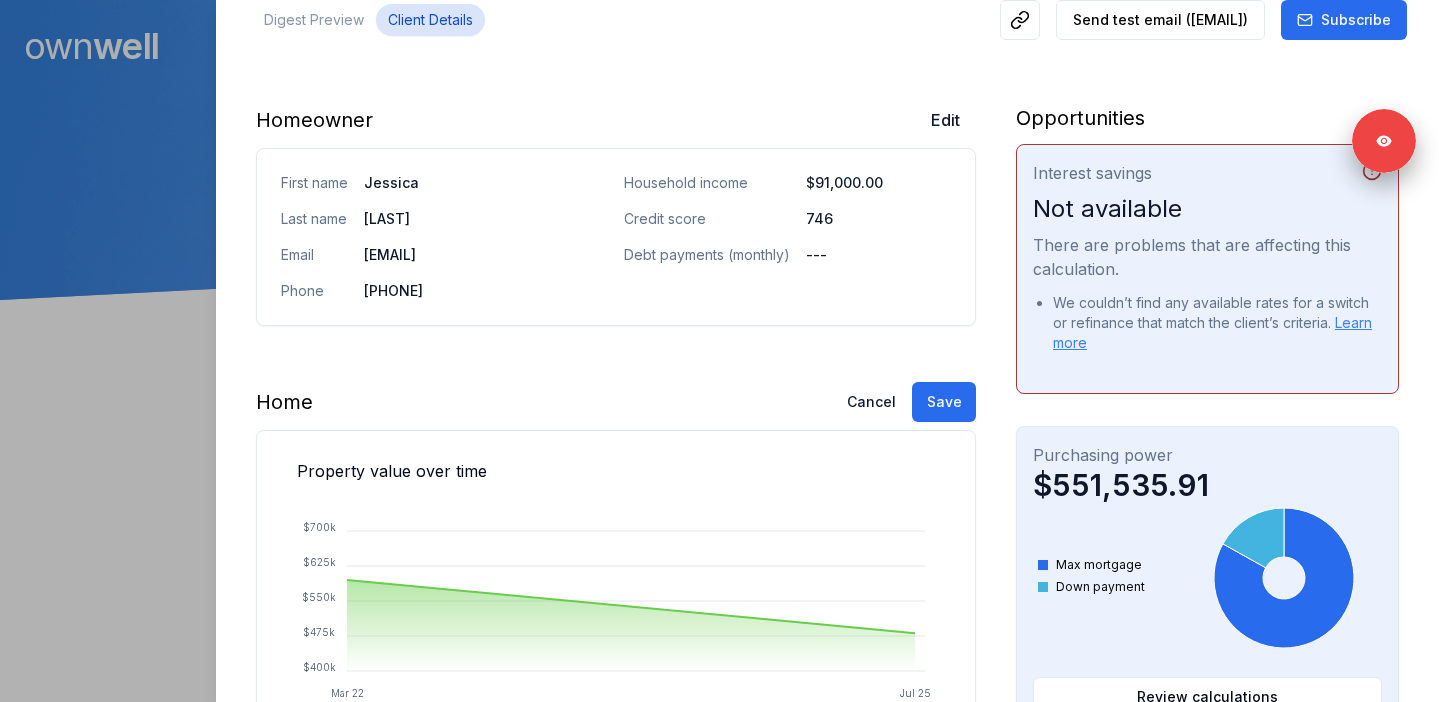 scroll, scrollTop: 0, scrollLeft: 0, axis: both 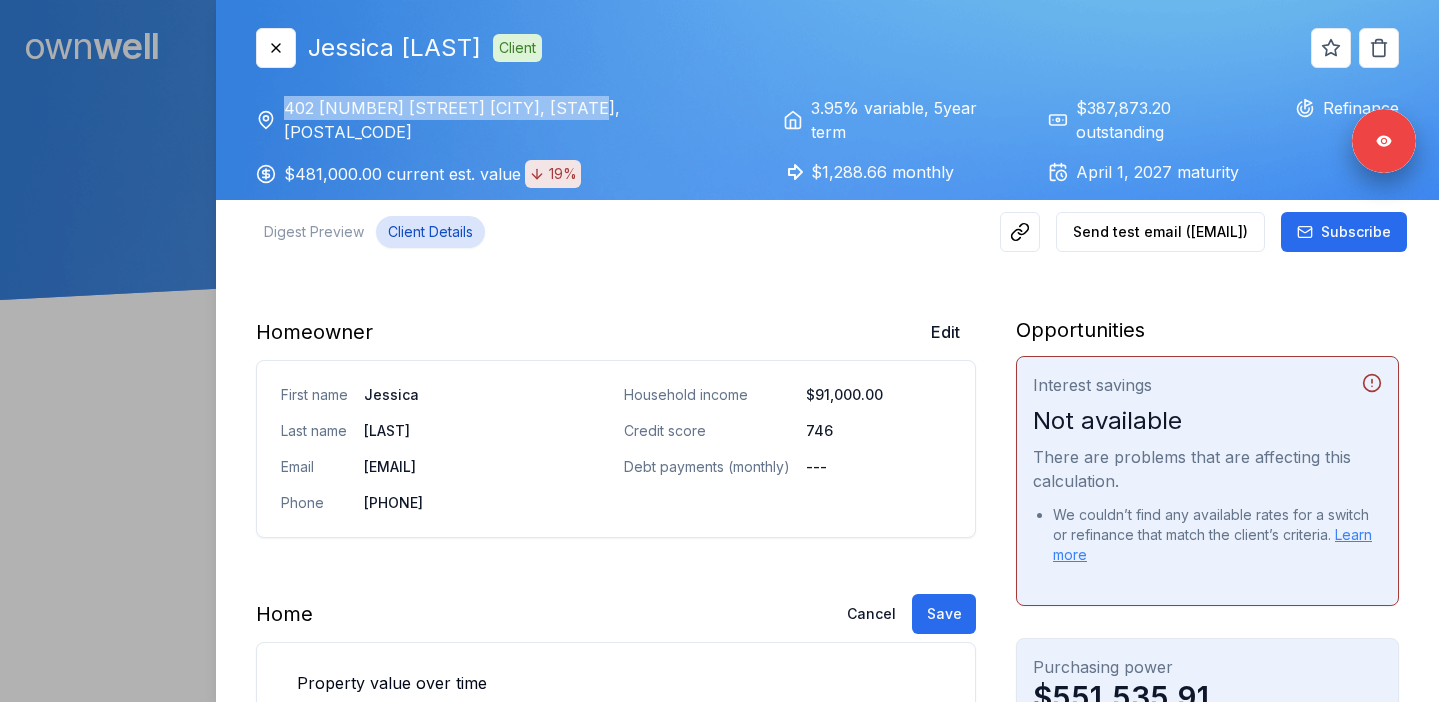 drag, startPoint x: 286, startPoint y: 106, endPoint x: 574, endPoint y: 114, distance: 288.11108 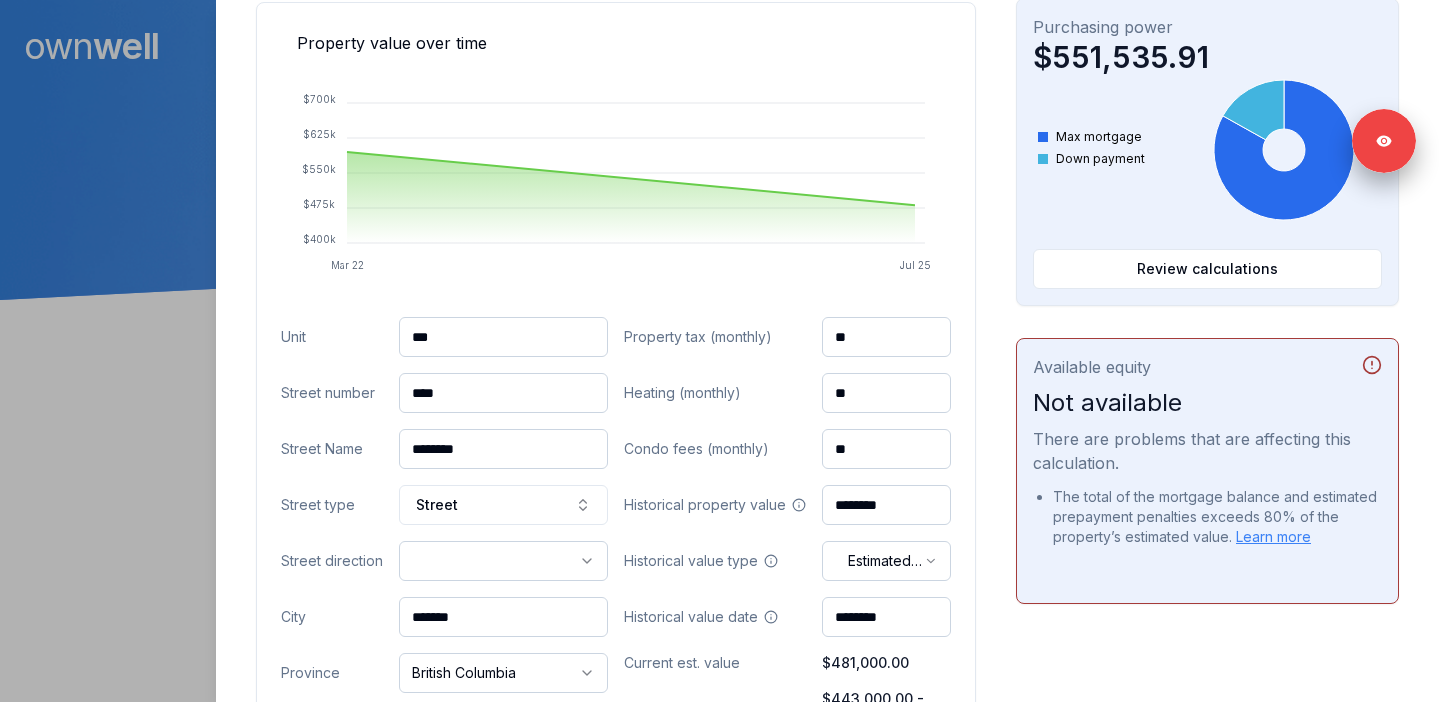 scroll, scrollTop: 666, scrollLeft: 0, axis: vertical 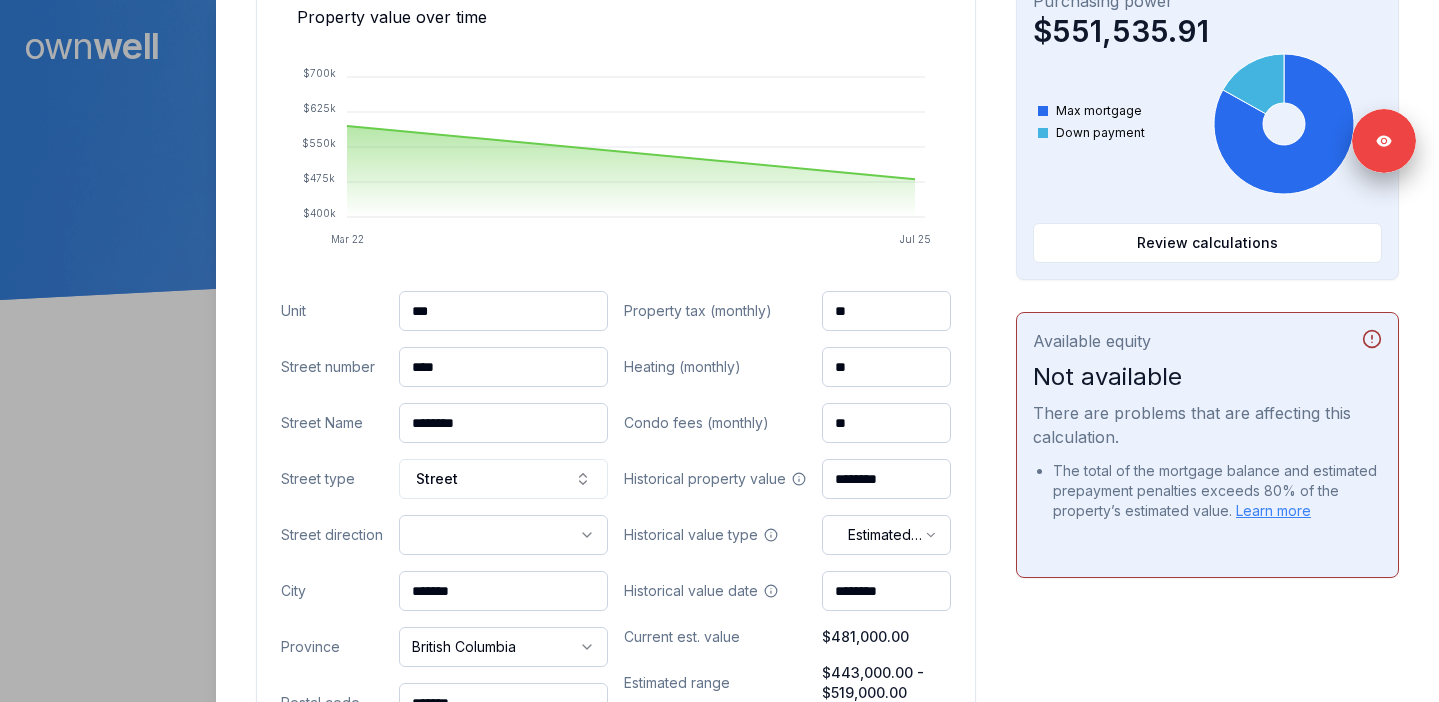 click on "***" at bounding box center [503, 311] 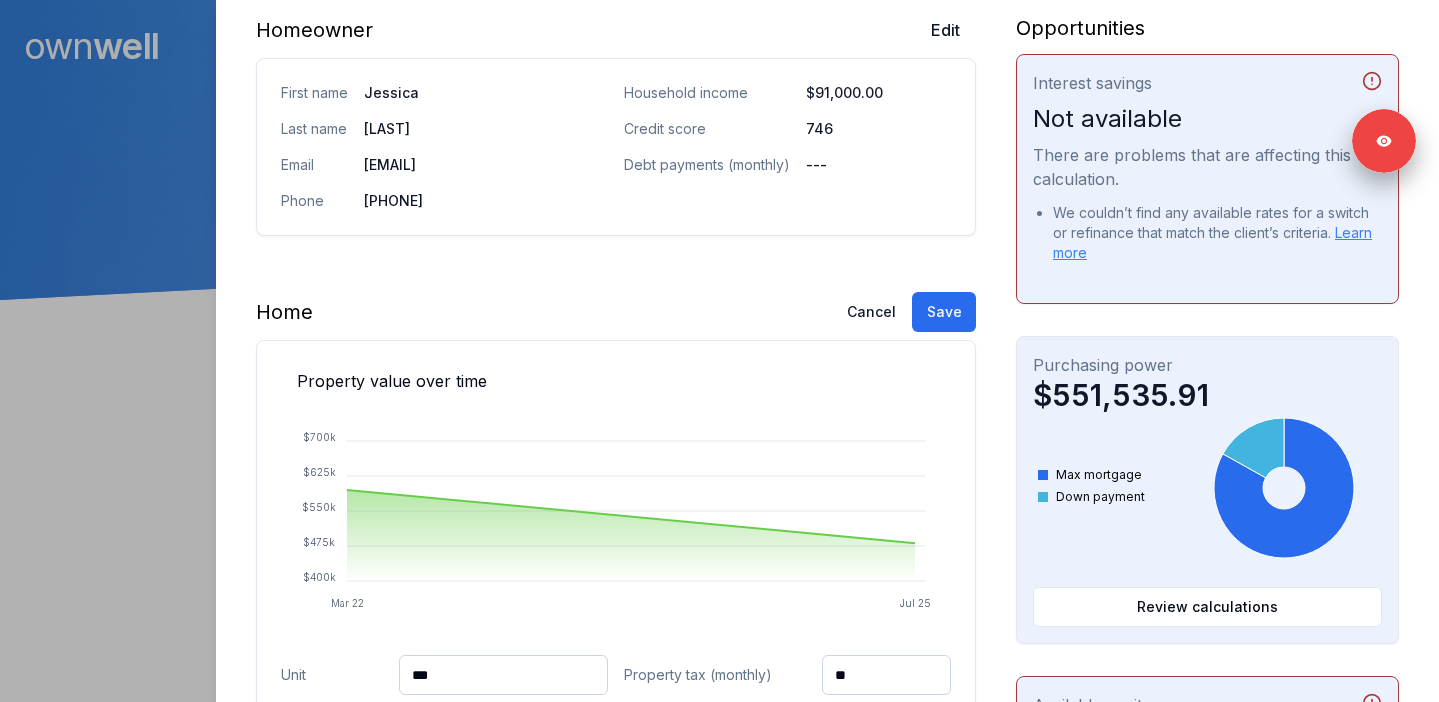 scroll, scrollTop: 270, scrollLeft: 0, axis: vertical 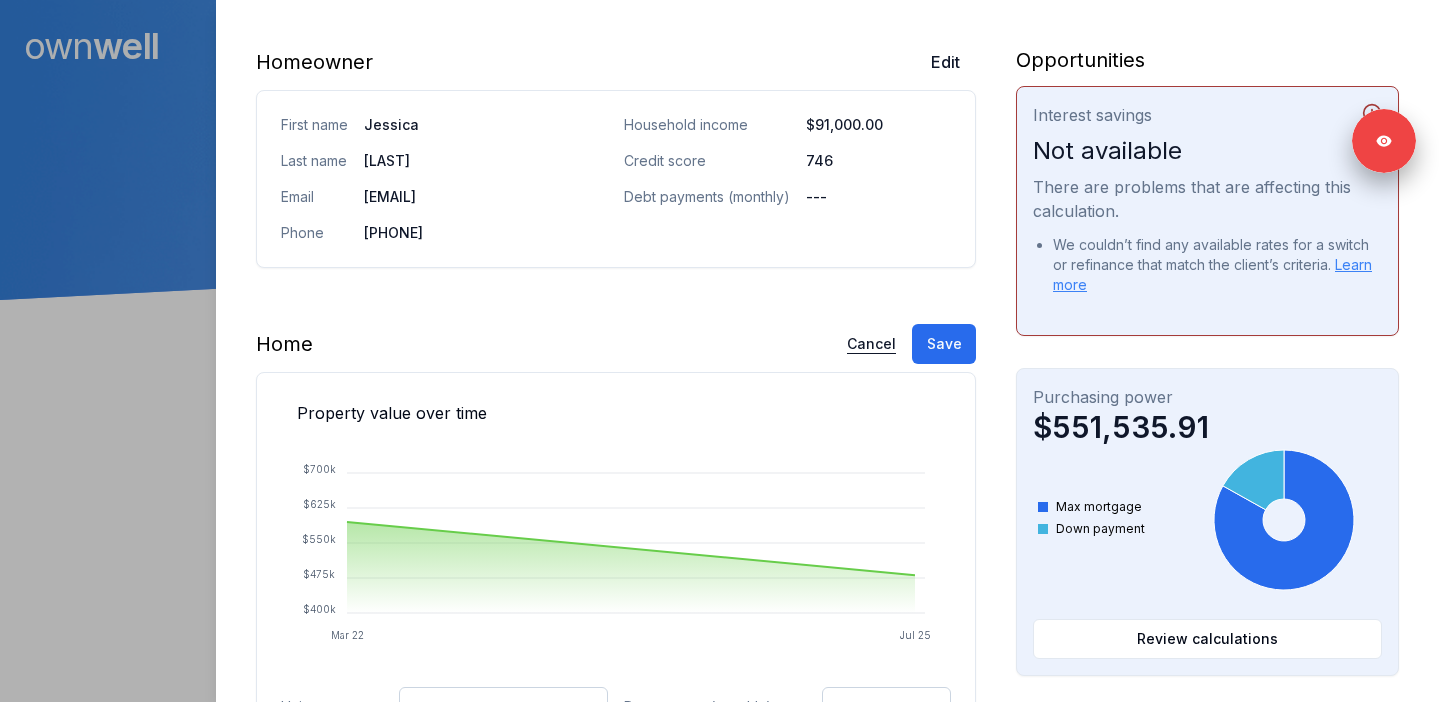 click on "Cancel" at bounding box center (871, 344) 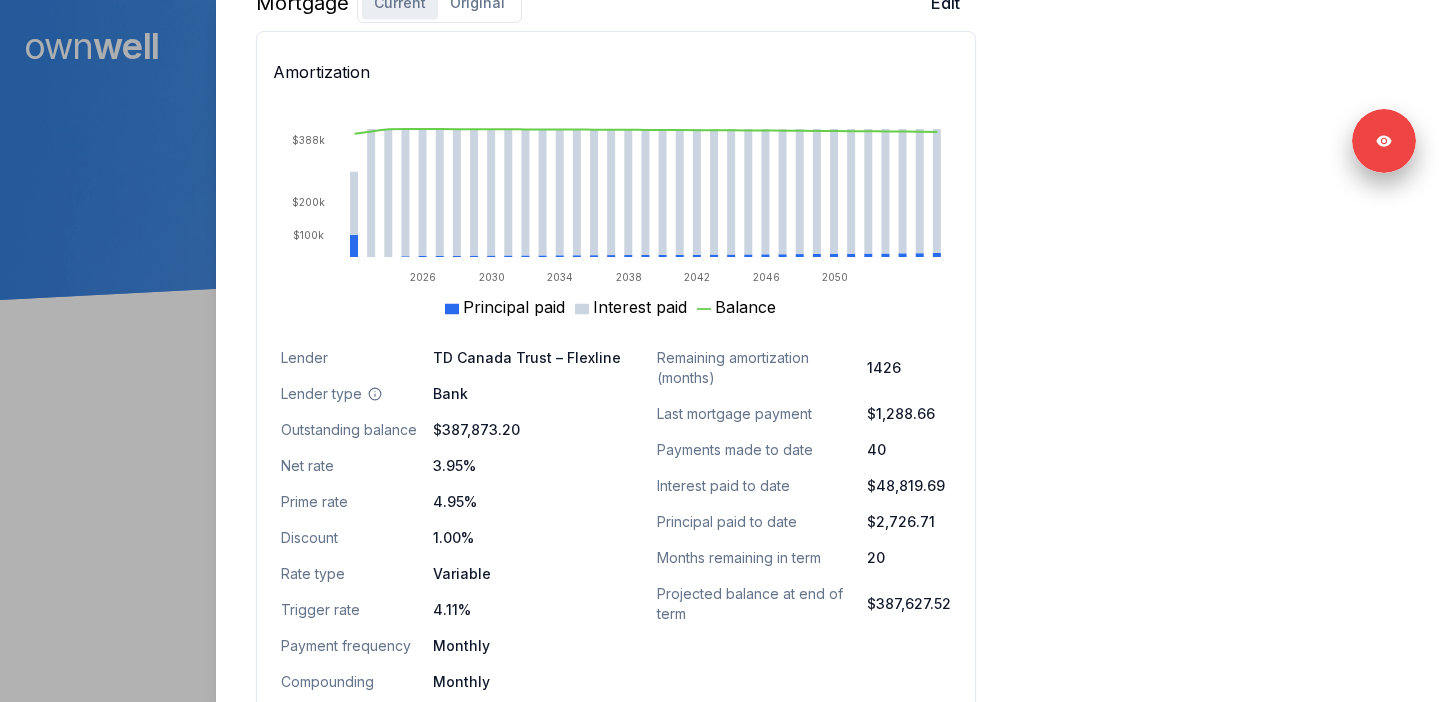 scroll, scrollTop: 1163, scrollLeft: 0, axis: vertical 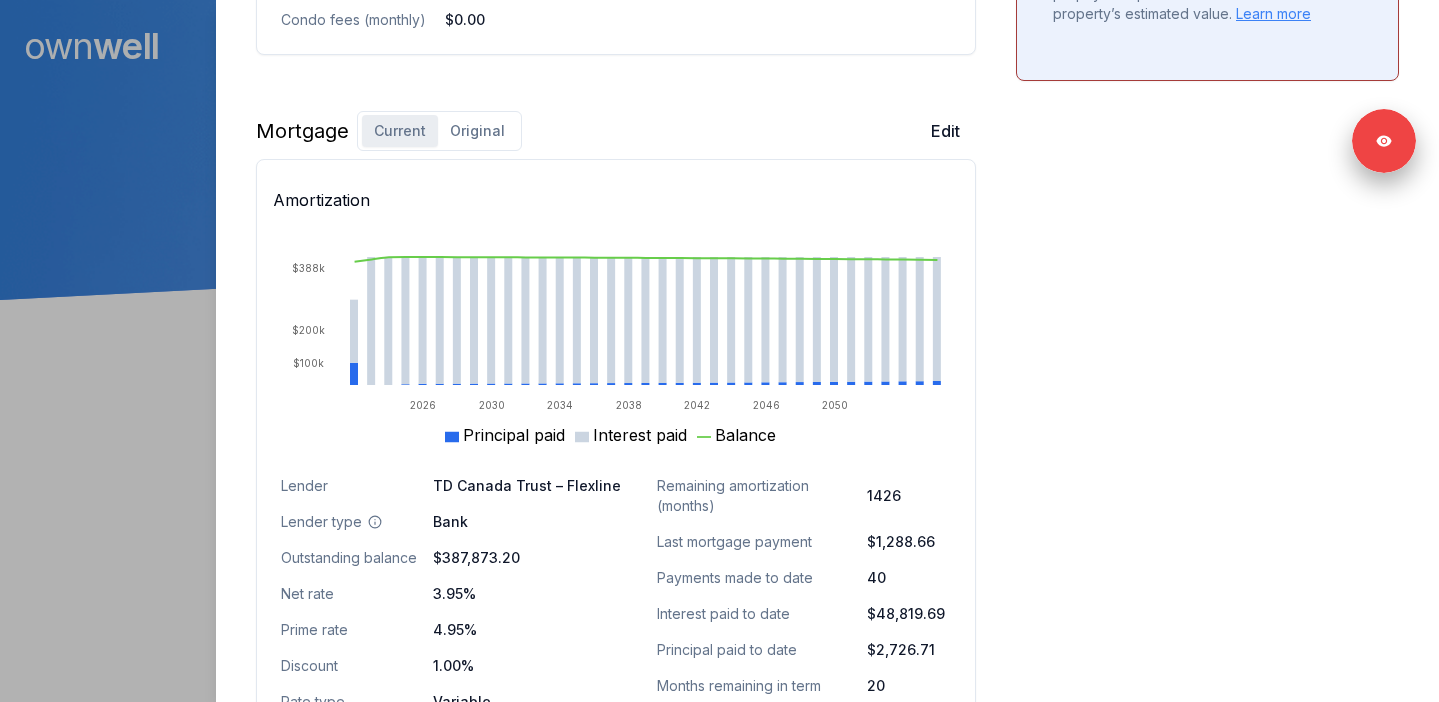 click on "Original" at bounding box center (477, 131) 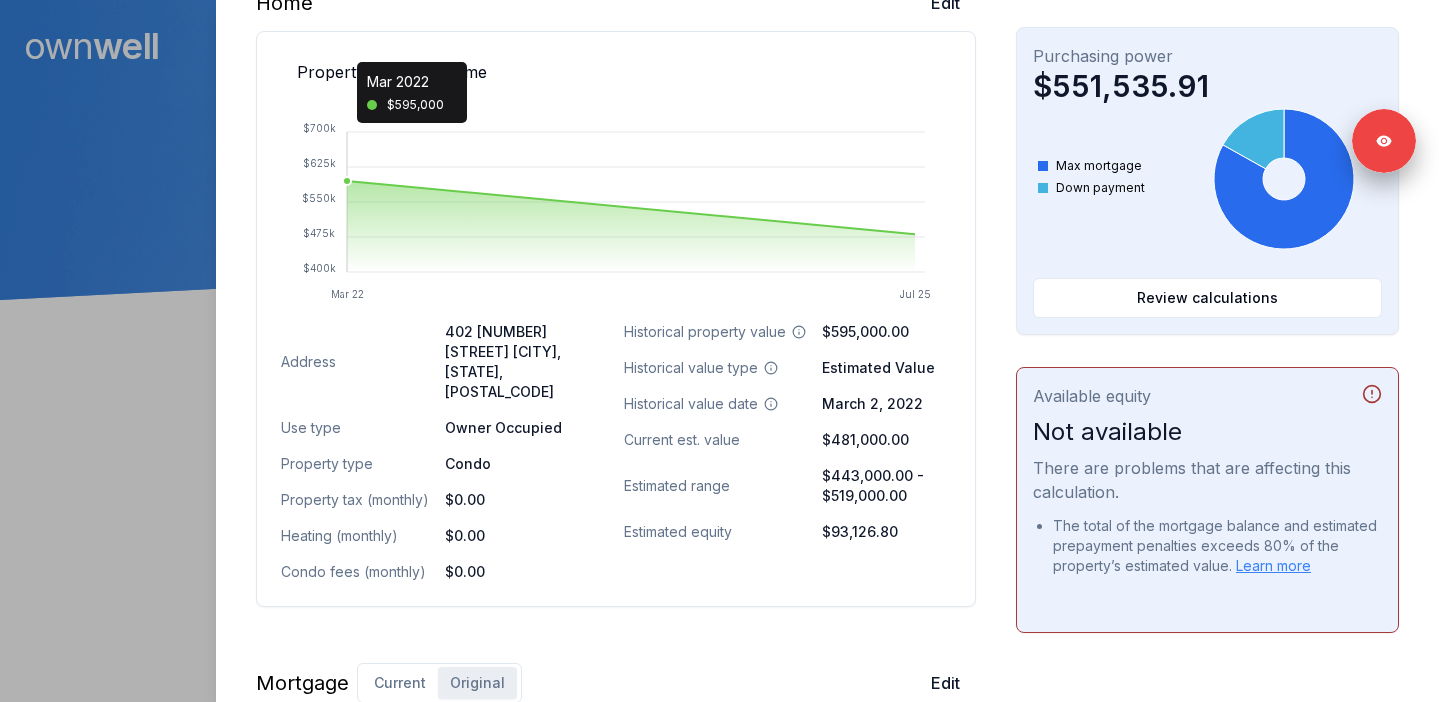 scroll, scrollTop: 0, scrollLeft: 0, axis: both 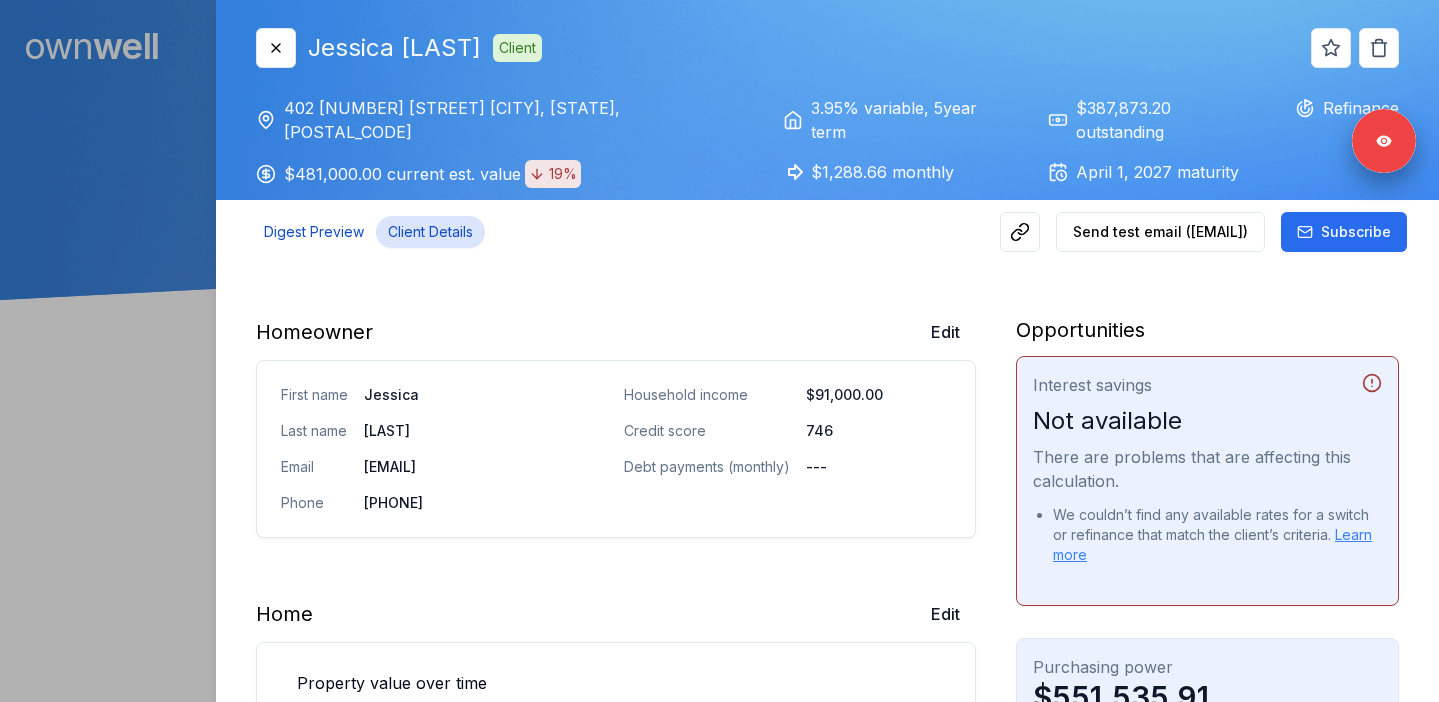 click on "Digest Preview" at bounding box center (314, 232) 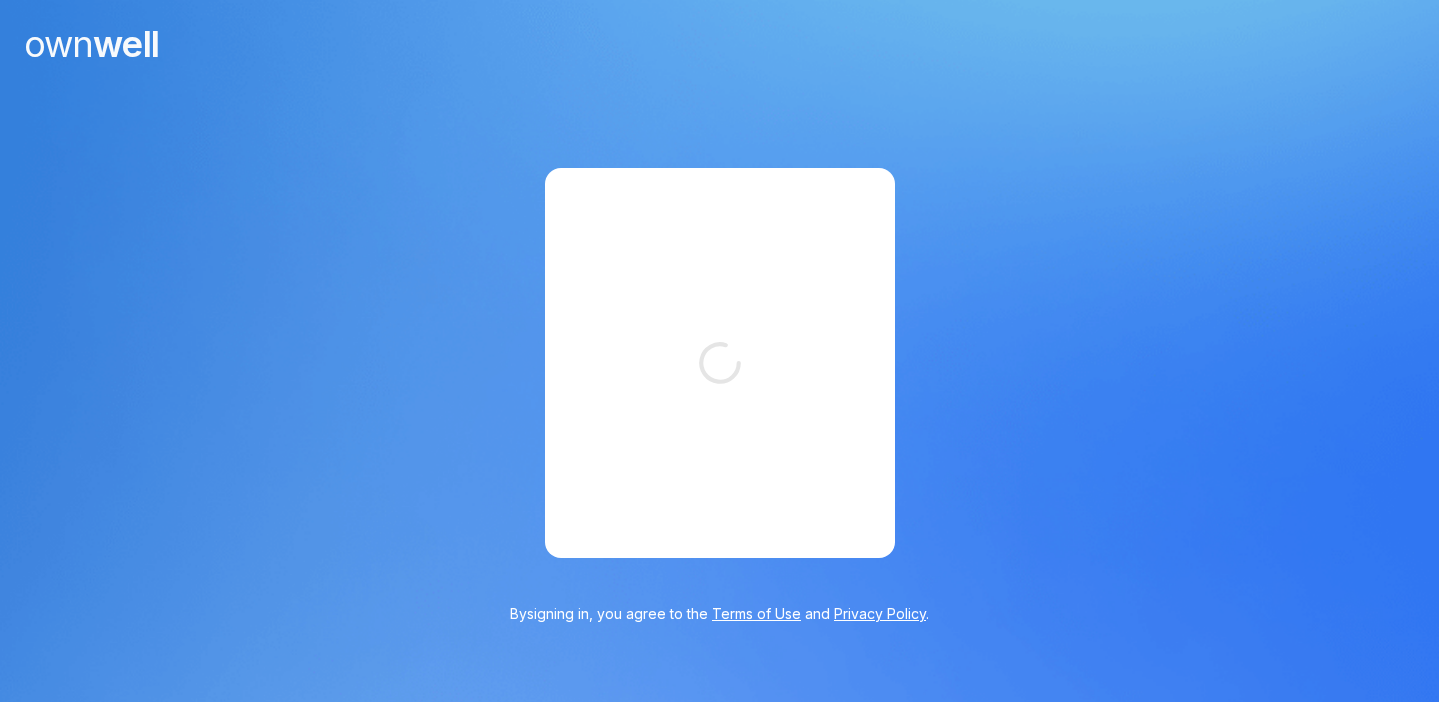 scroll, scrollTop: 0, scrollLeft: 0, axis: both 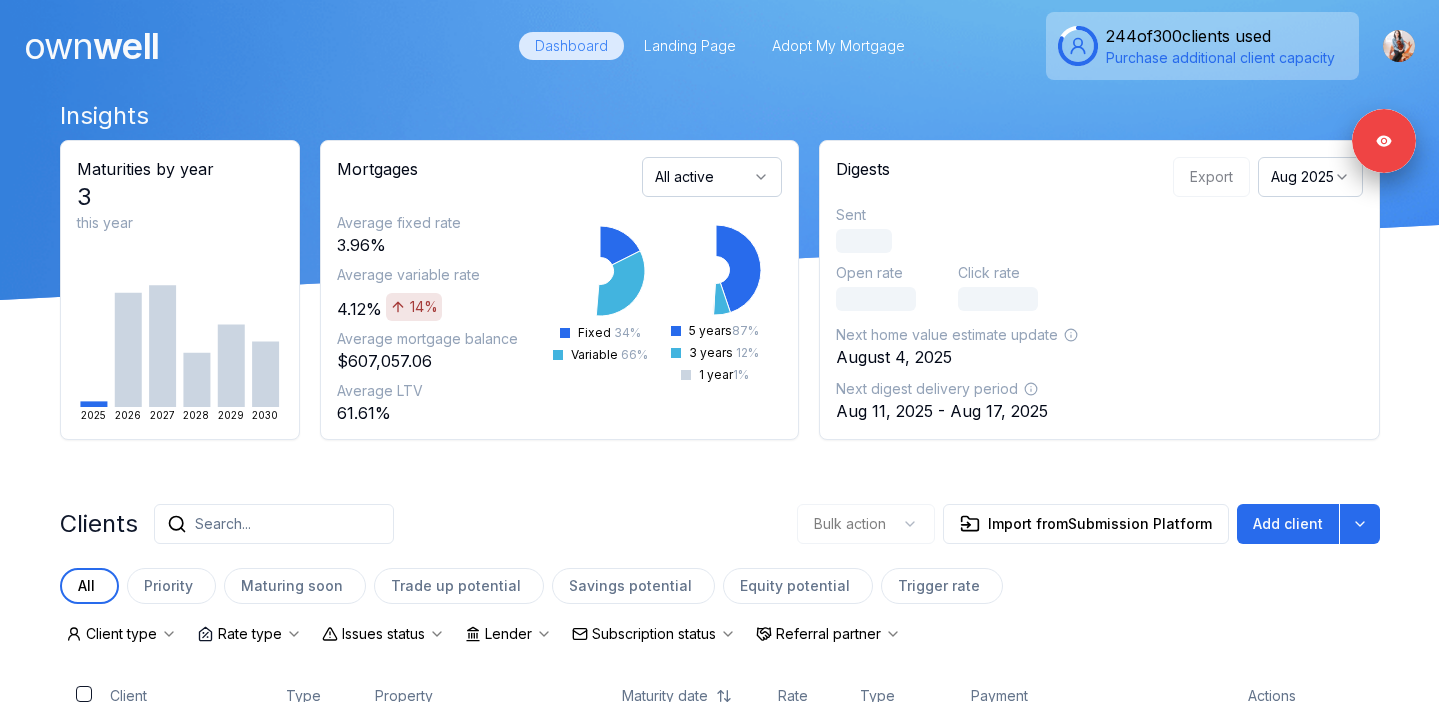 click on "Search..." at bounding box center [274, 524] 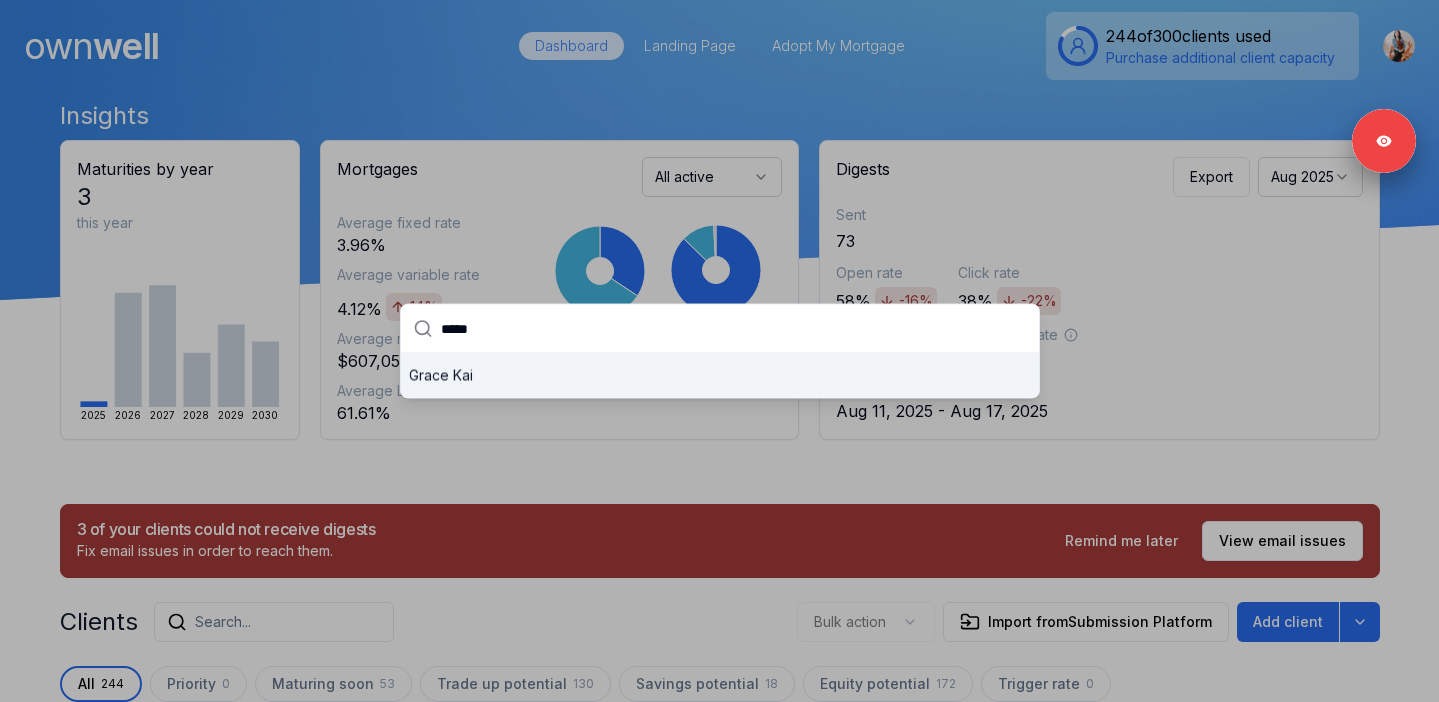 type on "*****" 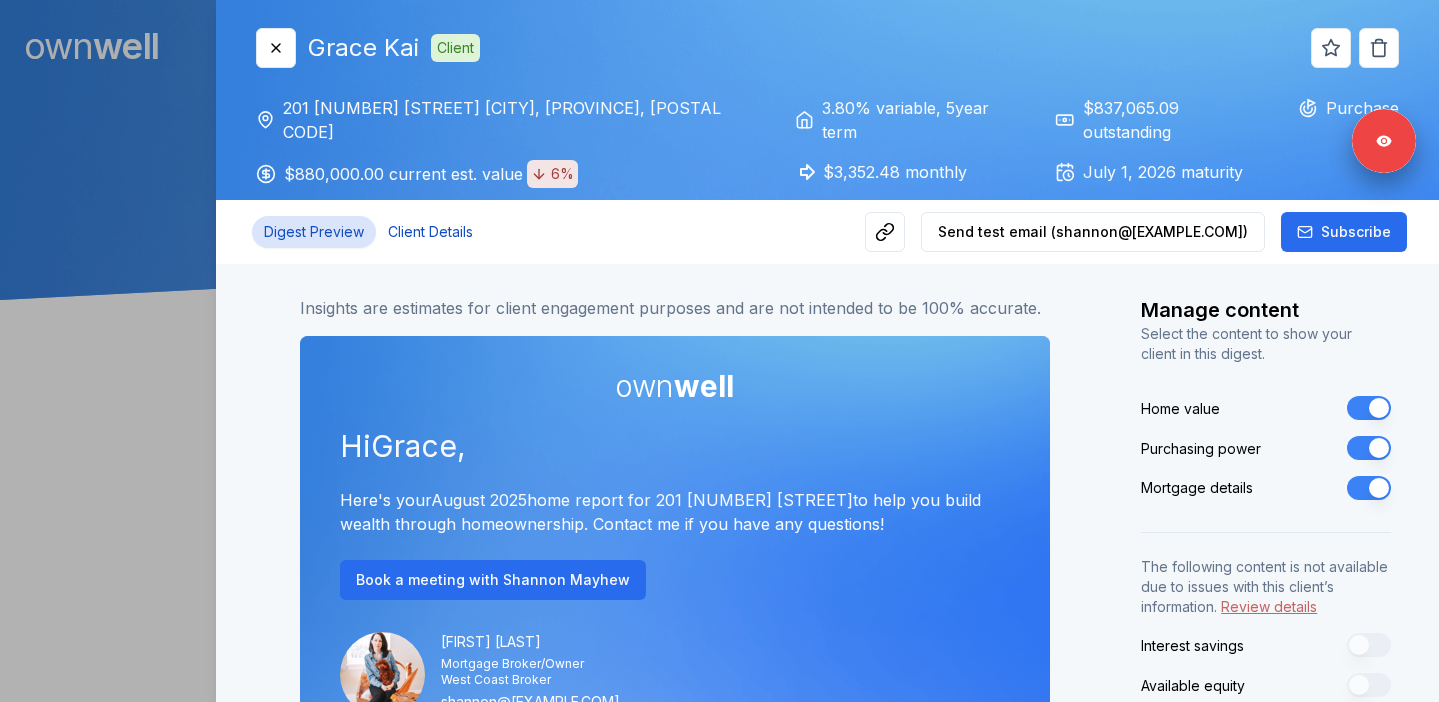 click on "Client Details" at bounding box center [430, 232] 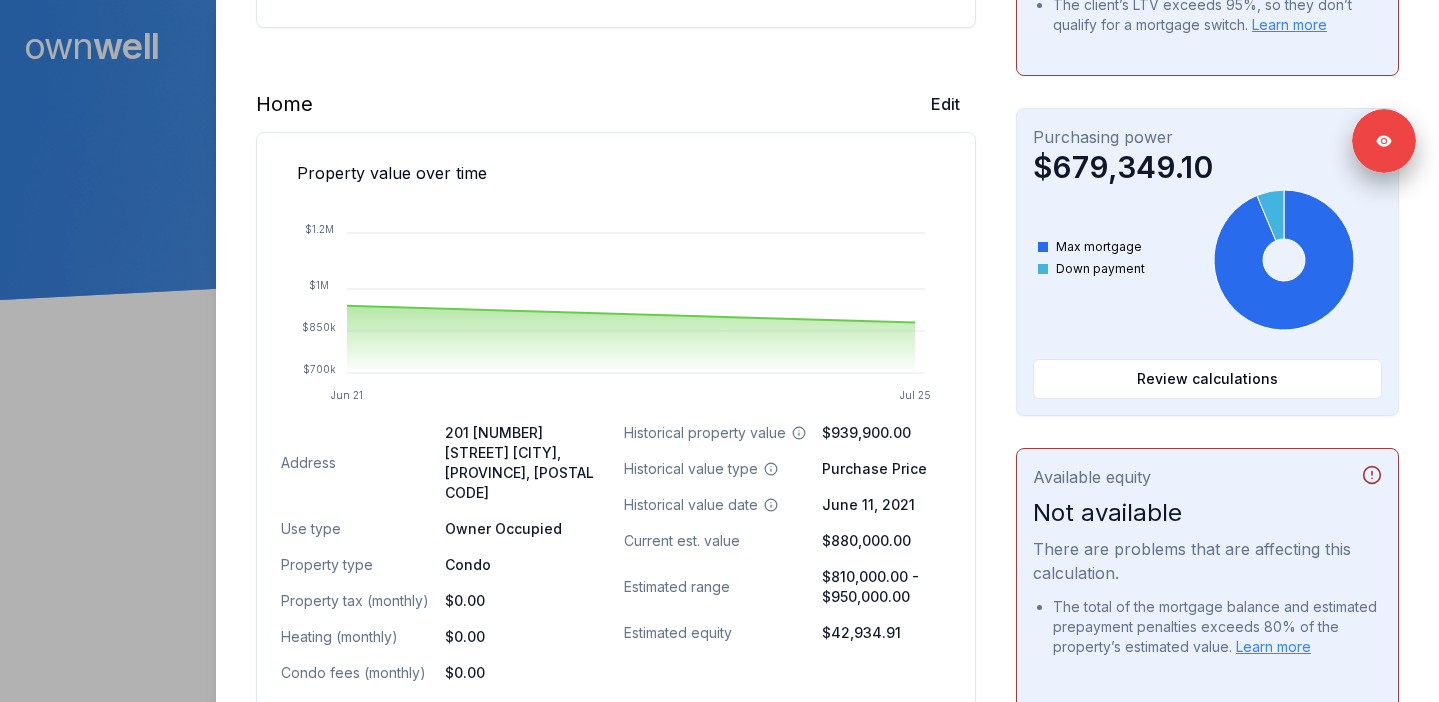 scroll, scrollTop: 511, scrollLeft: 0, axis: vertical 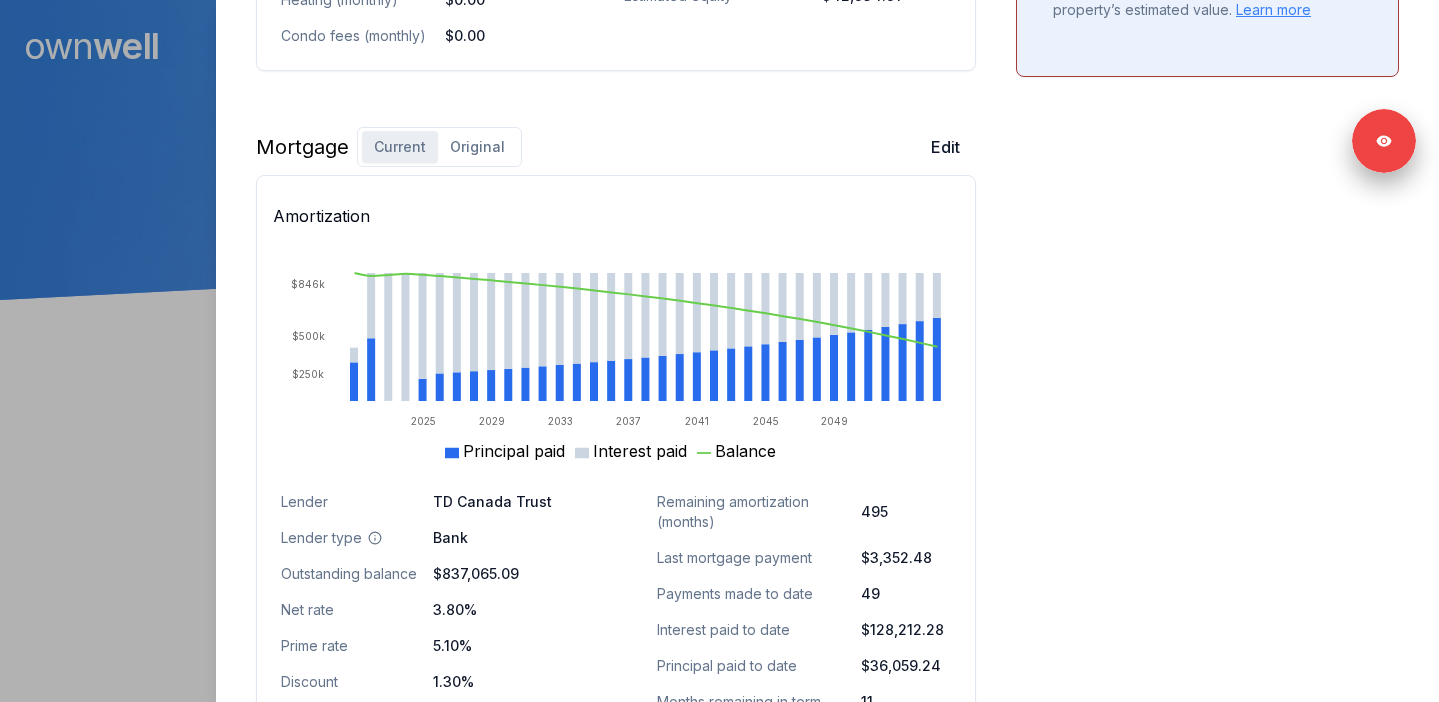 click on "Original" at bounding box center (477, 147) 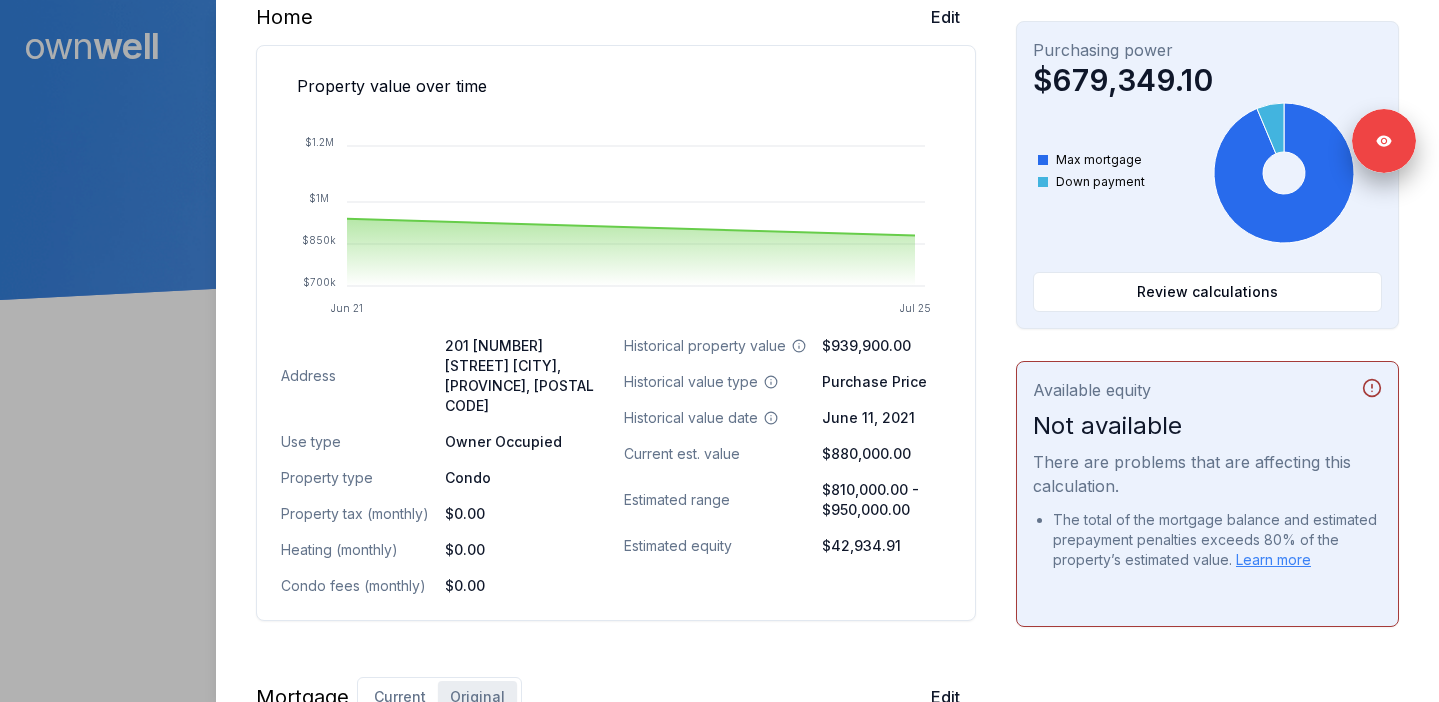 scroll, scrollTop: 445, scrollLeft: 0, axis: vertical 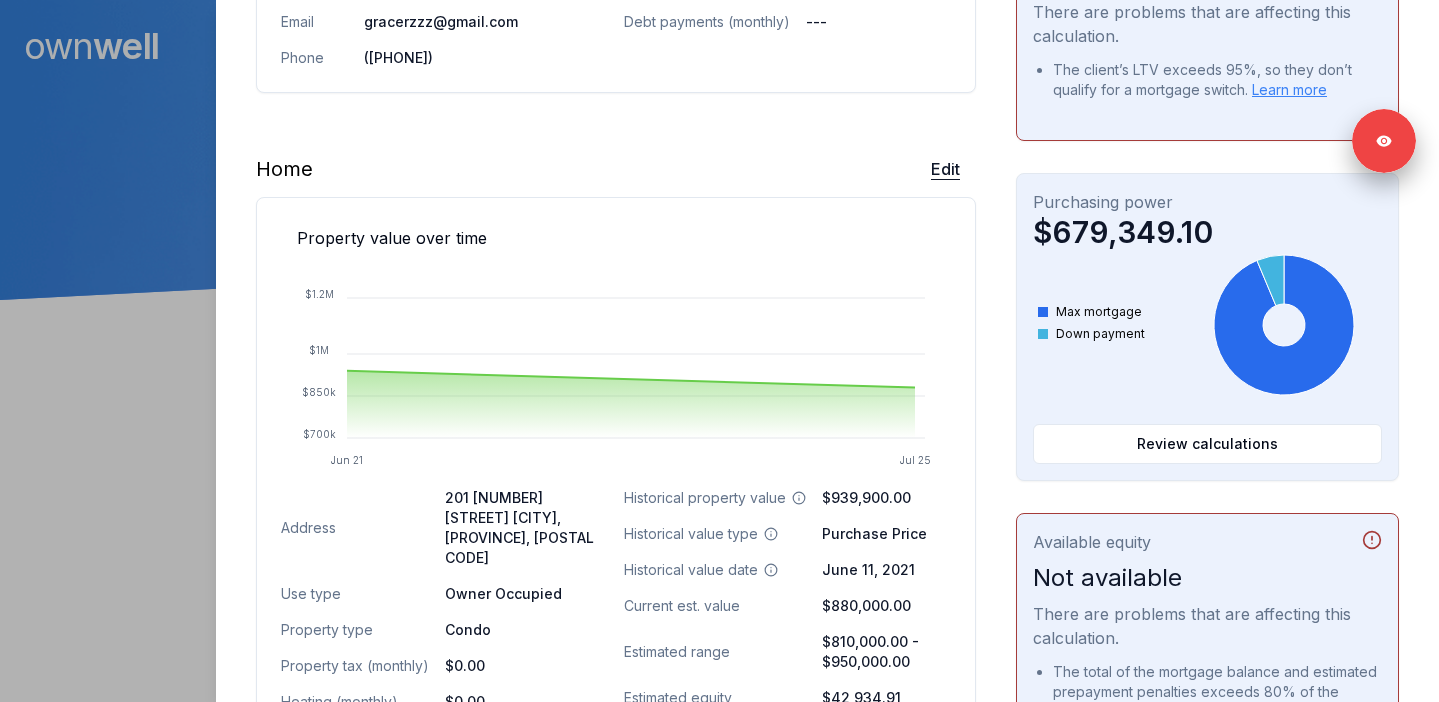 click on "Edit" at bounding box center (945, 169) 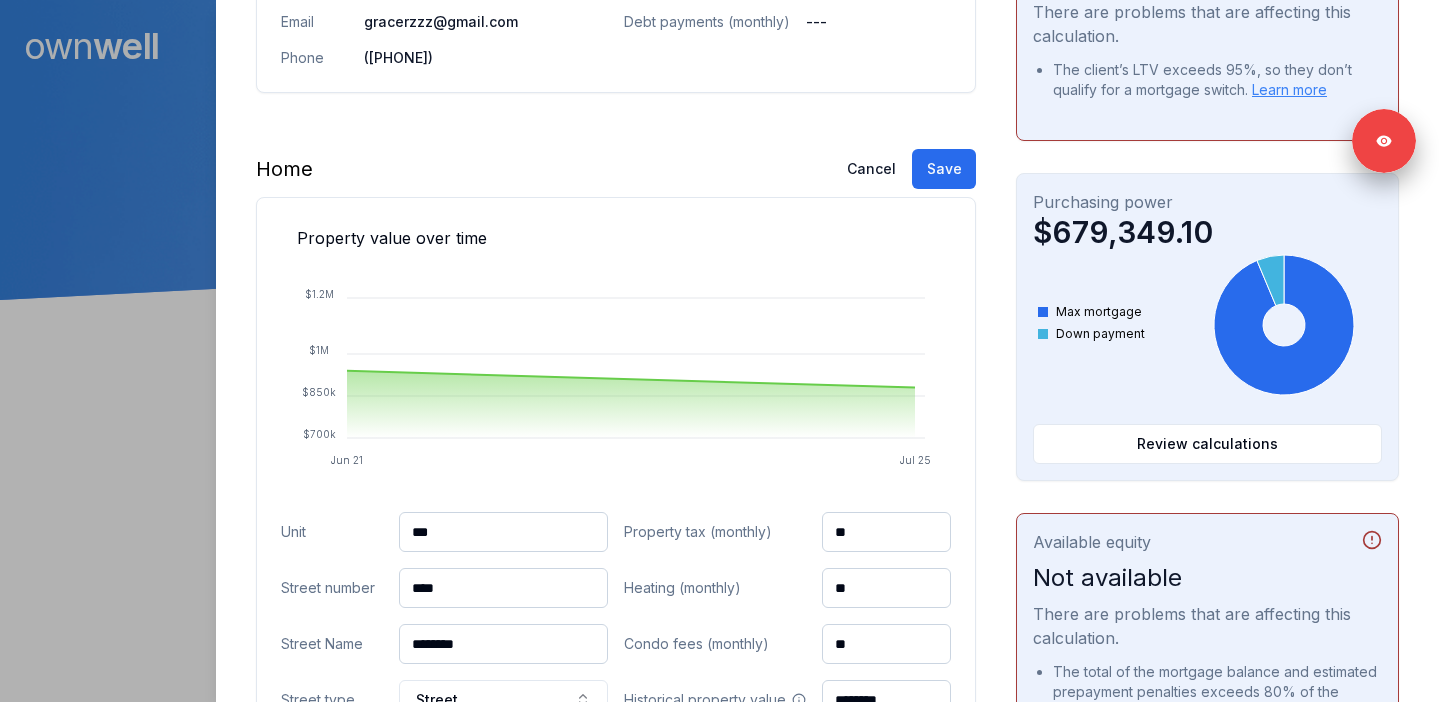 scroll, scrollTop: 686, scrollLeft: 0, axis: vertical 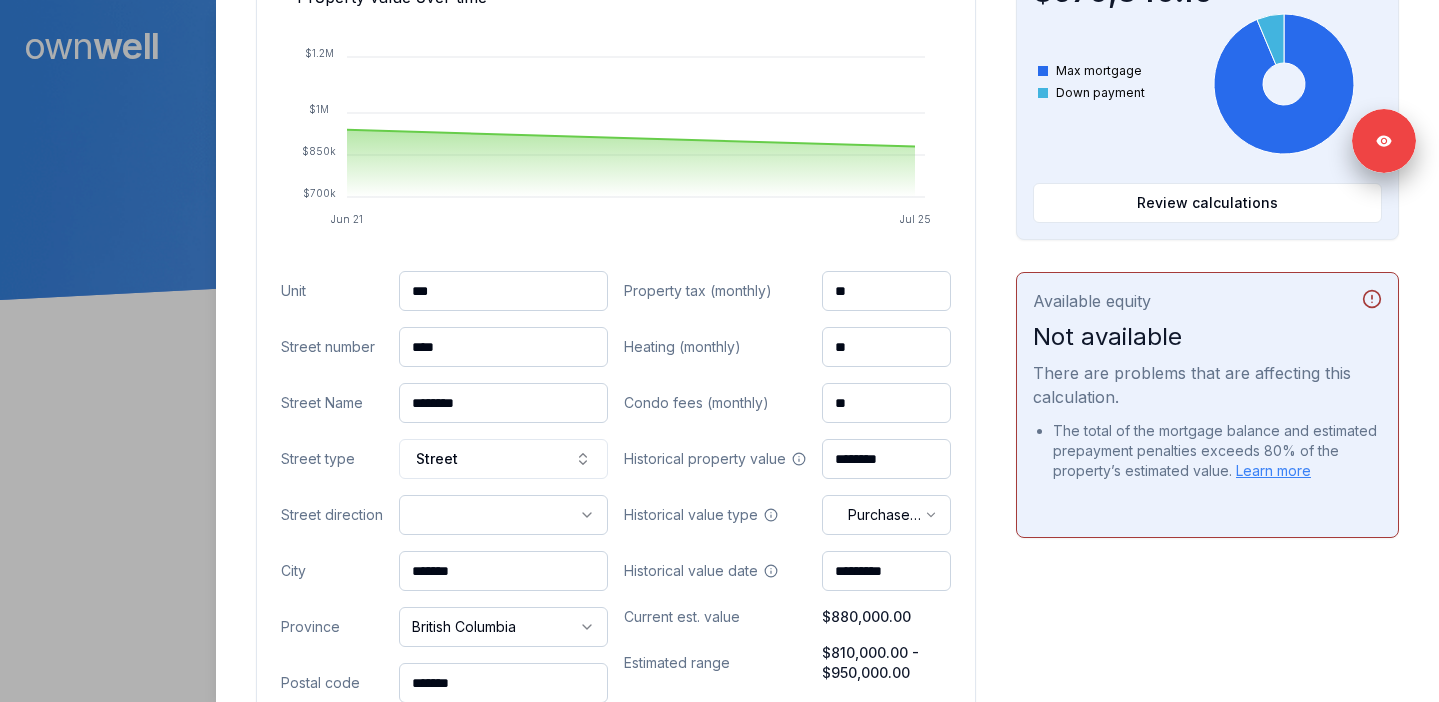 click on "Ownwell's platform is not optimized for mobile at this time.   For the best experience, please use a   desktop or laptop  to manage your account.   Note:  The   personalized homeownership reports   you generate for clients   are fully mobile-friendly   and can be easily viewed on any device. own well Dashboard Landing Page Adopt My Mortgage 244  of  300  clients used Purchase additional client capacity Signed in as [FIRST] [LAST] Sign out Close [FIRST] [LAST] Client 201 [NUMBER] [STREET] [CITY], [PROVINCE], [POSTAL CODE] $880,000.00   current est. value 6% 3.80%   variable ,   5  year term $3,352.48   monthly   $837,065.09   outstanding [MONTH] [YEAR]   maturity Purchase Digest Preview Client Details Send test email ( shannon@[EXAMPLE.COM] ) Subscribe Homeowner   Edit First name [FIRST] Last name [LAST] Email gracerzzz@[EXAMPLE.COM] Phone ([PHONE]) Household income $211,000.00 Credit score 863 Debt payments (monthly) --- Home   Cancel Save Property value over time Jun 21 Jul 25 $700k $850k $1M $1.2M     Submit Unit *** * *" at bounding box center (719, 150) 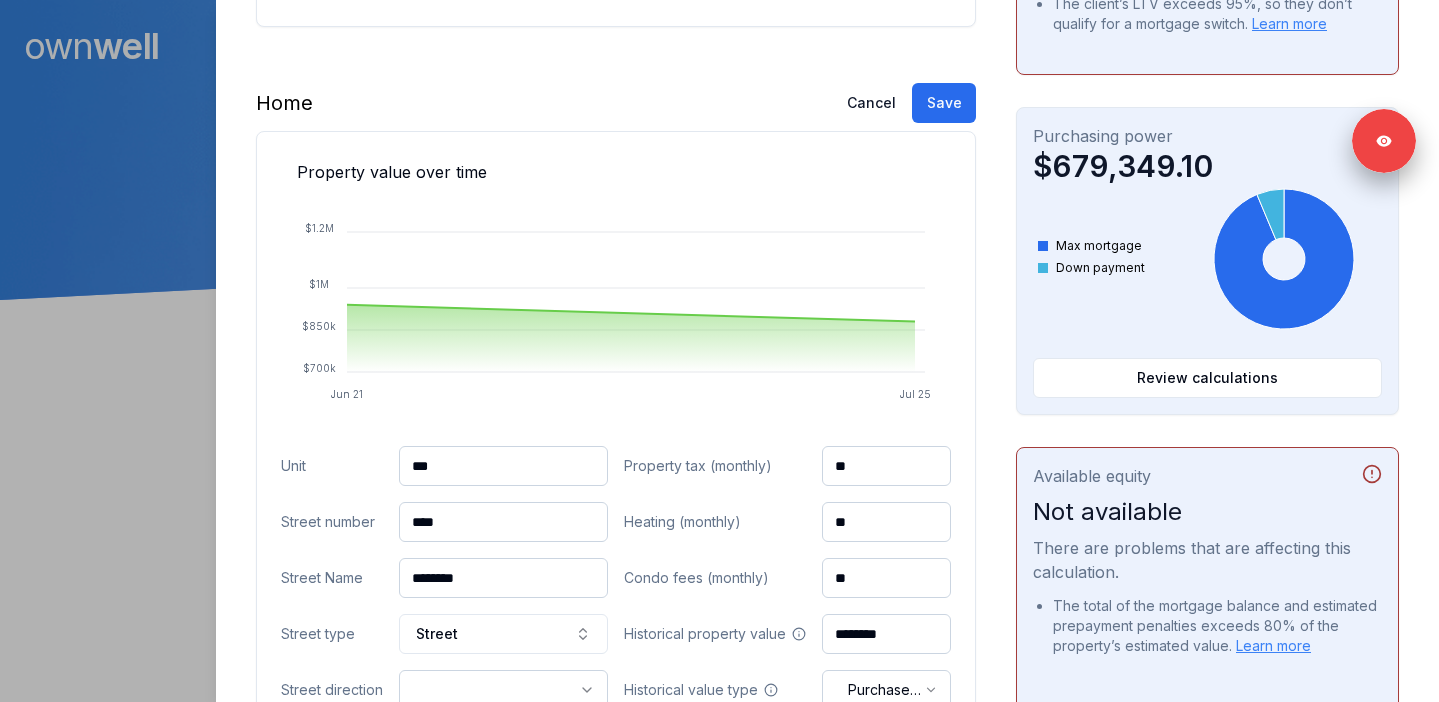 scroll, scrollTop: 487, scrollLeft: 0, axis: vertical 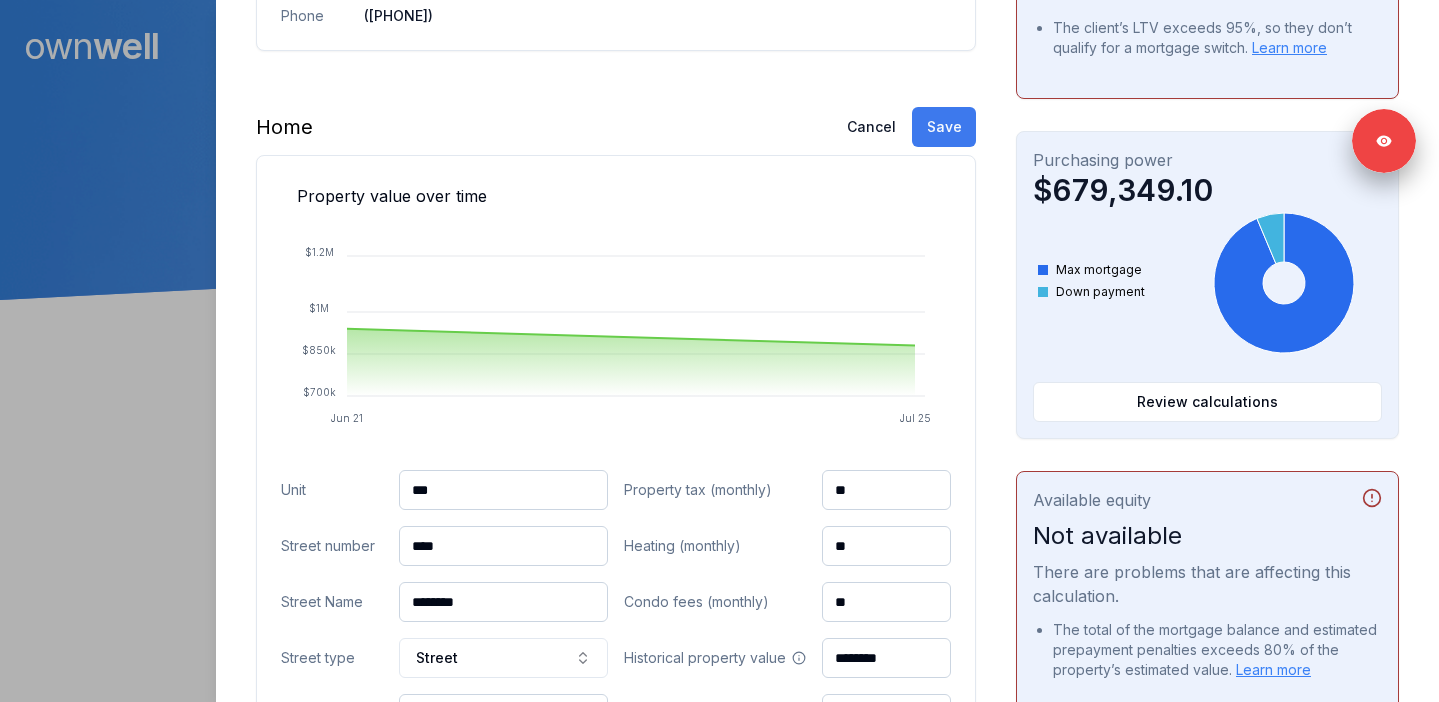 click on "Save" at bounding box center (944, 127) 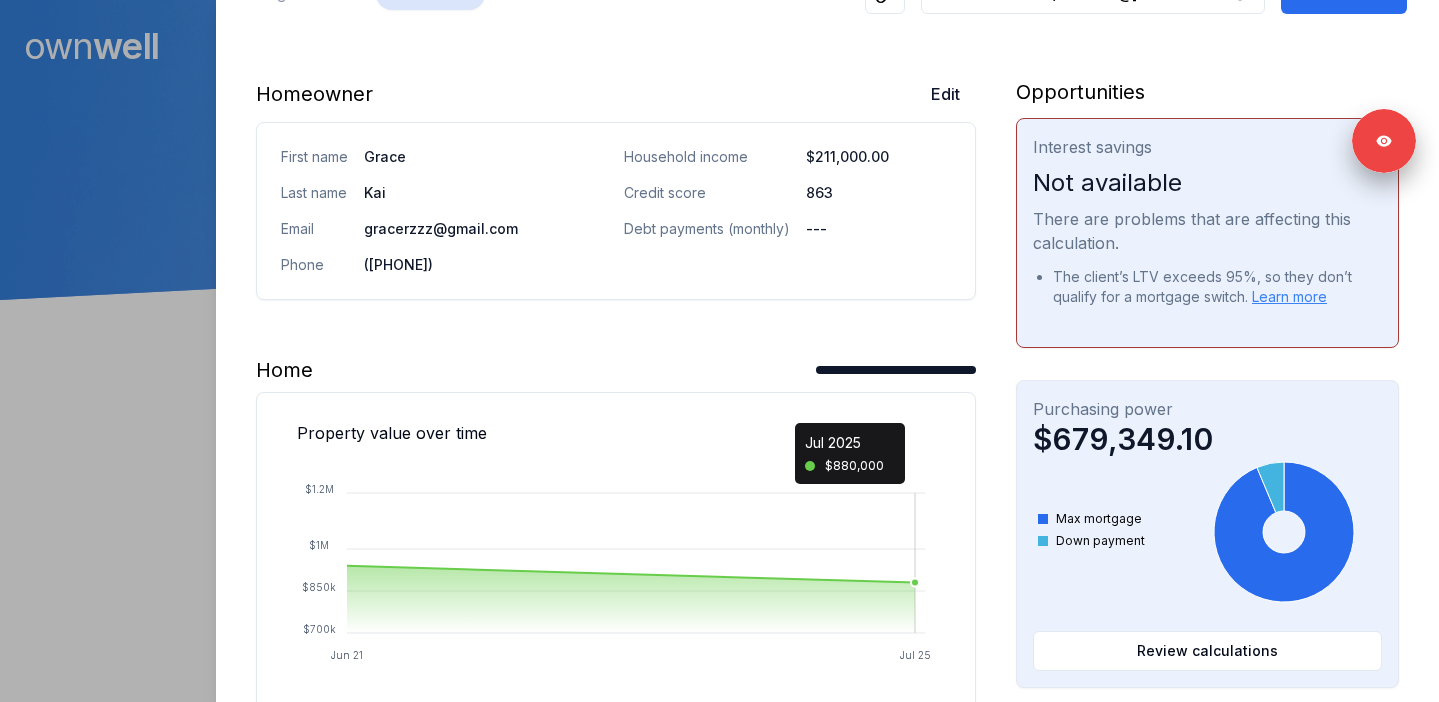 scroll, scrollTop: 0, scrollLeft: 0, axis: both 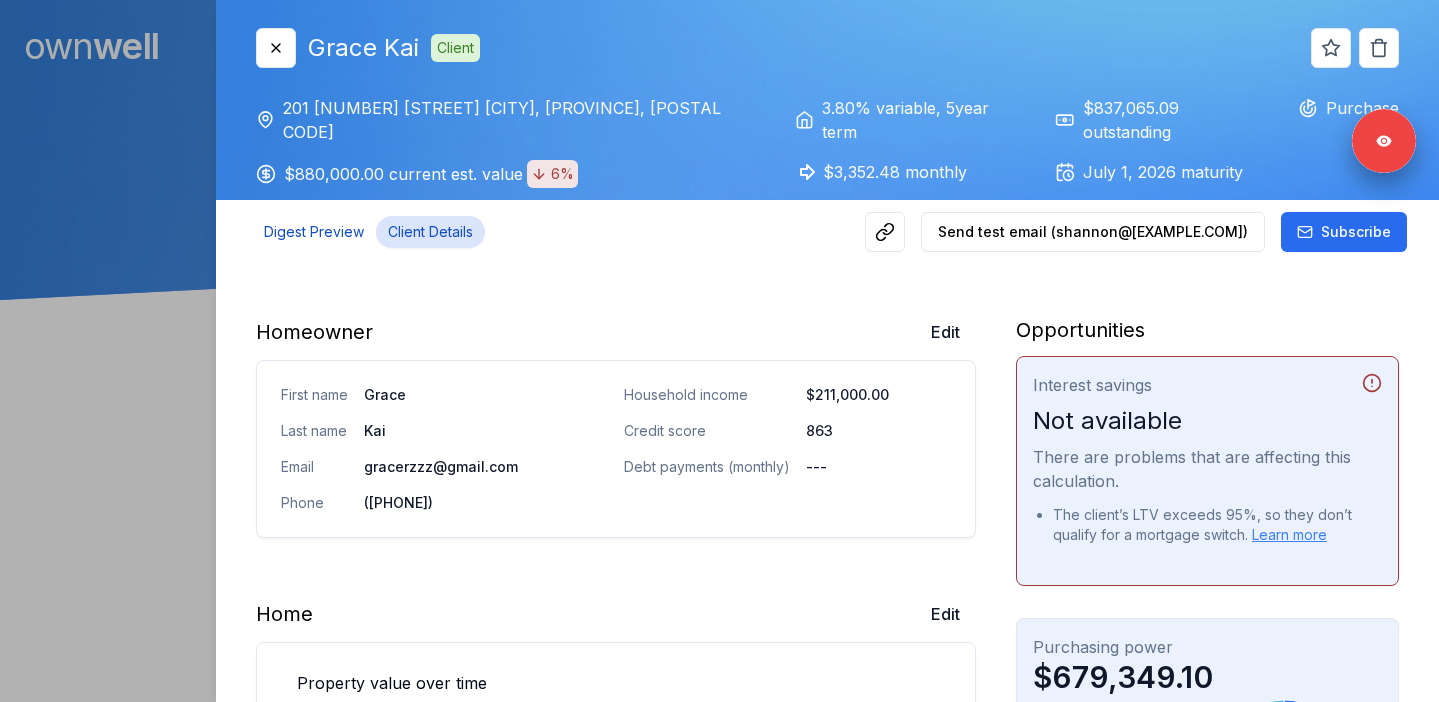 click on "Digest Preview" at bounding box center [314, 232] 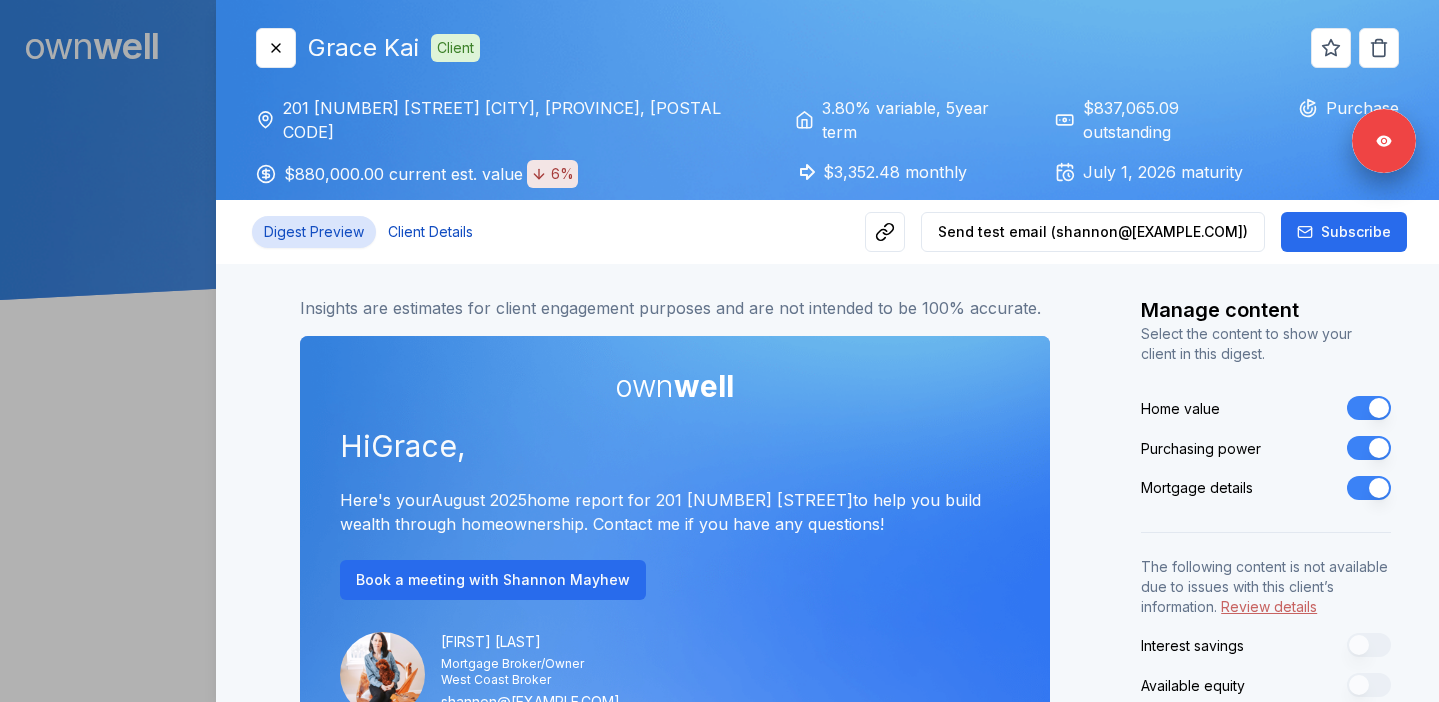 click on "Client Details" at bounding box center (430, 232) 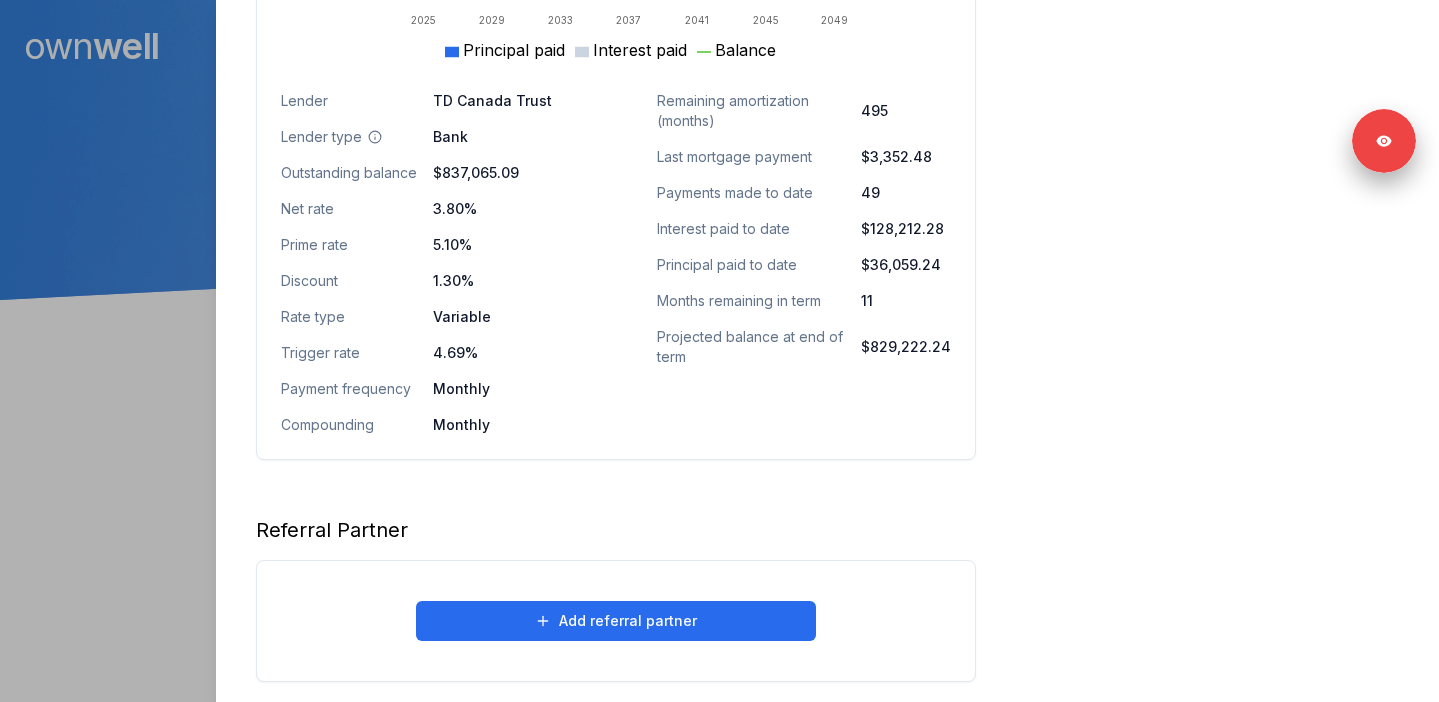 scroll, scrollTop: 0, scrollLeft: 0, axis: both 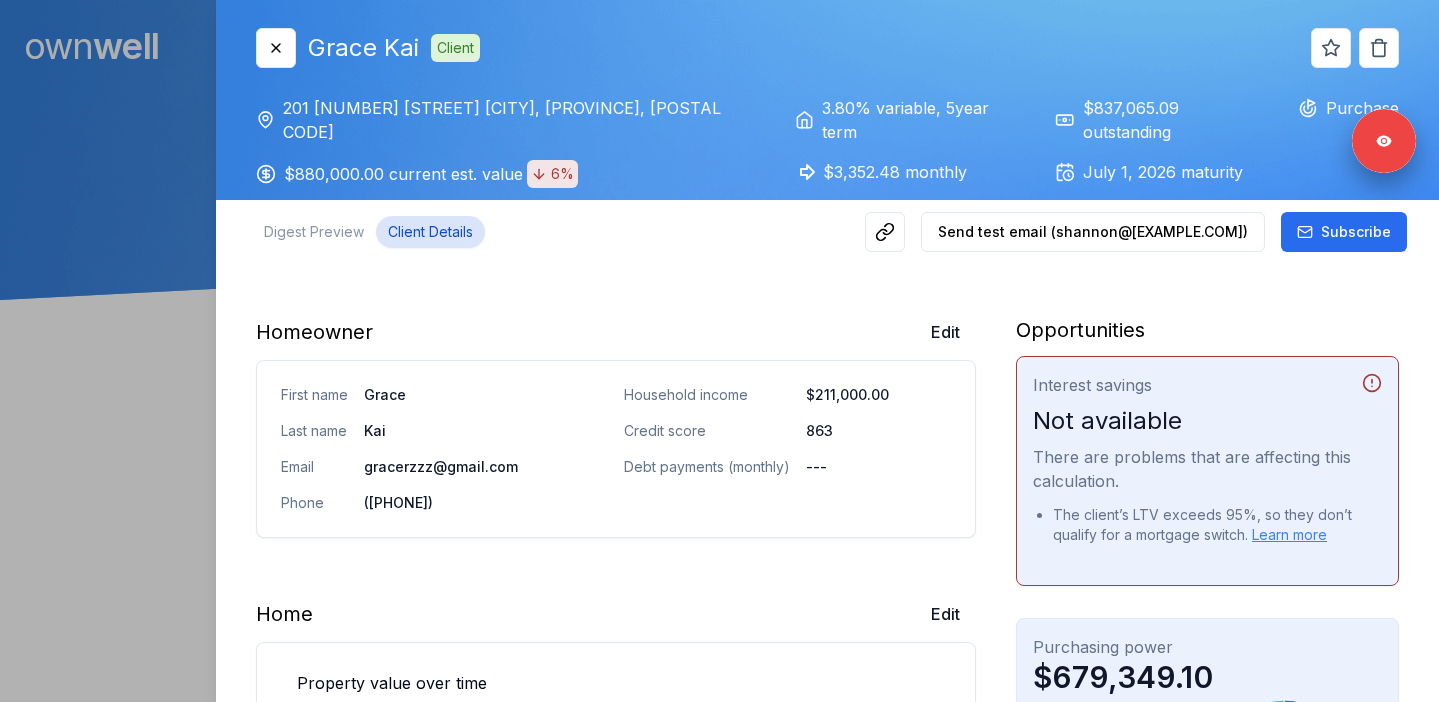 drag, startPoint x: 286, startPoint y: 106, endPoint x: 648, endPoint y: 107, distance: 362.00137 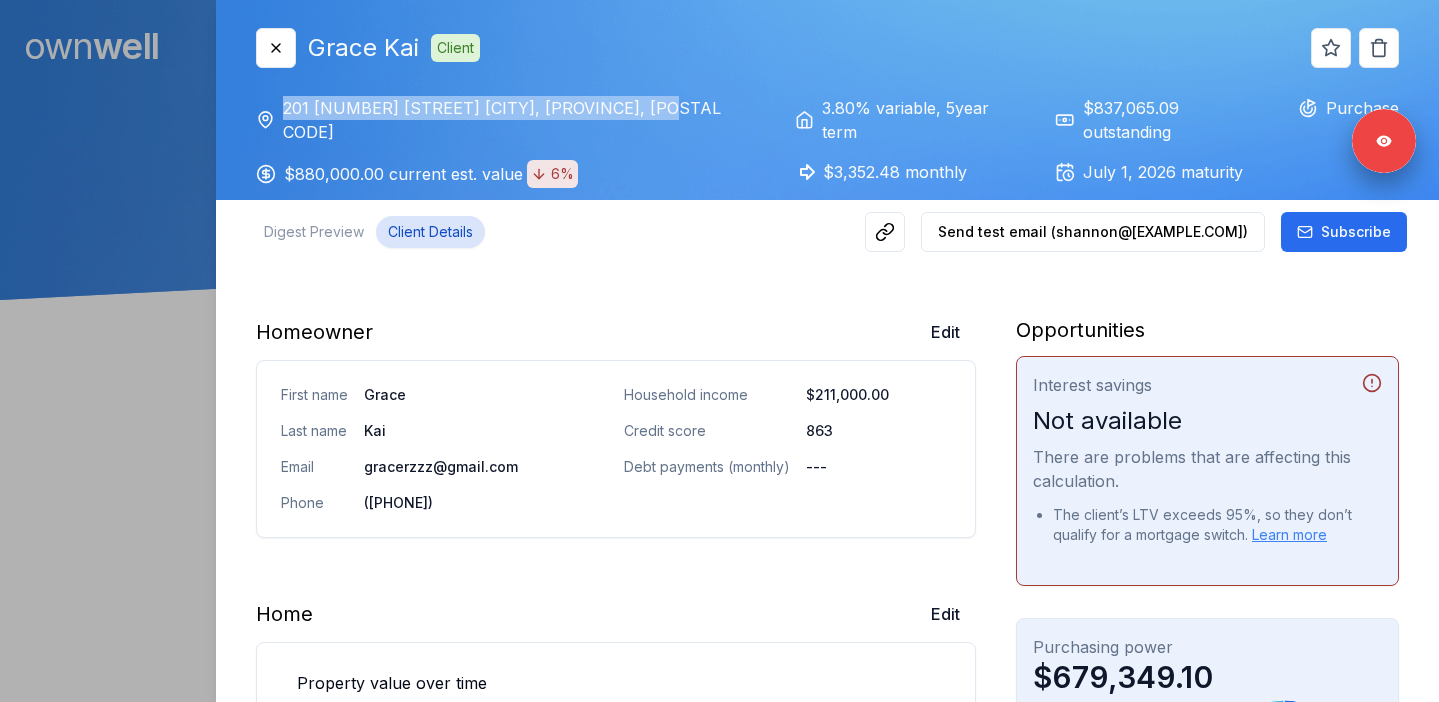 drag, startPoint x: 287, startPoint y: 107, endPoint x: 643, endPoint y: 107, distance: 356 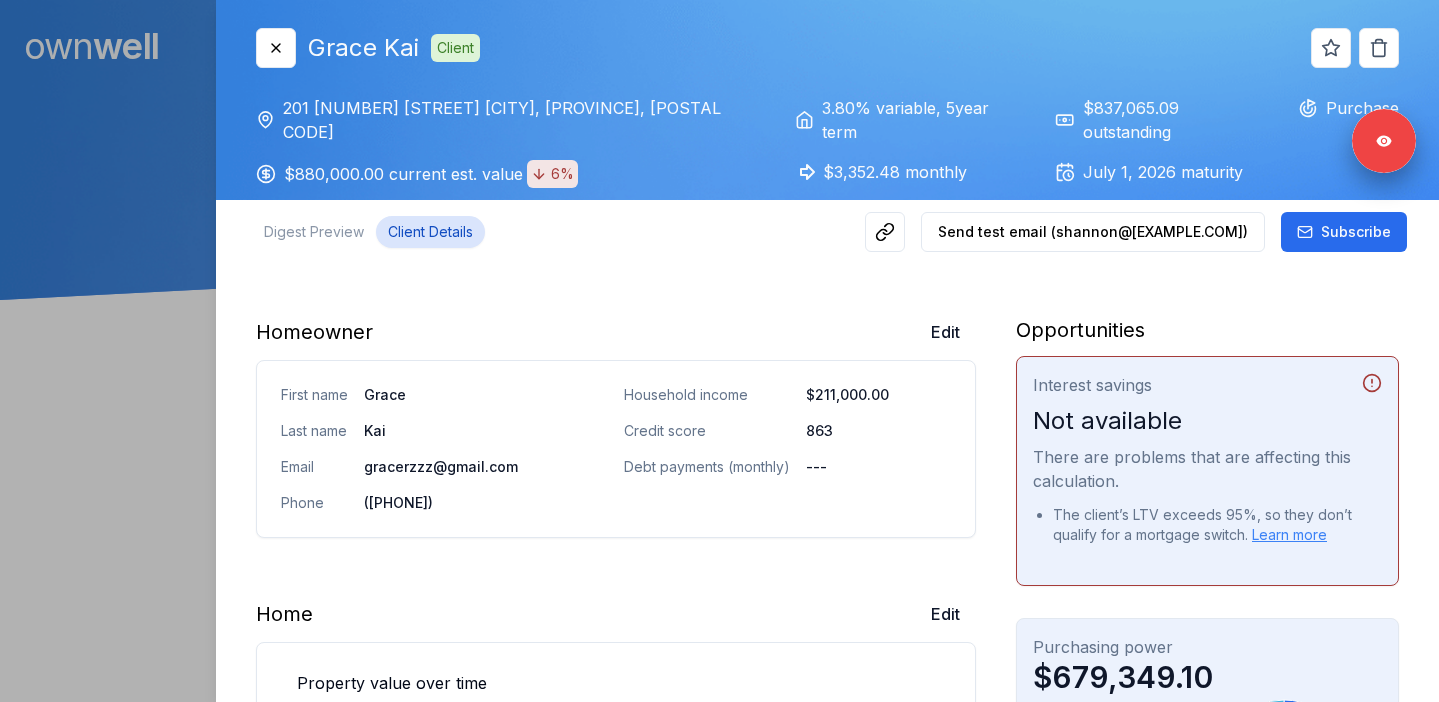click on "Digest Preview Client Details Send test email ( shannon@[EXAMPLE.COM] ) Subscribe" at bounding box center (827, 232) 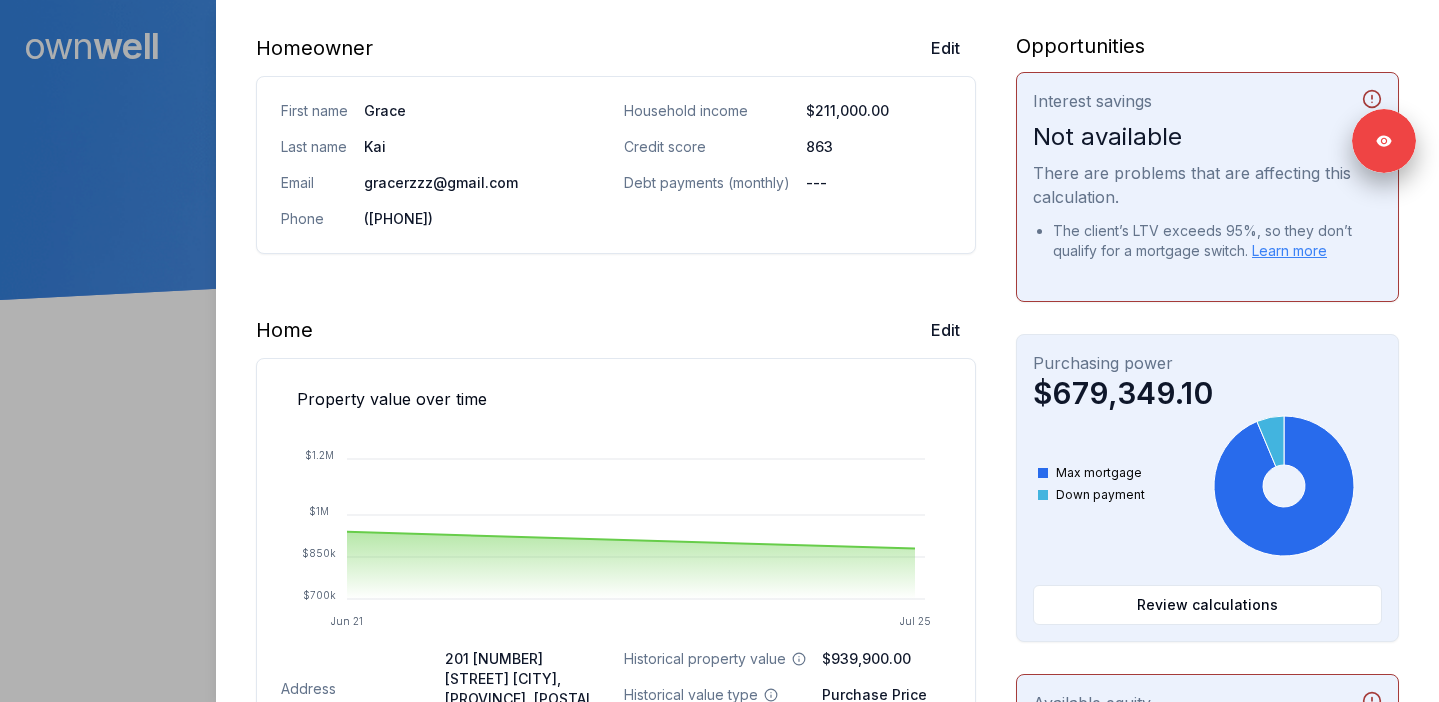 scroll, scrollTop: 429, scrollLeft: 0, axis: vertical 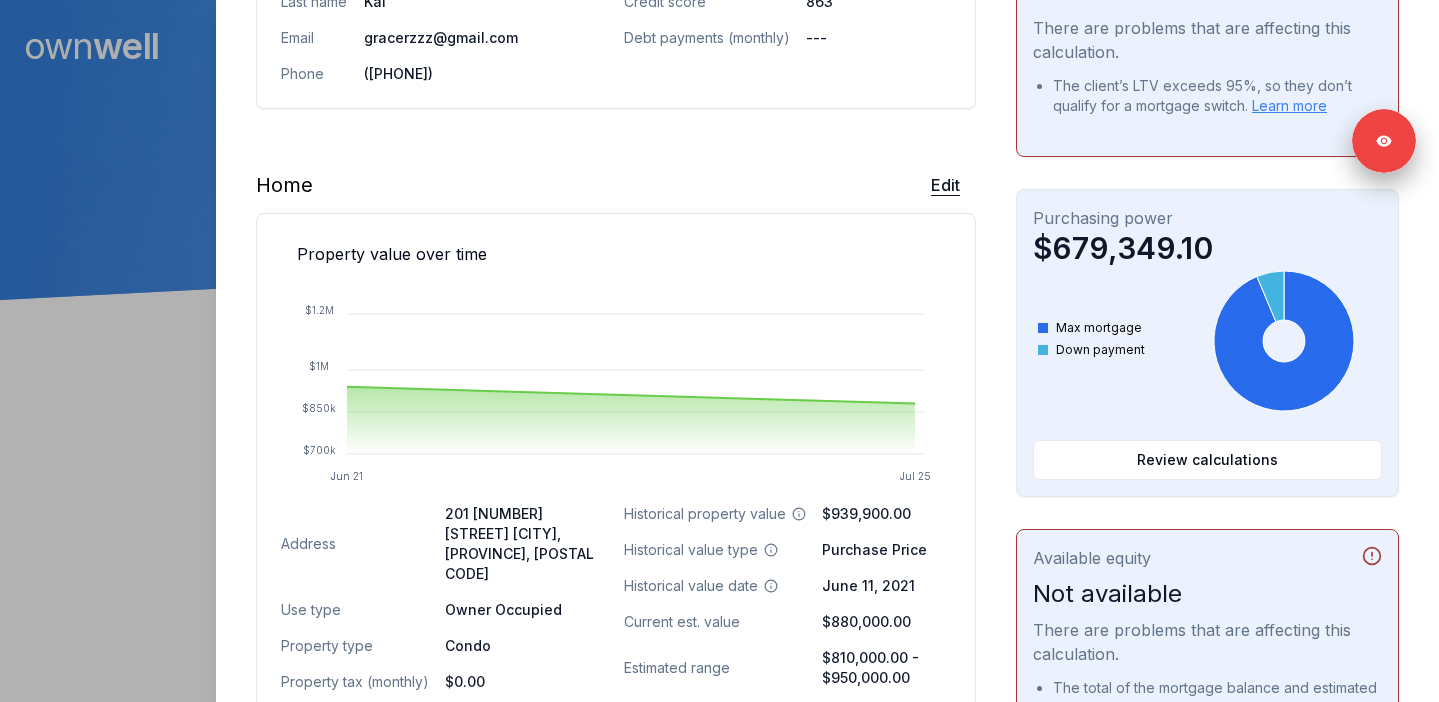 click on "Edit" at bounding box center [945, 185] 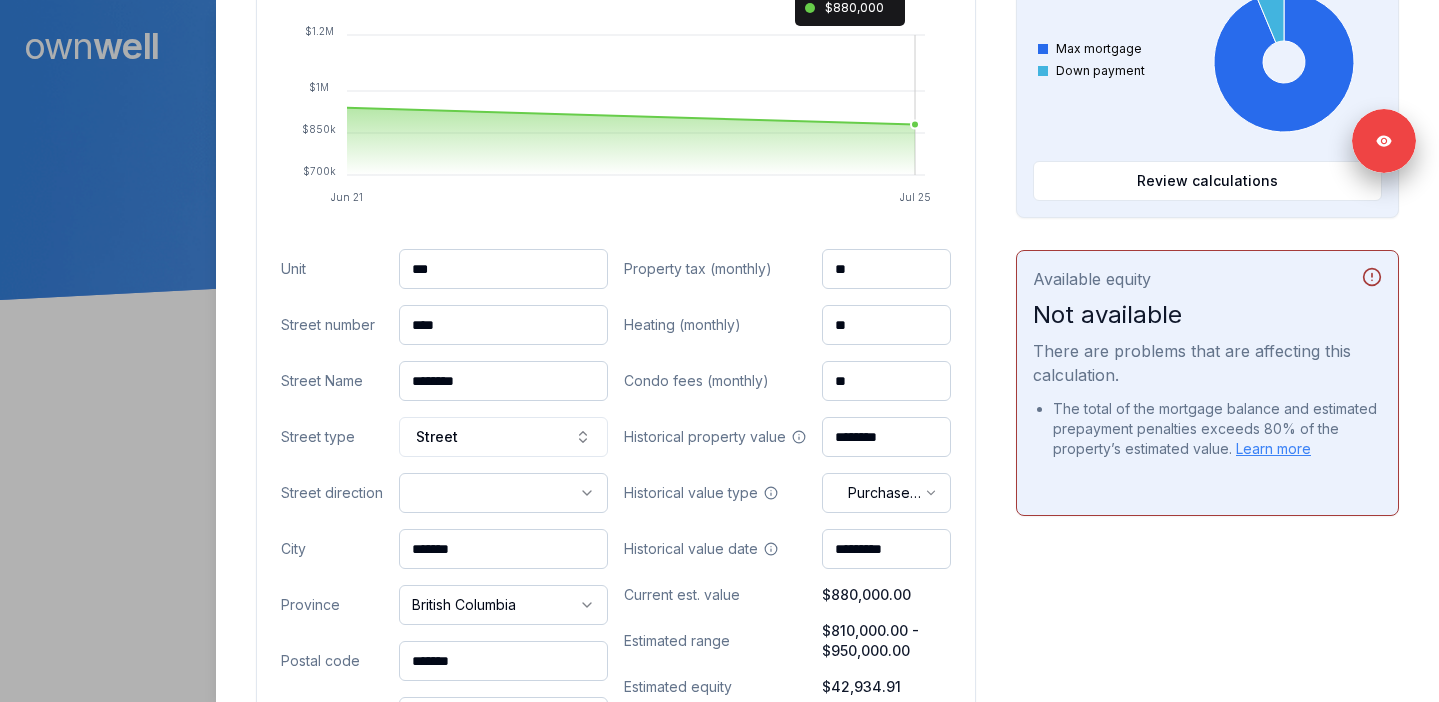 scroll, scrollTop: 716, scrollLeft: 0, axis: vertical 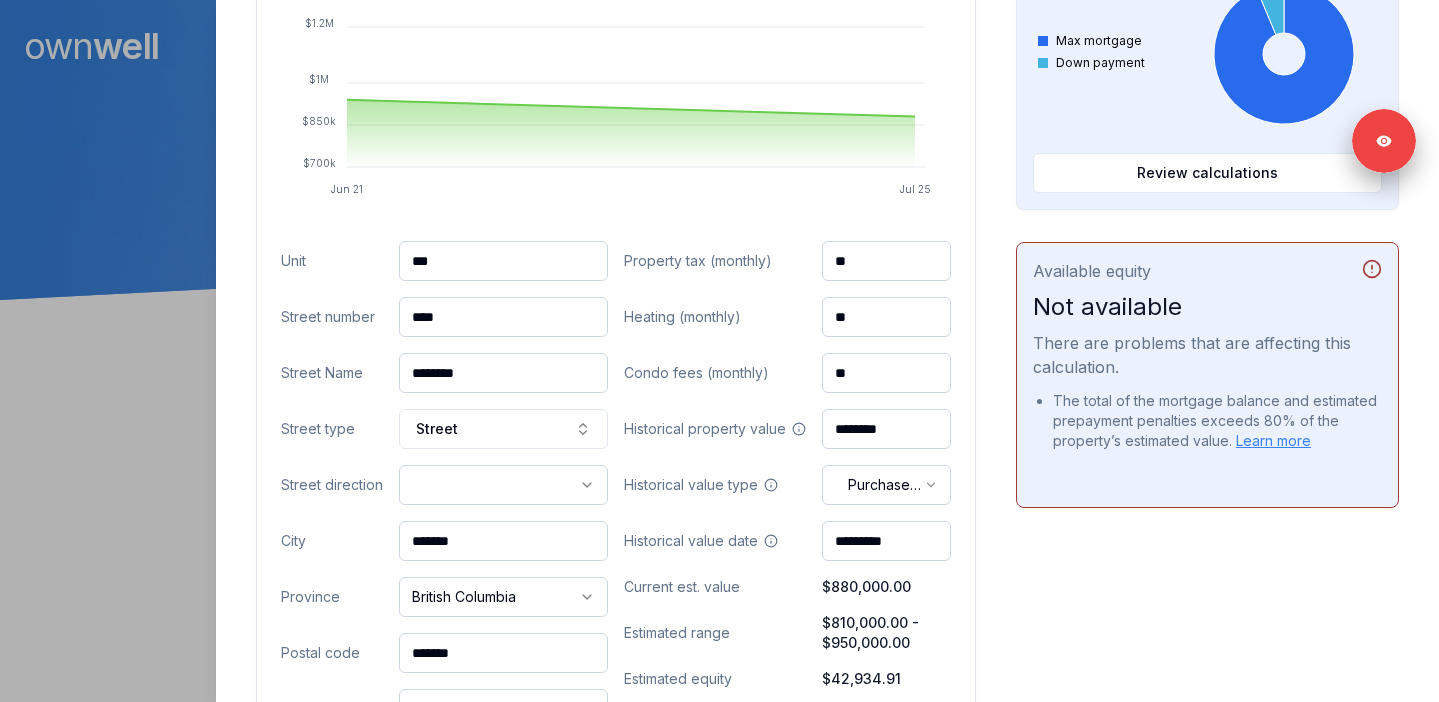 click on "********" at bounding box center [886, 429] 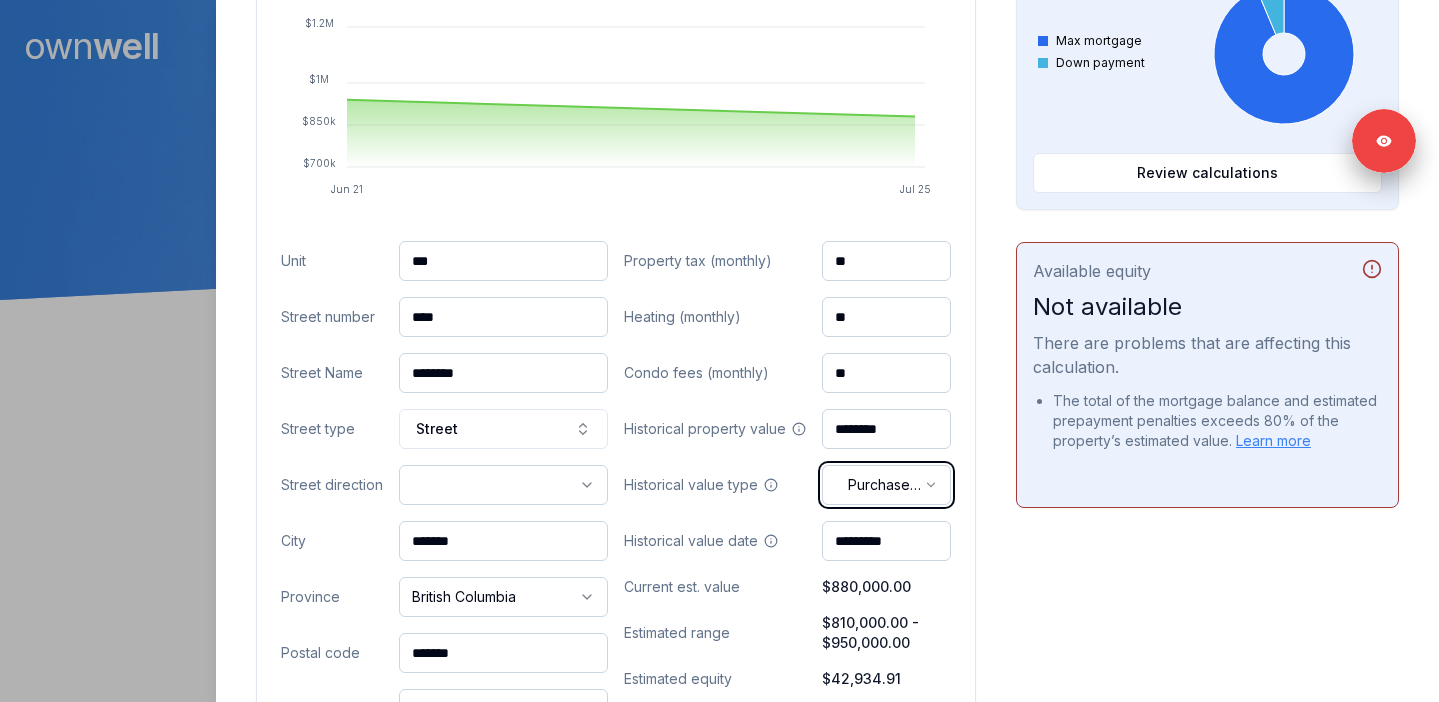 click on "Ownwell's platform is not optimized for mobile at this time.   For the best experience, please use a   desktop or laptop  to manage your account.   Note:  The   personalized homeownership reports   you generate for clients   are fully mobile-friendly   and can be easily viewed on any device. own well Dashboard Landing Page Adopt My Mortgage 244  of  300  clients used Purchase additional client capacity Signed in as Shannon Mayhew Sign out Close Grace   Kai Client 201 4352 Hastings Street Burnaby, BC, V5C 2J9 $880,000.00   current est. value 6% 3.80%   variable ,   5  year term $3,352.48   monthly   $837,065.09   outstanding July 1, 2026   maturity Purchase Digest Preview Client Details Send test email ( shannon@westcoastbroker.ca ) Subscribe Homeowner   Edit First name Grace Last name Kai Email gracerzzz@gmail.com Phone (778) 836-8868 Household income $211,000.00 Credit score 863 Debt payments (monthly) --- Home   Cancel Save Property value over time Jun 21 Jul 25 $700k $850k $1M $1.2M     Submit Unit *** * *" at bounding box center (719, 150) 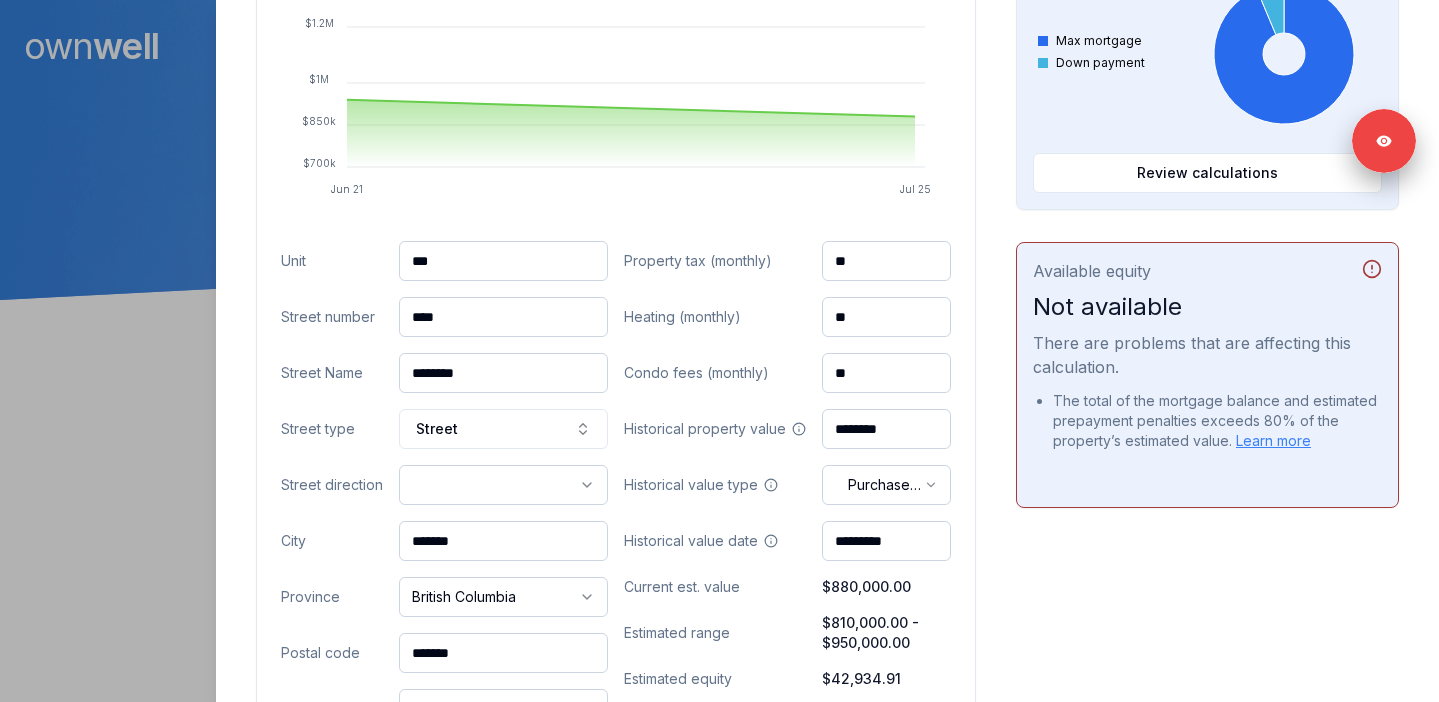 drag, startPoint x: 912, startPoint y: 429, endPoint x: 817, endPoint y: 429, distance: 95 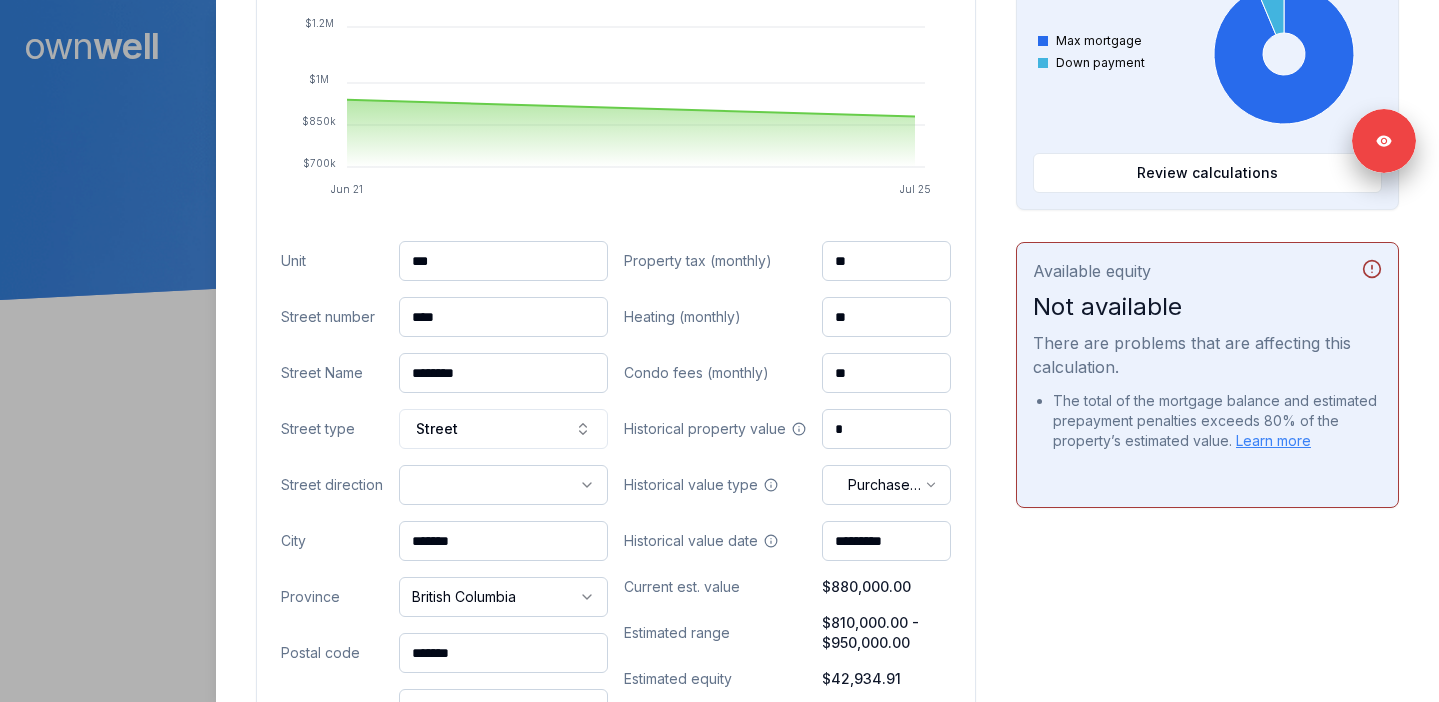 paste on "*********" 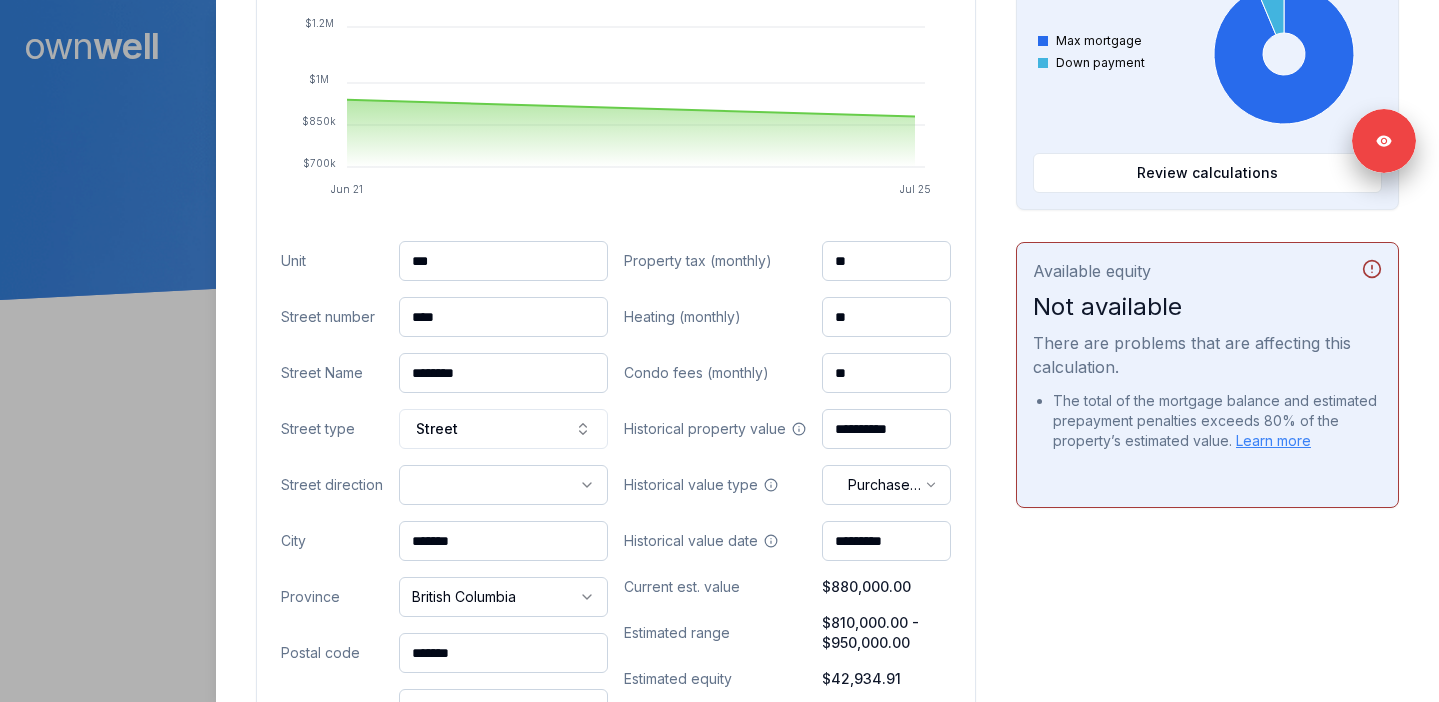 type on "**********" 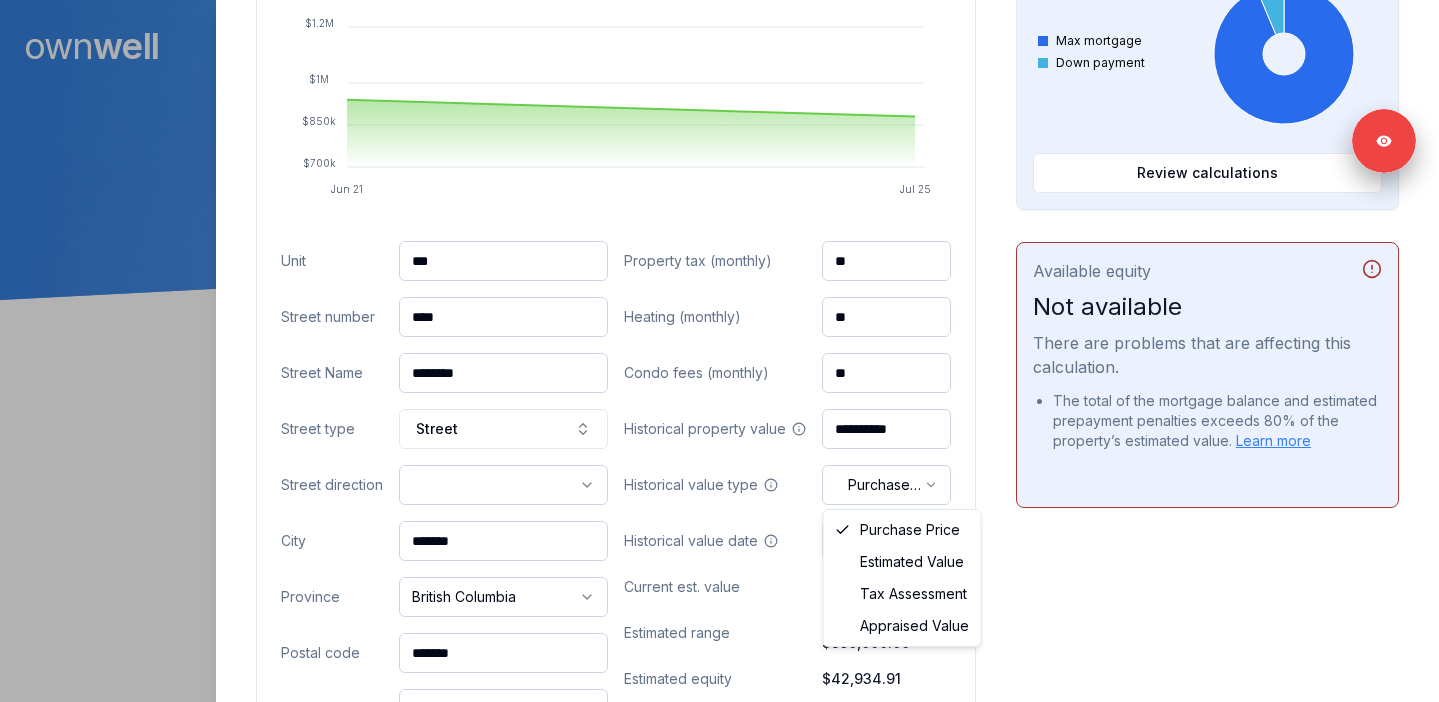 select on "**********" 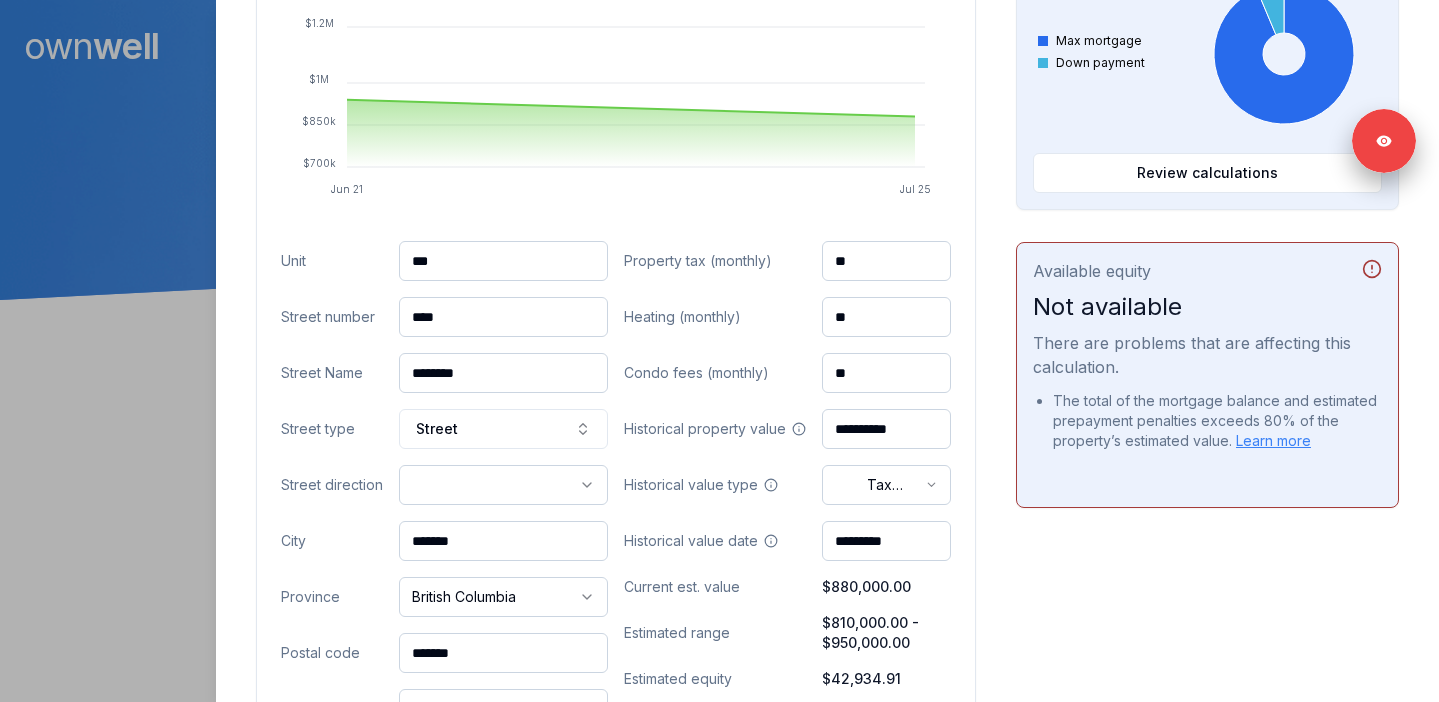 drag, startPoint x: 909, startPoint y: 541, endPoint x: 813, endPoint y: 541, distance: 96 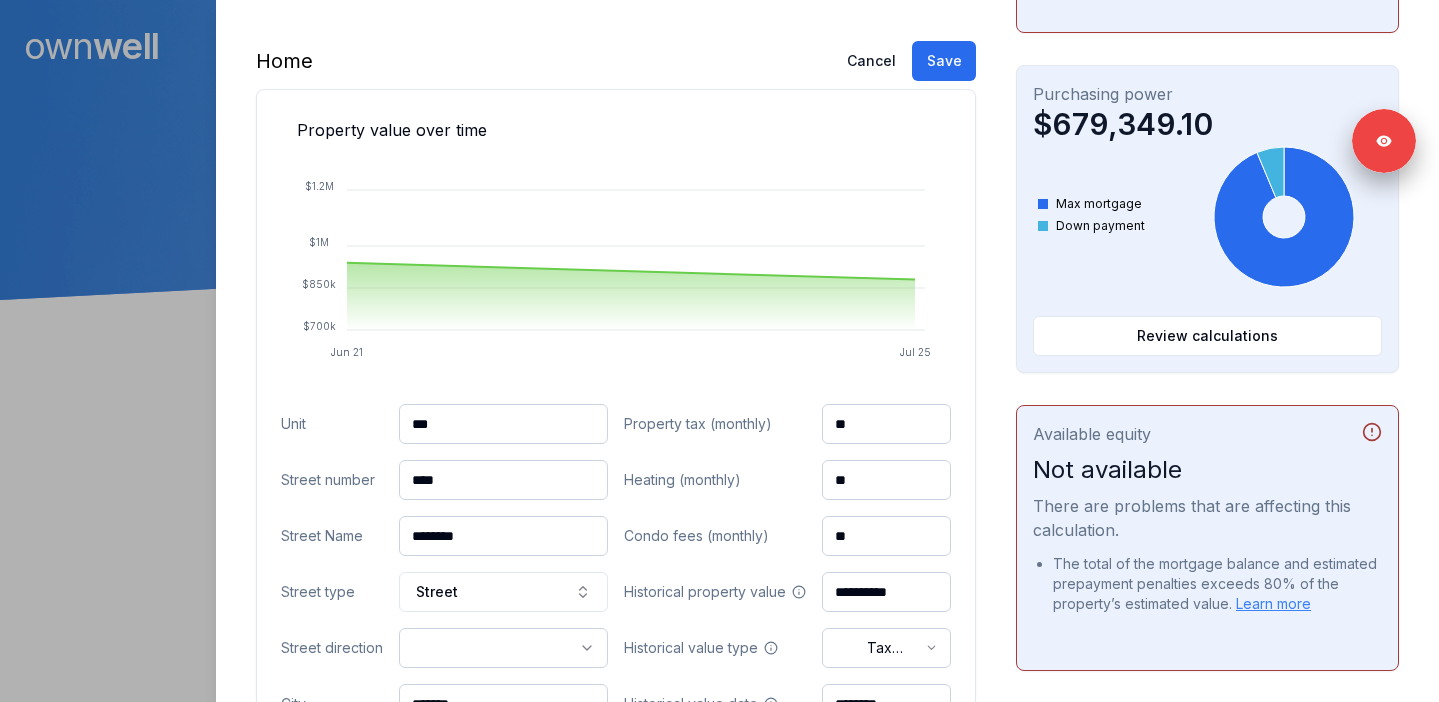 scroll, scrollTop: 485, scrollLeft: 0, axis: vertical 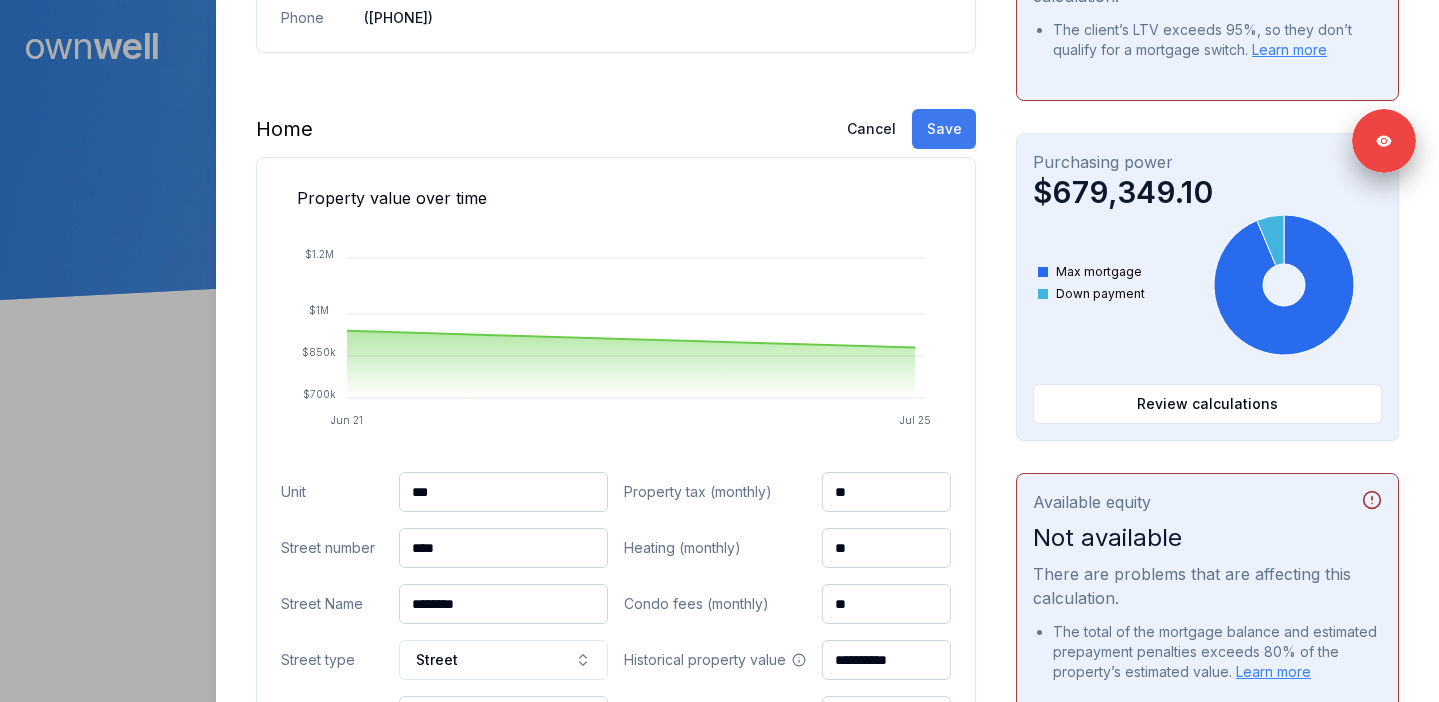 type on "********" 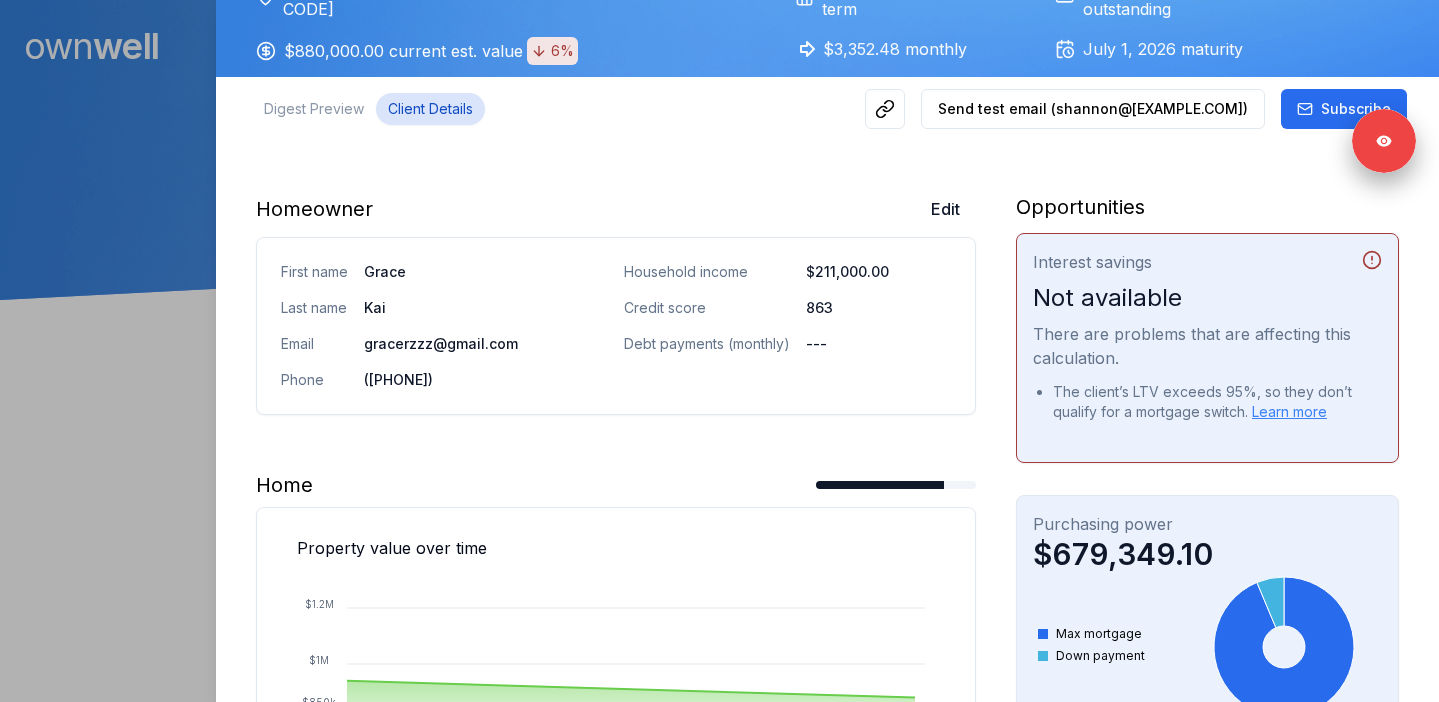 scroll, scrollTop: 72, scrollLeft: 0, axis: vertical 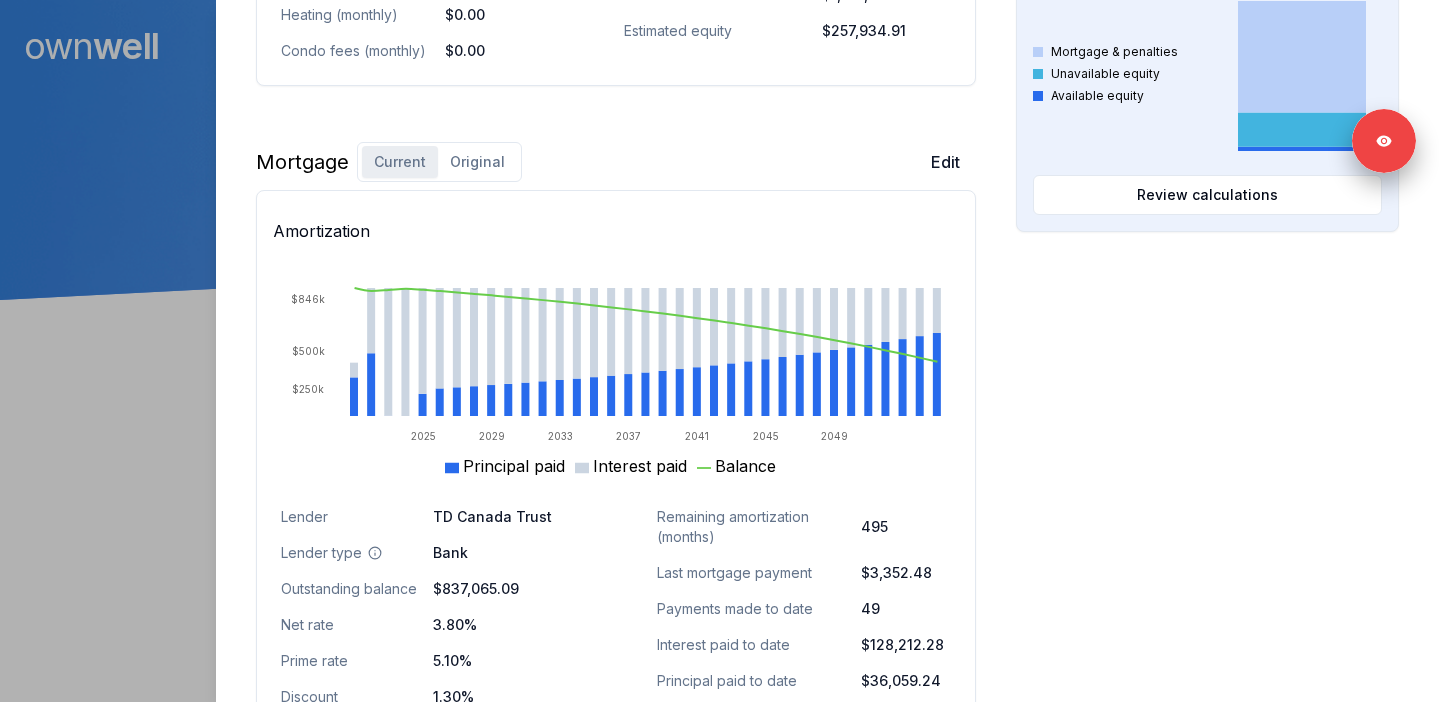 click on "Original" at bounding box center [477, 162] 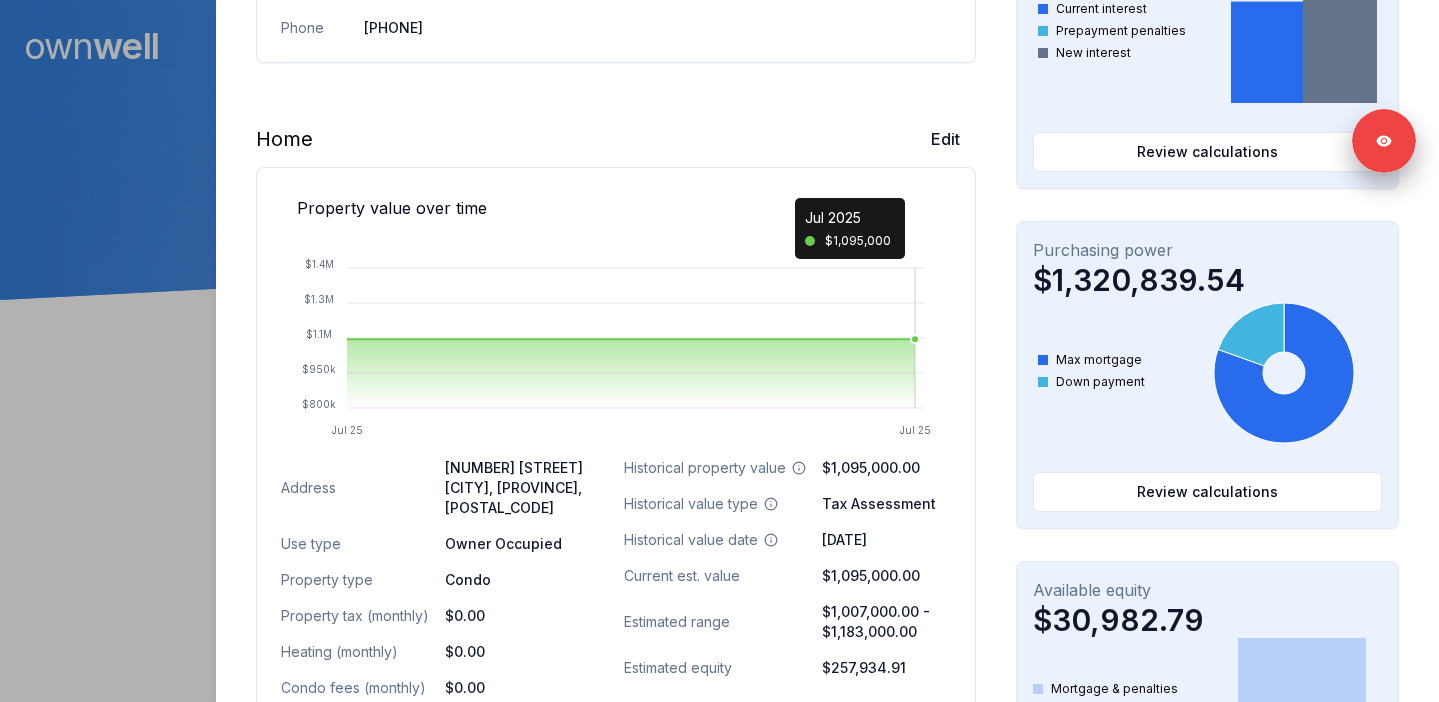 scroll, scrollTop: 0, scrollLeft: 0, axis: both 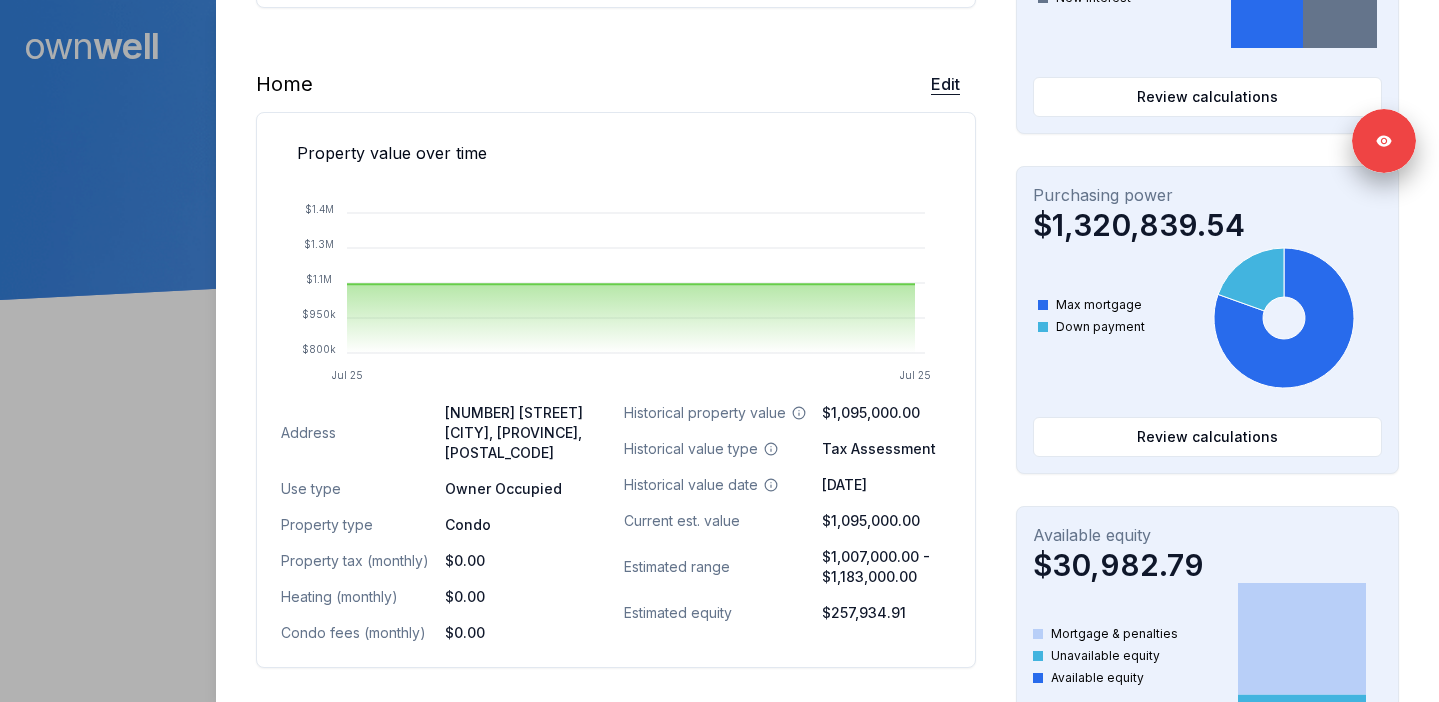 click on "Edit" at bounding box center [945, 84] 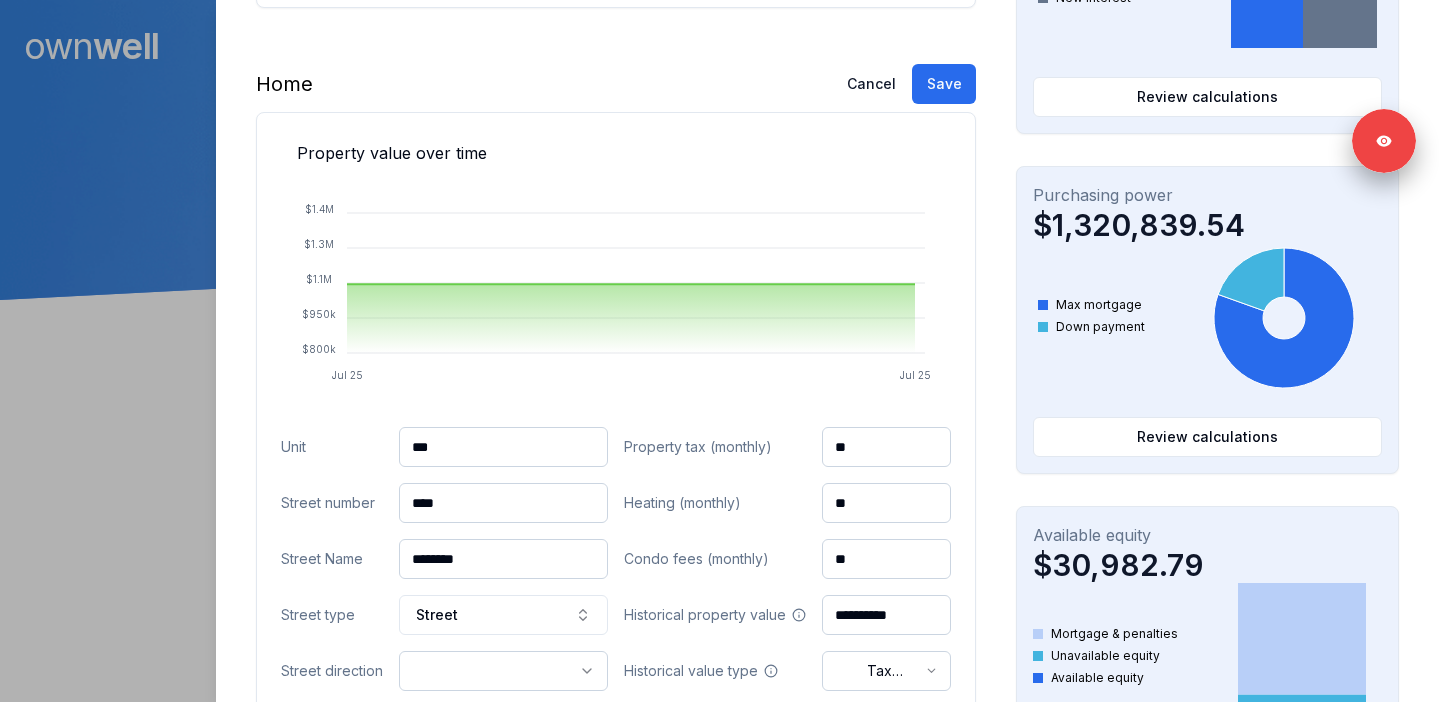 scroll, scrollTop: 789, scrollLeft: 0, axis: vertical 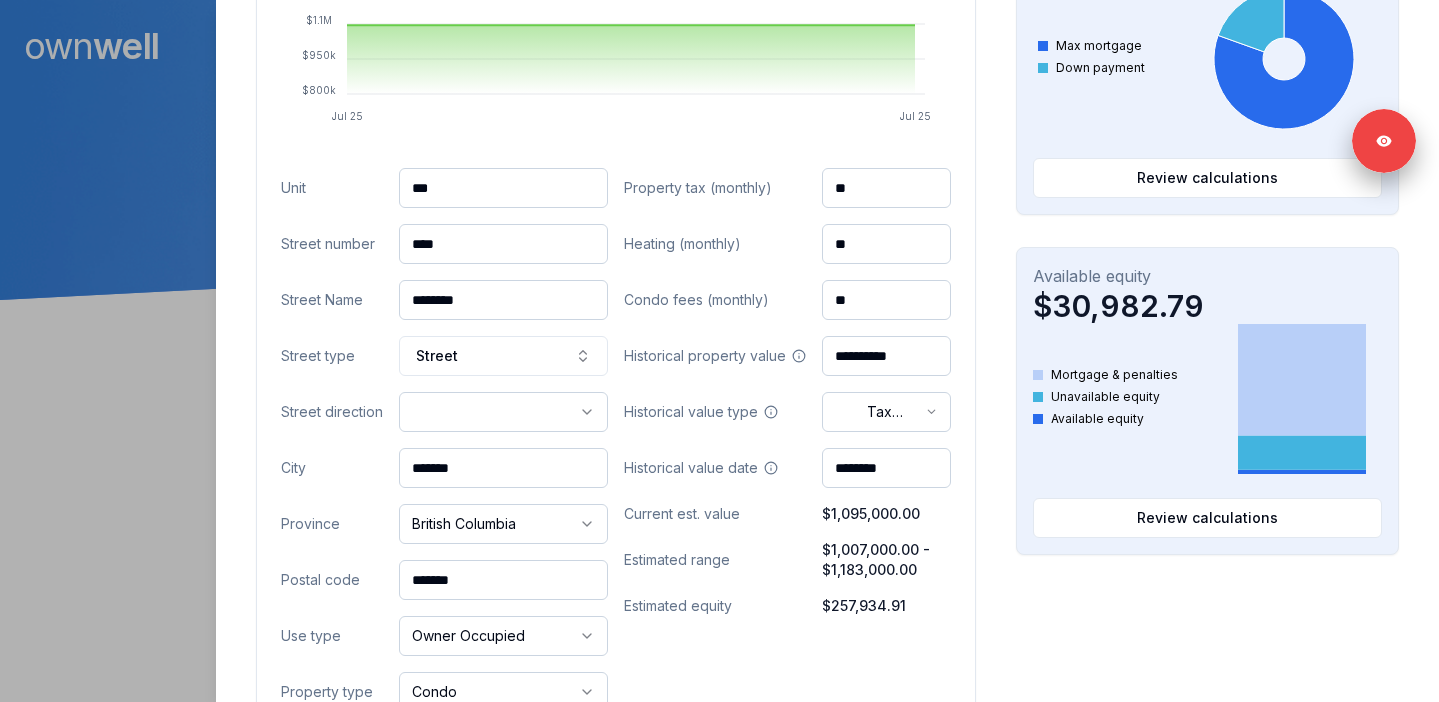 drag, startPoint x: 919, startPoint y: 359, endPoint x: 821, endPoint y: 358, distance: 98.005104 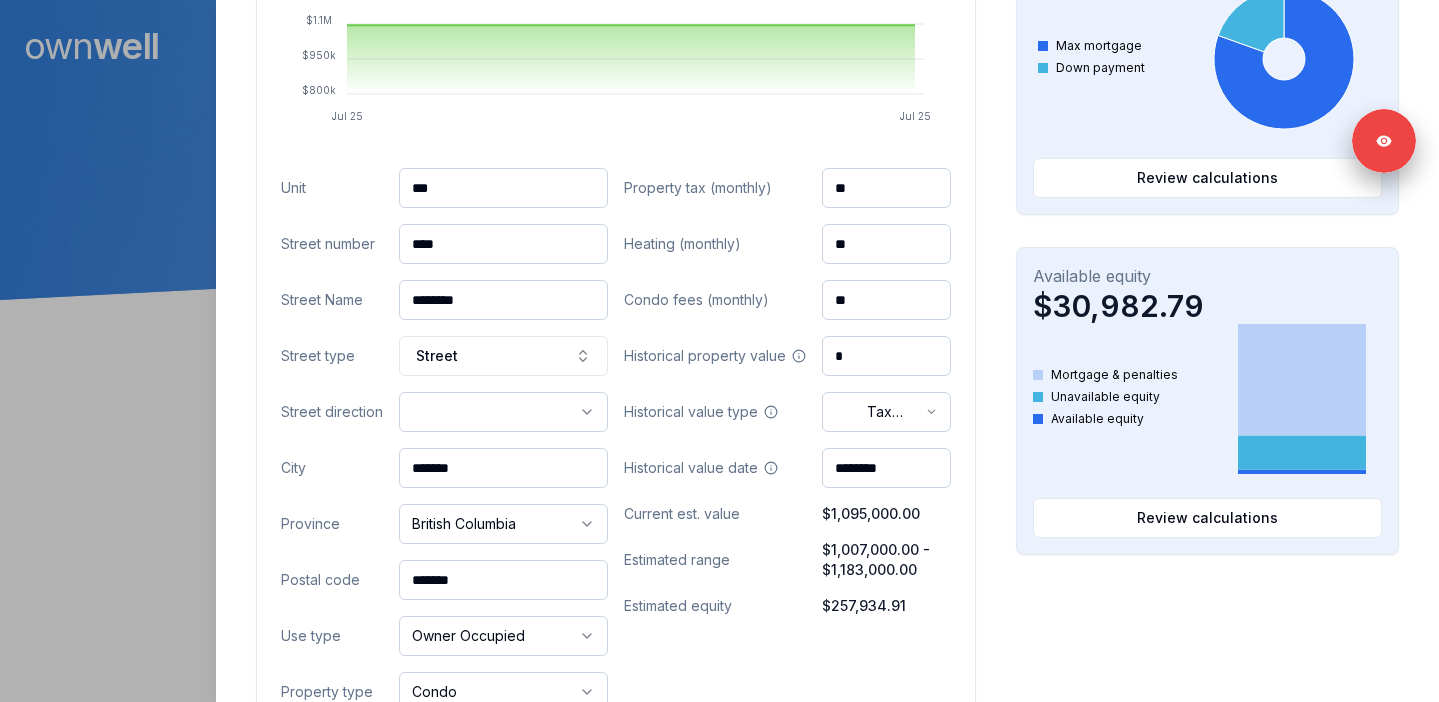 paste on "*******" 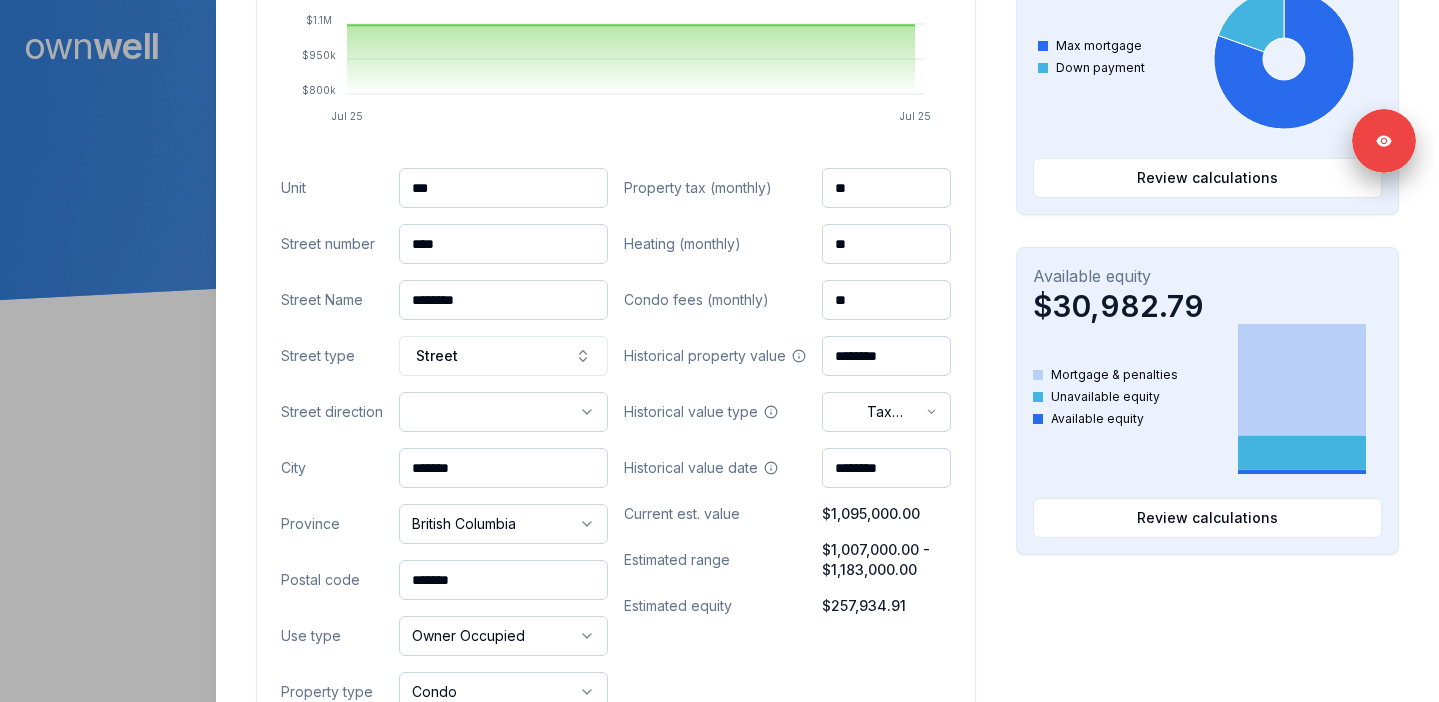 type on "********" 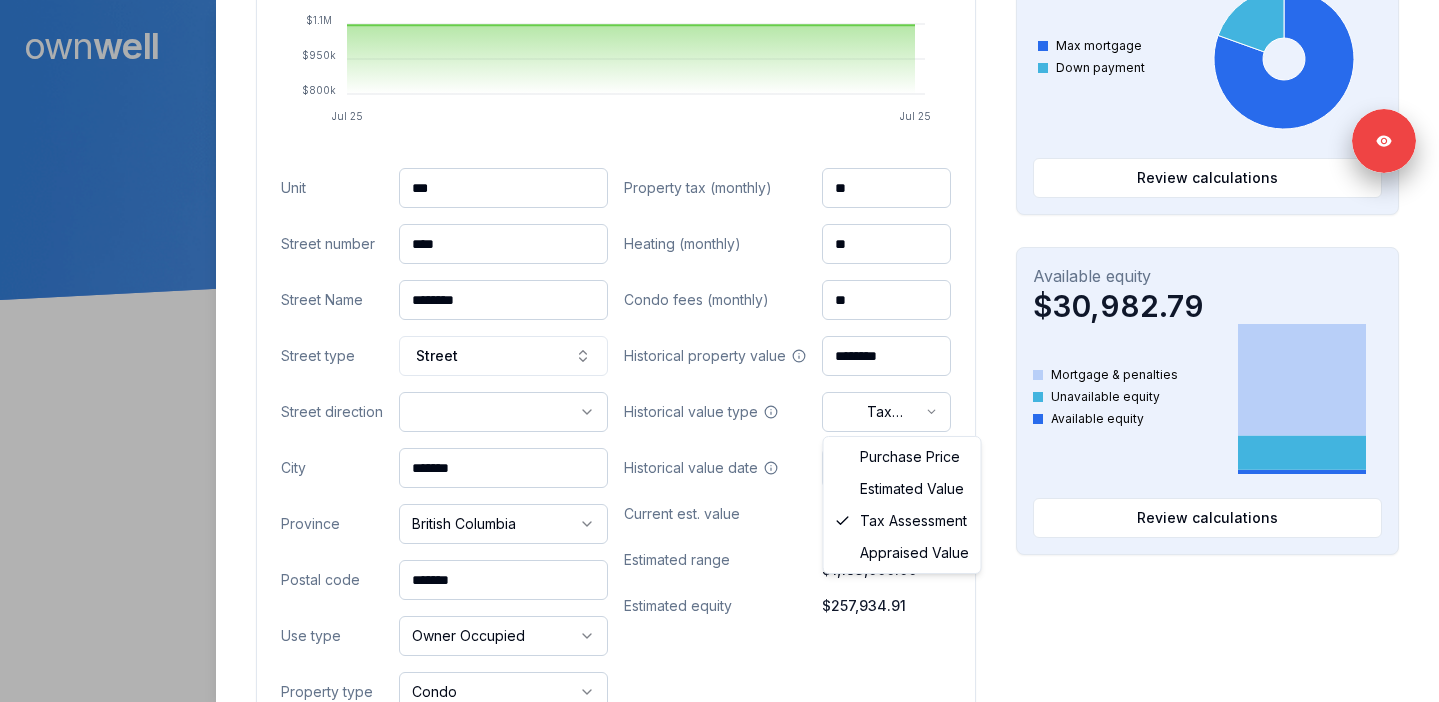 select on "********" 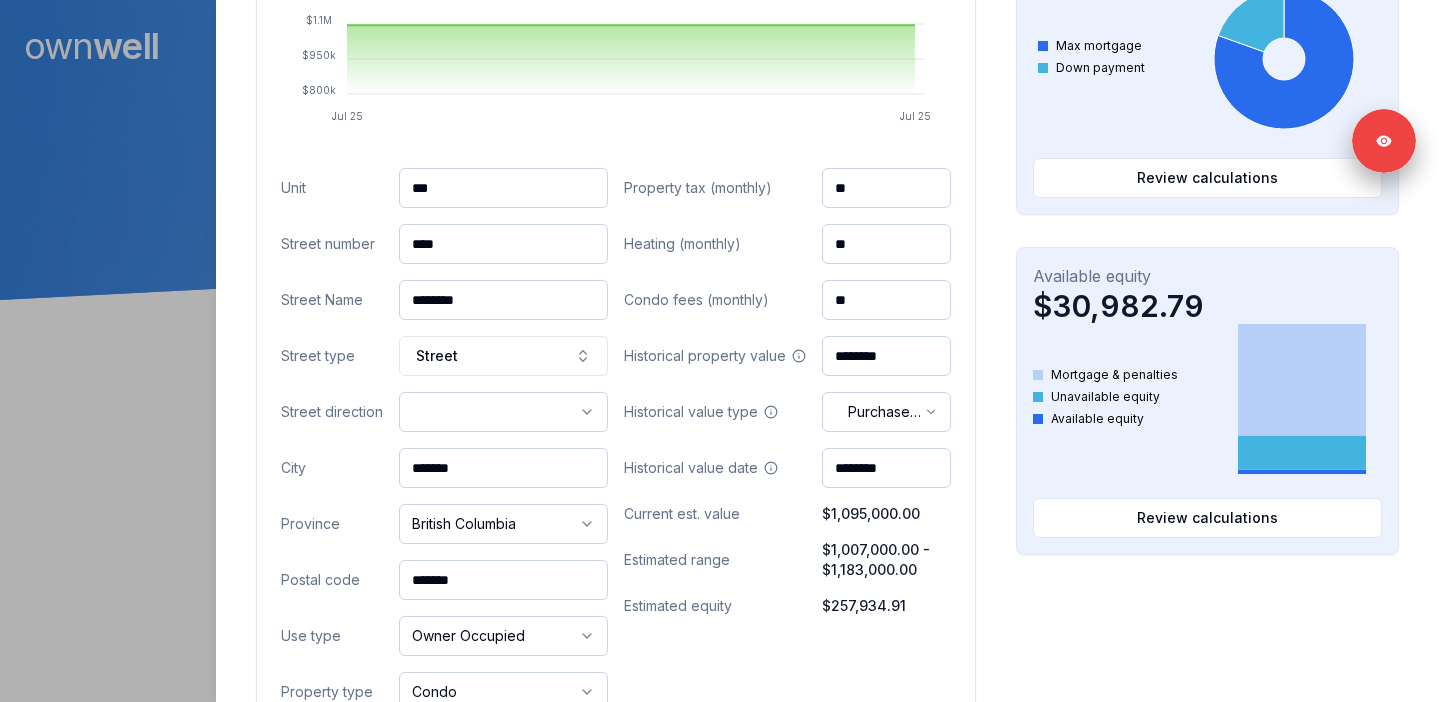 drag, startPoint x: 910, startPoint y: 474, endPoint x: 801, endPoint y: 474, distance: 109 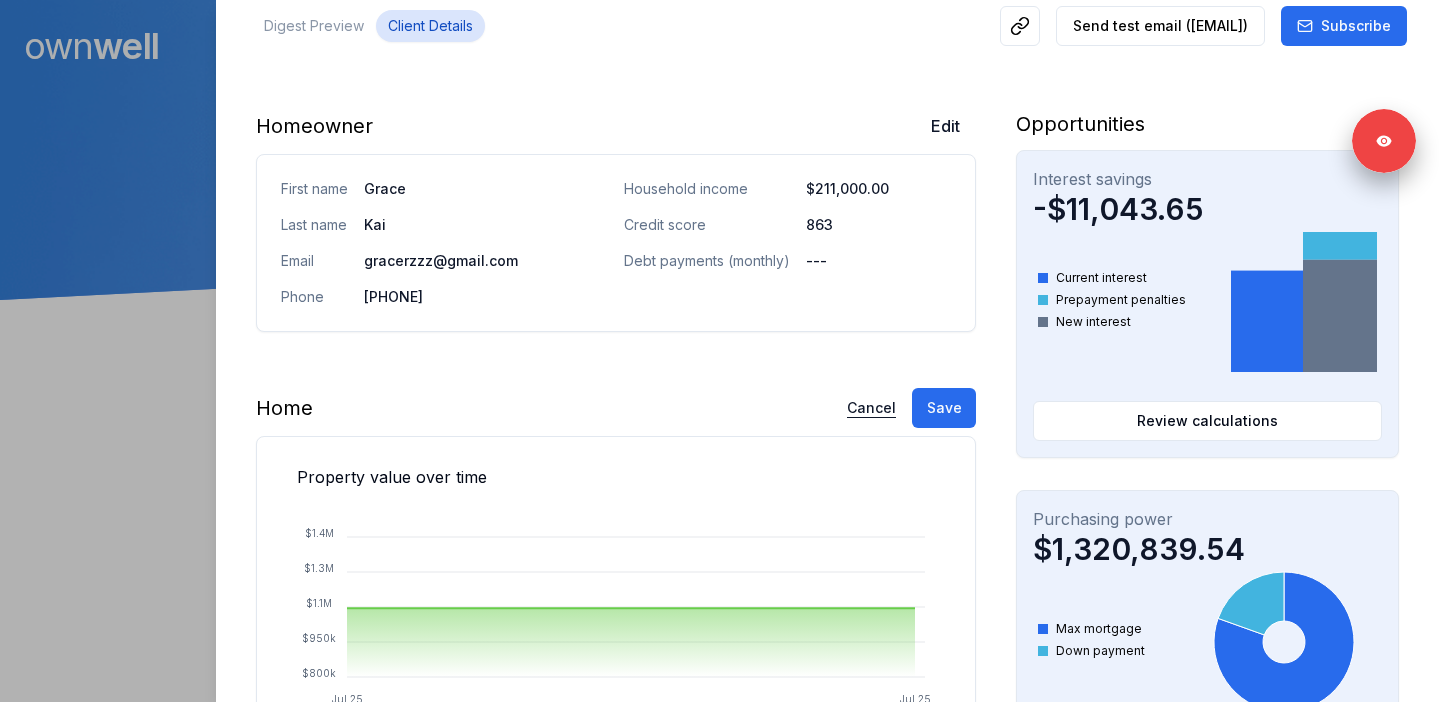 scroll, scrollTop: 88, scrollLeft: 0, axis: vertical 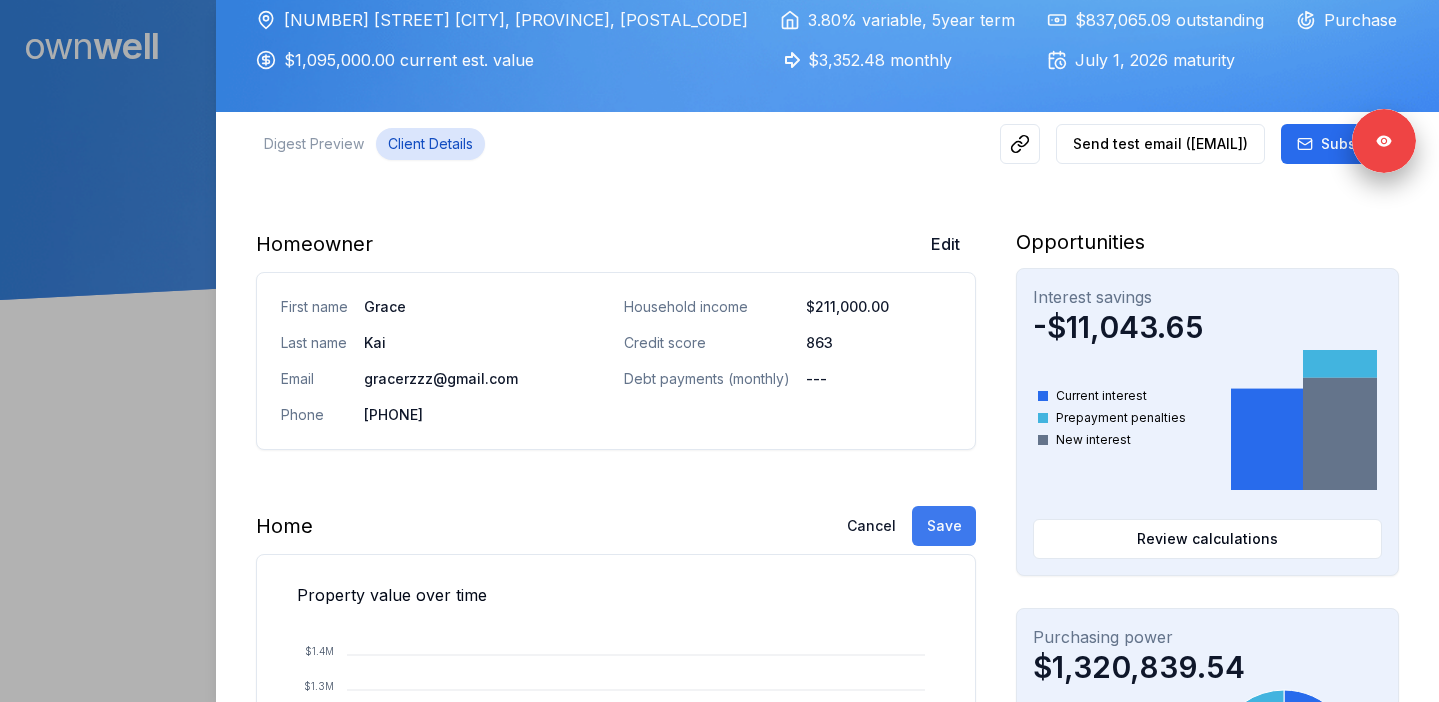 type on "*********" 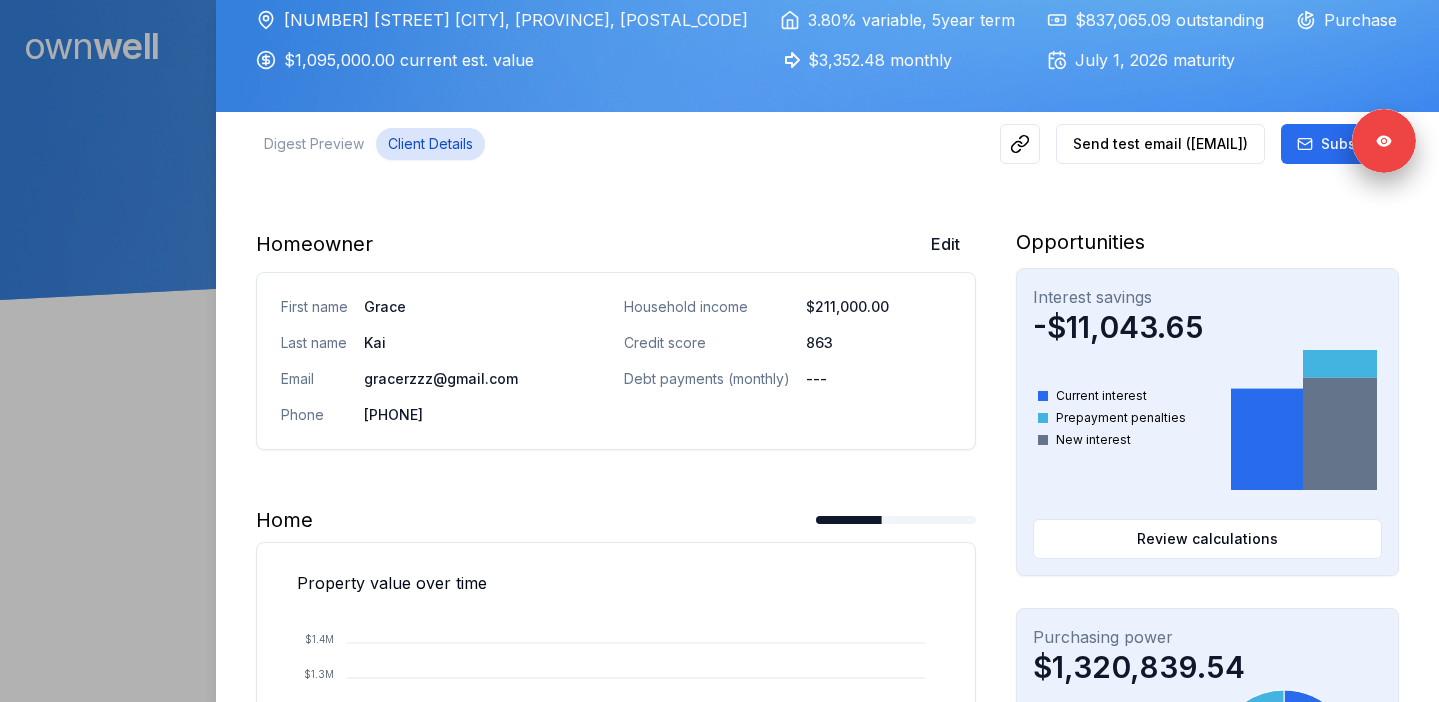 scroll, scrollTop: 0, scrollLeft: 0, axis: both 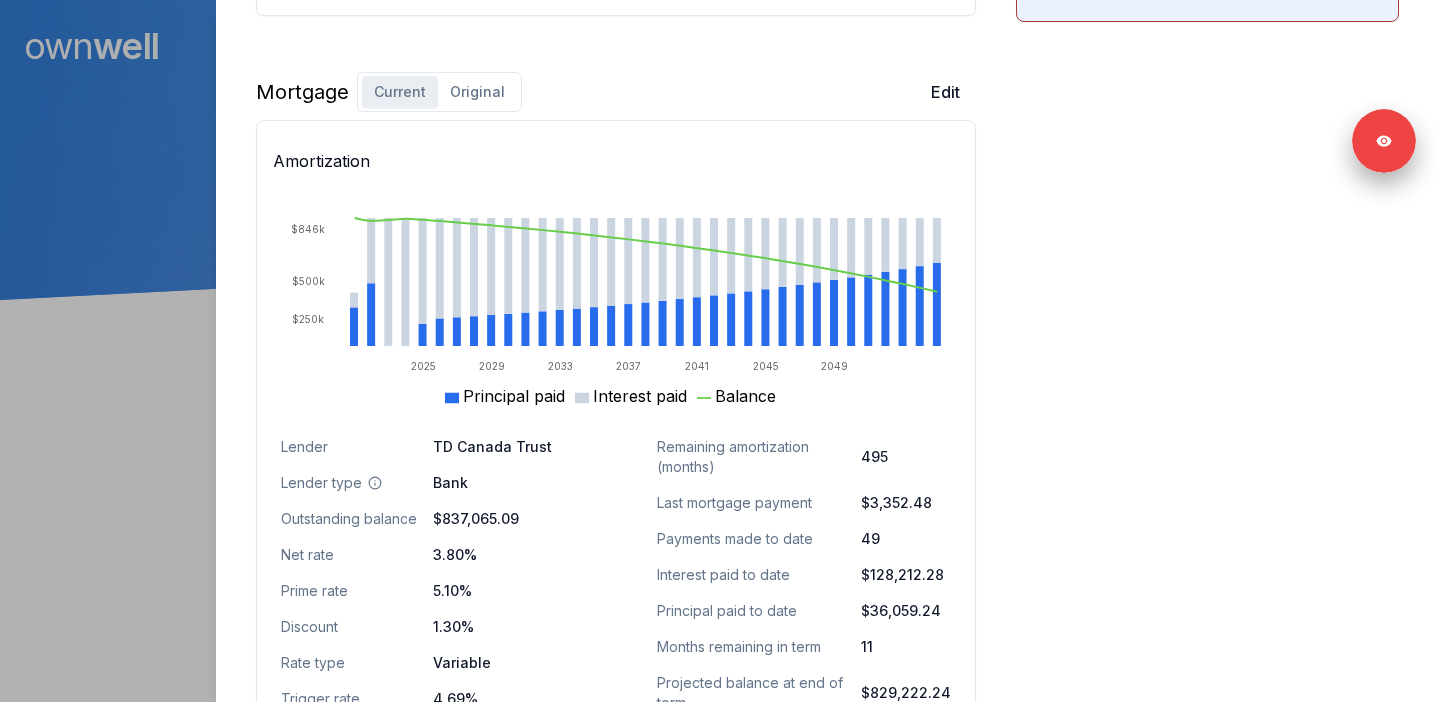 click on "Original" at bounding box center [477, 92] 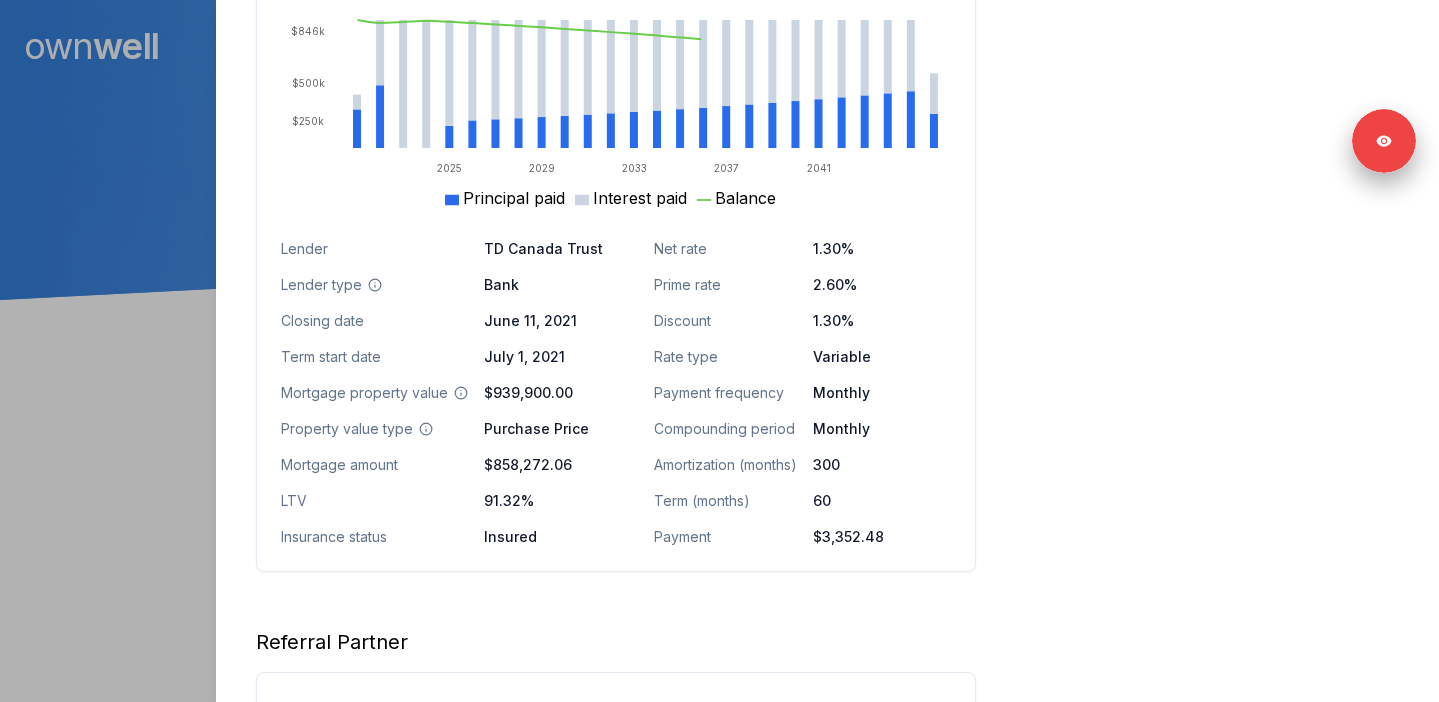 scroll, scrollTop: 1512, scrollLeft: 0, axis: vertical 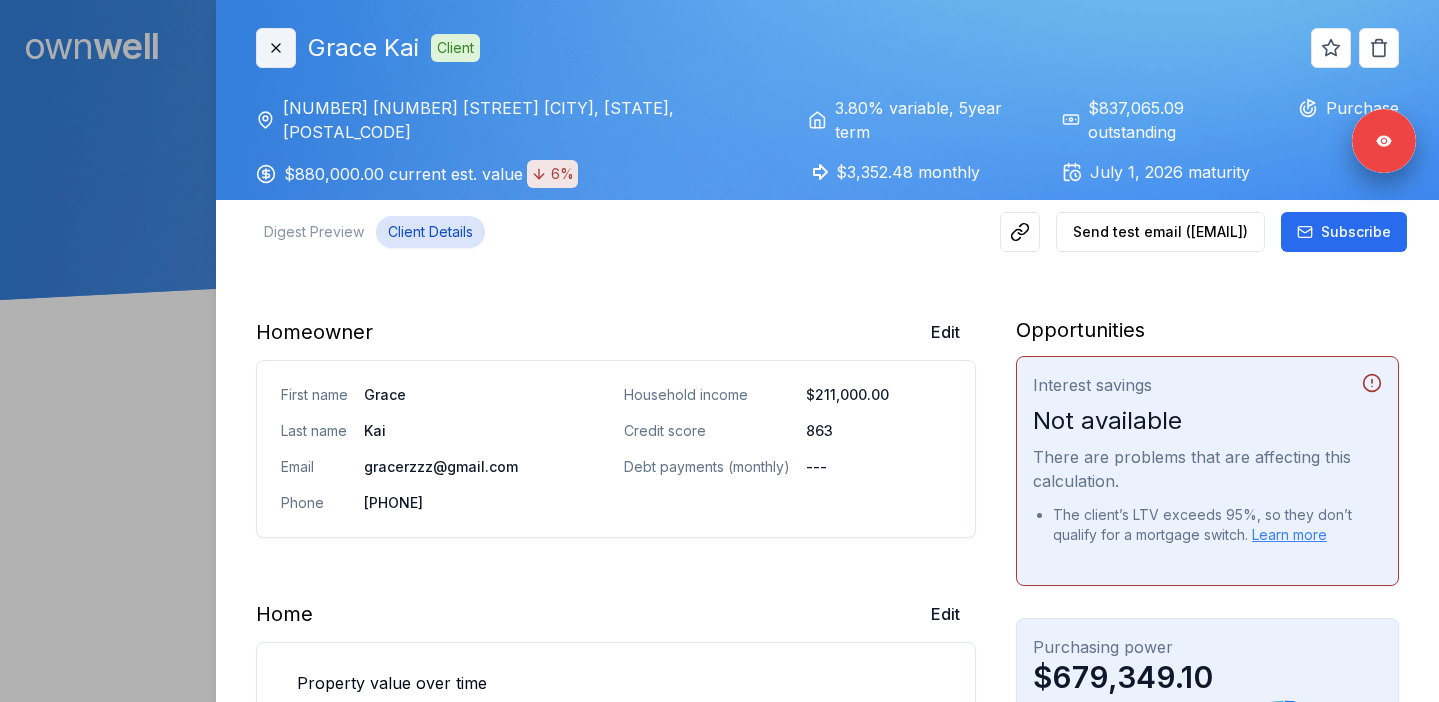 click 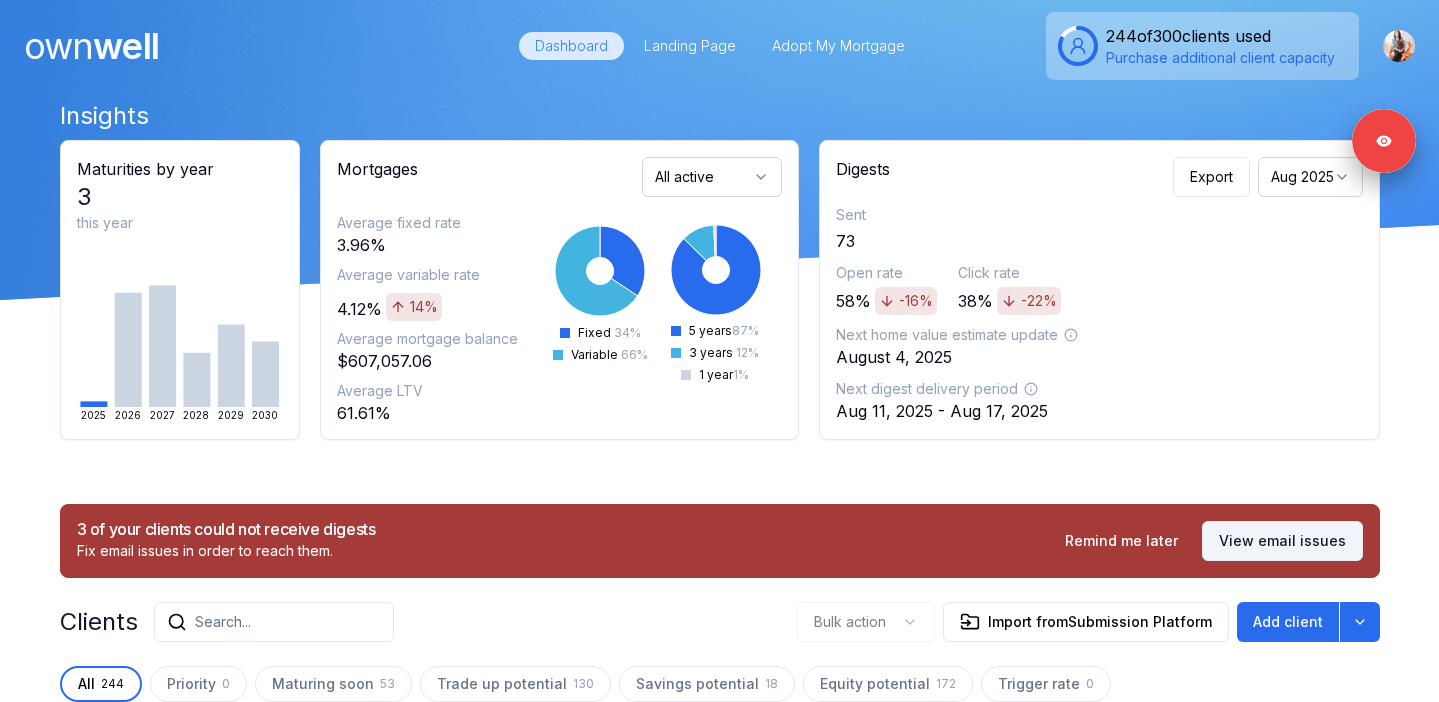 click on "View email issues" at bounding box center (1282, 541) 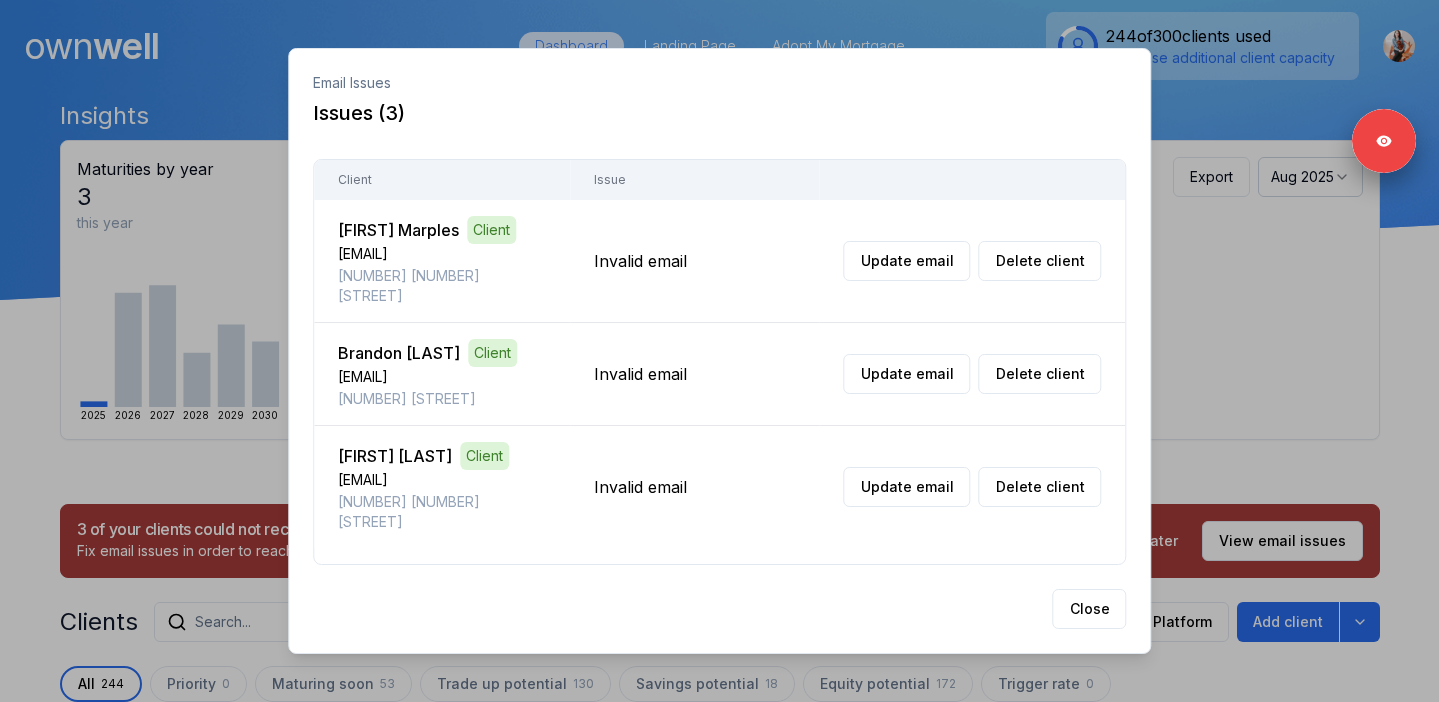 click at bounding box center [719, 351] 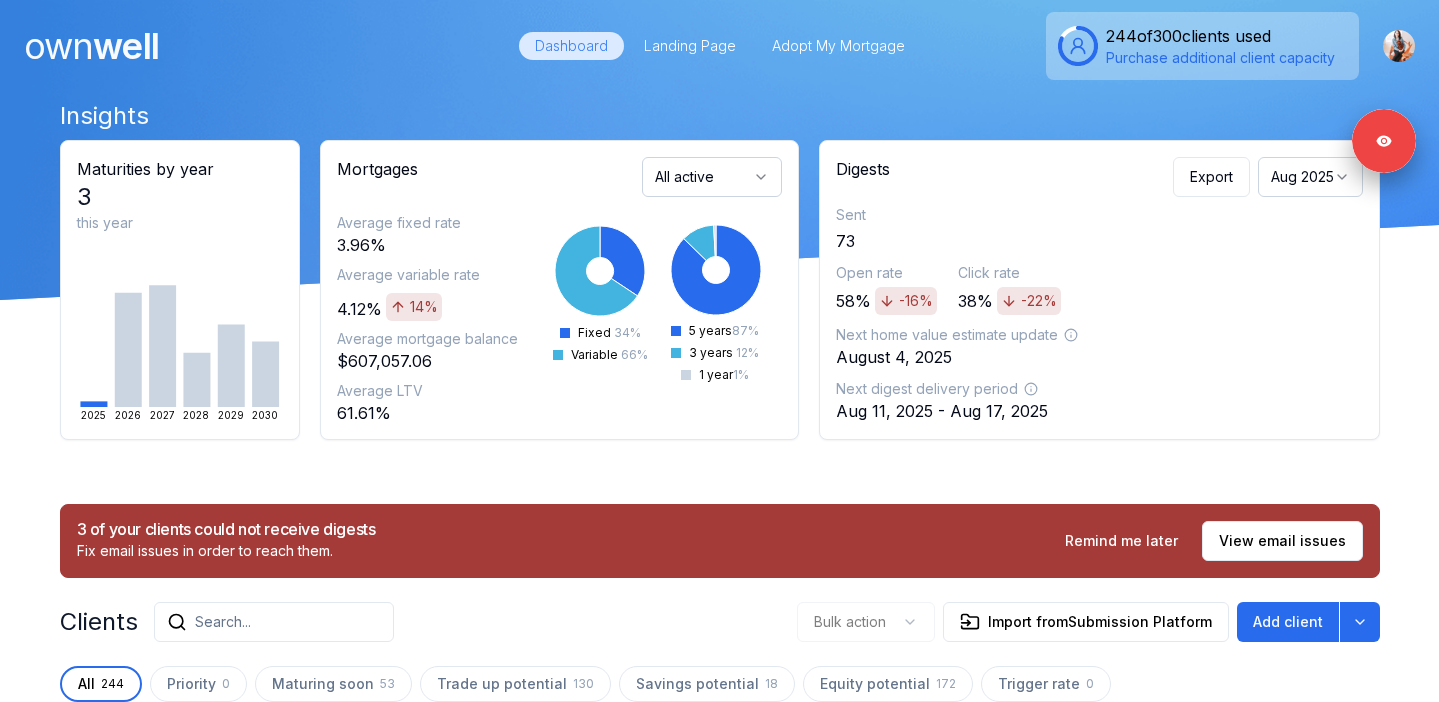 click on "Aug 2025" at bounding box center [1310, 177] 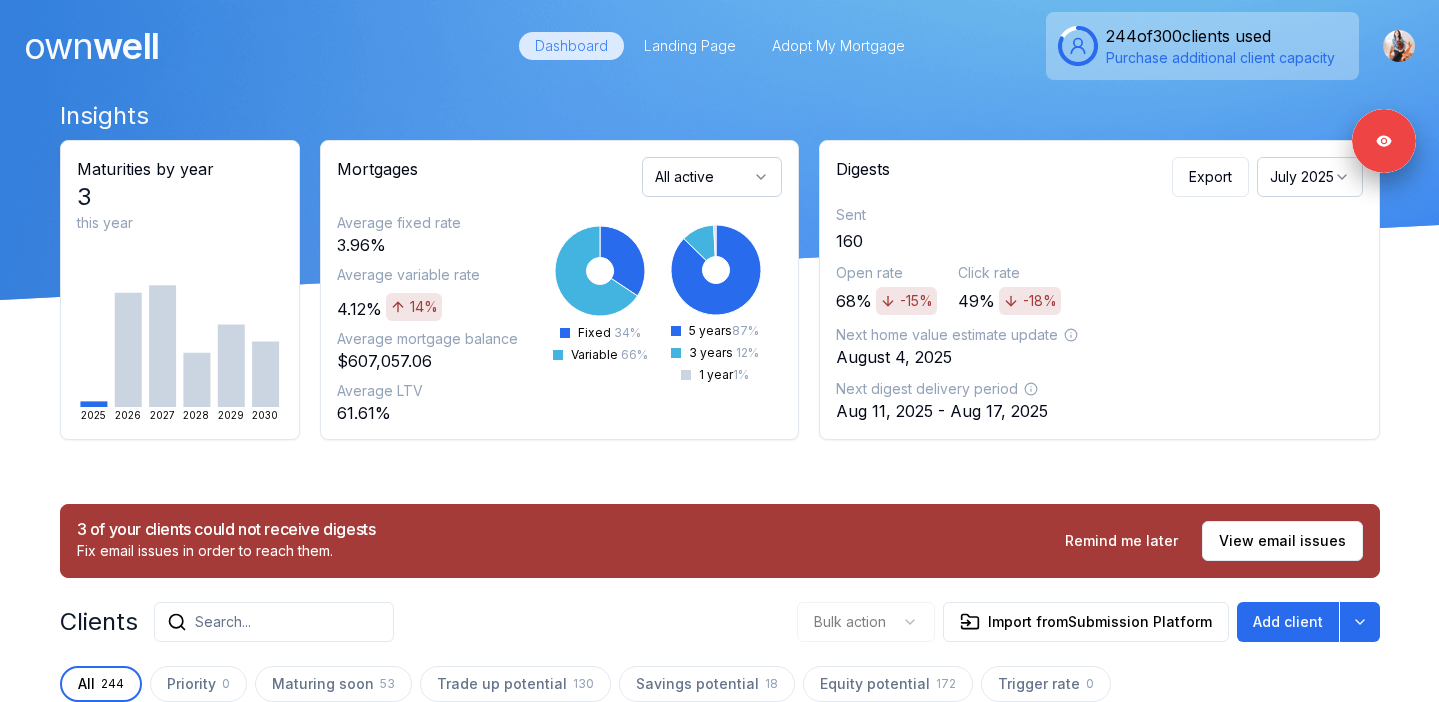 click on "July 2025" at bounding box center [1310, 177] 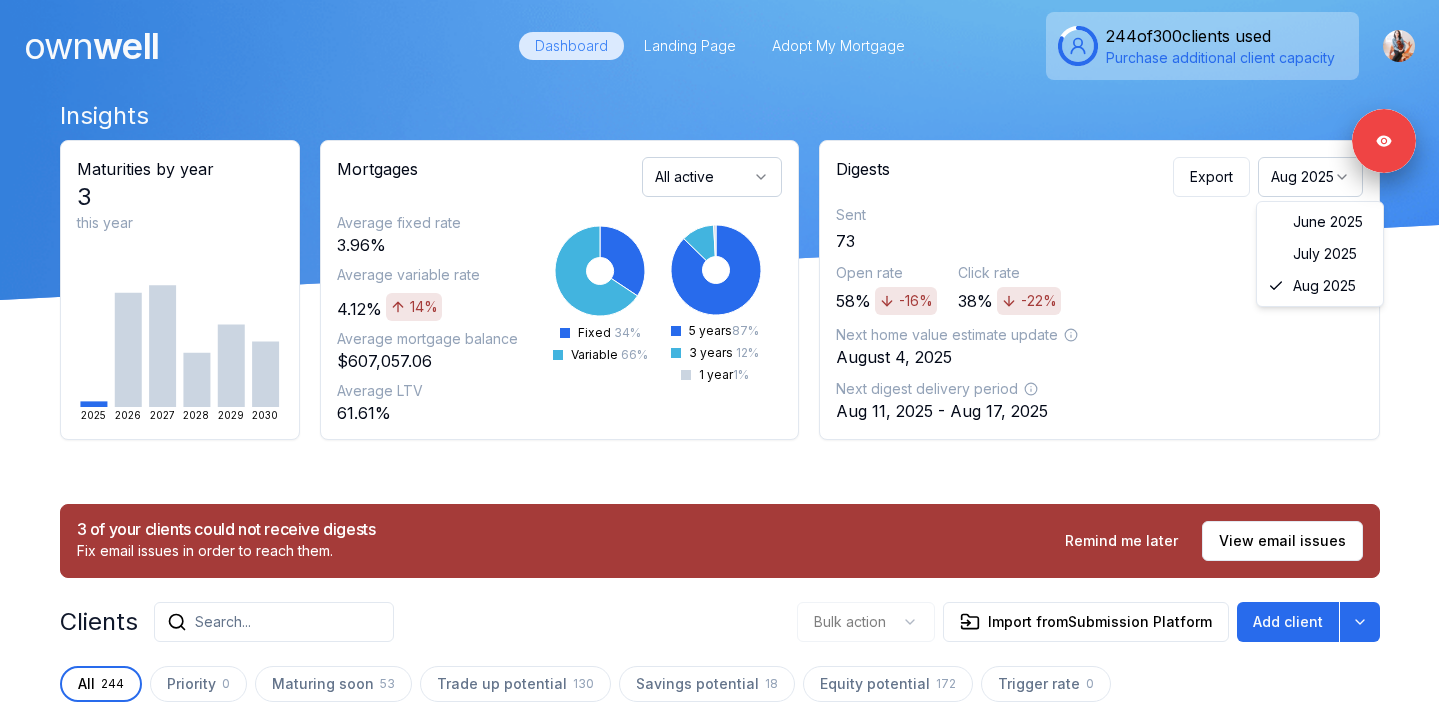 click on "Aug 2025" at bounding box center (1310, 177) 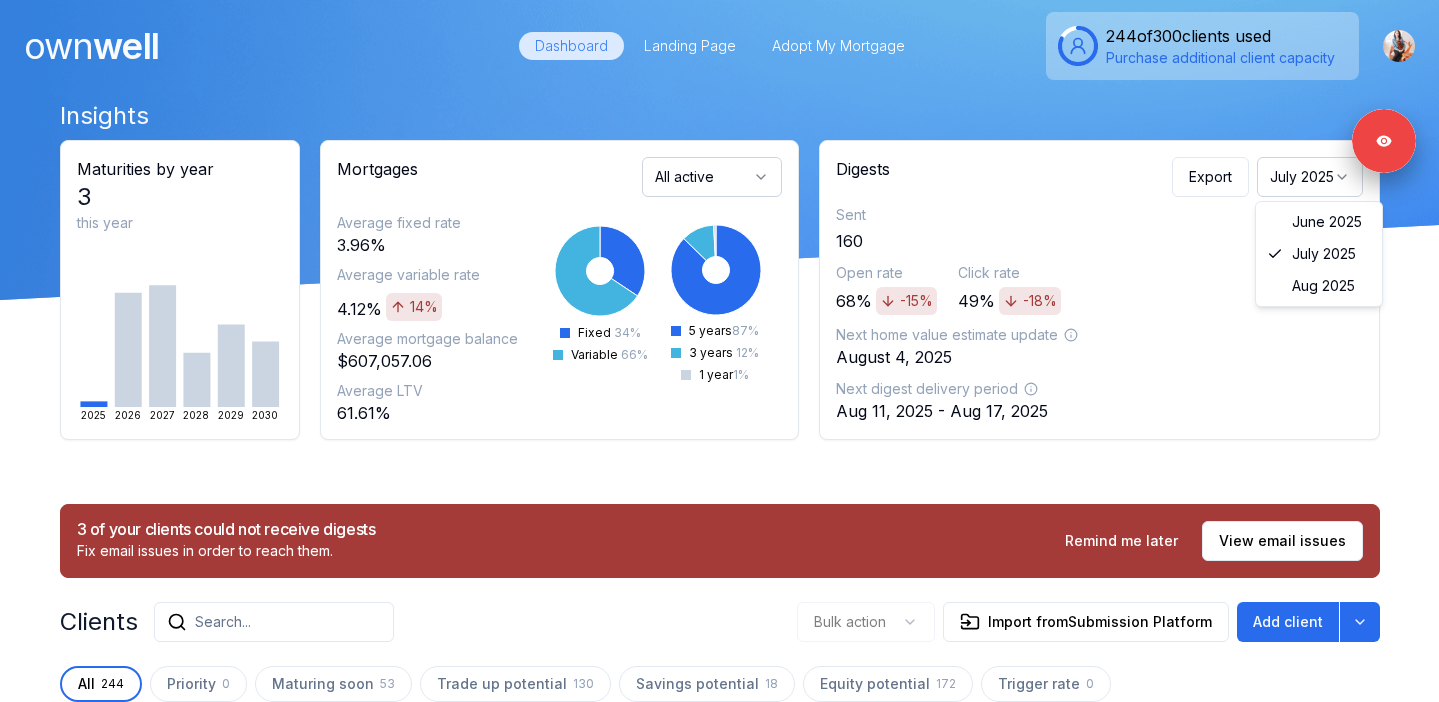 click on "July 2025" at bounding box center (1310, 177) 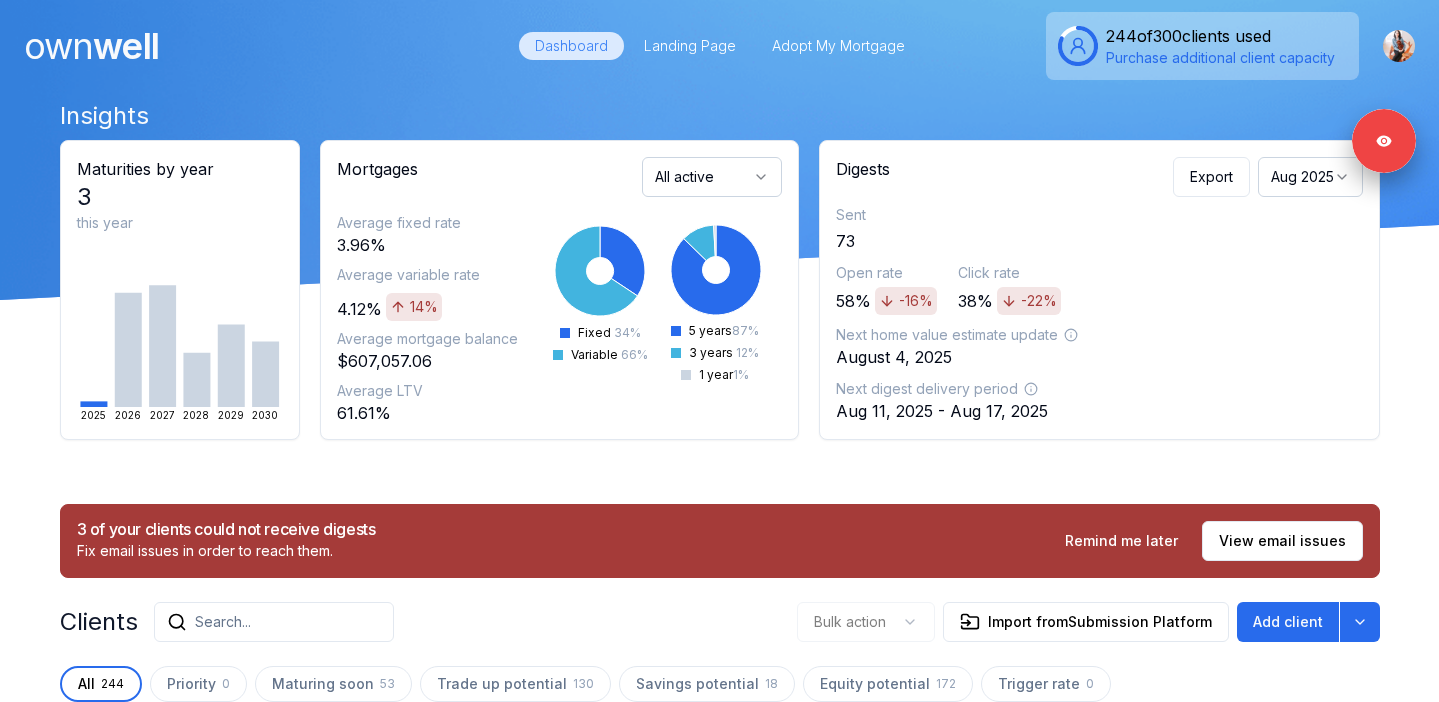 click on "Sent 73" at bounding box center [1099, 229] 